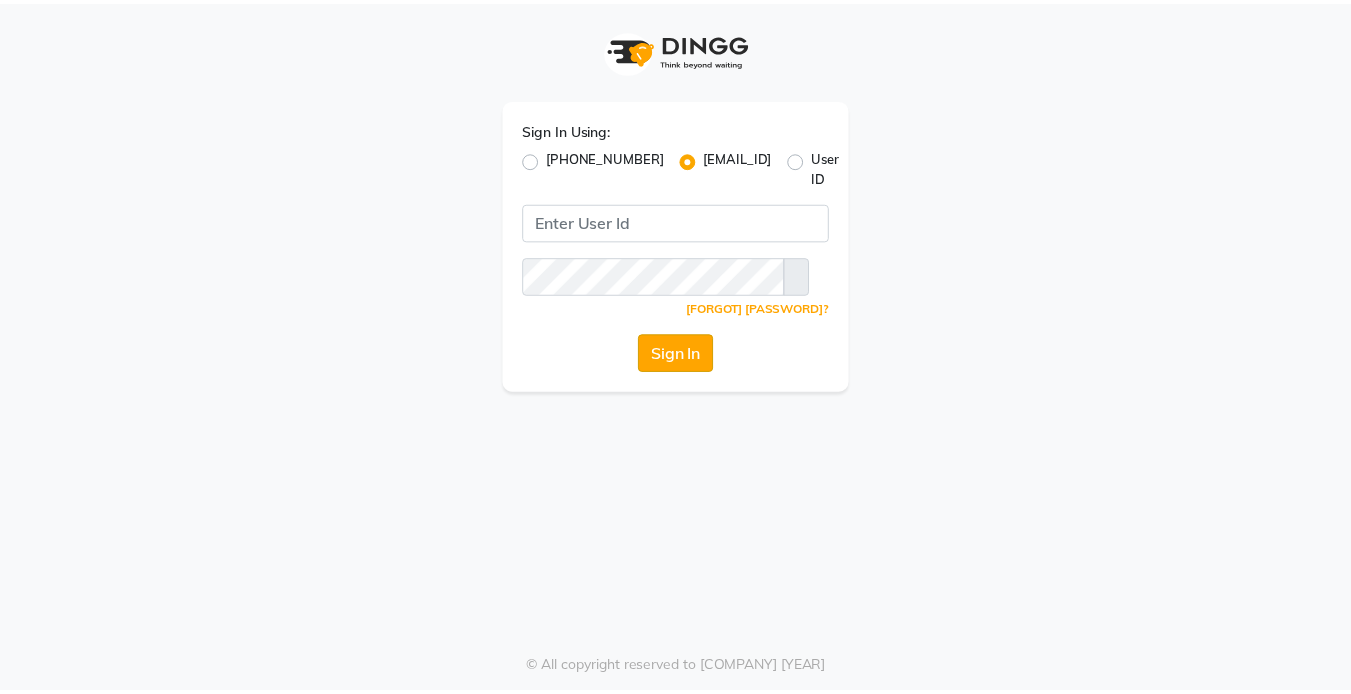 scroll, scrollTop: 0, scrollLeft: 0, axis: both 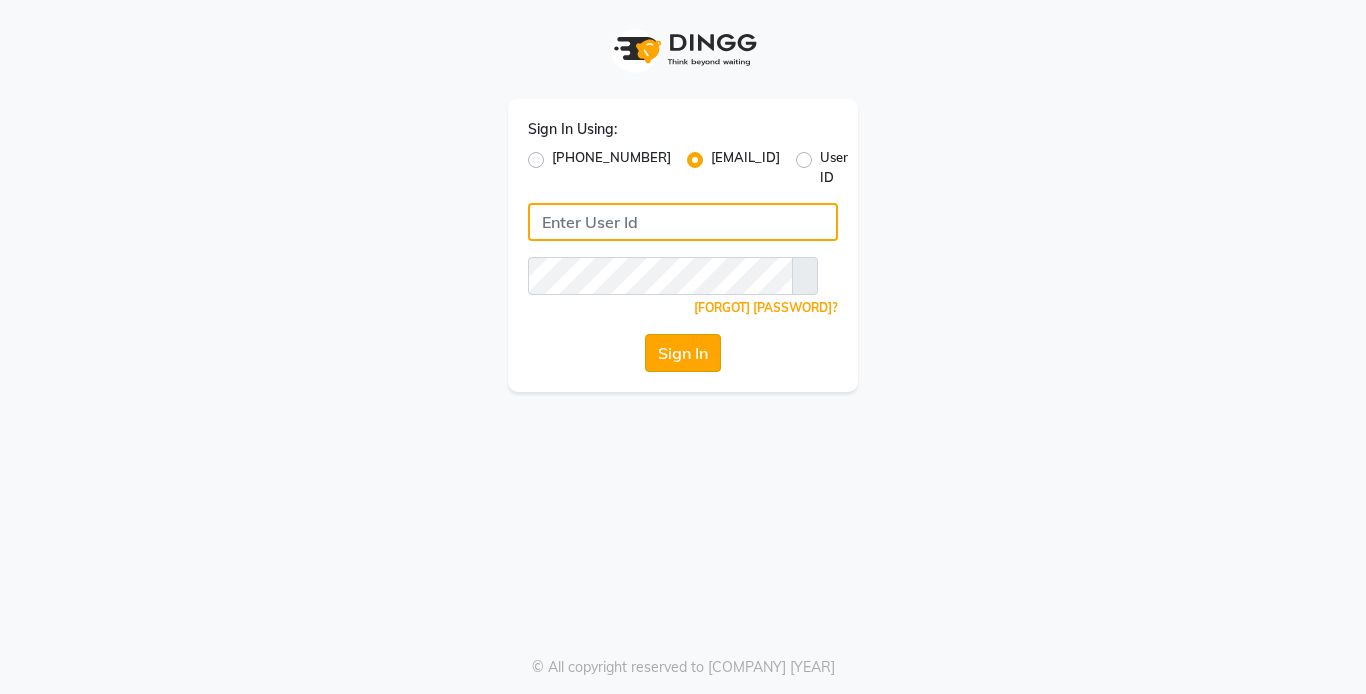 type on "[EMAIL]" 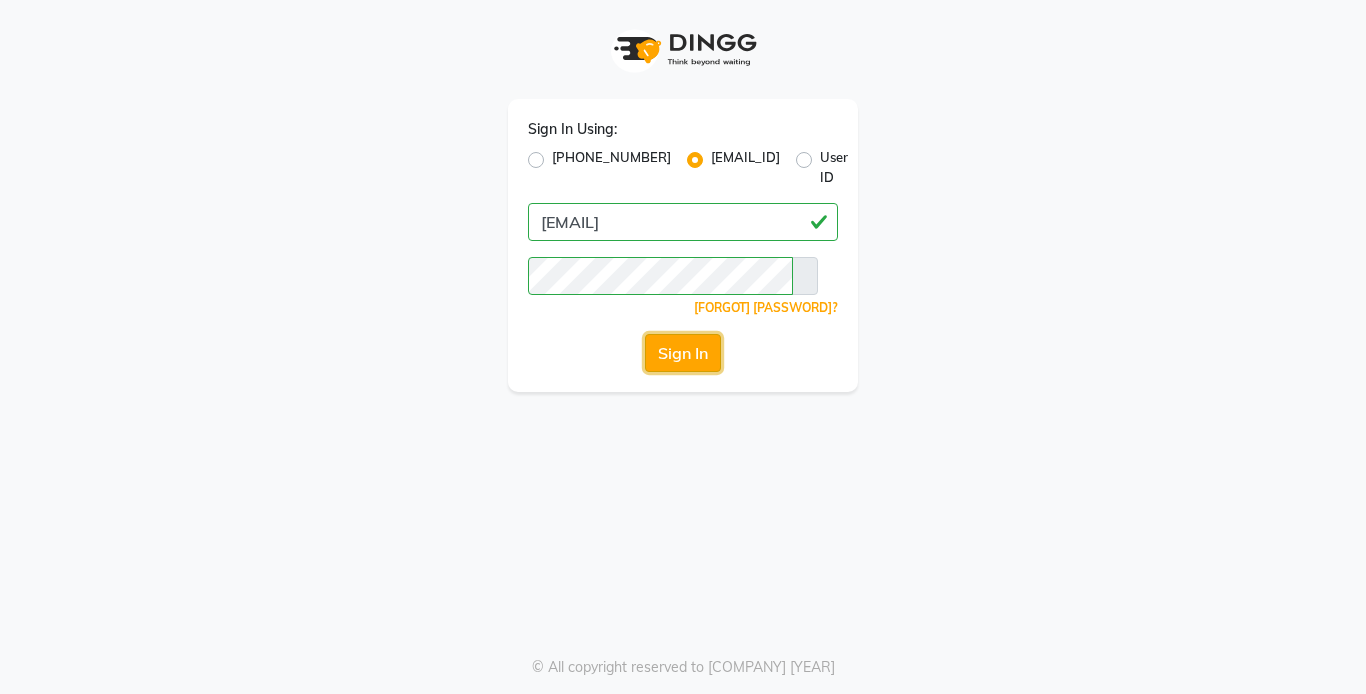 click on "Sign In" at bounding box center [683, 353] 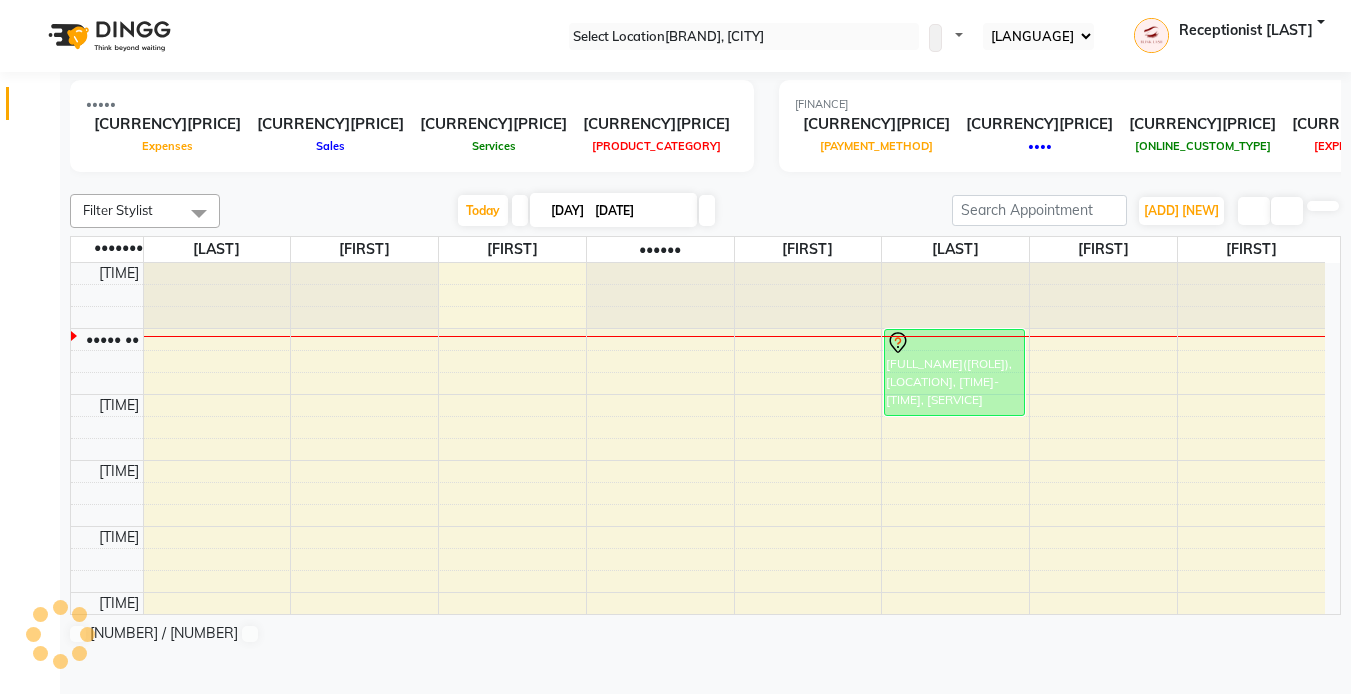 scroll, scrollTop: 0, scrollLeft: 0, axis: both 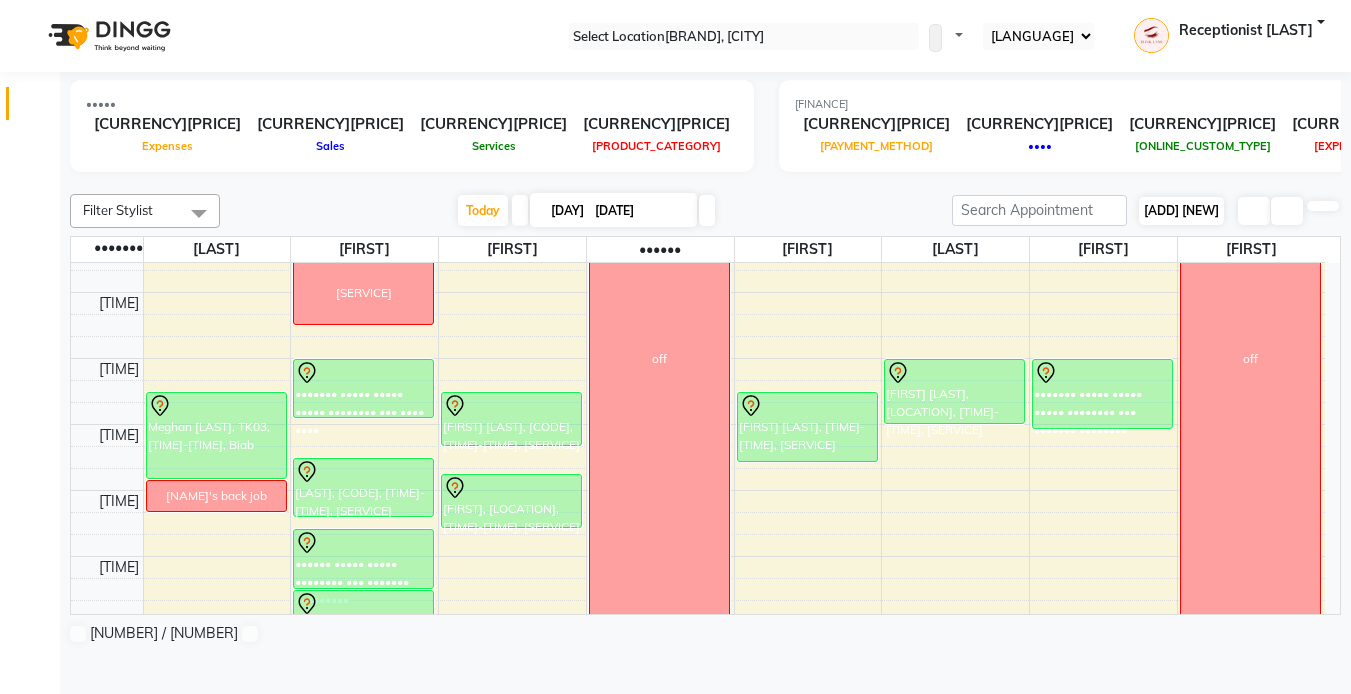 click on "[ADD] [NEW]" at bounding box center [1181, 210] 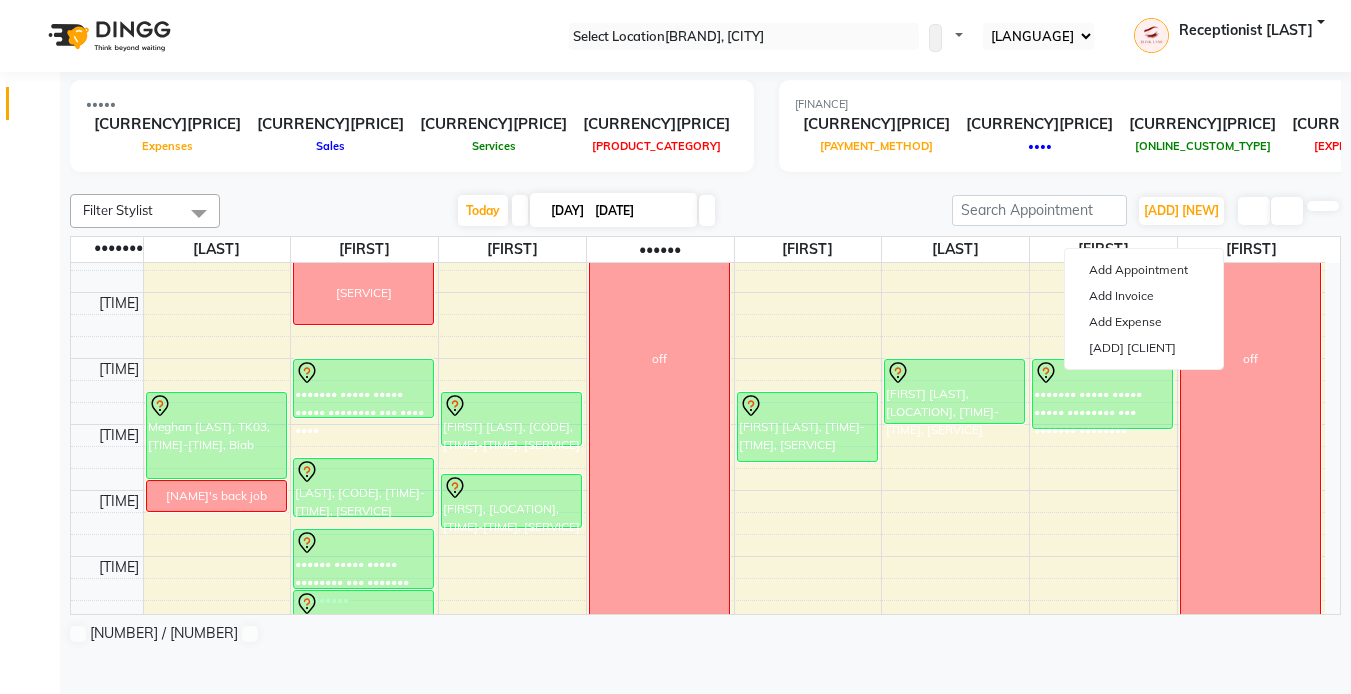 drag, startPoint x: 911, startPoint y: 186, endPoint x: 1365, endPoint y: 561, distance: 588.84717 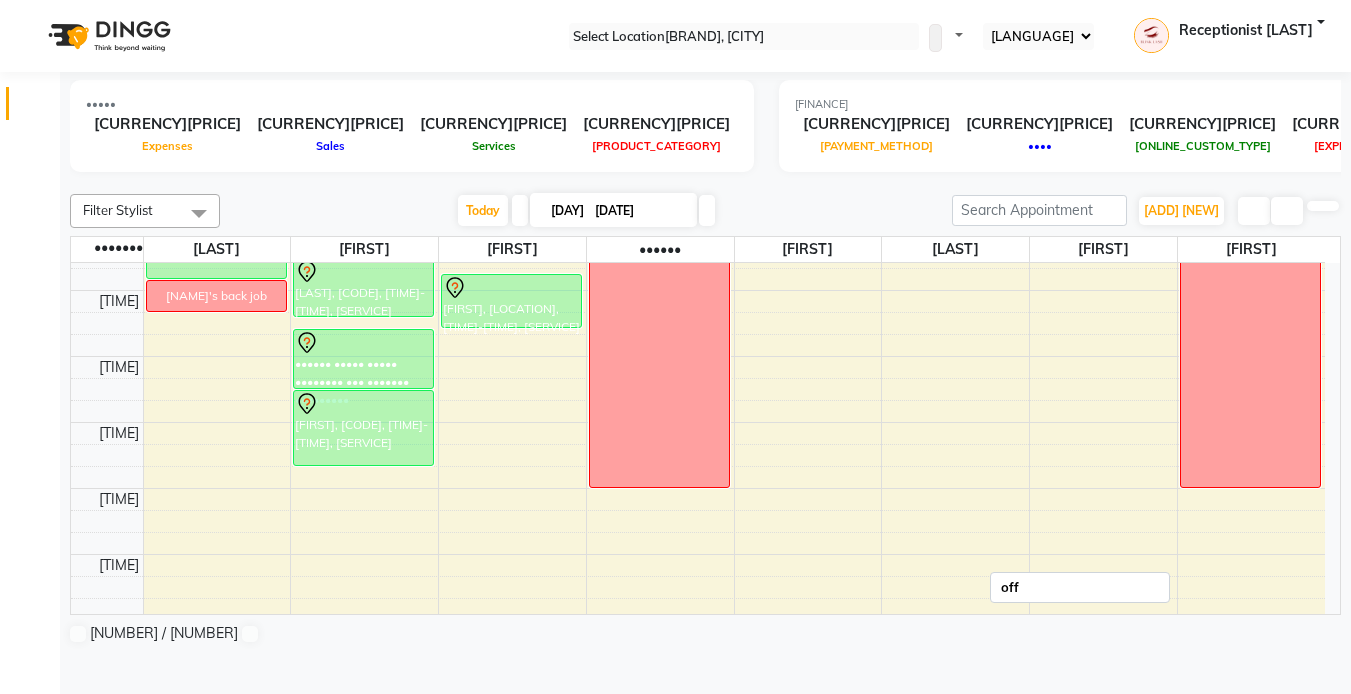 scroll, scrollTop: 400, scrollLeft: 0, axis: vertical 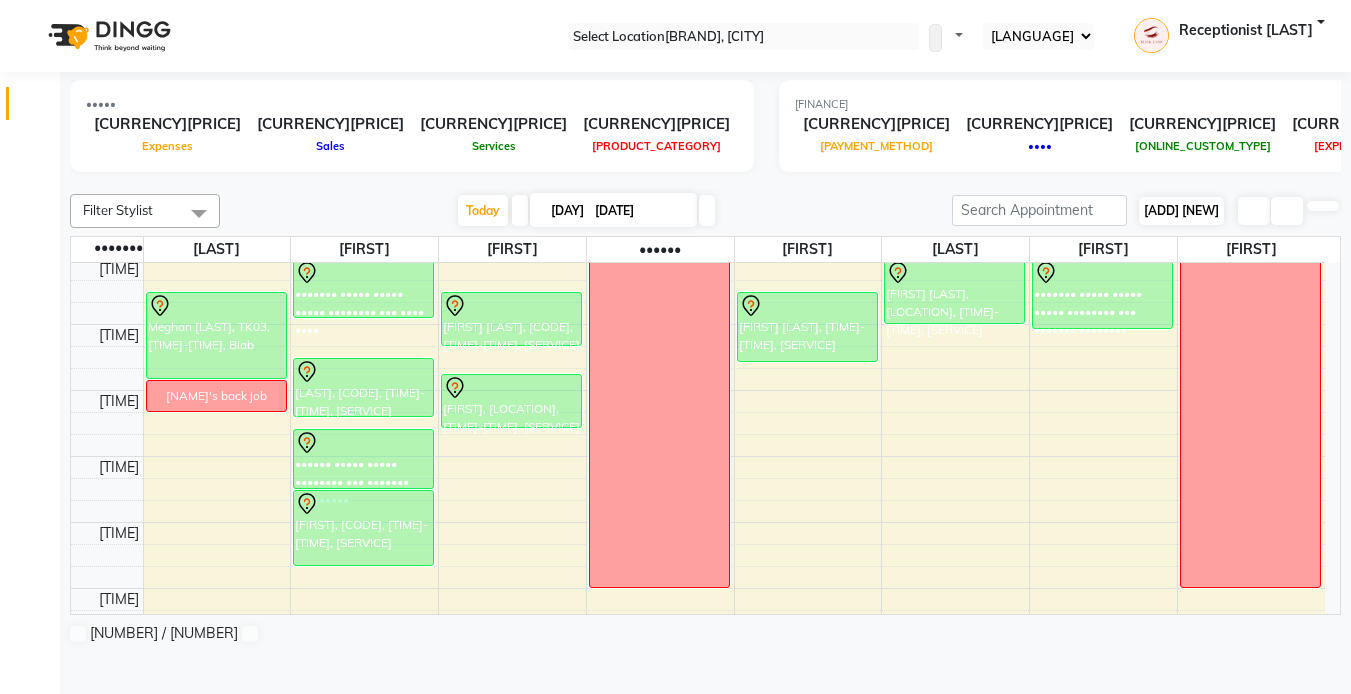 click on "[ADD] [NEW]" at bounding box center [1181, 210] 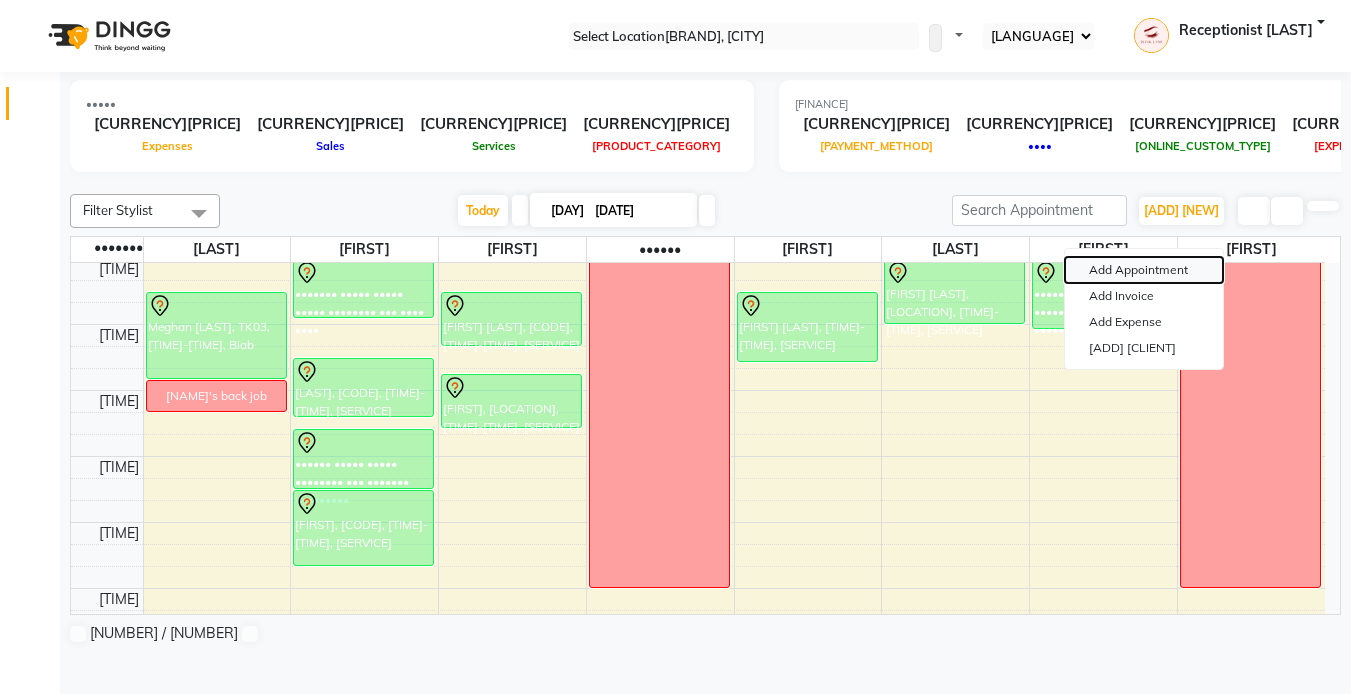 click on "Add Appointment" at bounding box center (1144, 270) 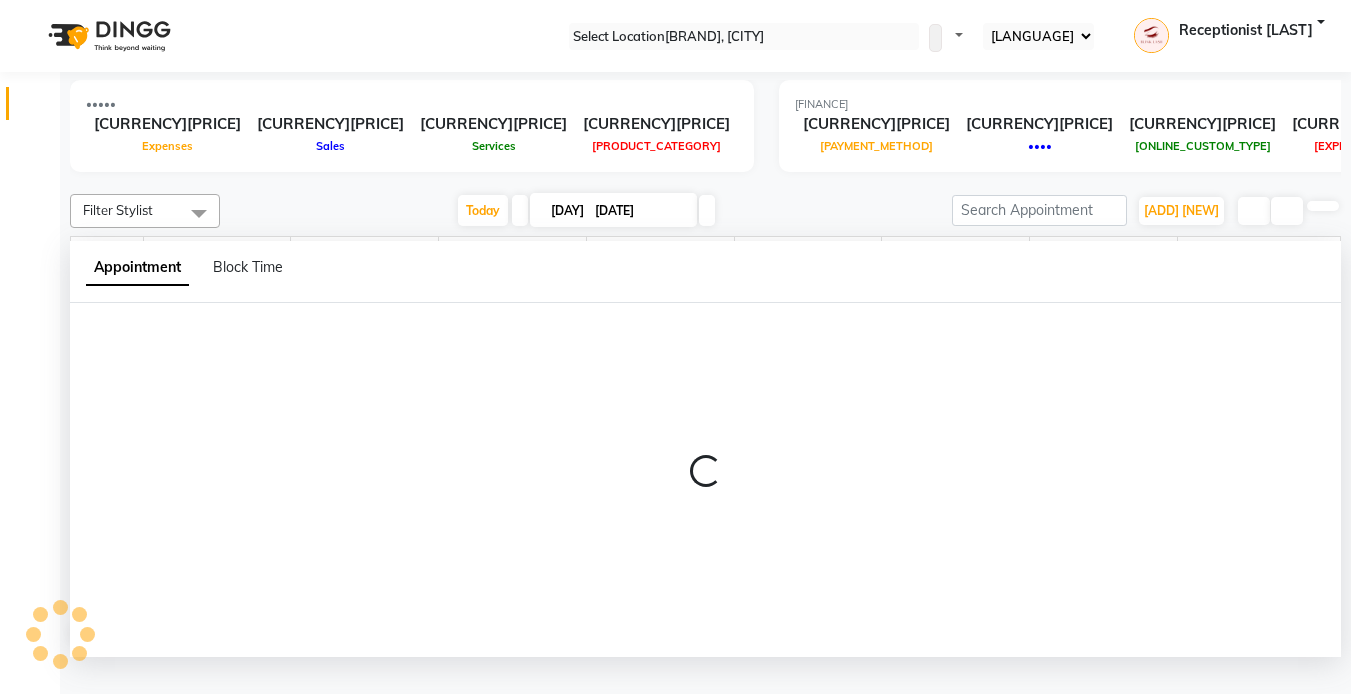 scroll, scrollTop: 1, scrollLeft: 0, axis: vertical 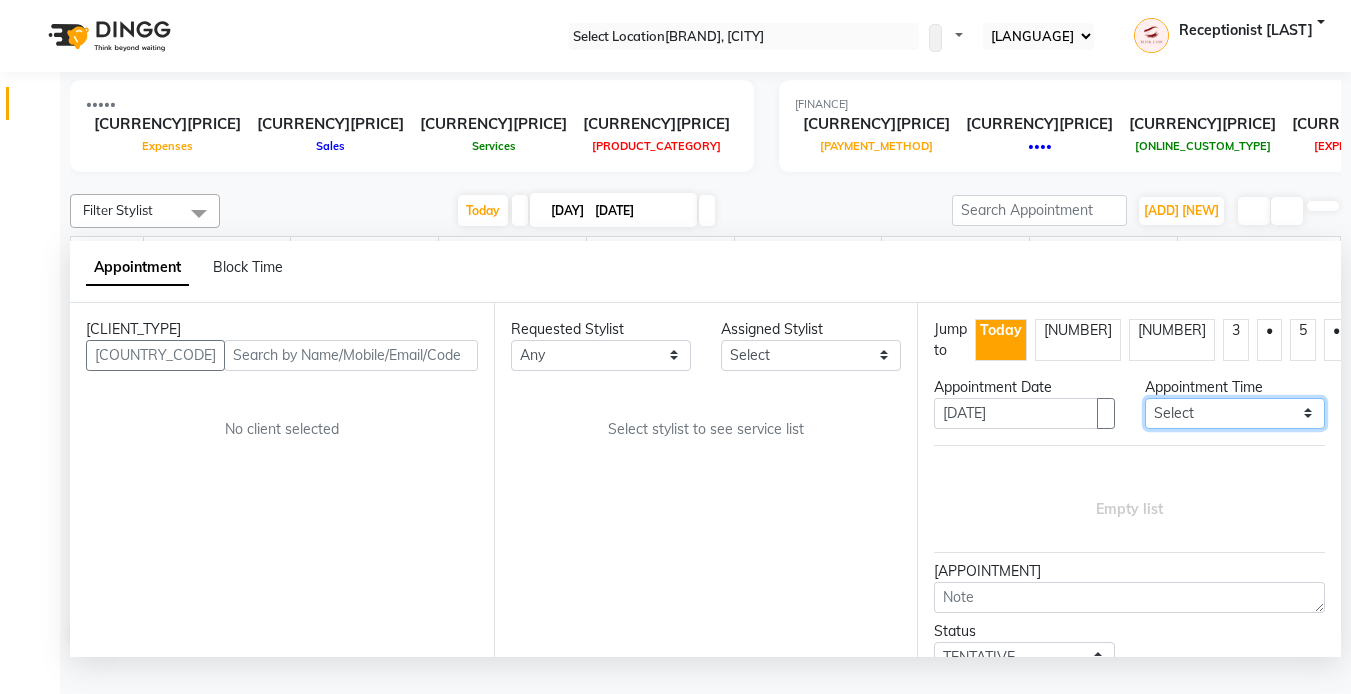 click on "•••••• ••••• •• ••••• •• ••••• •• ••••• •• ••••• •• ••••• •• ••••• •• ••••• •• ••••• •• ••••• •• ••••• •• ••••• •• ••••• •• ••••• •• ••••• •• ••••• •• ••••• •• ••••• •• ••••• •• ••••• •• ••••• •• ••••• •• ••••• •• ••••• •• ••••• •• ••••• •• ••••• •• ••••• •• ••••• •• ••••• •• ••••• •• ••••• •• ••••• •• ••••• •• ••••• •• ••••• •• ••••• •• ••••• •• ••••• •• ••••• •• ••••• •• ••••• •• ••••• •• ••••• •• ••••• •• ••••• •• ••••• •• ••••• •• ••••• •• ••••• •• ••••• •• ••••• •• ••••• •• ••••• •• ••••• •• ••••• •• ••••• •• ••••• •• ••••• •• ••••• •• ••••• •• ••••• •• ••••• •• ••••• •• ••••• •• ••••• •• ••••• •• ••••• •• ••••• •• ••••• •• ••••• •• ••••• •• ••••• •• ••••• •• ••••• •• ••••• •• ••••• •• ••••• •• ••••• •• ••••• •• ••••• •• ••••• •• ••••• •• ••••• •• ••••• •• ••••• •• ••••• •• ••••• •• ••••• •• ••••• •• ••••• •• ••••• •• ••••• •• ••••• •• ••••• •• ••••• •• ••••• •• ••••• •• ••••• •• ••••• •• ••••• •• ••••• •• ••••• •• ••••• •• ••••• •• ••••• •• ••••• •• ••••• •• ••••• •• ••••• •• ••••• •• ••••• •• ••••• ••" at bounding box center (1235, 413) 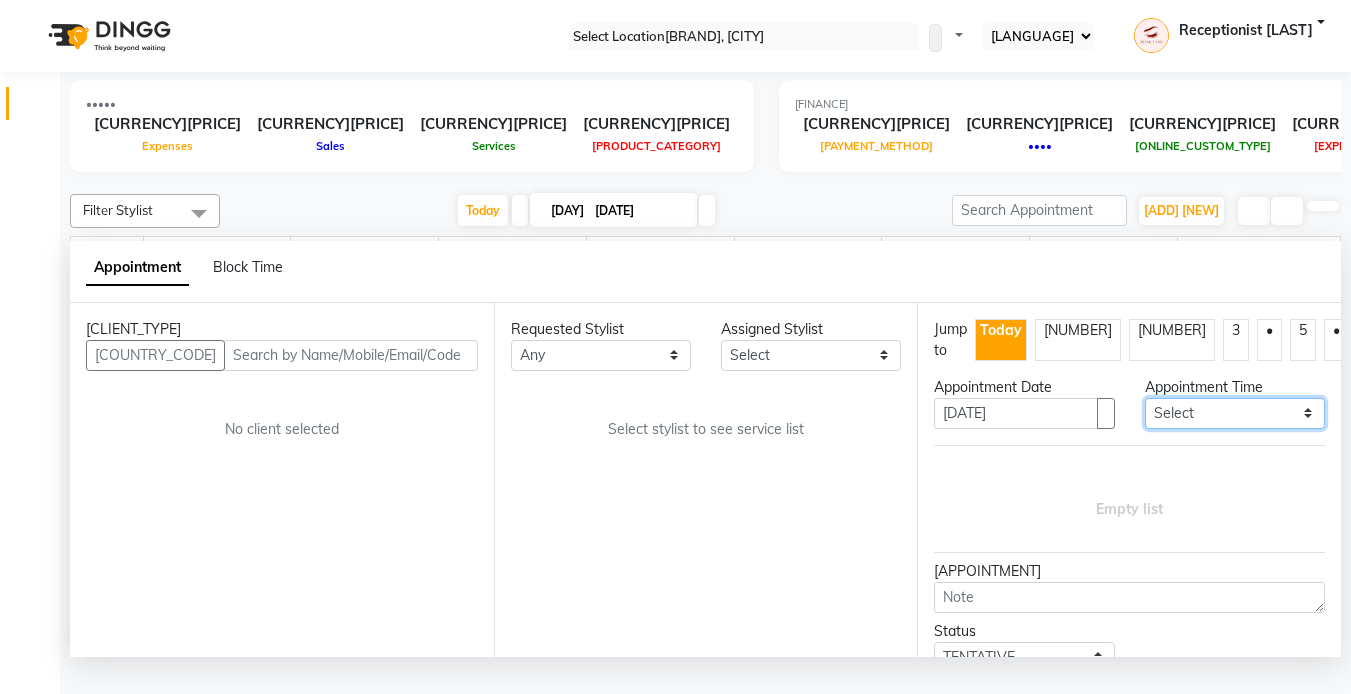 select on "[NUMBER]" 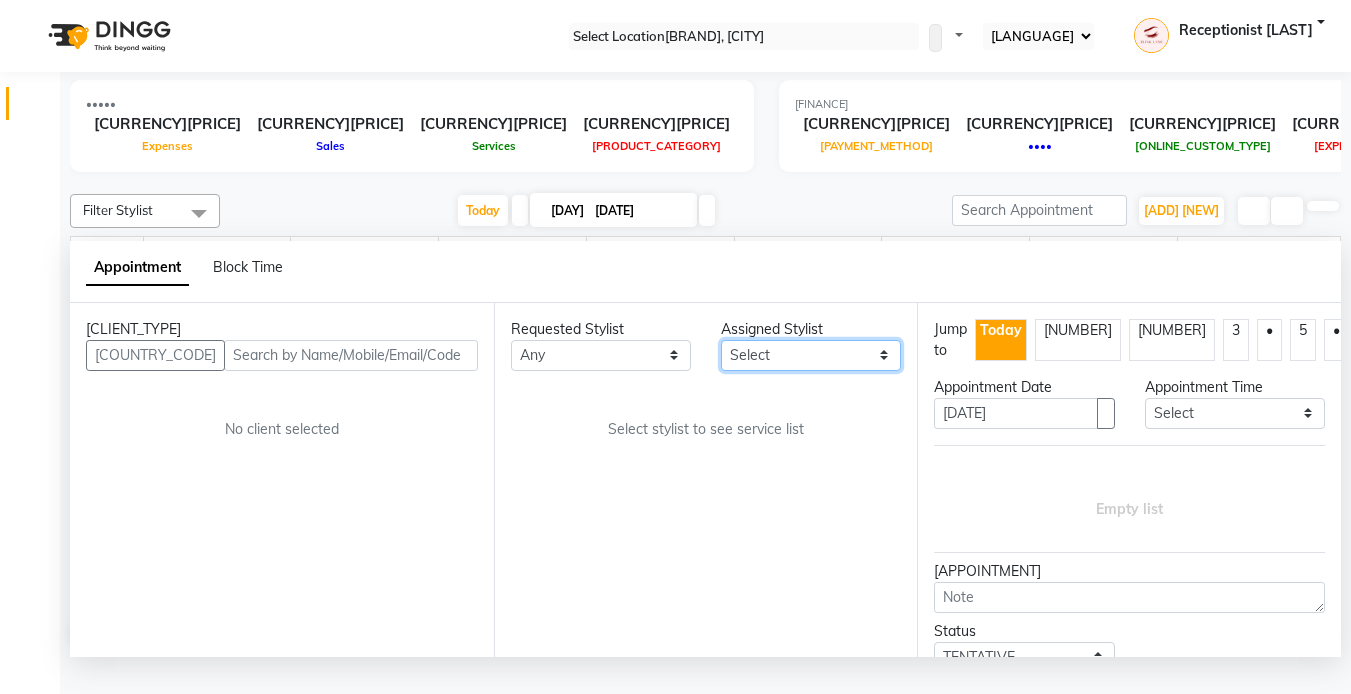 drag, startPoint x: 877, startPoint y: 393, endPoint x: 877, endPoint y: 408, distance: 15 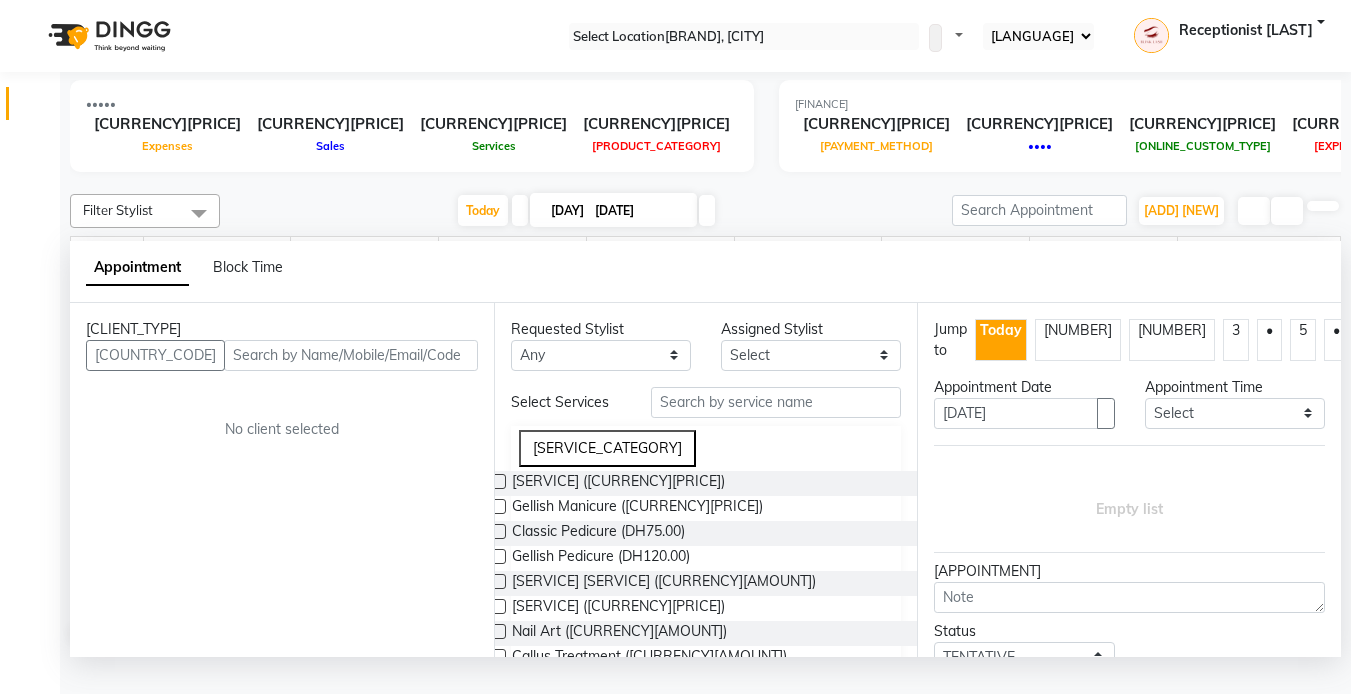 click on "•••••• ••••••••    •••• •••••••• ••••••• •••••••• ••••••••• ••••••• •••••••• •••••••••• ••••••• •••••••• ••••••••• ••••••• •••••••• •••••••••• ••••• ••••••• •••••••• • •••••••• ••••••••••  ••••• ••••••• •••••••• • •••••••• •••••••••• •••• ••• •••••••• •••••• ••••••••• ••••••••• ••••••• ••••••• •••••••••• •••••••••• ••••••• ••••••• •••••• •••••••••• ••••••• ••••••• ••••••••• •••• ••• •••••••••• •••• ••••••••• •••••• •••••••••• •••• •••••••••• •••• ••• ••••••• •••••••••• •••••• ••••• ••• •••• ••••••••• •••• •••••• •••••••••• ••• •••••••••• •••••••••• ••••••• ••• ••••••••• ••••••• ••• •••• ••••••••• ••••••• •••••••  ••••••••• •••••• ••• •• ••••••••• •••• ••••••••• ••••••• •••••••••• ••••••• •••• ••• •••••••••• •••• •••••••• ••••••••• •••• •••••••• ••••••••• •••• •••••• ••••••••• ••• ••••• •••••••••• ••• ••••• •••••• ••• ••••••• •••••• •••••••••• ••••••• ••••••• ••••• •••••••••• ••••• •••• ••••••••• •••••••••• •••••• ••••••••• •••••••• ••••••• •••• •••••••• •••••••••• •••• •••  ••••••••• ••• ••• •••• •••••••••" at bounding box center [706, 1306] 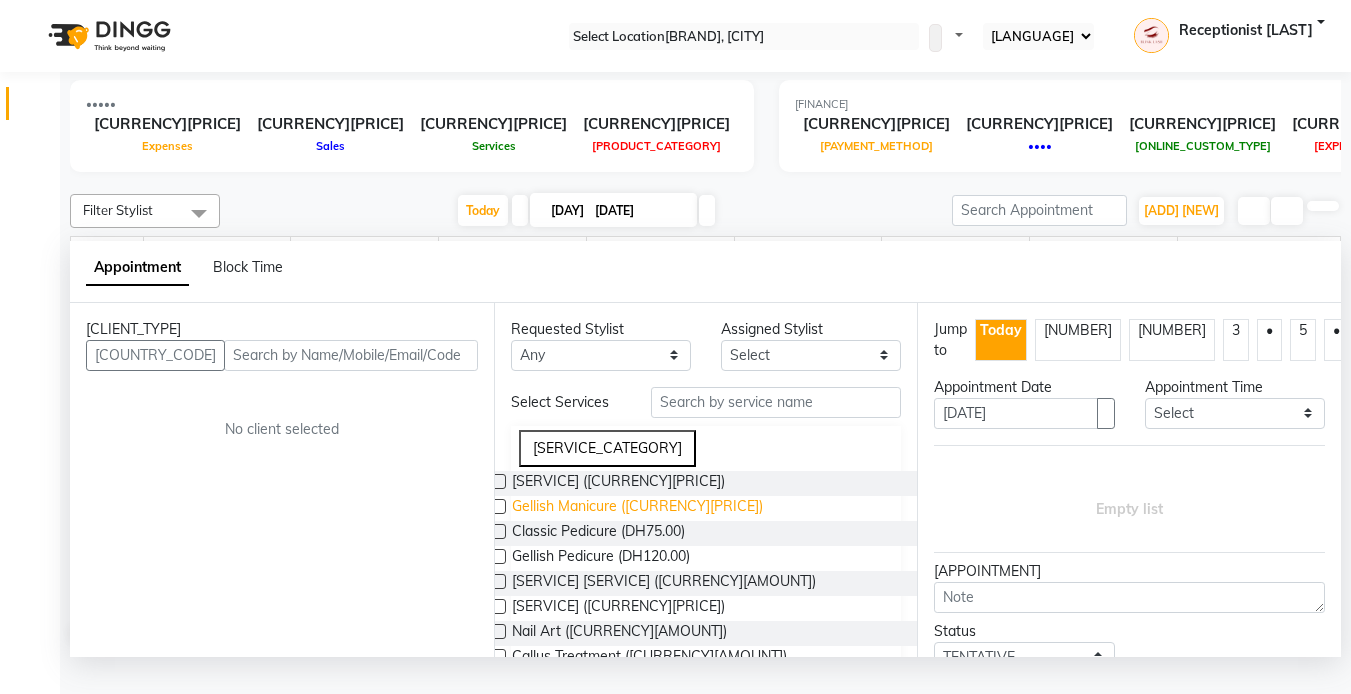 click on "Gellish Manicure ([CURRENCY][PRICE])" at bounding box center [618, 483] 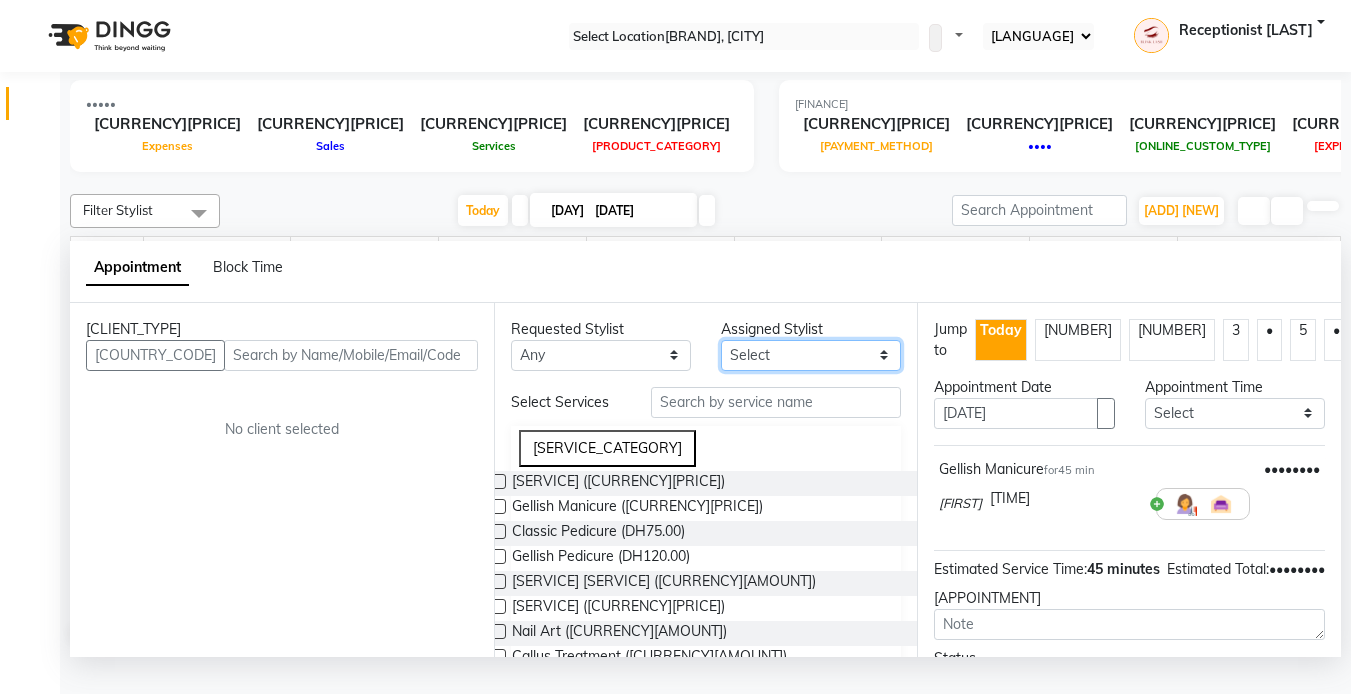 click on "Select [FIRST] [FIRST] [FIRST] [FIRST] [FIRST] [FIRST] [FIRST] [FIRST]" at bounding box center (811, 355) 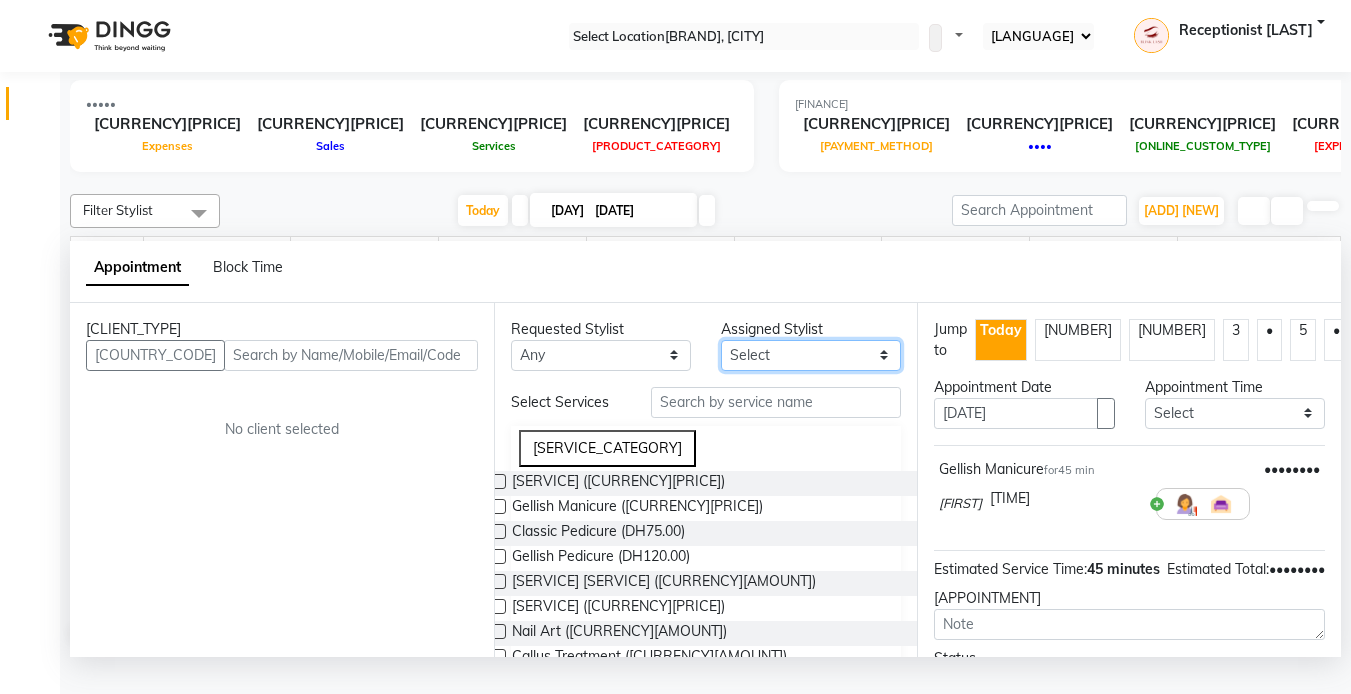 select on "[NUMBER]" 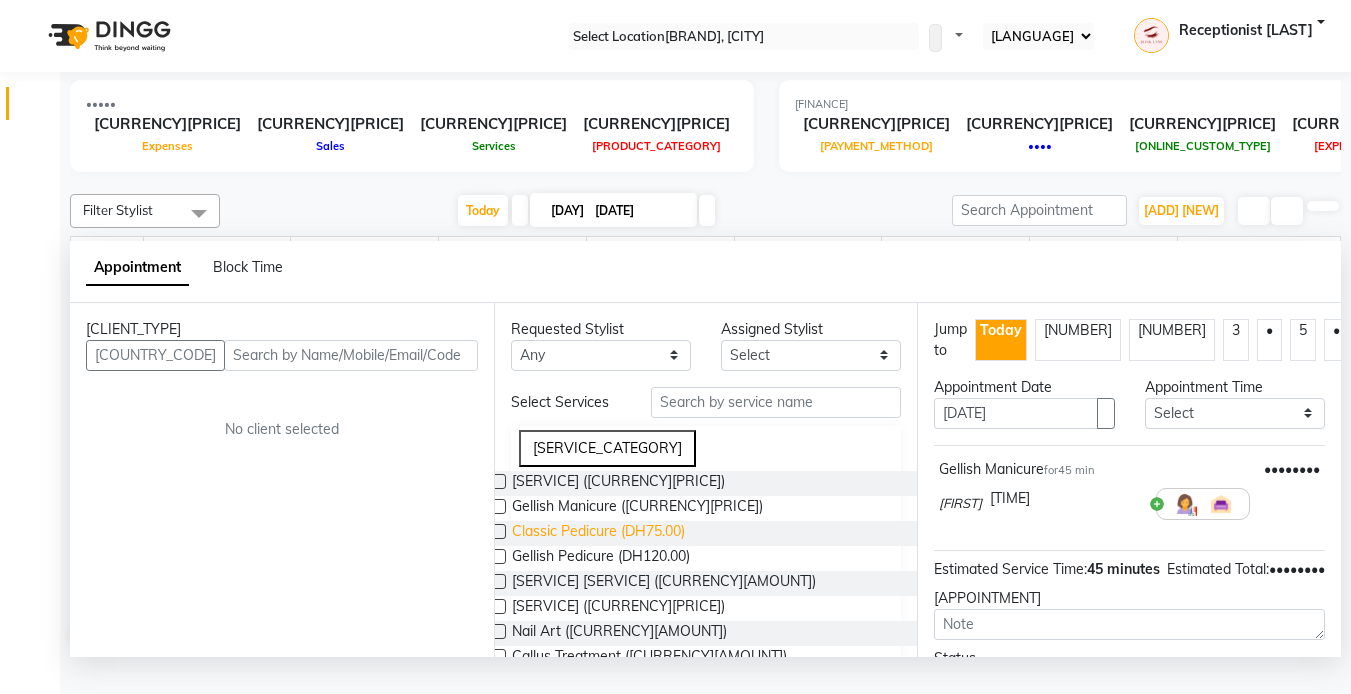 drag, startPoint x: 680, startPoint y: 582, endPoint x: 706, endPoint y: 589, distance: 26.925823 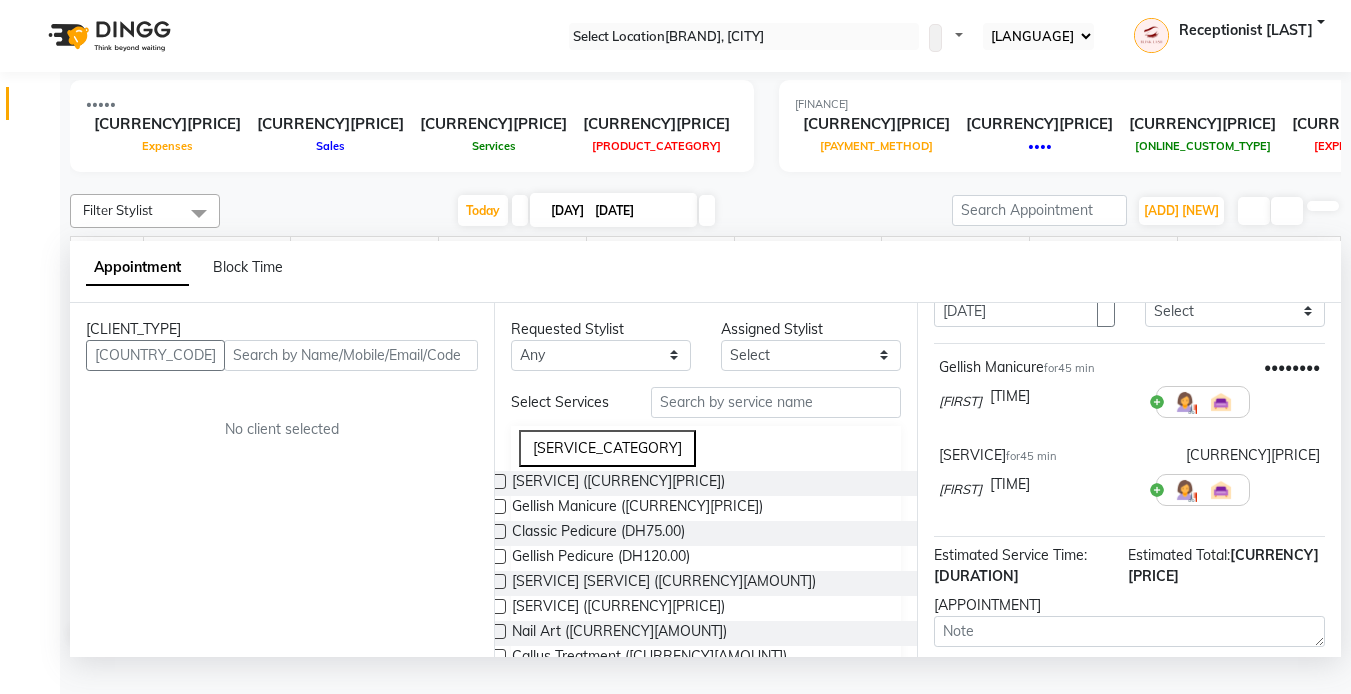 scroll, scrollTop: 101, scrollLeft: 0, axis: vertical 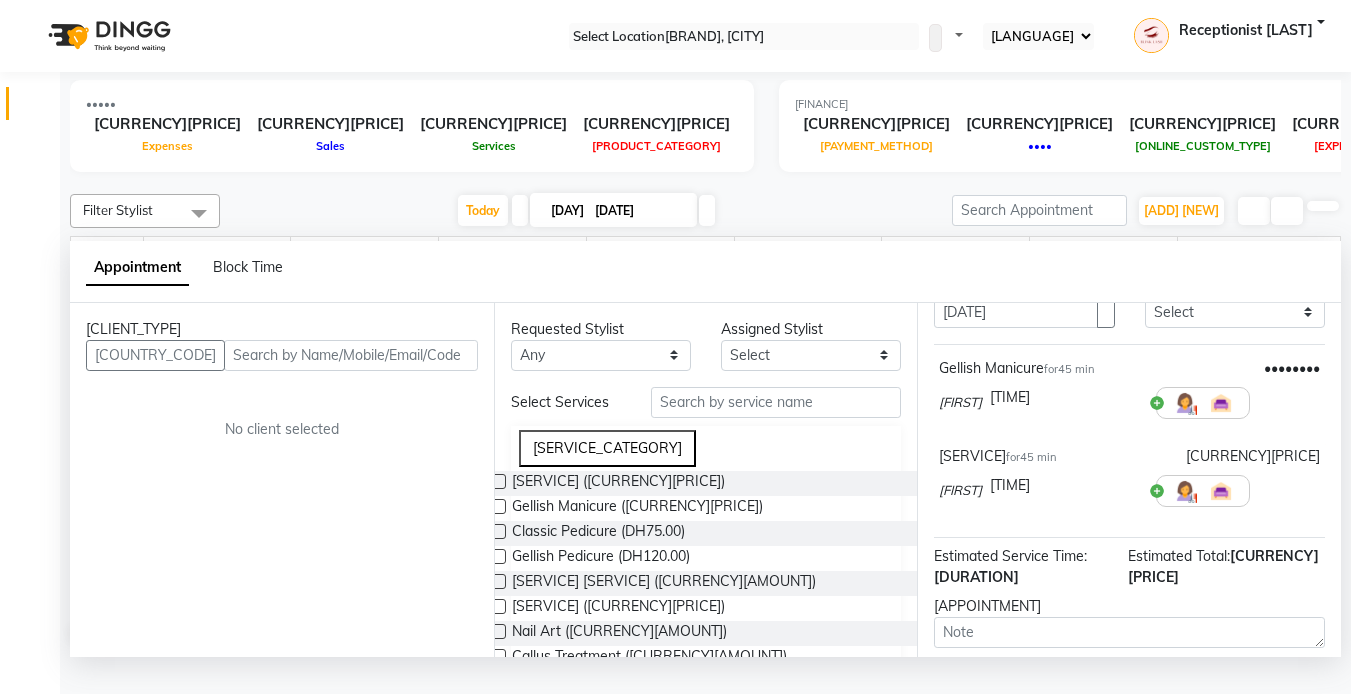 click at bounding box center (1065, 397) 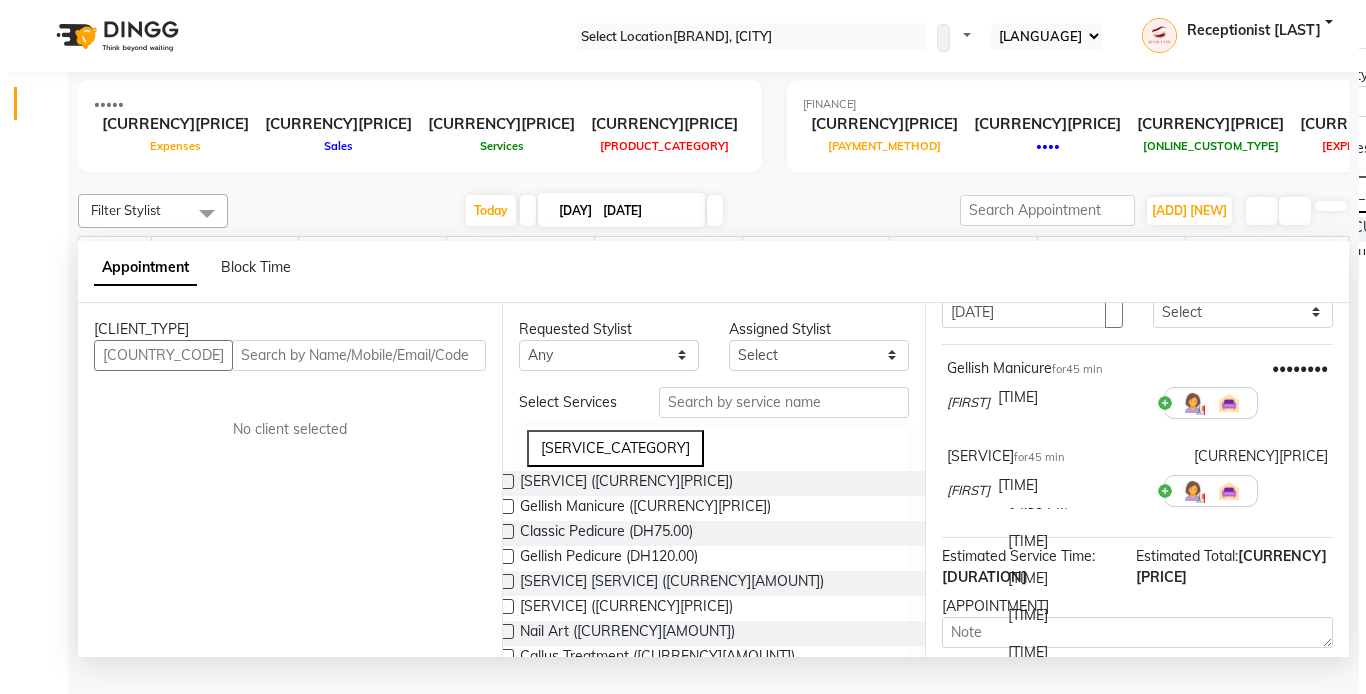 scroll, scrollTop: 2845, scrollLeft: 0, axis: vertical 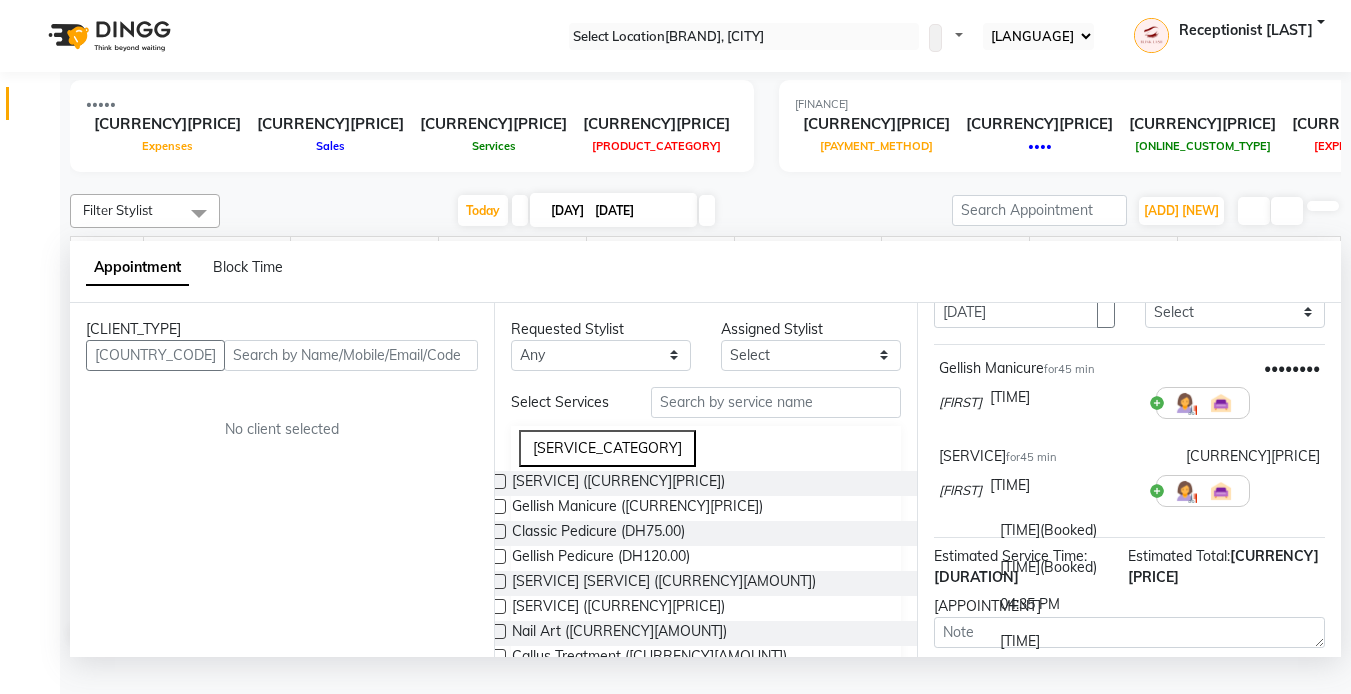 click on "[TIME] ([STATUS])" at bounding box center (1065, 567) 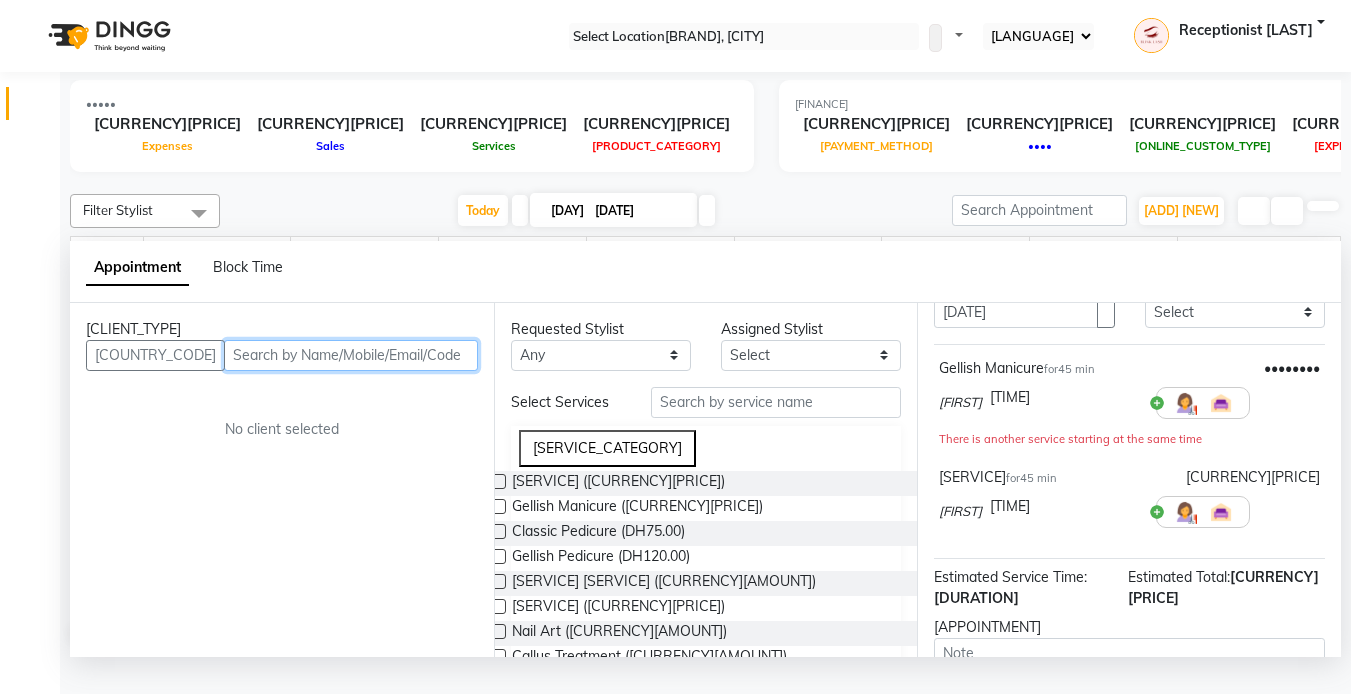 click at bounding box center [351, 355] 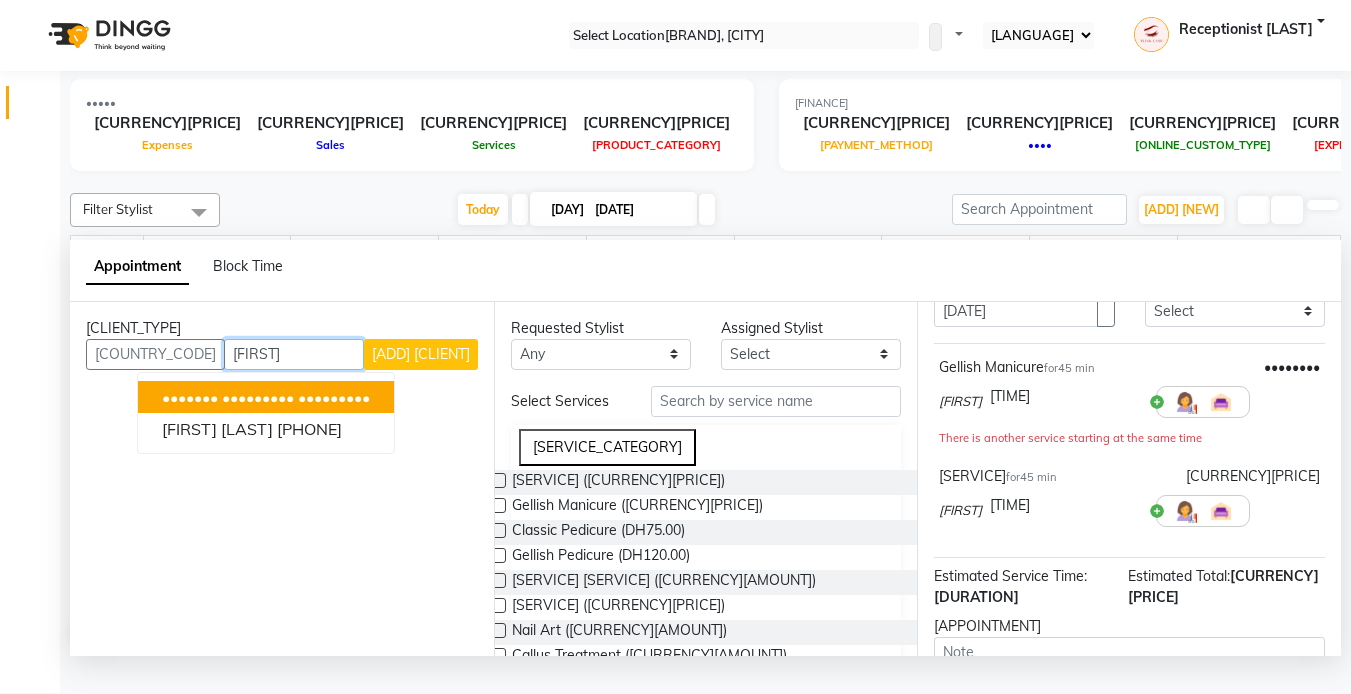 type on "[FIRST]" 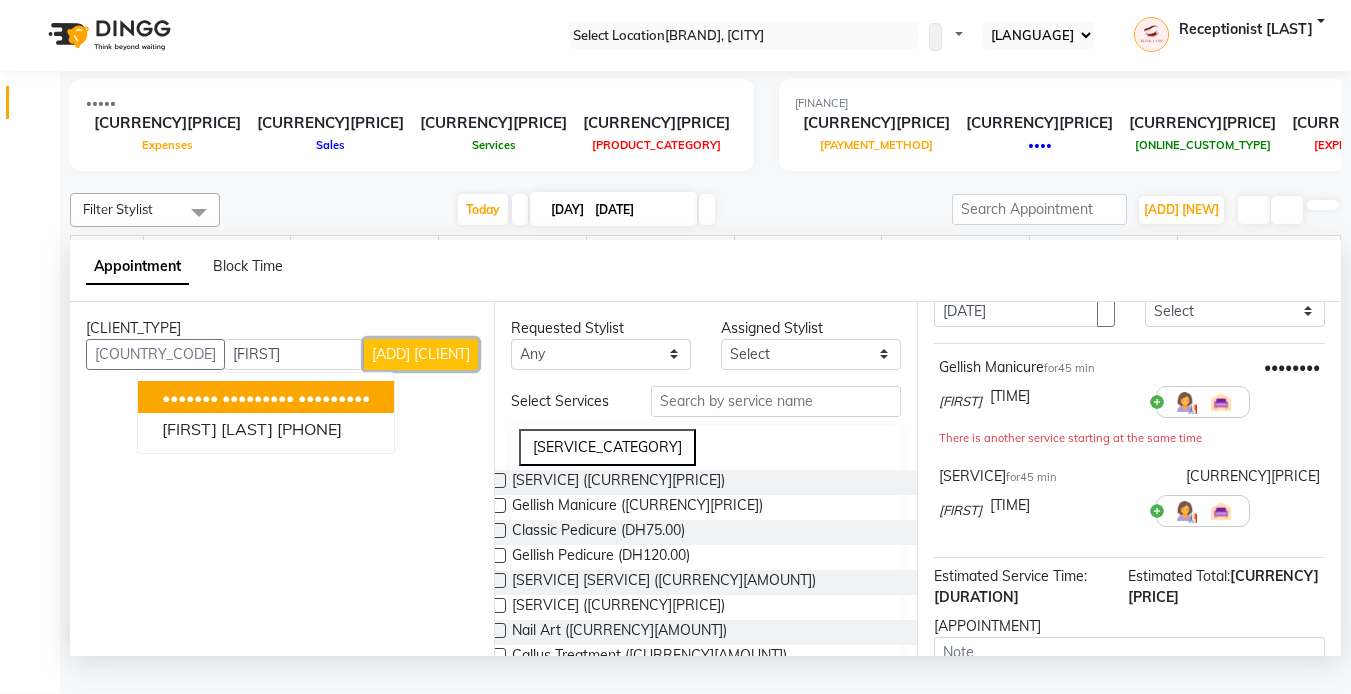 click on "[ADD] [CLIENT]" at bounding box center [421, 354] 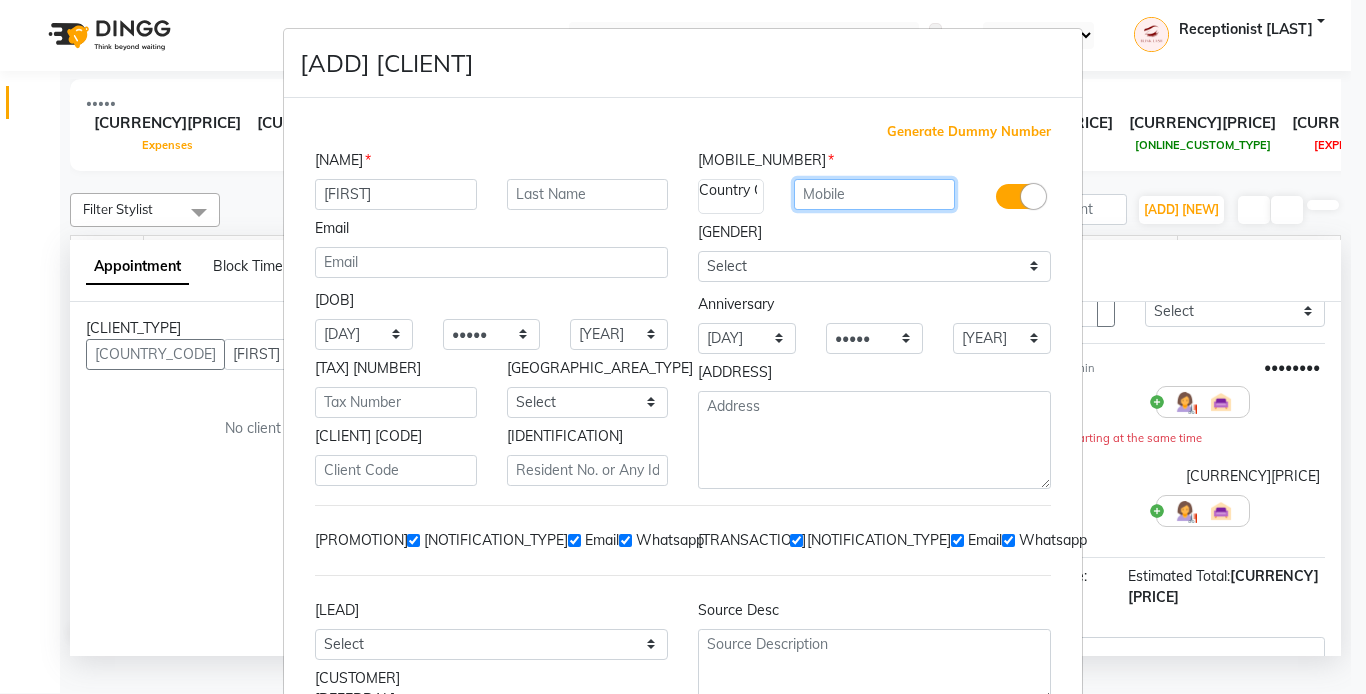 click at bounding box center [875, 194] 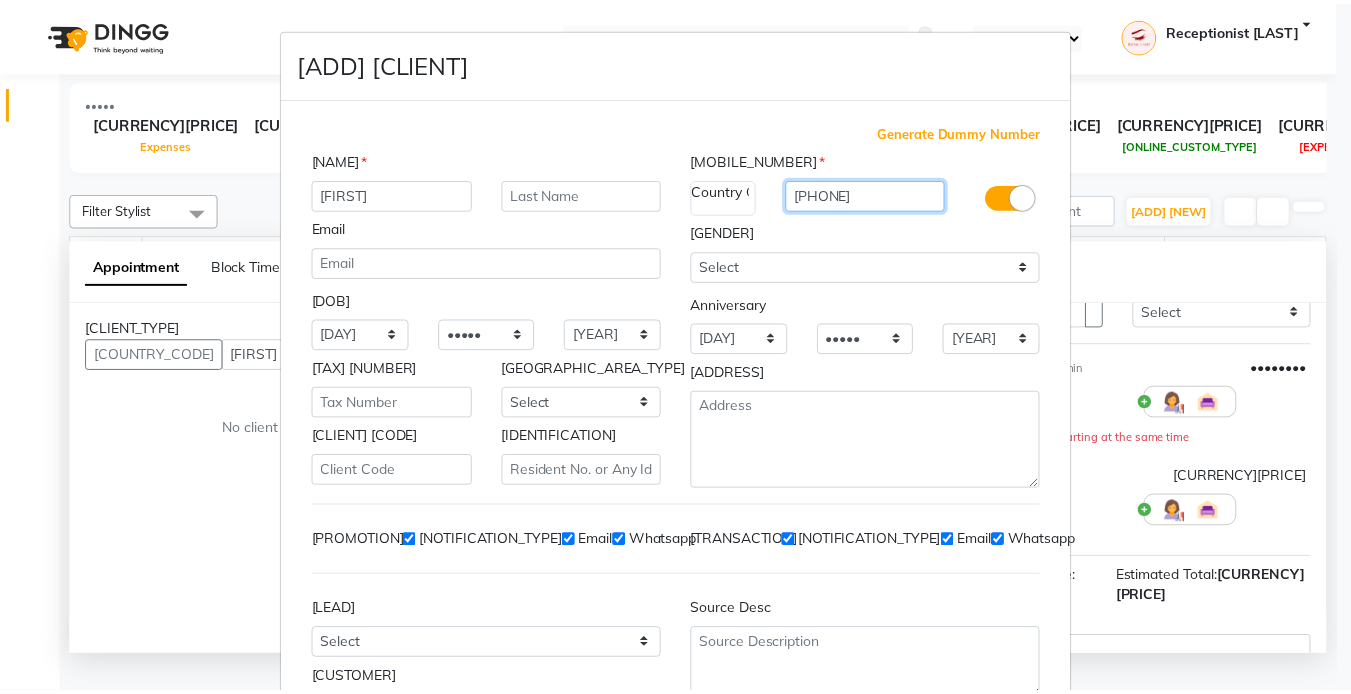 scroll, scrollTop: 155, scrollLeft: 0, axis: vertical 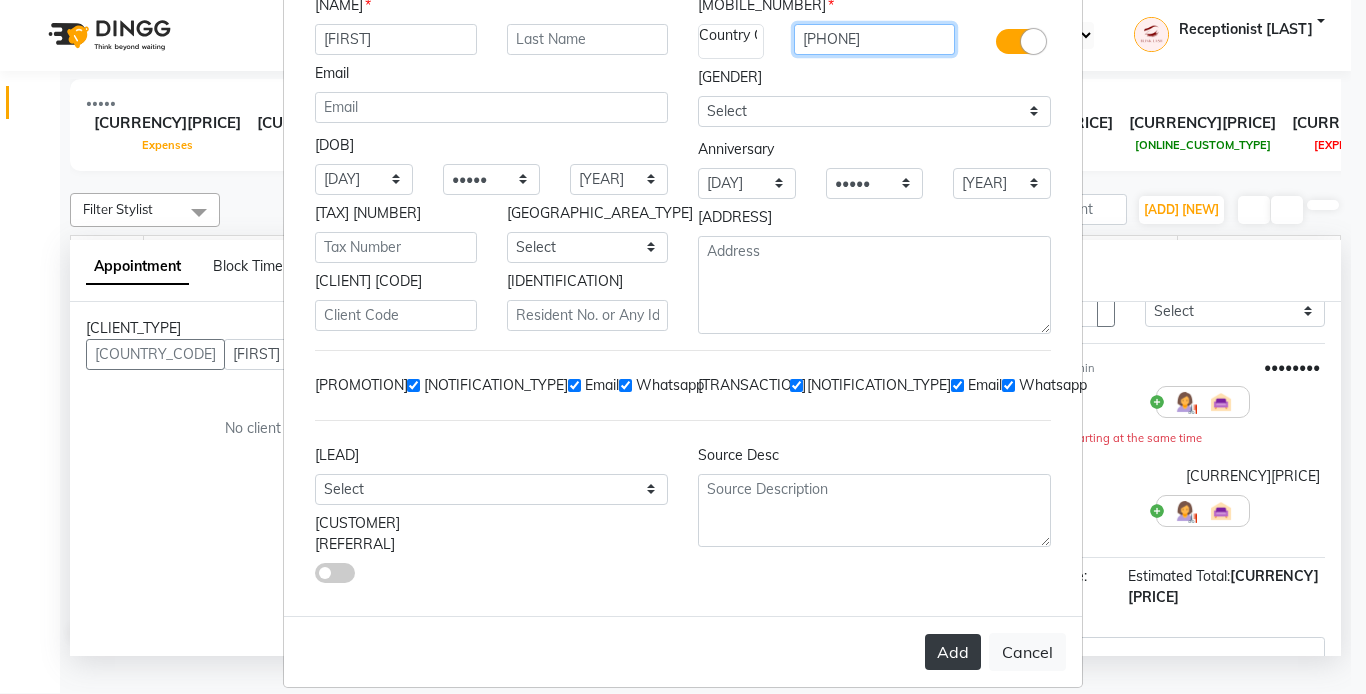 type on "[PHONE]" 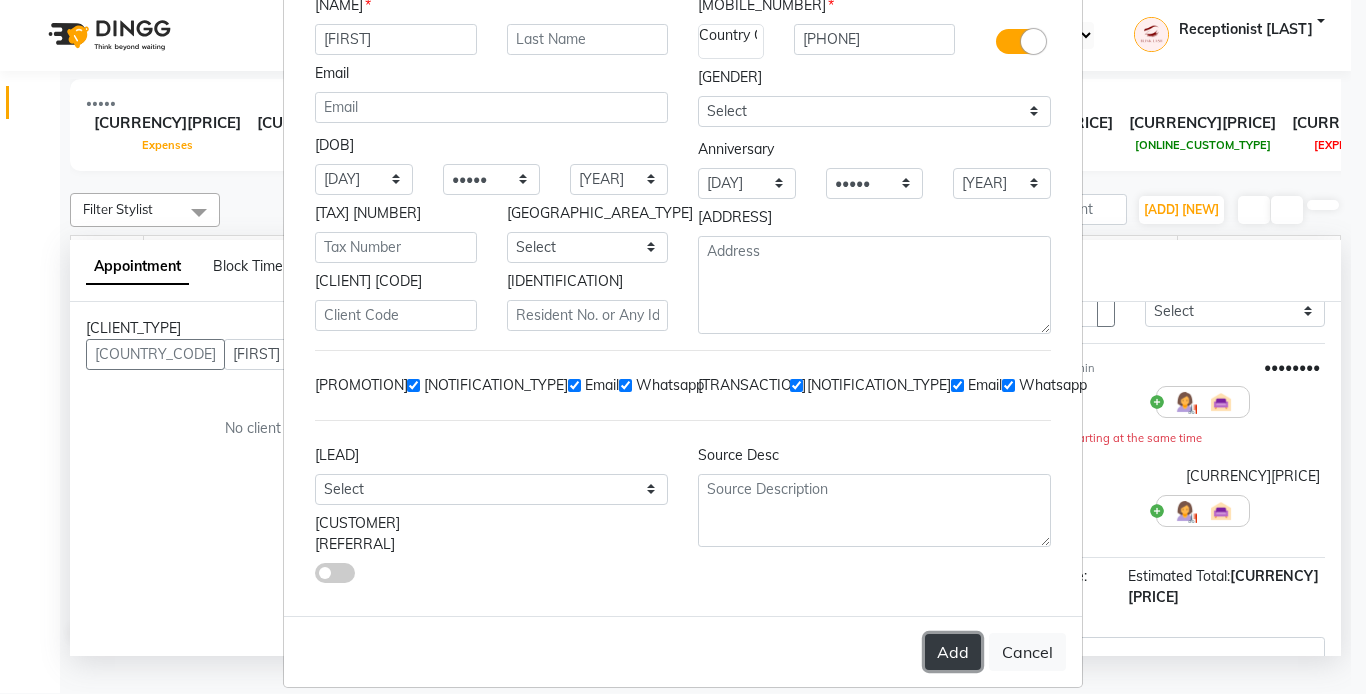 click on "Add" at bounding box center [953, 652] 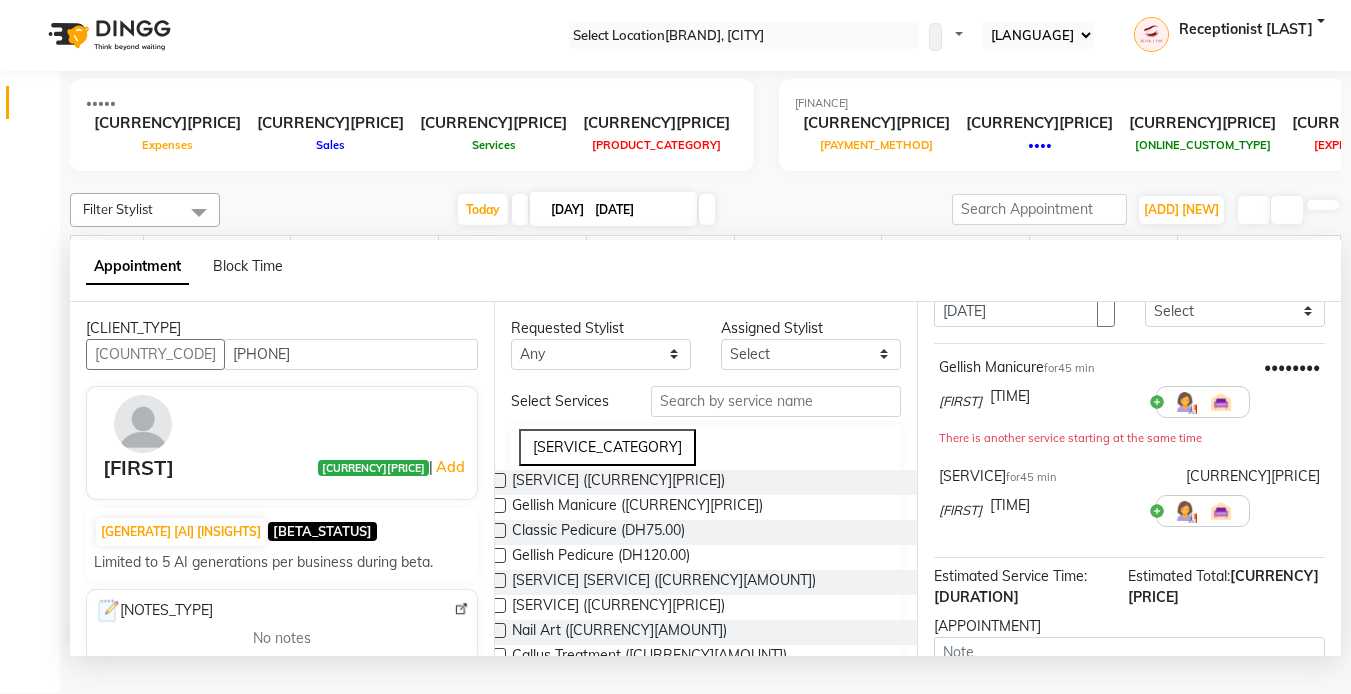 scroll, scrollTop: 320, scrollLeft: 0, axis: vertical 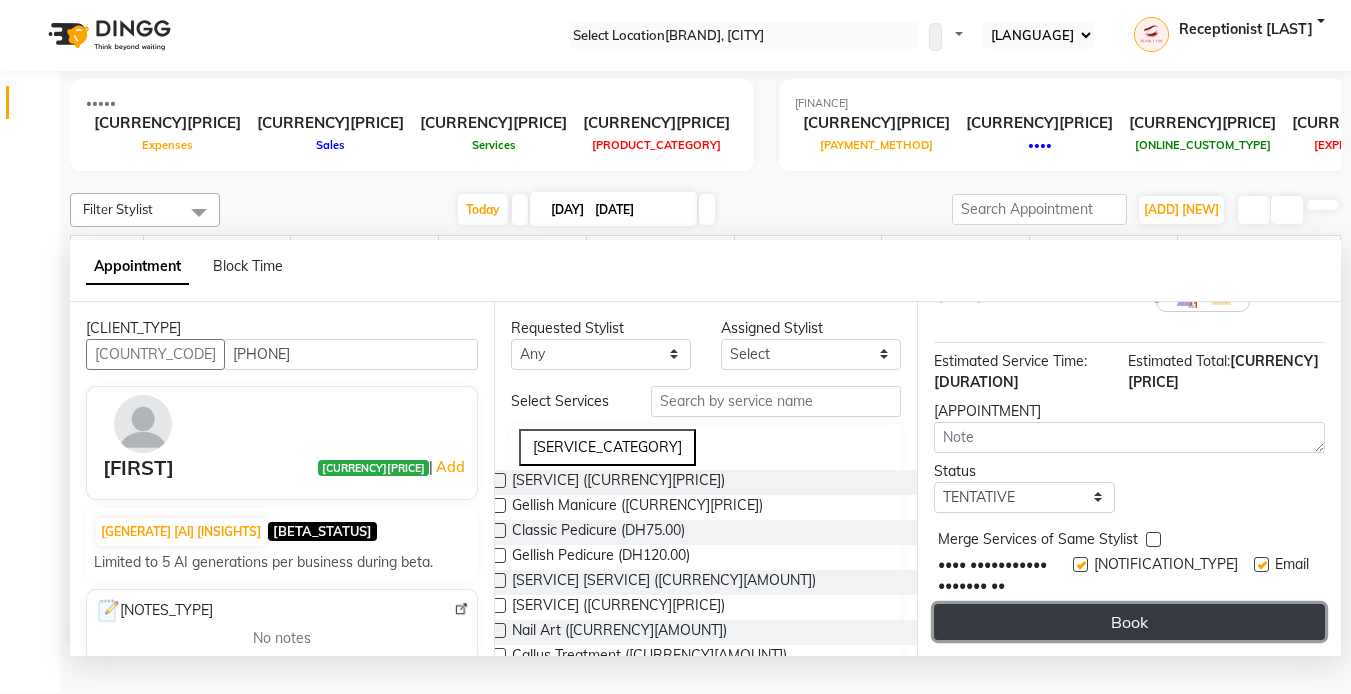 click on "Book" at bounding box center (1129, 622) 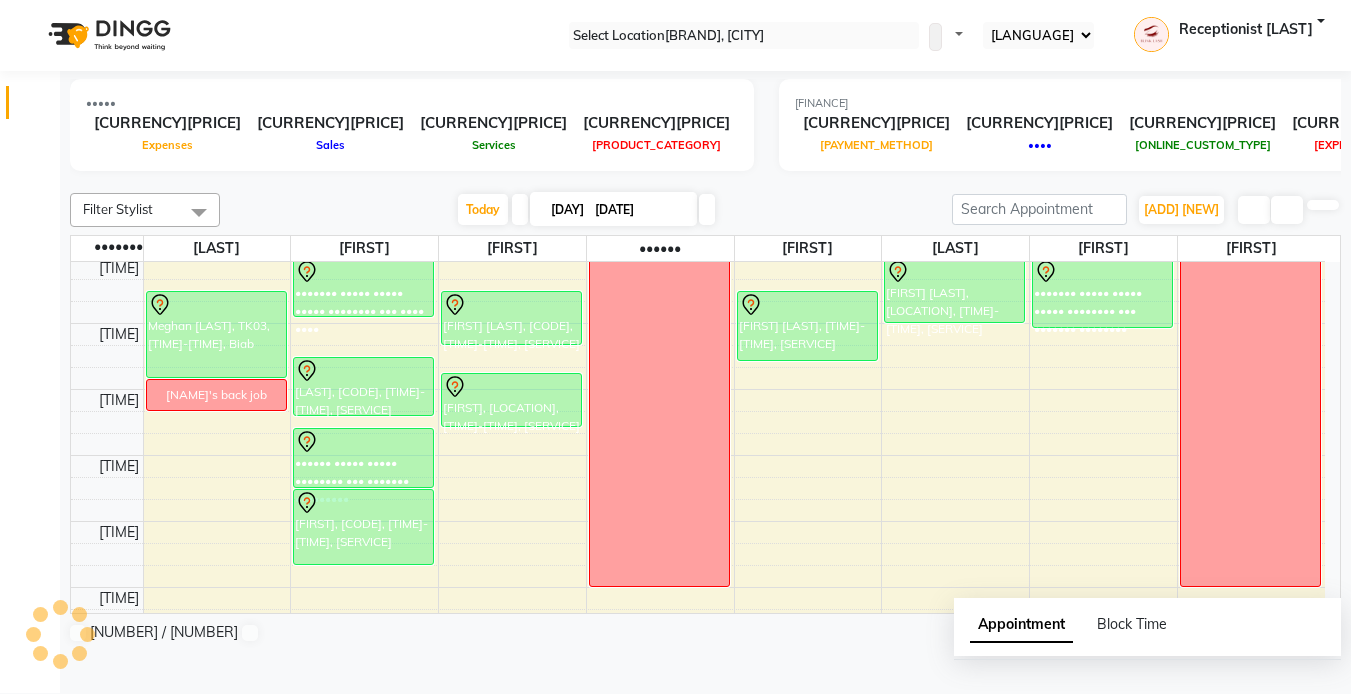 scroll, scrollTop: 0, scrollLeft: 0, axis: both 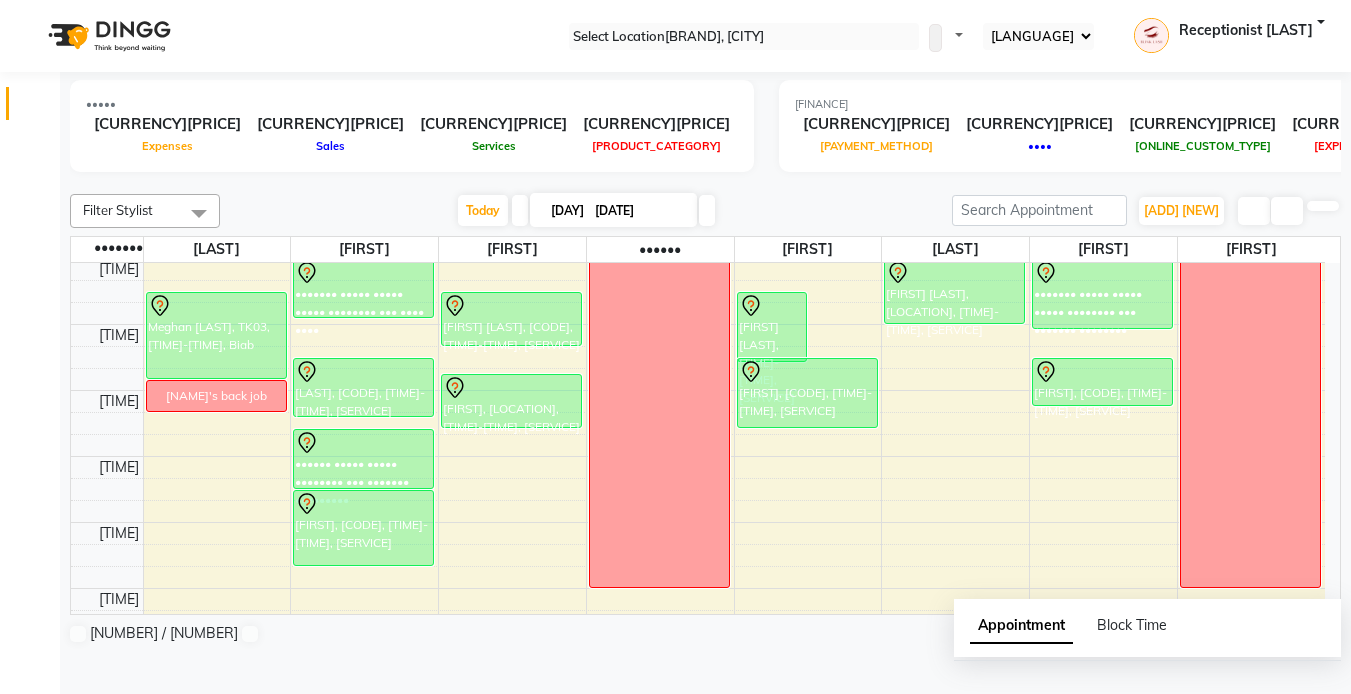 drag, startPoint x: 847, startPoint y: 424, endPoint x: 843, endPoint y: 439, distance: 15.524175 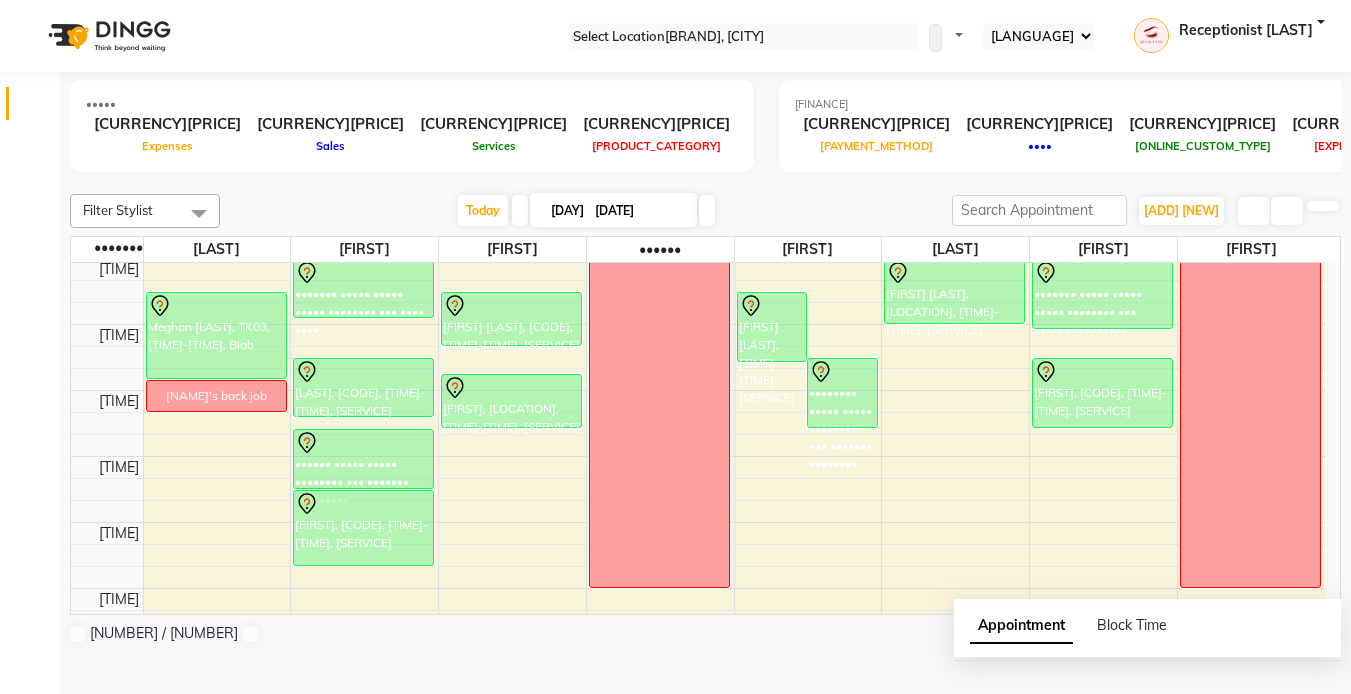 drag, startPoint x: 1072, startPoint y: 426, endPoint x: 1072, endPoint y: 455, distance: 29 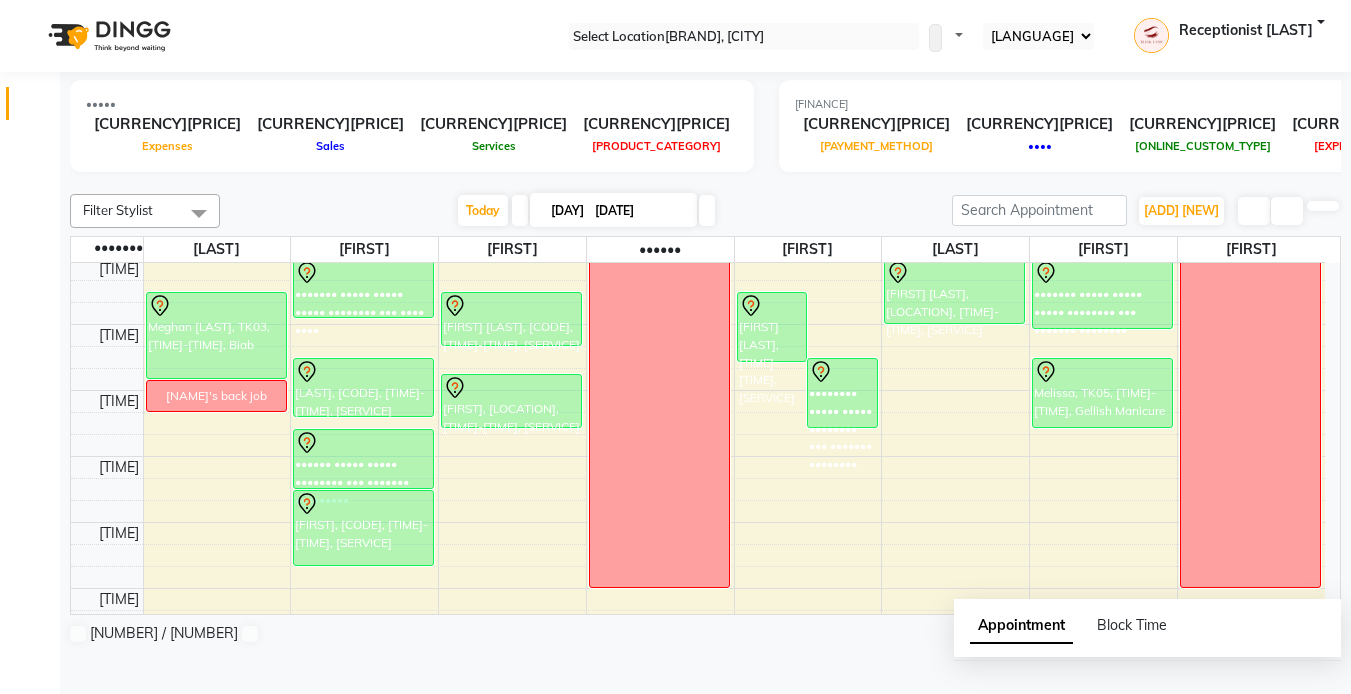 click on "Filter Stylist Select All Asuka [LAST] INGRID [FIRST] [FIRST] Rica [FIRST] [FIRST] [FIRST] Today  [DAY] [DATE] Toggle Dropdown Add Appointment Add Invoice Add Expense Add Client Toggle Dropdown Add Appointment Add Invoice Add Expense Add Client ADD NEW Toggle Dropdown Add Appointment Add Invoice Add Expense Add Client Filter Stylist Select All Asuka [LAST] INGRID [FIRST] [FIRST] Rica [FIRST] [FIRST] [FIRST] Group By  Staff View   Room View  View as Vertical  Vertical - Week View  Horizontal  Horizontal - Week View  List  Toggle Dropdown Calendar Settings Manage Tags   Arrange Stylists   Reset Stylists  Full Screen Appointment Form Zoom 75% Stylist [FIRST] [FIRST] [FIRST] [FIRST] [FIRST] [FIRST] [FIRST] [FIRST] 9:00 AM 10:00 AM 11:00 AM 12:00 PM 1:00 PM 2:00 PM 3:00 PM 4:00 PM 5:00 PM 6:00 PM 7:00 PM 8:00 PM 9:00 PM 10:00 PM 11:00 PM             Meghan [LAST], TK03, [TIME]-[TIME], Biab  puja's back job   asuka's backjob              CLODAGH [LAST], TK01, [TIME]-[TIME], Lash Lift" at bounding box center (705, 419) 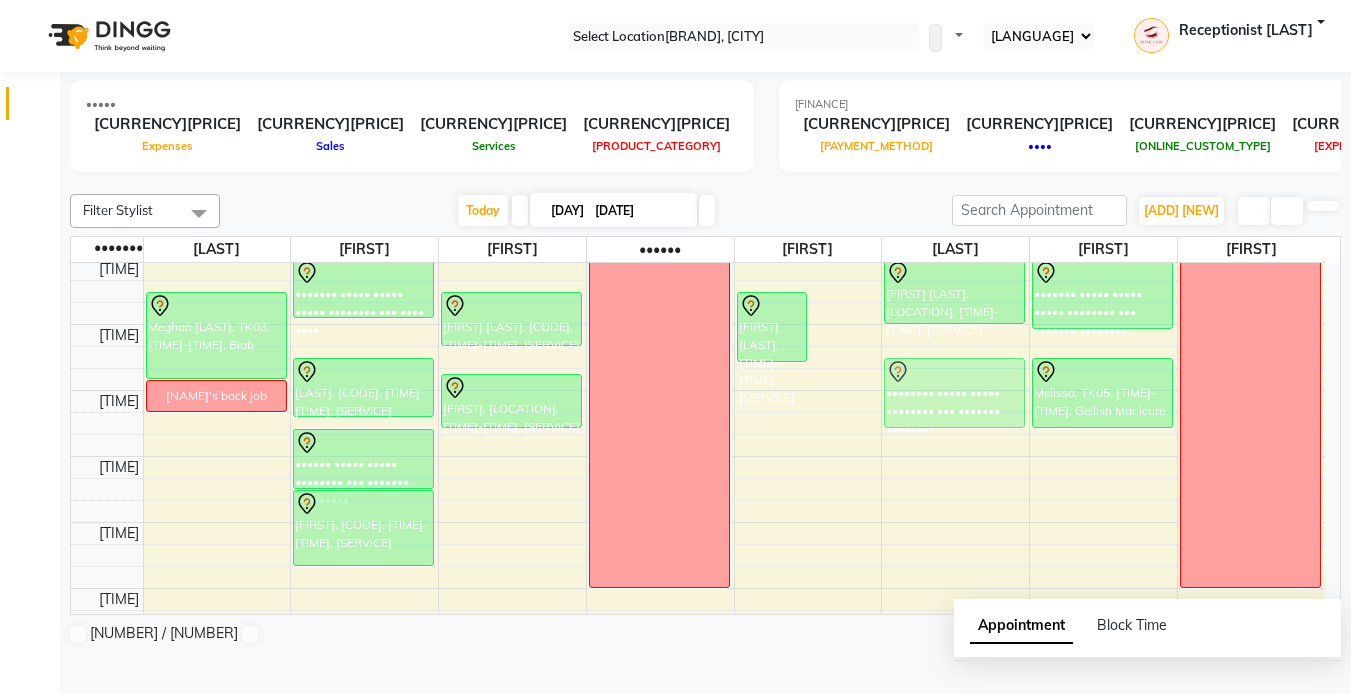 drag, startPoint x: 847, startPoint y: 413, endPoint x: 945, endPoint y: 411, distance: 98.02041 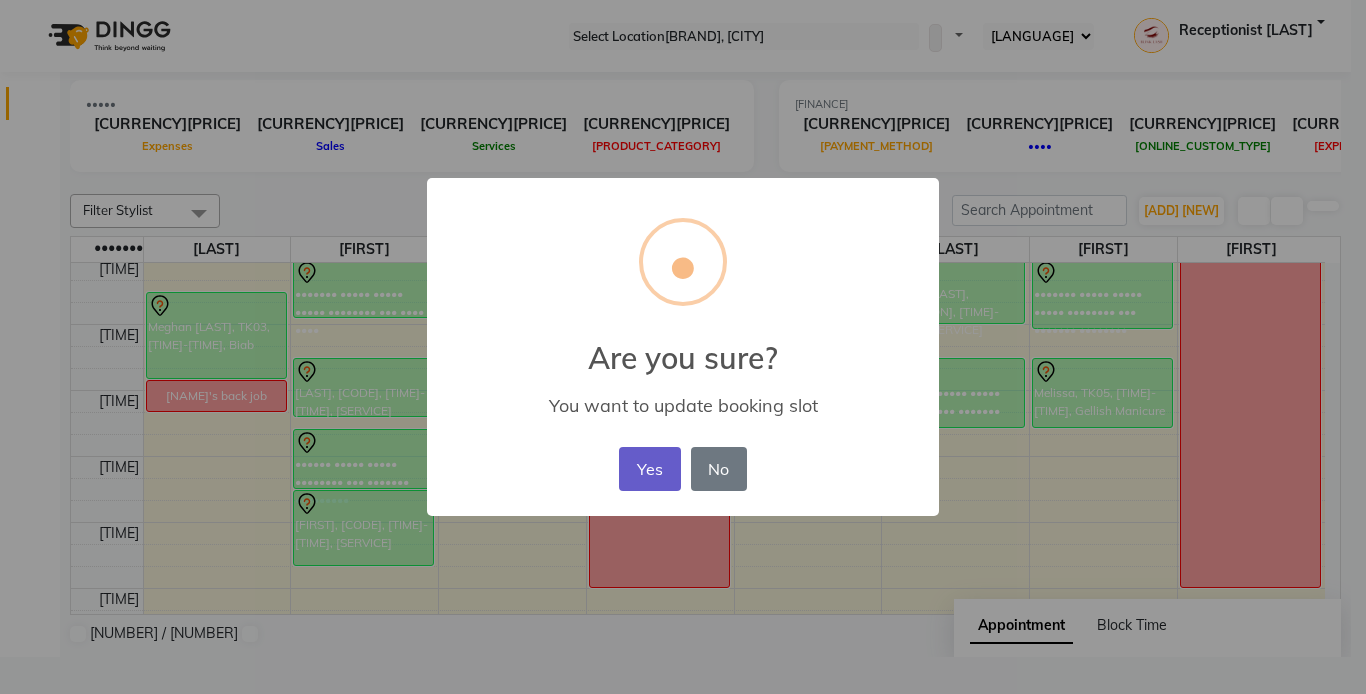 click on "Yes" at bounding box center [649, 469] 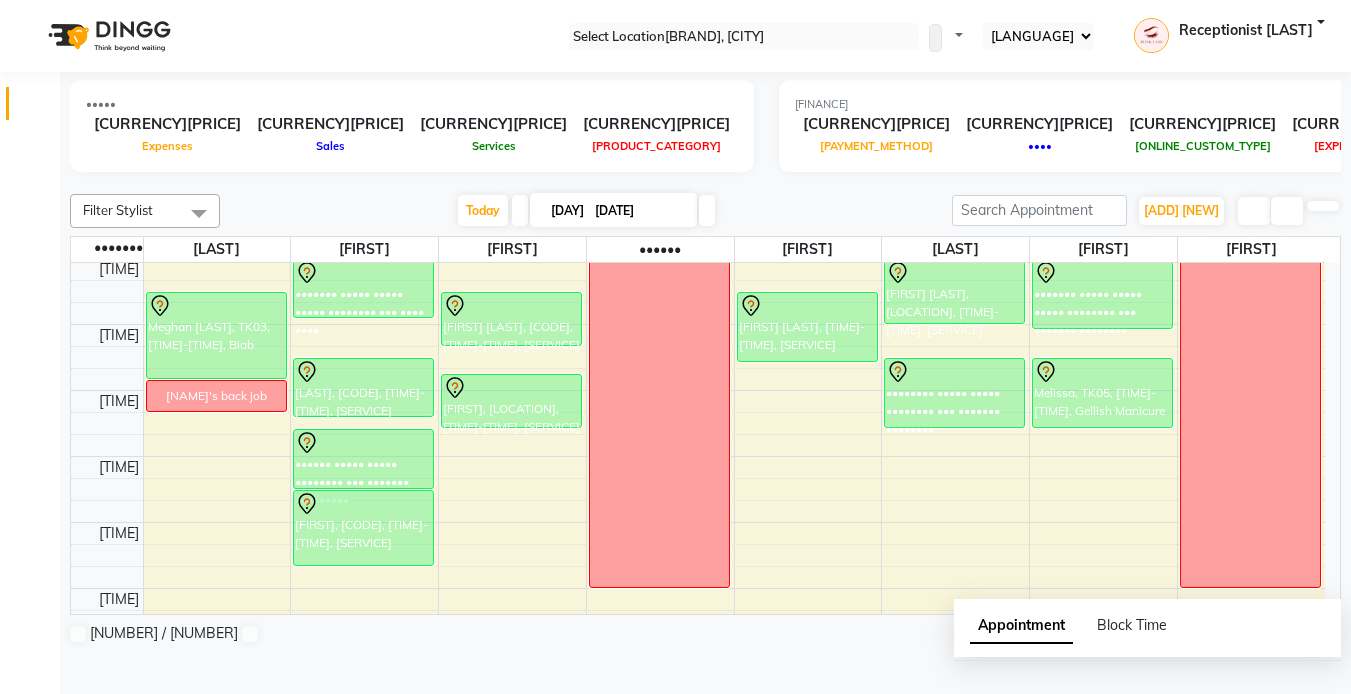 click at bounding box center (707, 210) 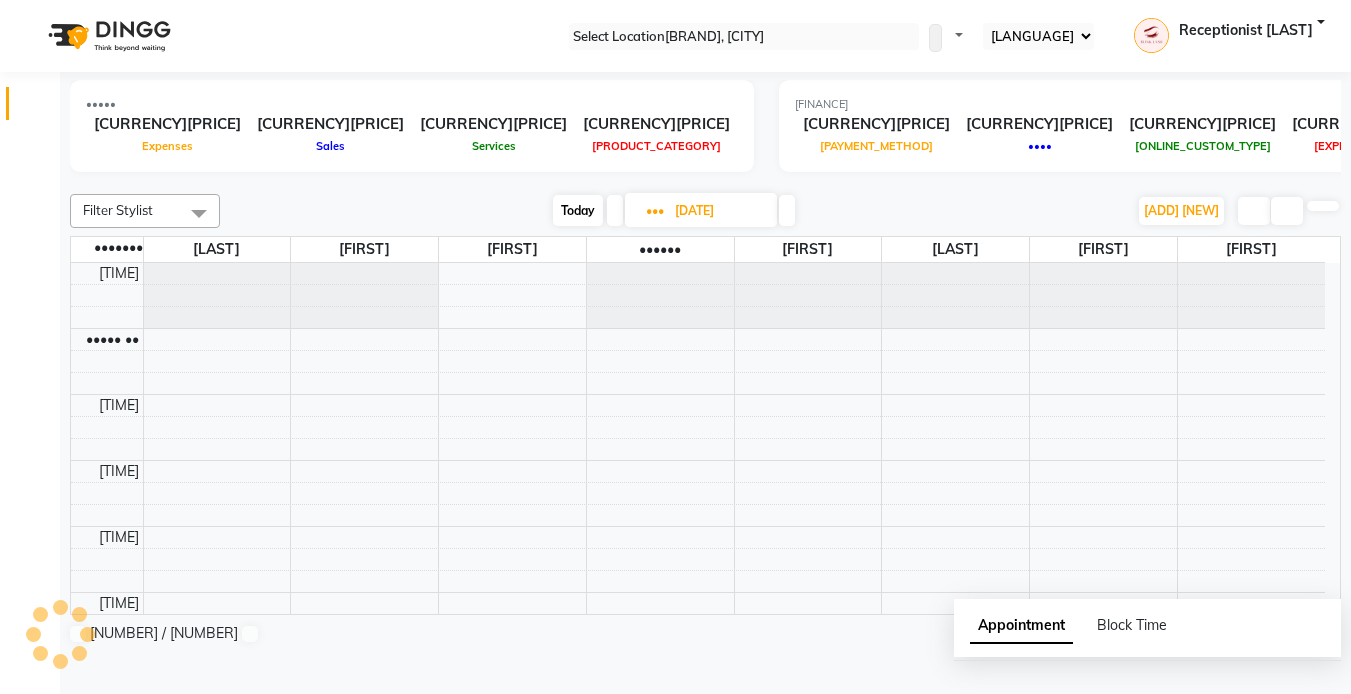 scroll, scrollTop: 67, scrollLeft: 0, axis: vertical 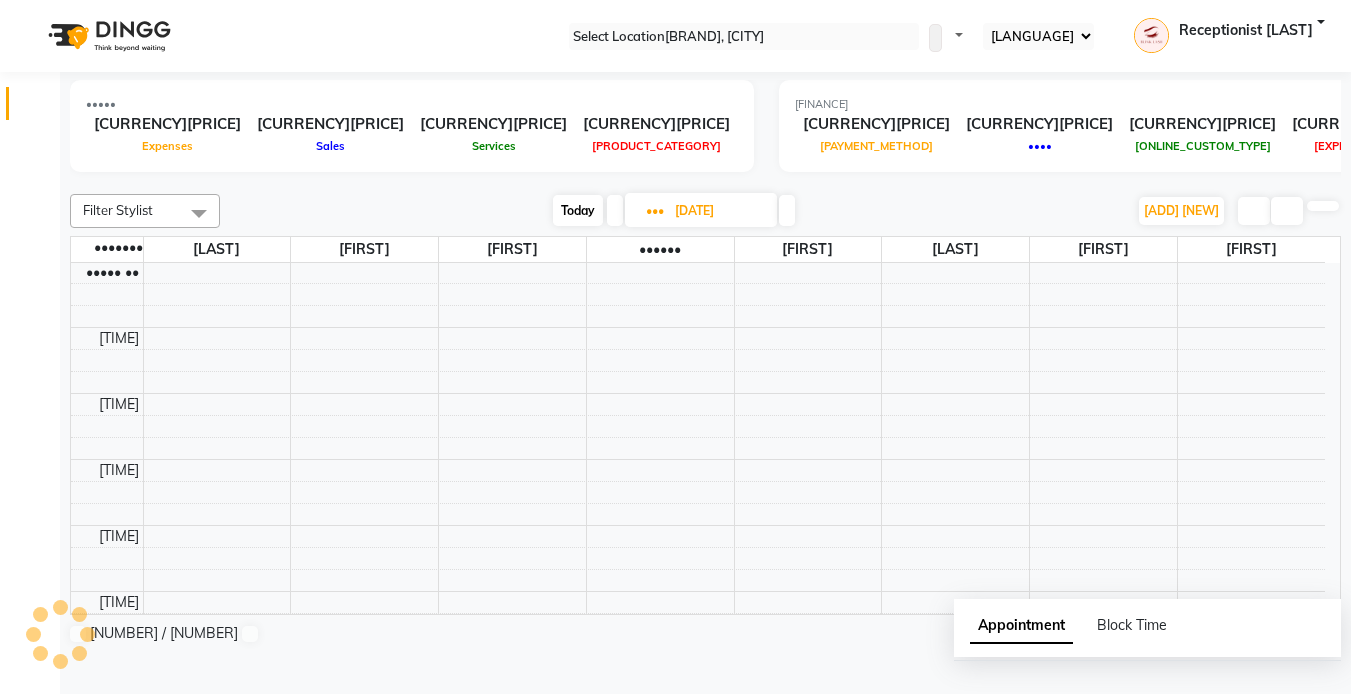 click at bounding box center [787, 210] 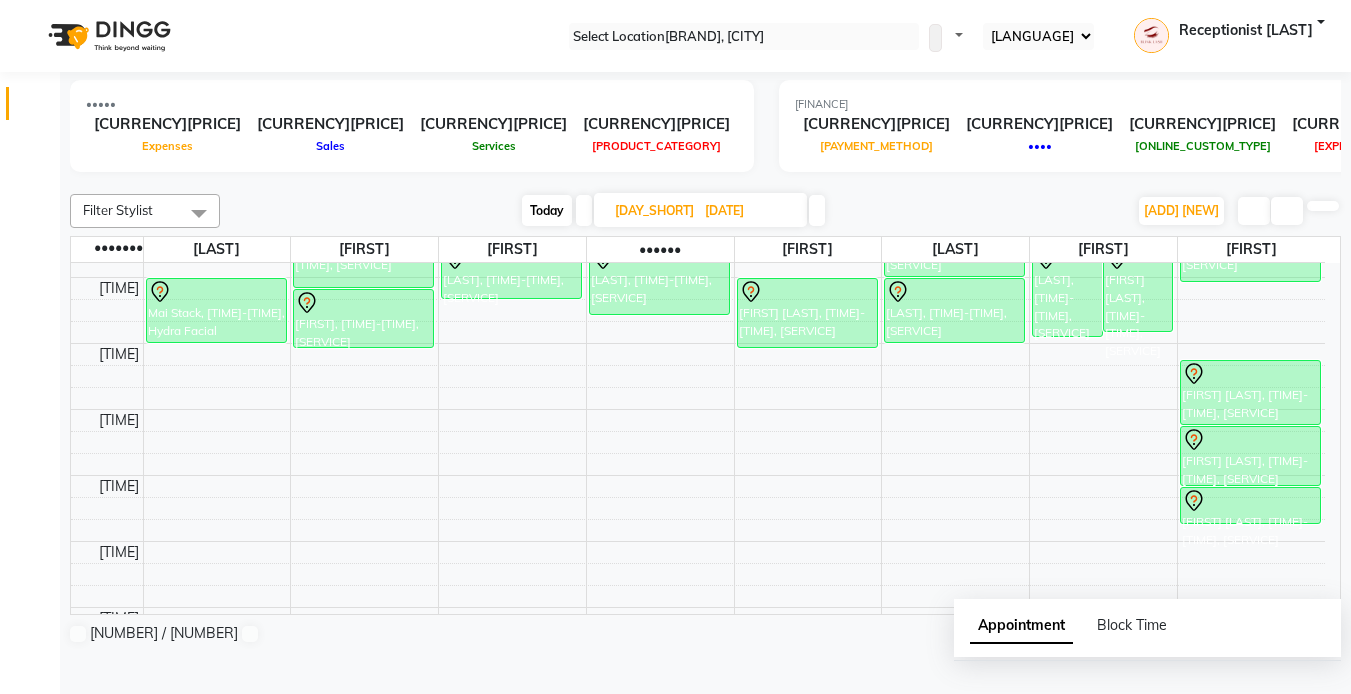 scroll, scrollTop: 400, scrollLeft: 0, axis: vertical 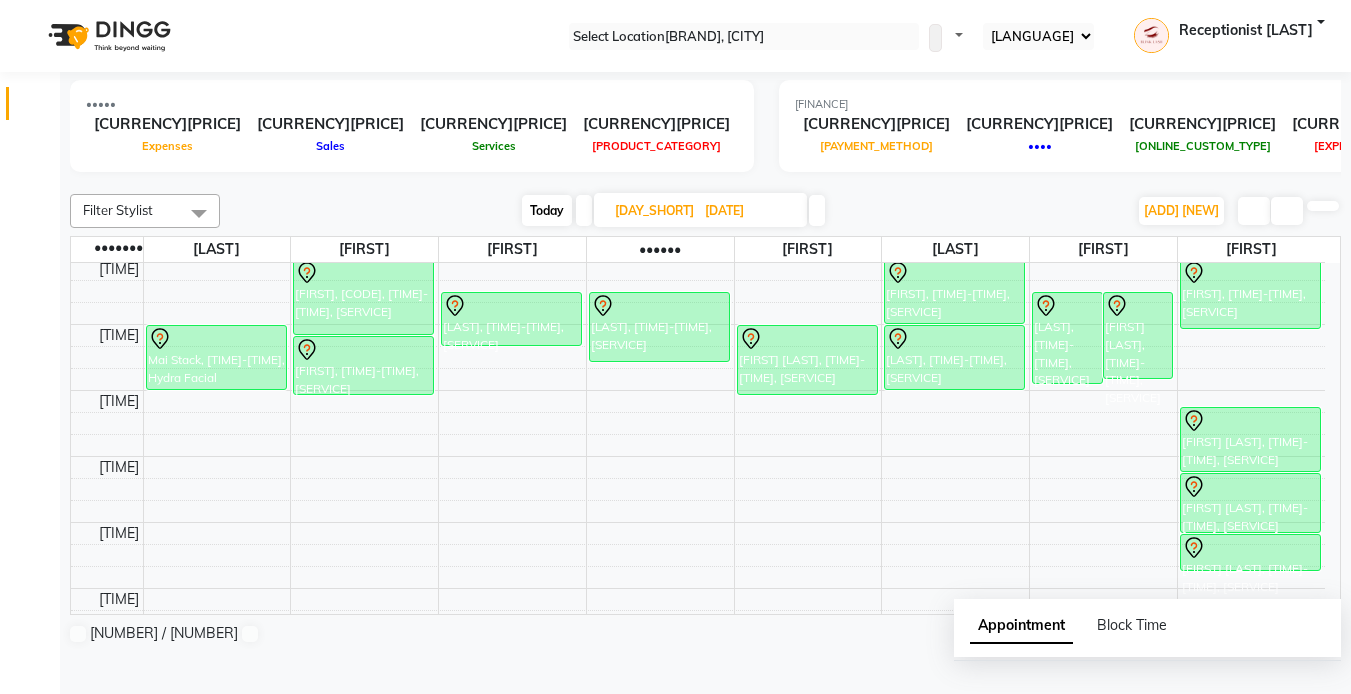 click on "Filter Stylist Select All [FIRST] [FIRST] [FIRST] [FIRST] [FIRST] [FIRST] [FIRST] [FIRST] Today  [DATE] Toggle Dropdown Add Appointment Add Invoice Add Expense Add Client Toggle Dropdown Add Appointment Add Invoice Add Expense Add Client ADD NEW Toggle Dropdown Add Appointment Add Invoice Add Expense Add Client Filter Stylist Select All [FIRST] [FIRST] [FIRST] [FIRST] [FIRST] [FIRST] [FIRST] [FIRST] Group By  Staff View   Room View  View as Vertical  Vertical - Week View  Horizontal  Horizontal - Week View  List  Toggle Dropdown Calendar Settings Manage Tags   Arrange Stylists   Reset Stylists  Full Screen Appointment Form Zoom 75% Staff/Room Display Count 8 Stylist [FIRST] [FIRST] [FIRST] [FIRST] [FIRST] [FIRST] [FIRST] [FIRST] [TIME] [TIME] [TIME] [TIME] [TIME] [TIME] [TIME] [TIME] [TIME] [TIME] [TIME] [TIME]             [FULL_NAME], [TIME]-[TIME], [SERVICE]             [FULL_NAME], [TIME]-[TIME], [SERVICE]             [FULL_NAME], [TIME]-[TIME], [SERVICE]" at bounding box center (705, 419) 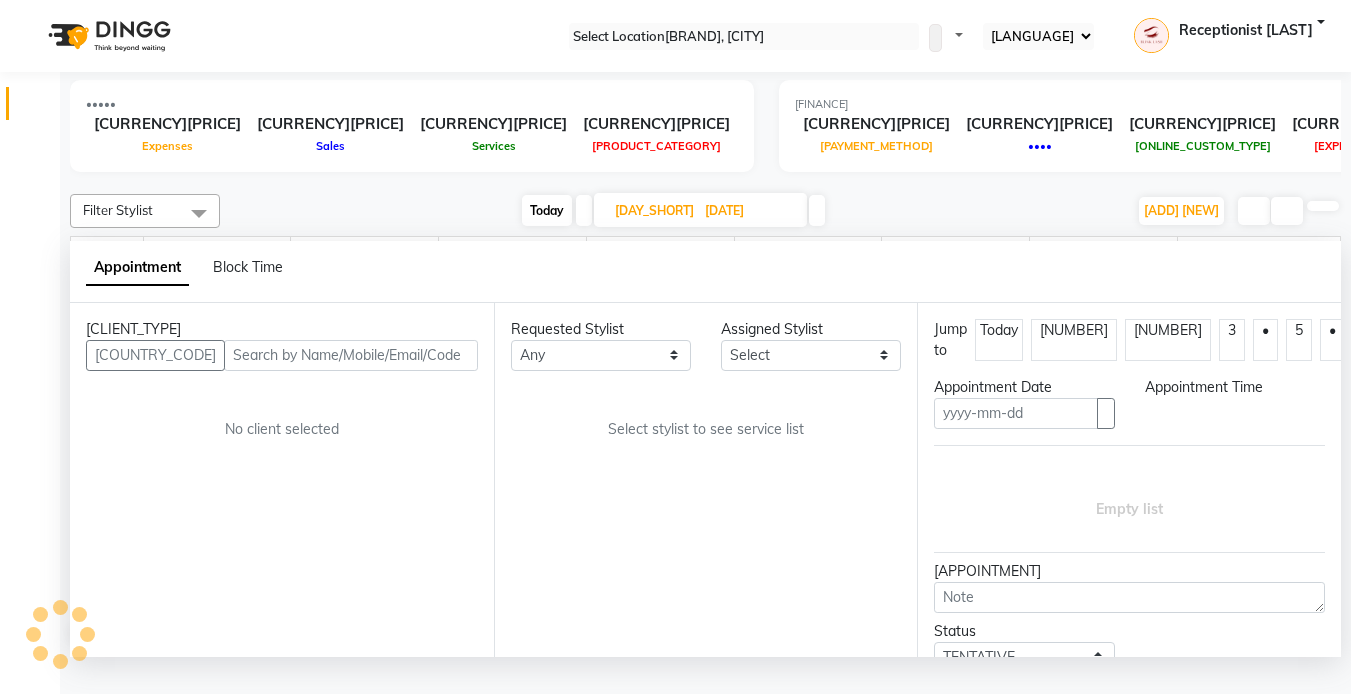 scroll, scrollTop: 1, scrollLeft: 0, axis: vertical 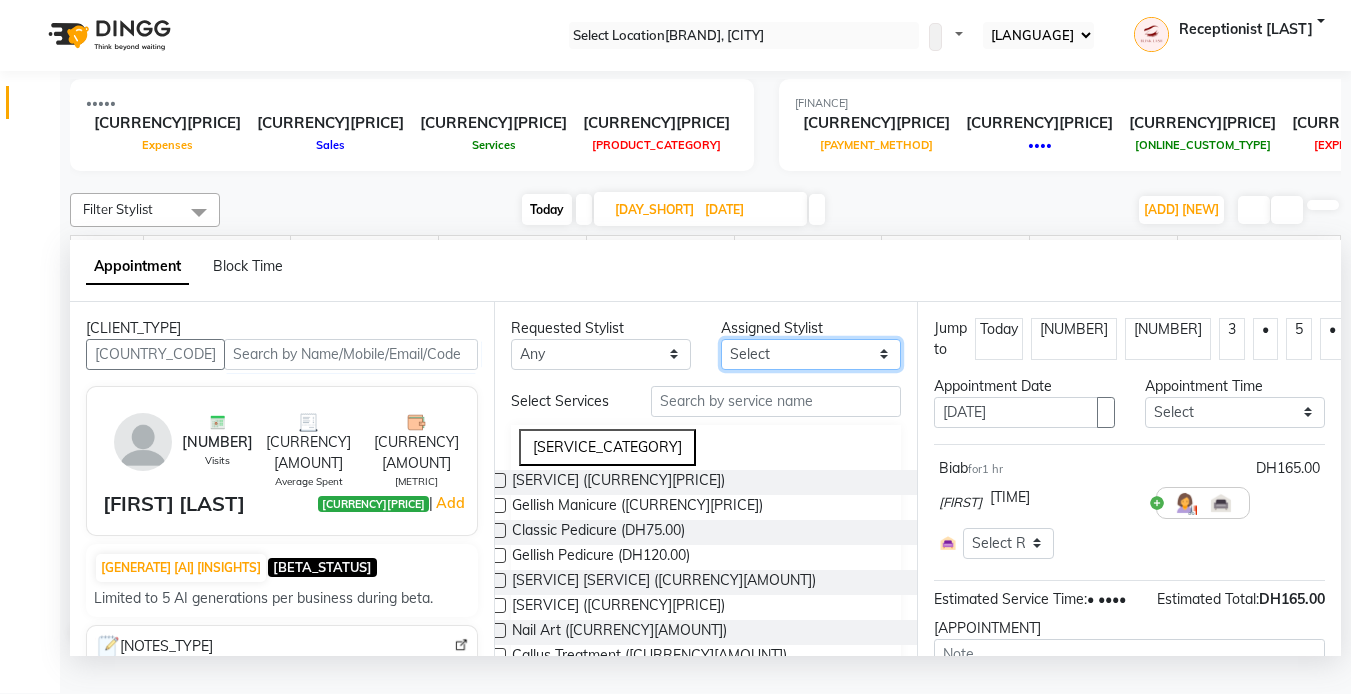 click on "Select [FIRST] [FIRST] [FIRST] [FIRST] [FIRST] [FIRST] [FIRST] [FIRST]" at bounding box center [601, 354] 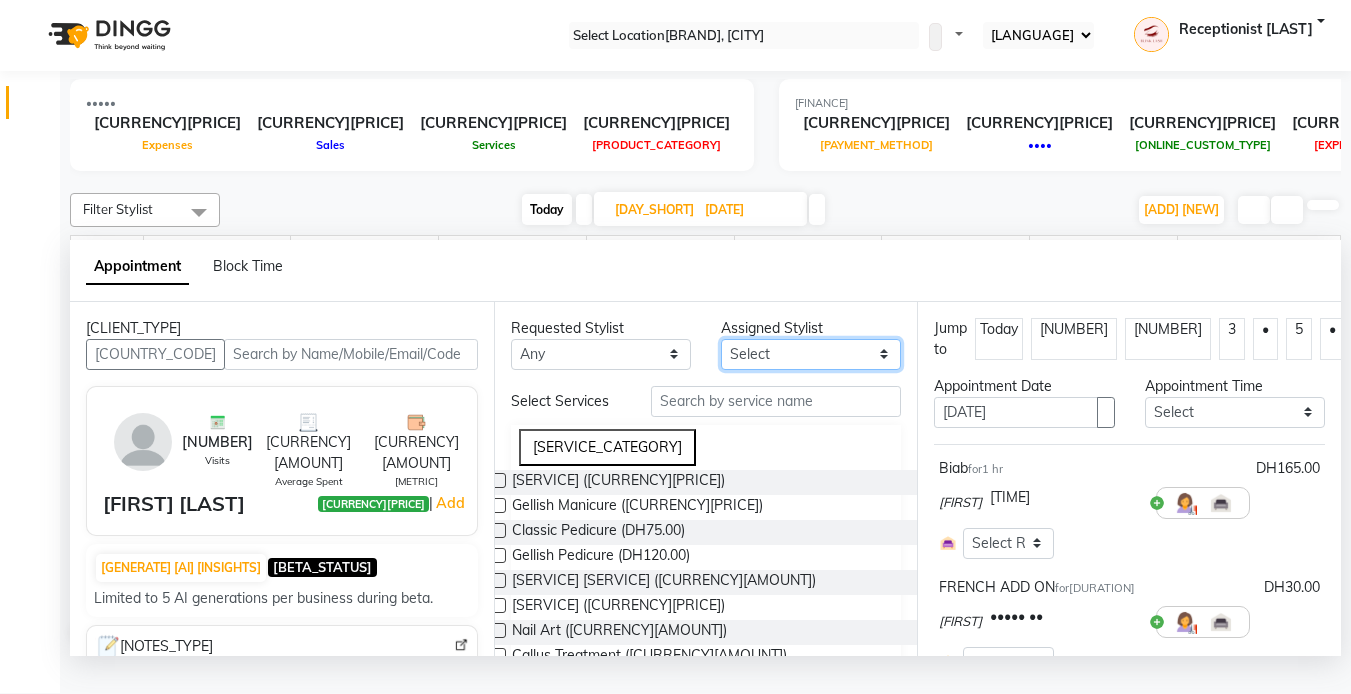 select on "[NUMBER]" 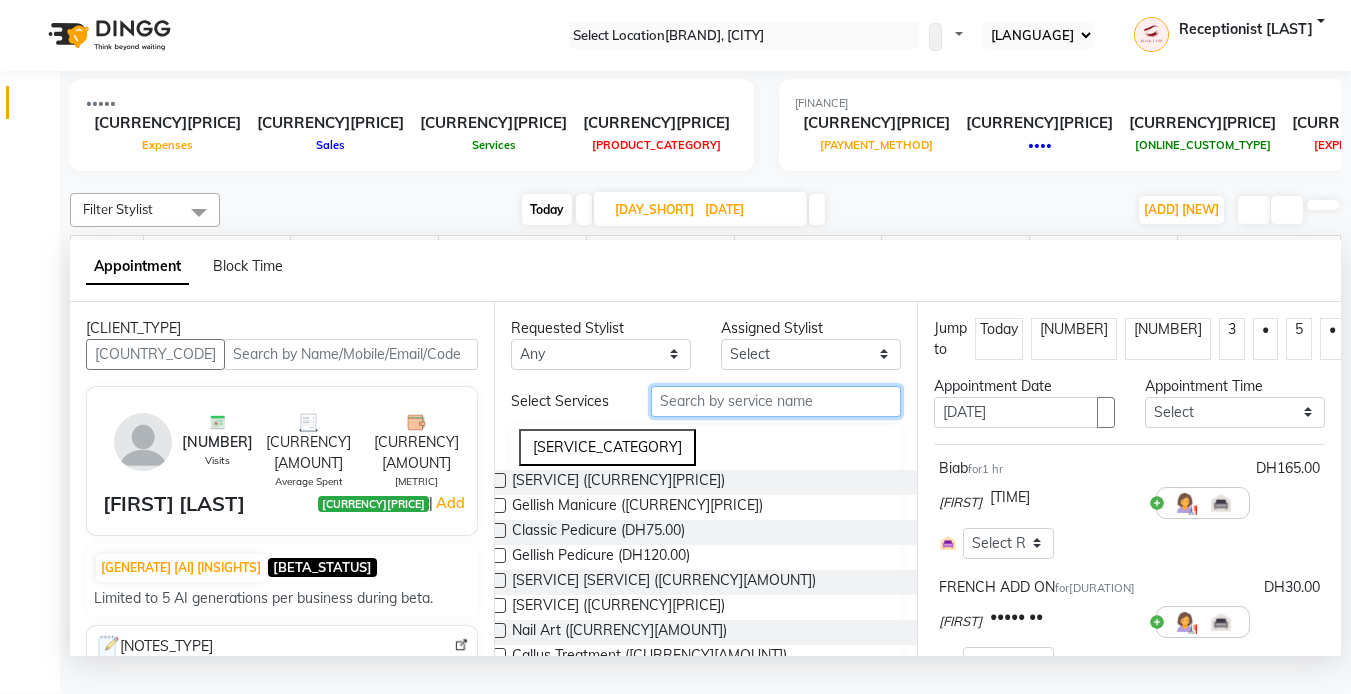 click at bounding box center [776, 401] 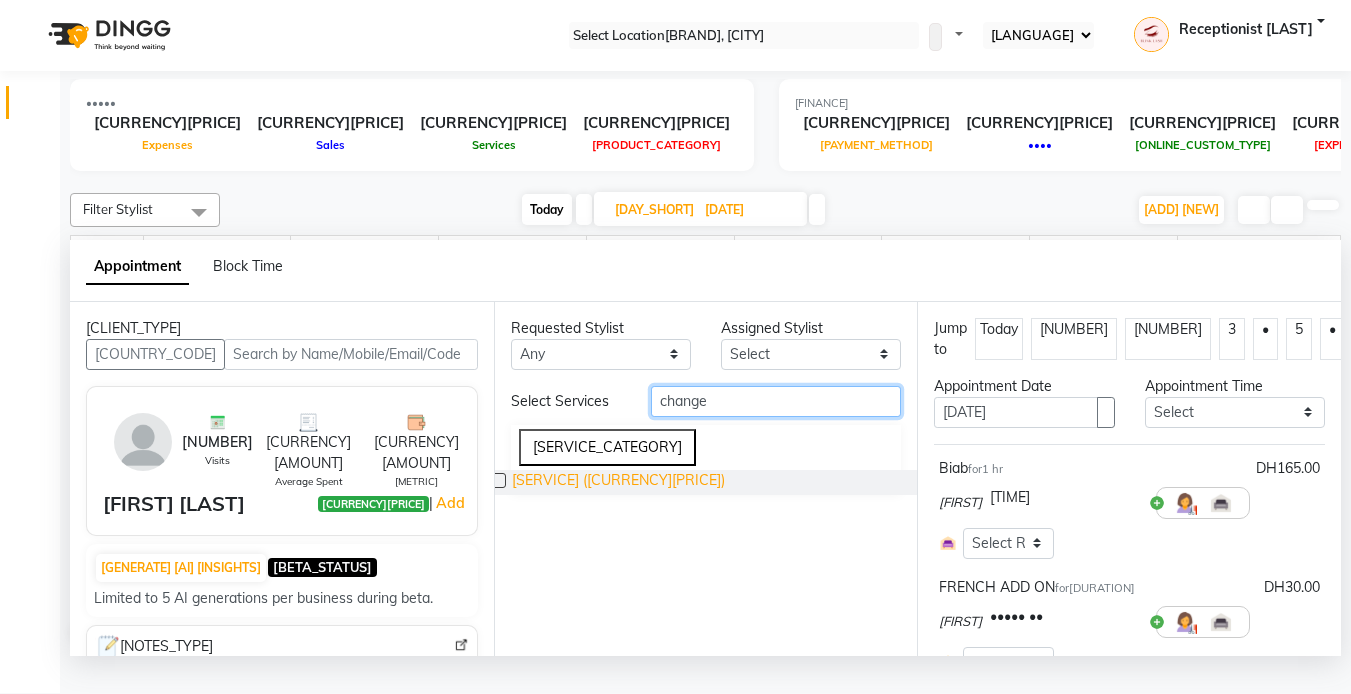 type on "change" 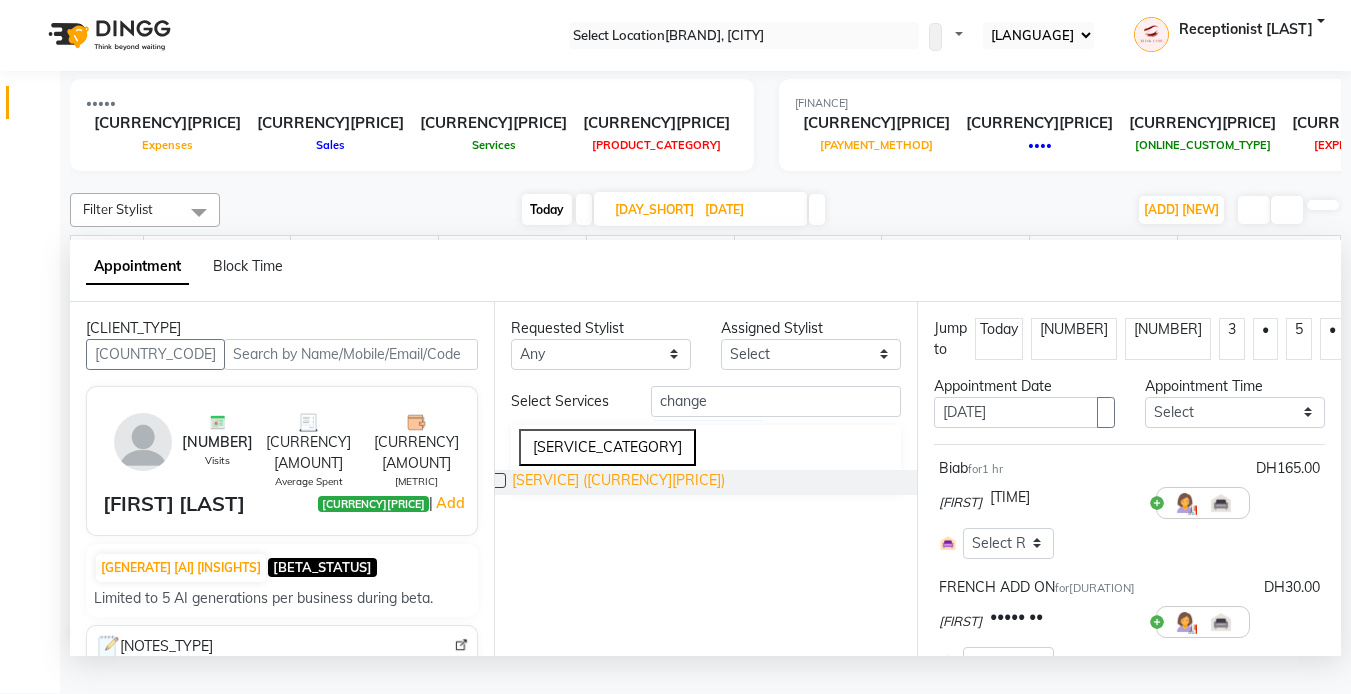 click on "[SERVICE] ([CURRENCY][PRICE])" at bounding box center (618, 482) 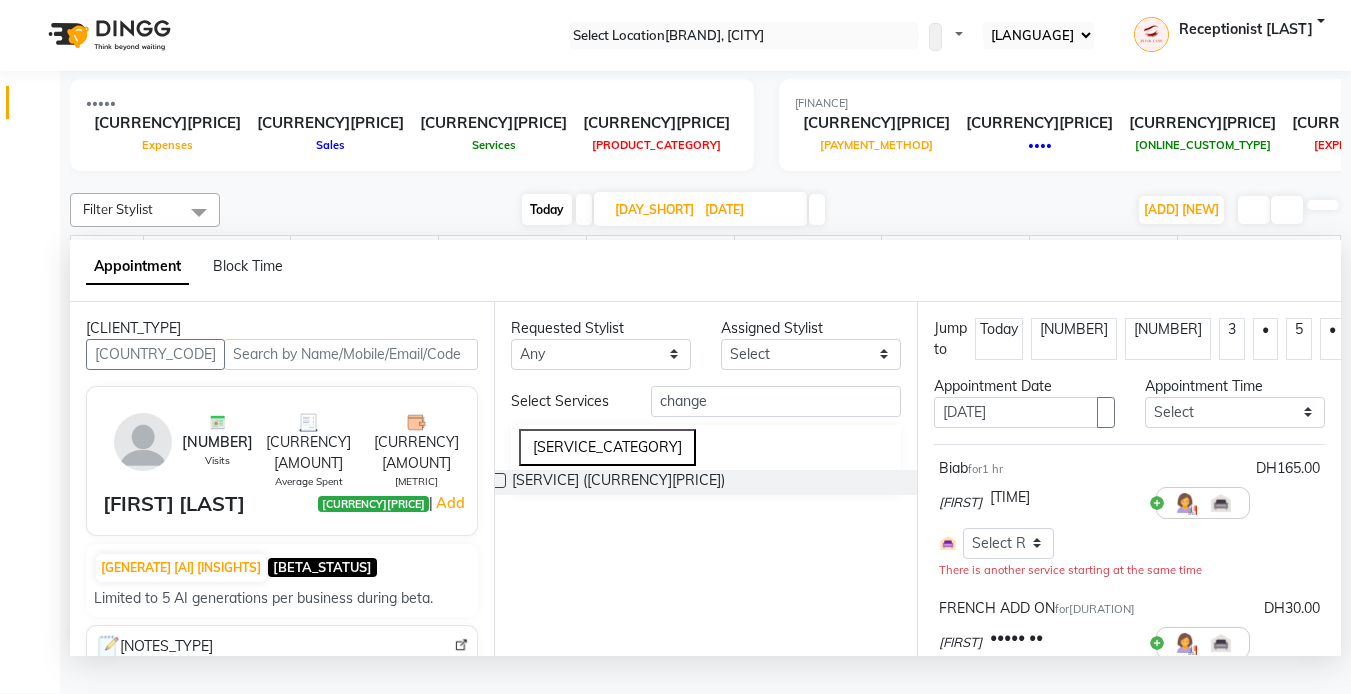 scroll, scrollTop: 400, scrollLeft: 0, axis: vertical 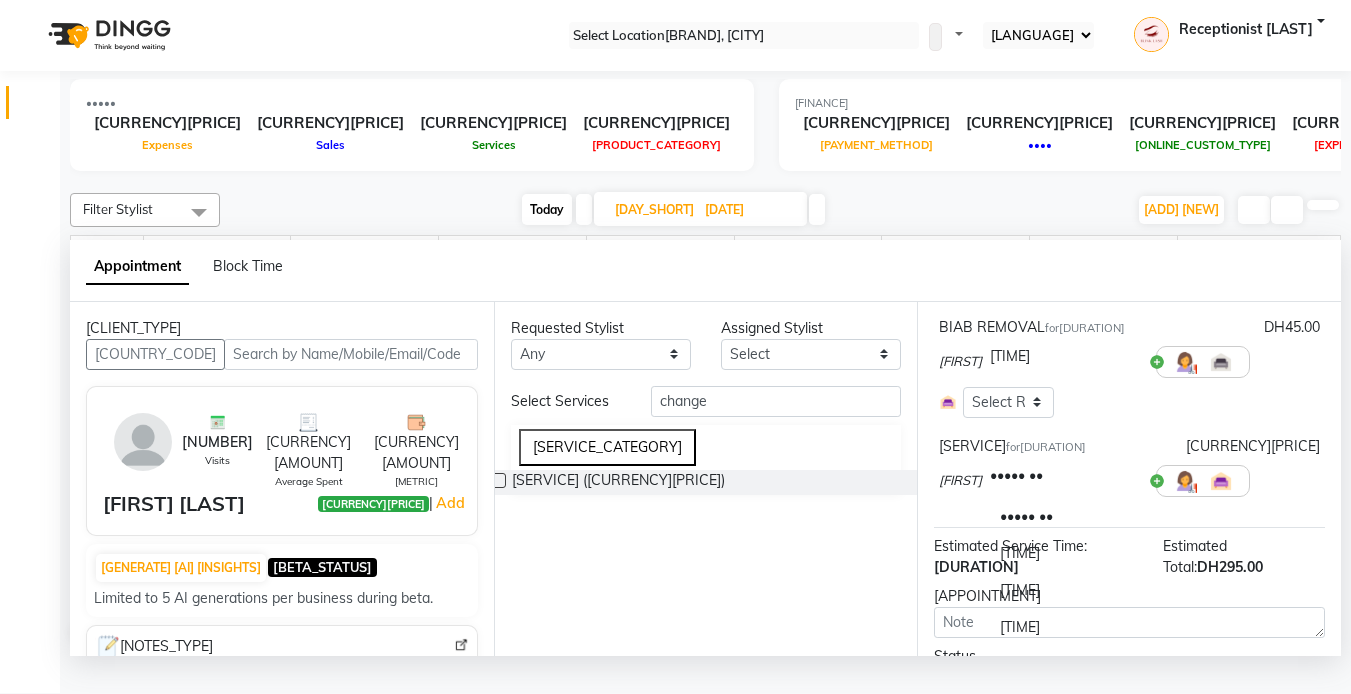 click at bounding box center (1140, 487) 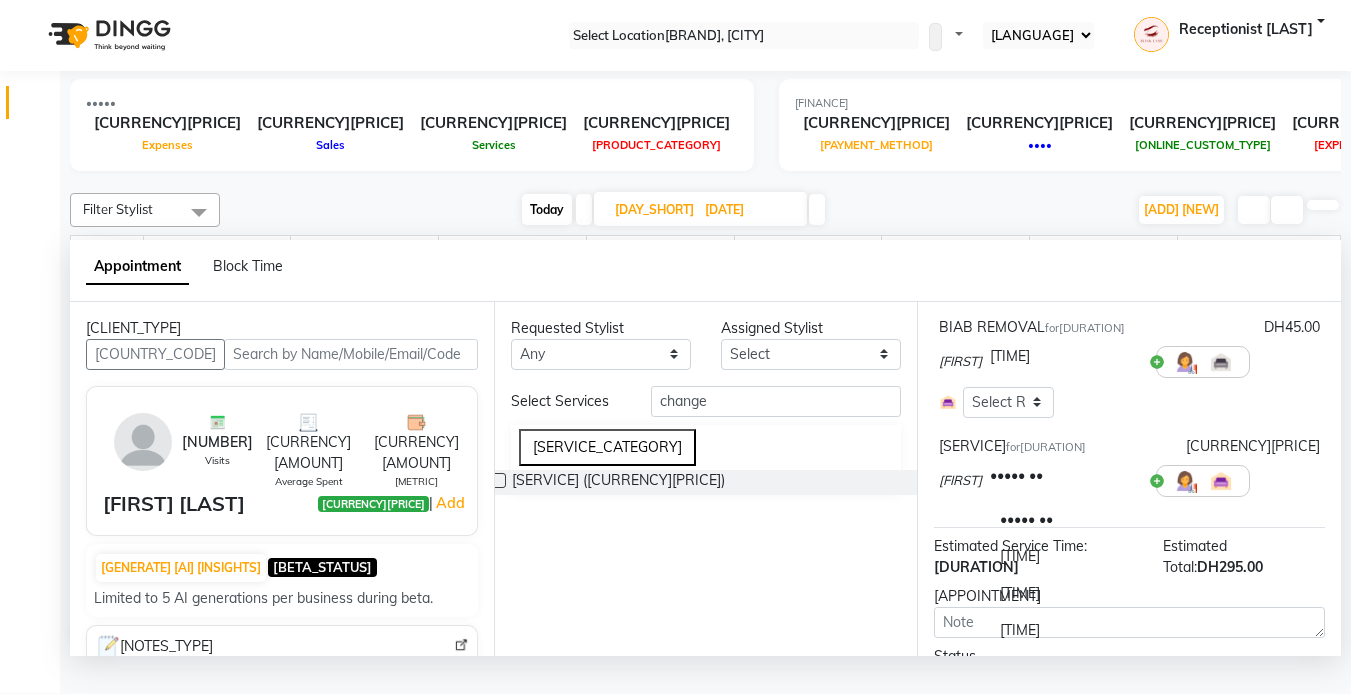 scroll, scrollTop: 3696, scrollLeft: 0, axis: vertical 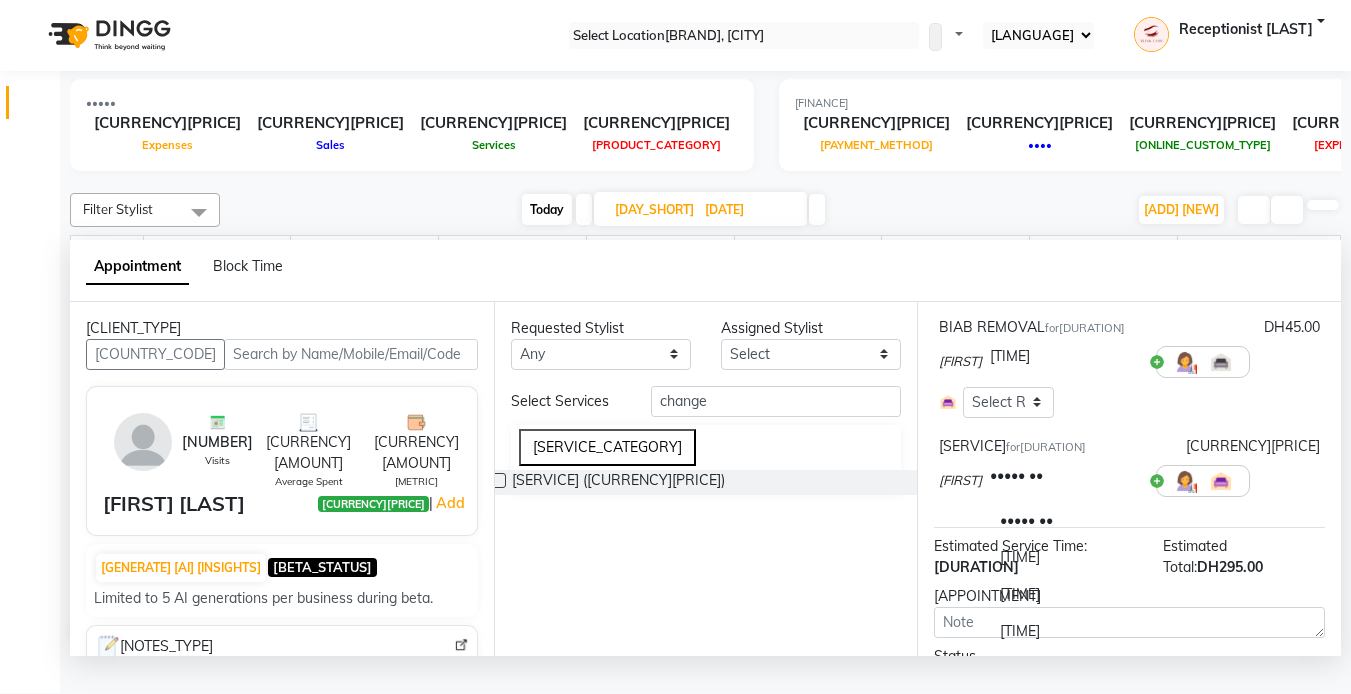 click on "[TIME]" at bounding box center (1065, 483) 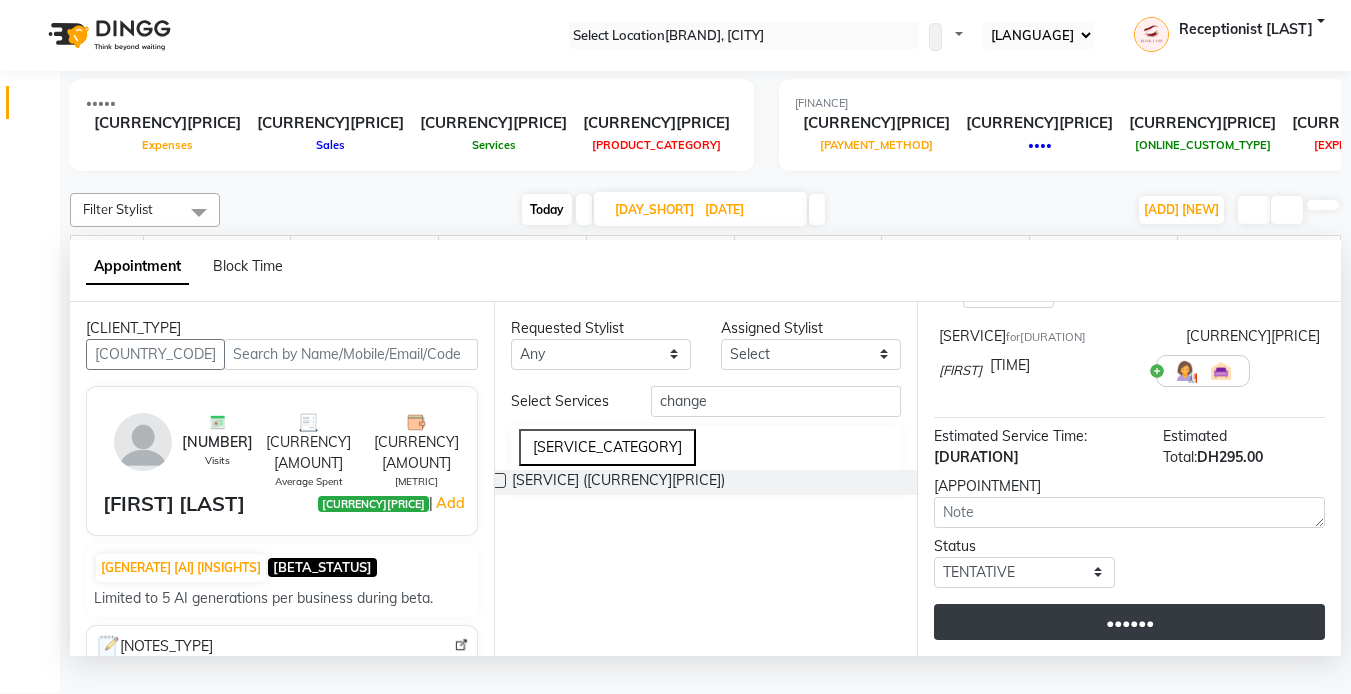 scroll, scrollTop: 537, scrollLeft: 0, axis: vertical 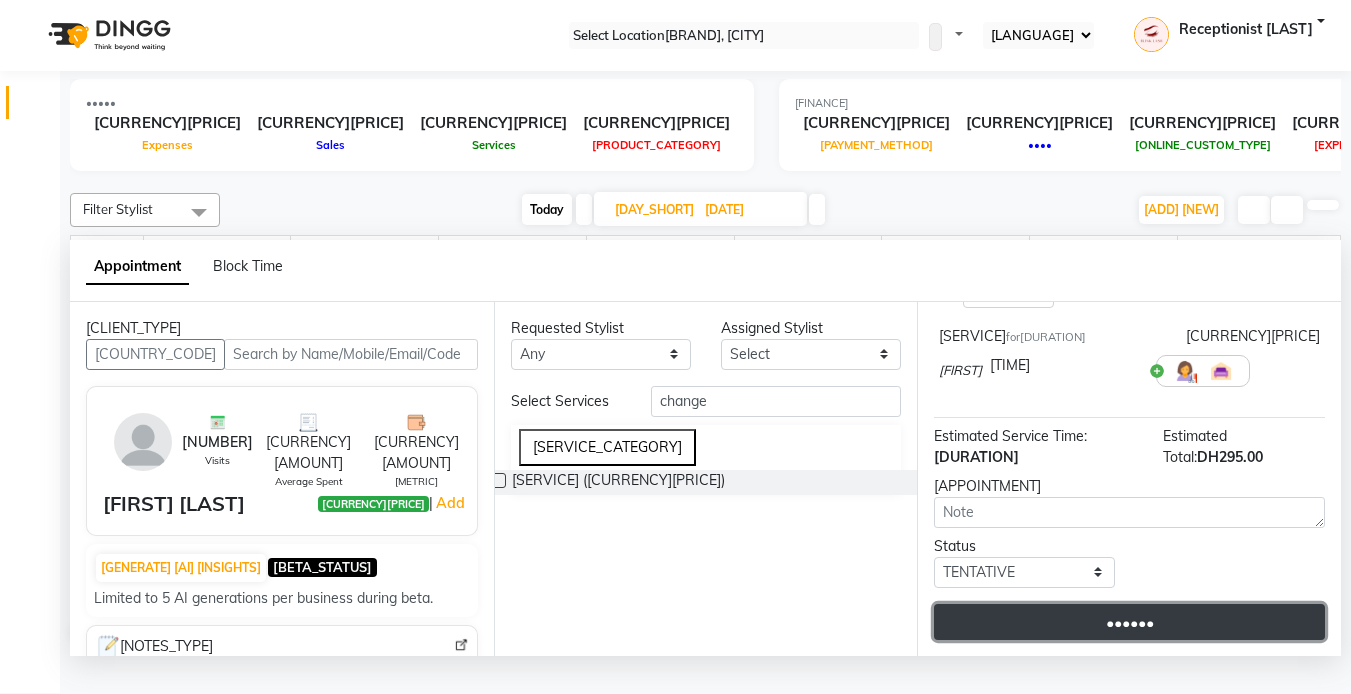 click on "••••••" at bounding box center (1129, 622) 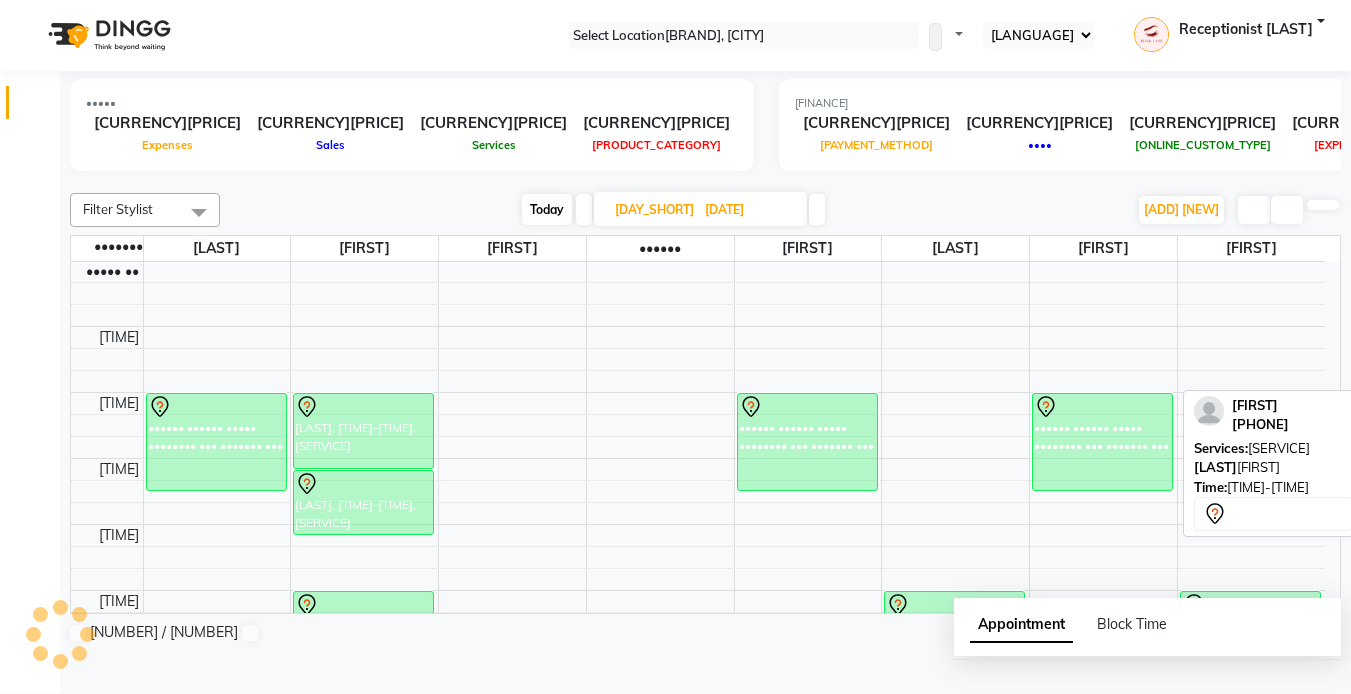 scroll, scrollTop: 0, scrollLeft: 0, axis: both 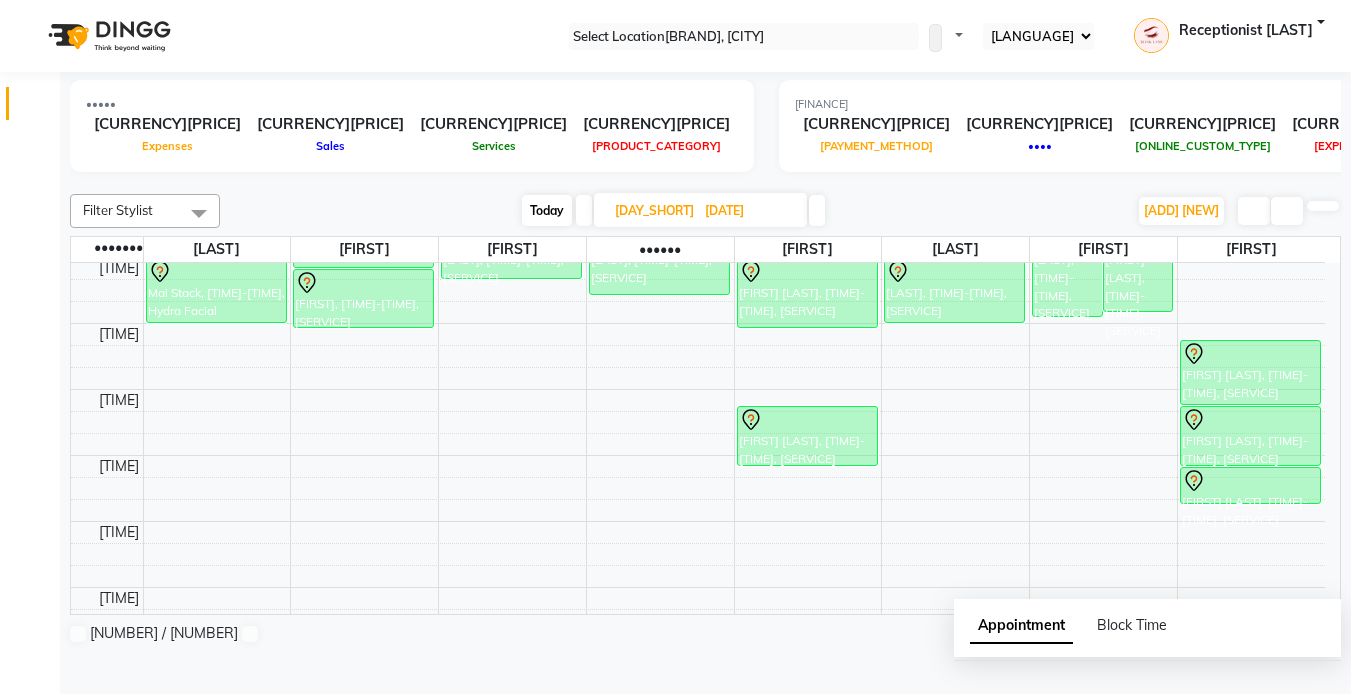 drag, startPoint x: 822, startPoint y: 441, endPoint x: 822, endPoint y: 477, distance: 36 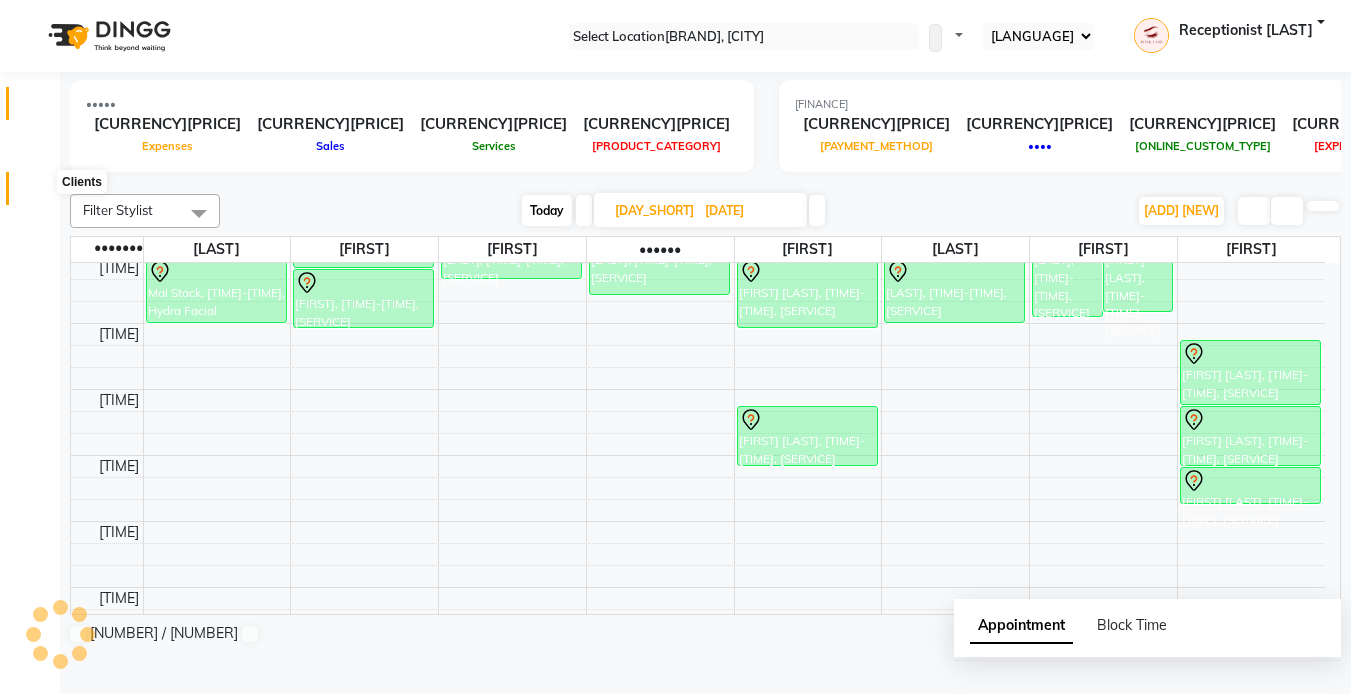 click at bounding box center (38, 193) 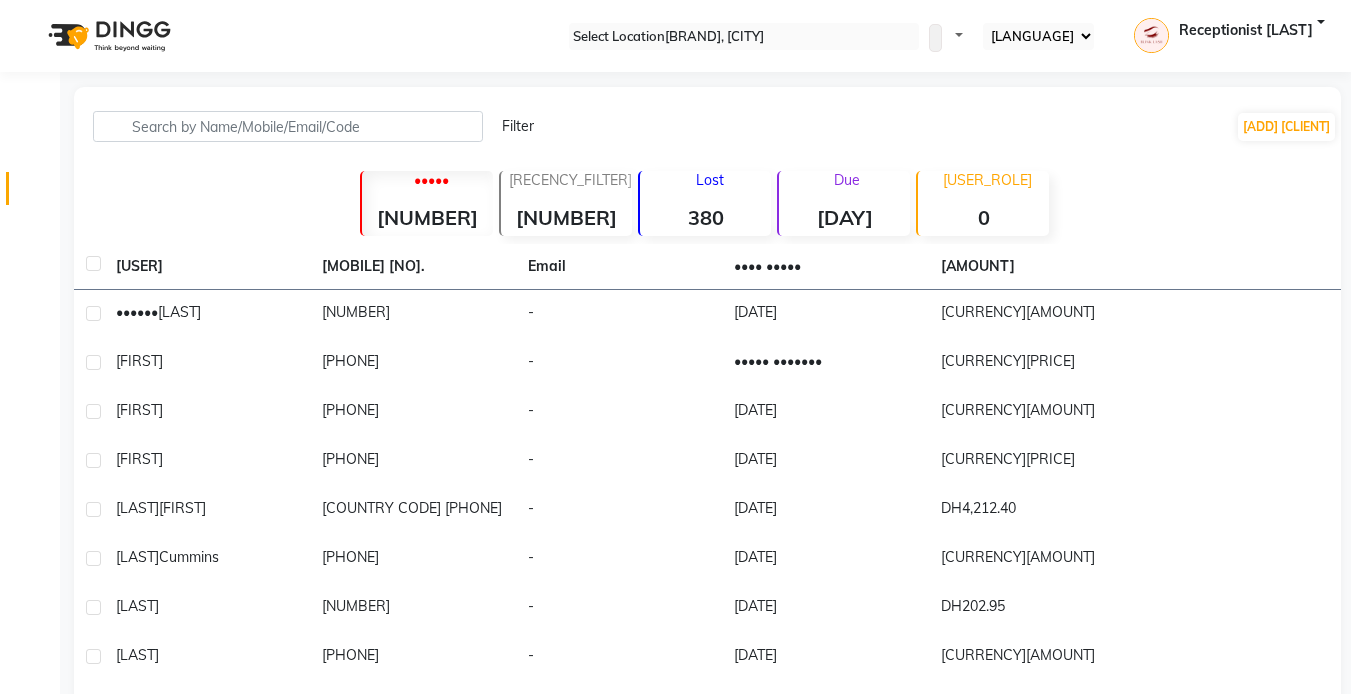 click on "Due  [NUMBER]" at bounding box center [426, 203] 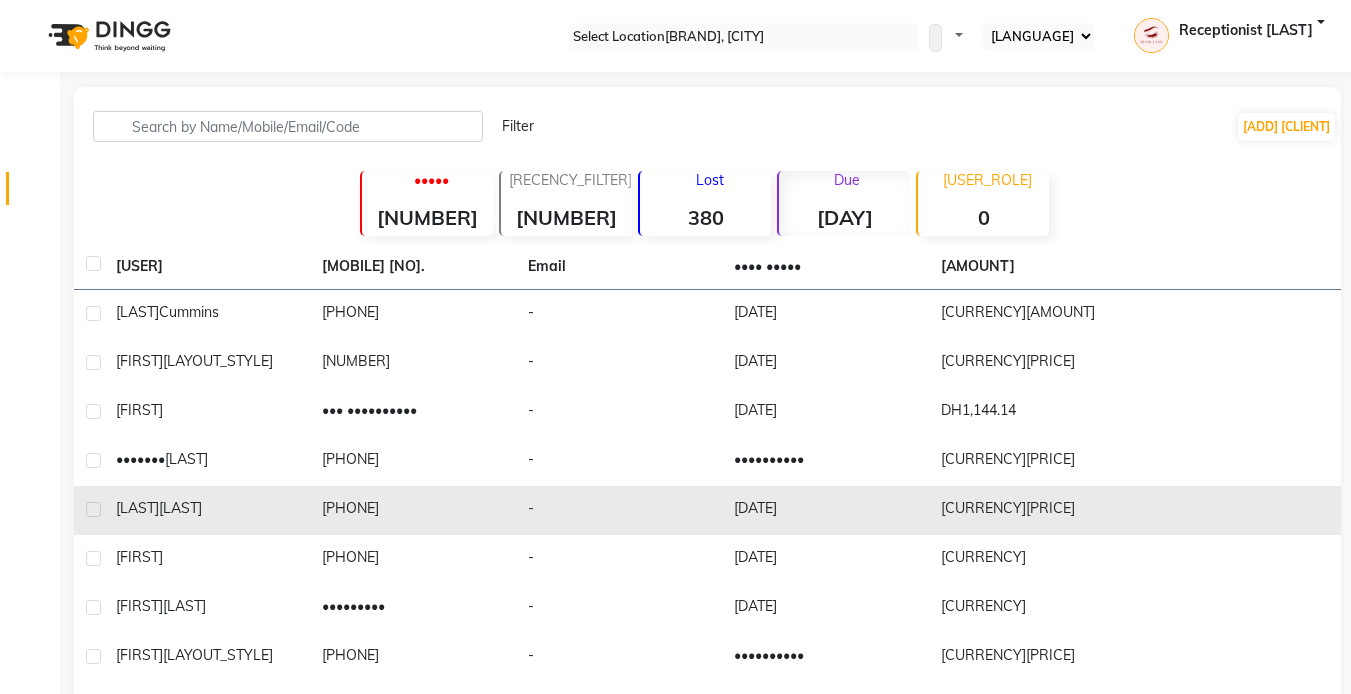 click on "[LAST]" at bounding box center [189, 312] 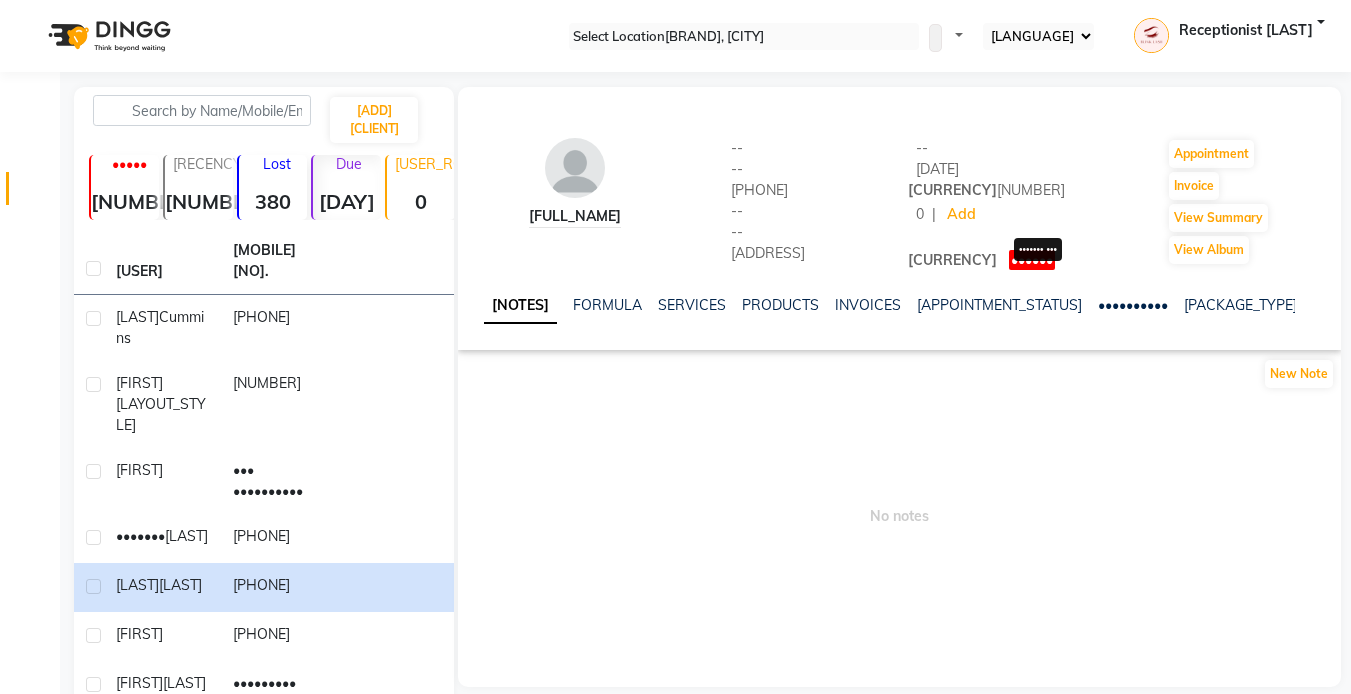 click on "••••••" at bounding box center [1032, 260] 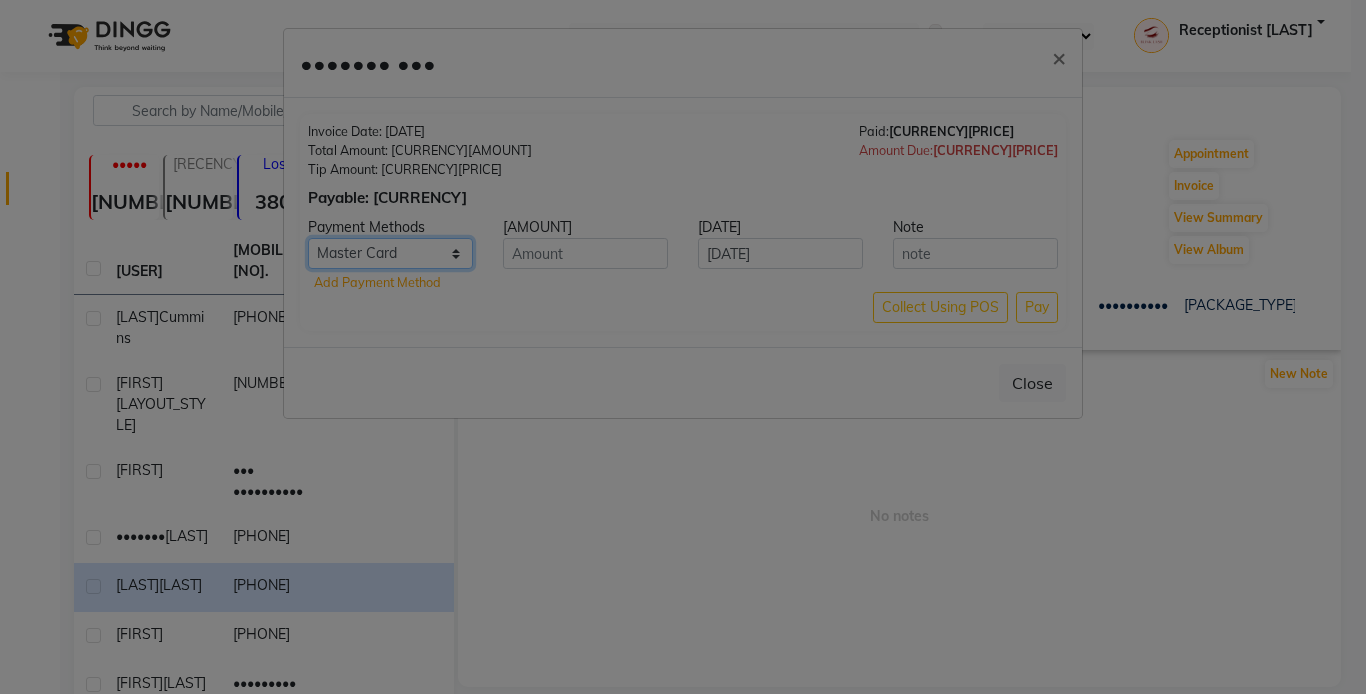 drag, startPoint x: 437, startPoint y: 255, endPoint x: 437, endPoint y: 269, distance: 14 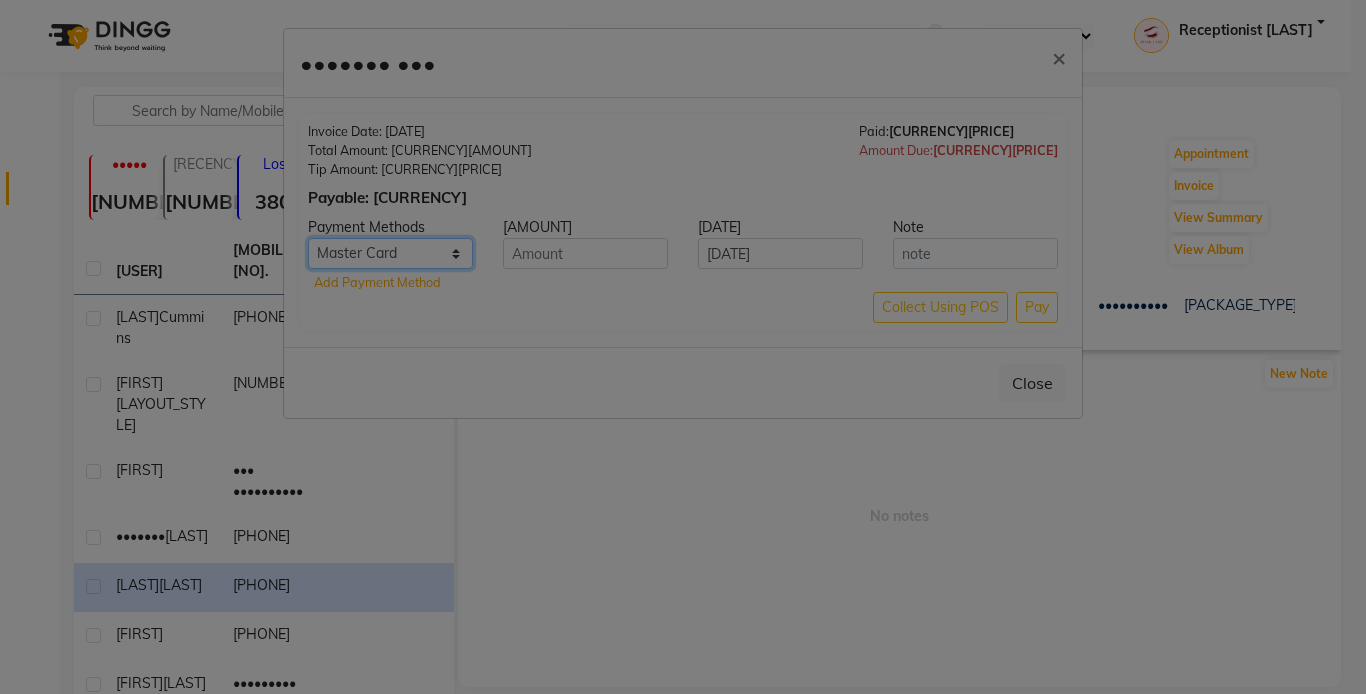 click on "[CARD] [CARD] [CARD] [CARD] [CHEQUE]" at bounding box center (390, 253) 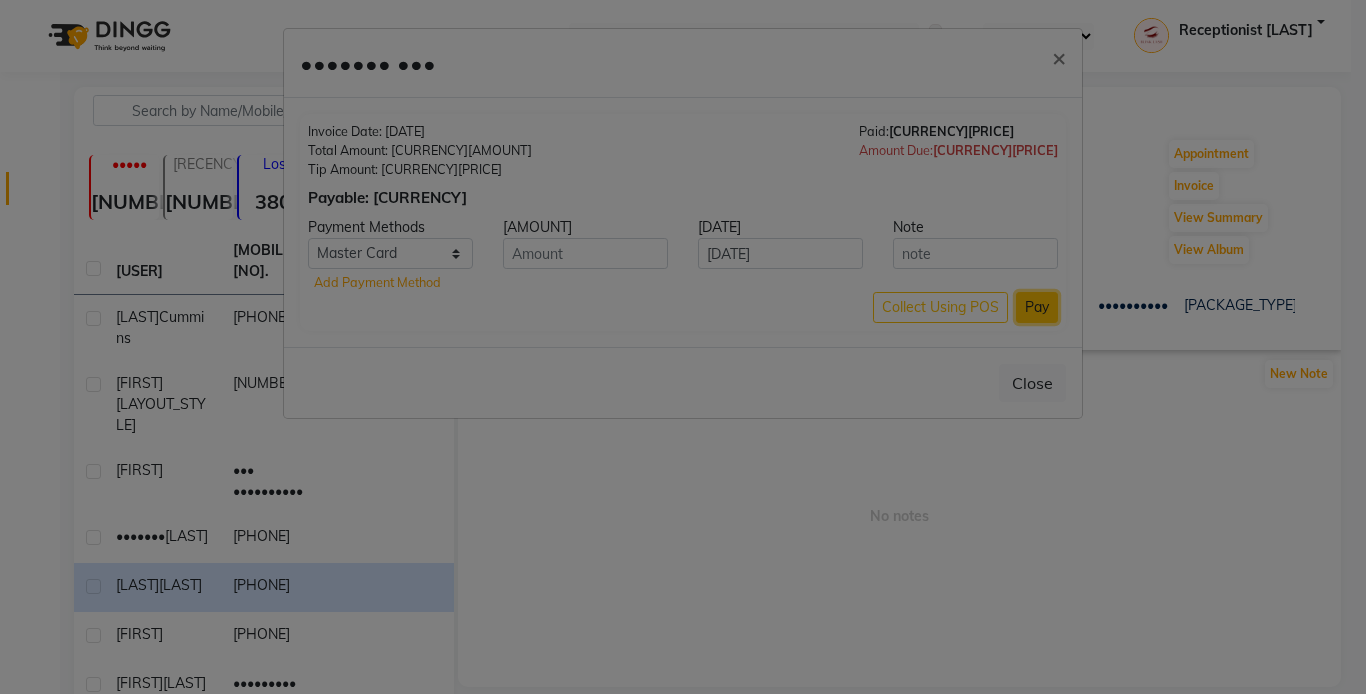 click on "Pay" at bounding box center [1037, 307] 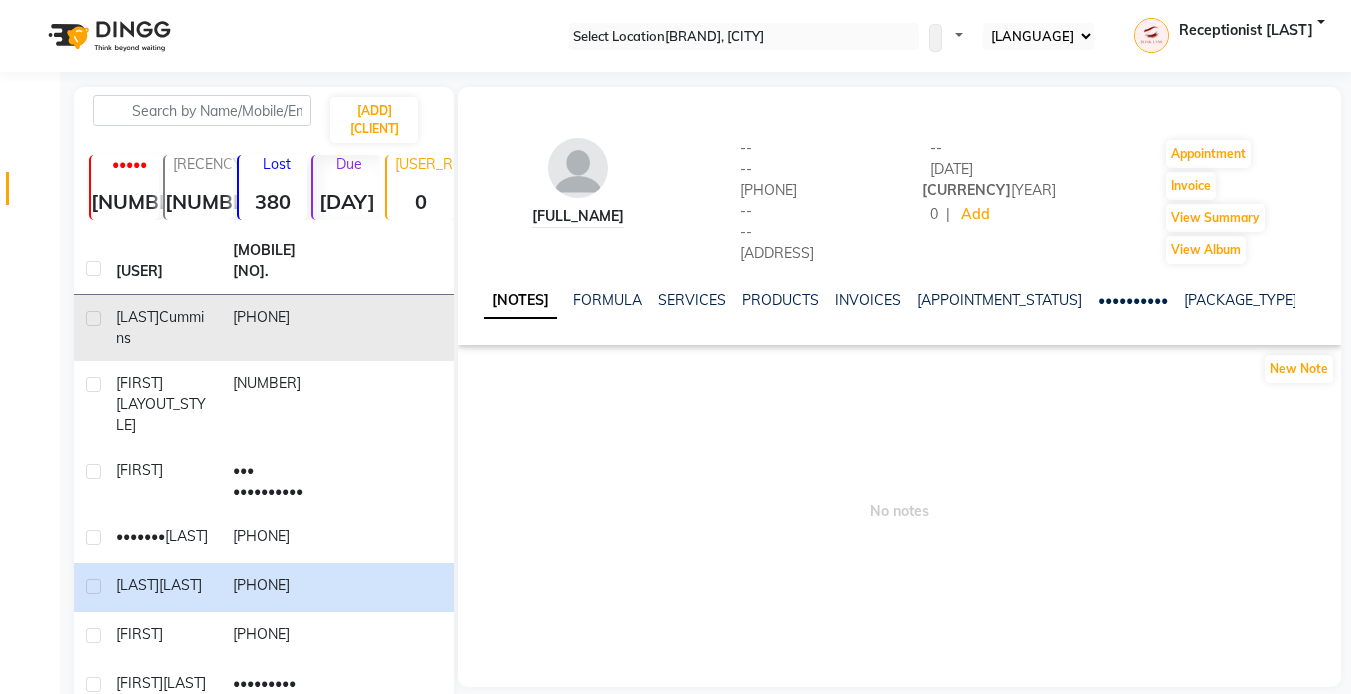 click on "[FIRST] [LAST]" at bounding box center [162, 328] 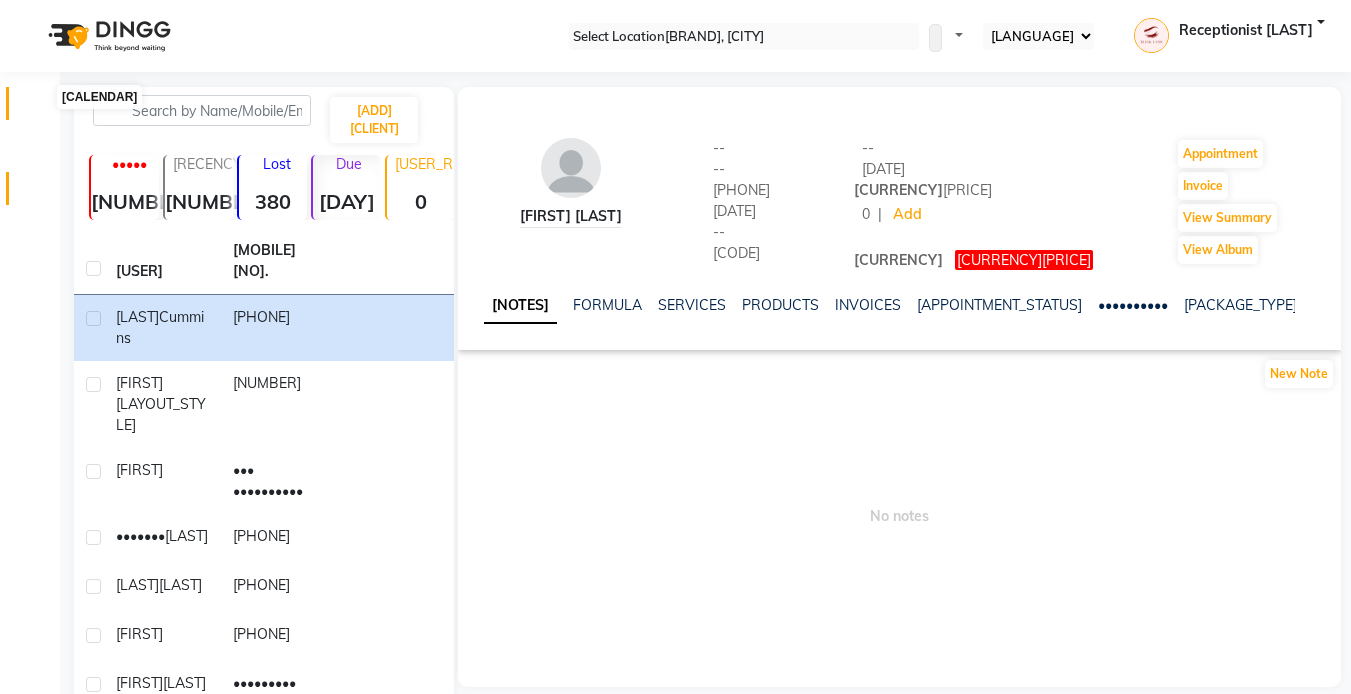 click at bounding box center [38, 108] 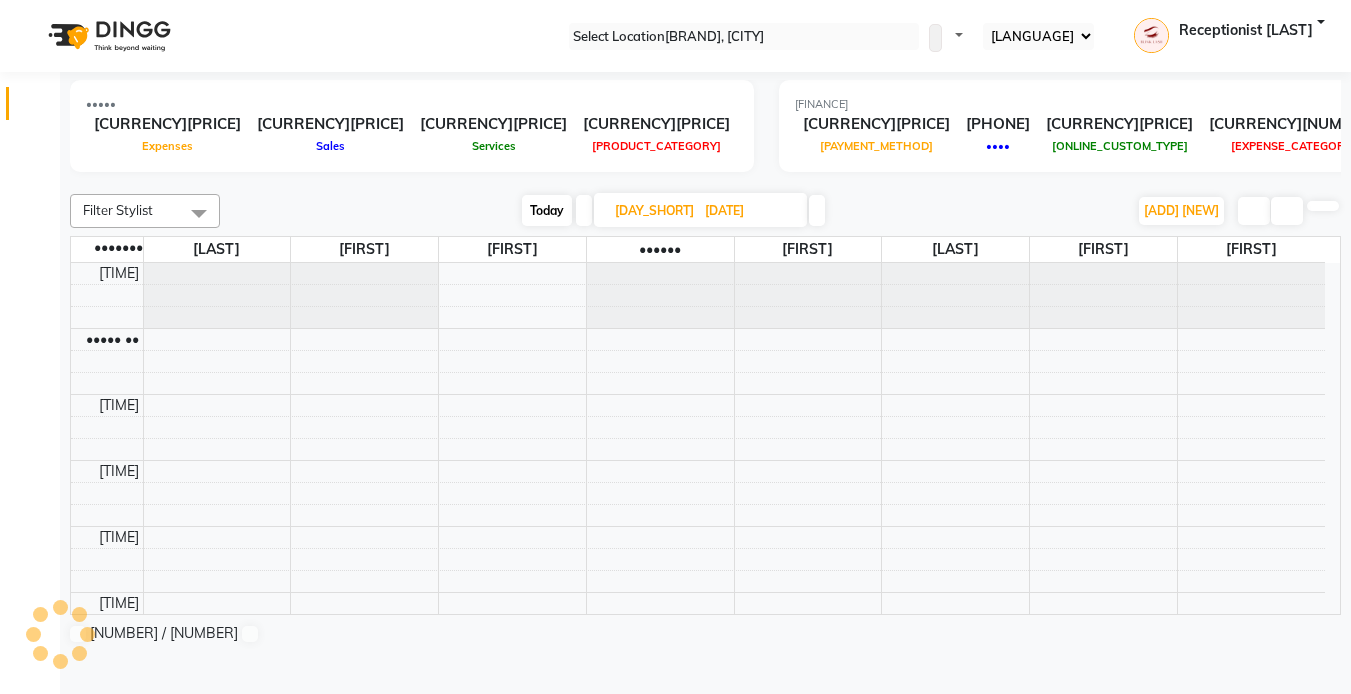 scroll, scrollTop: 0, scrollLeft: 0, axis: both 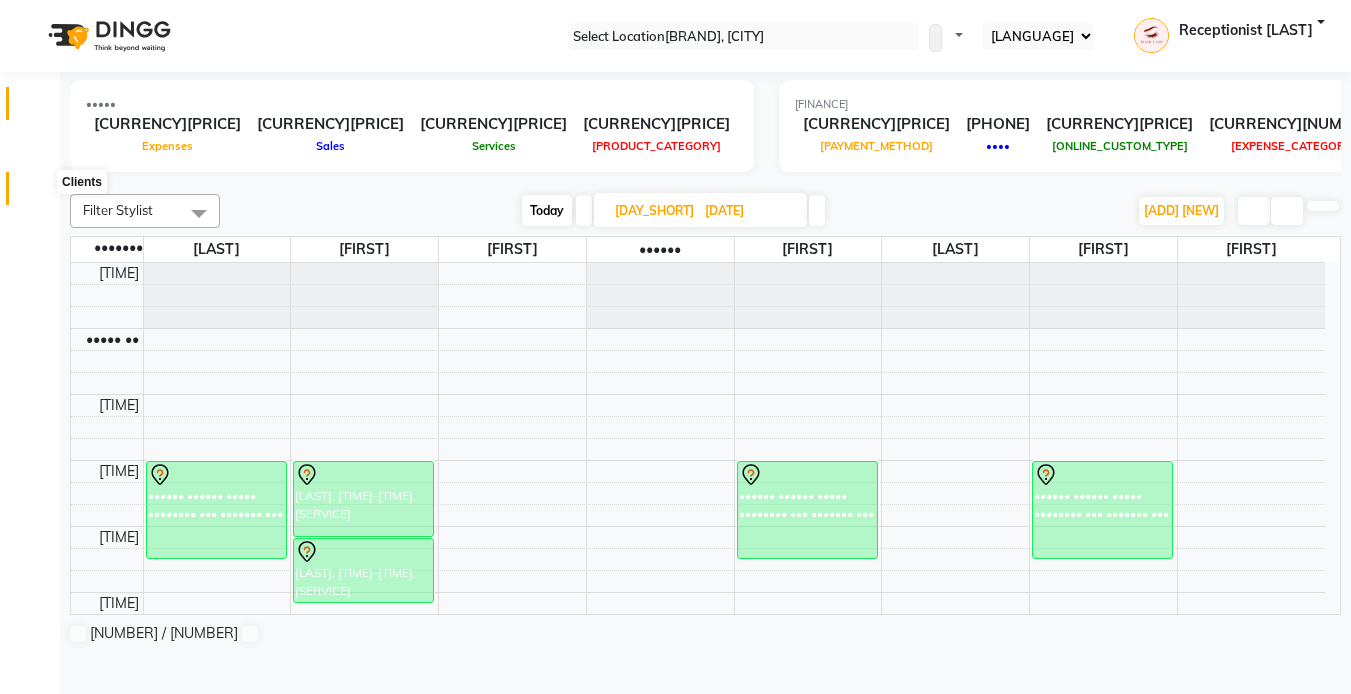 click at bounding box center (38, 193) 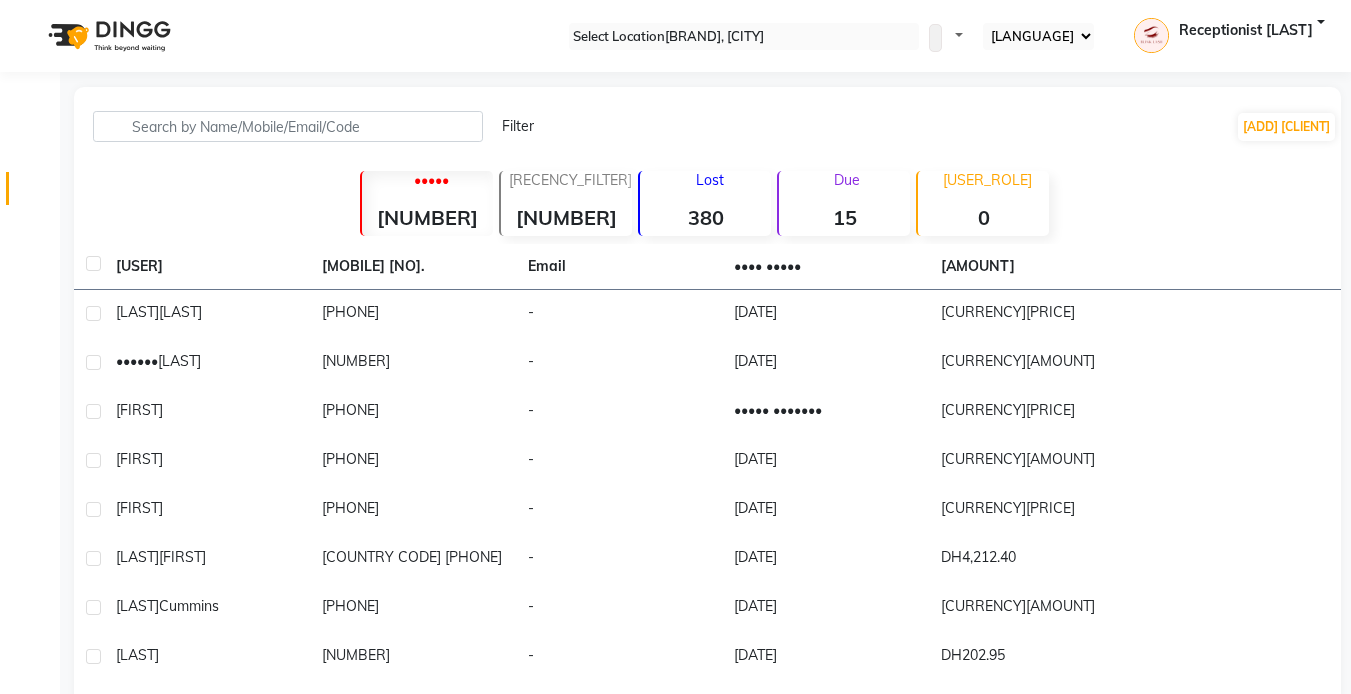 click on "15" at bounding box center [427, 217] 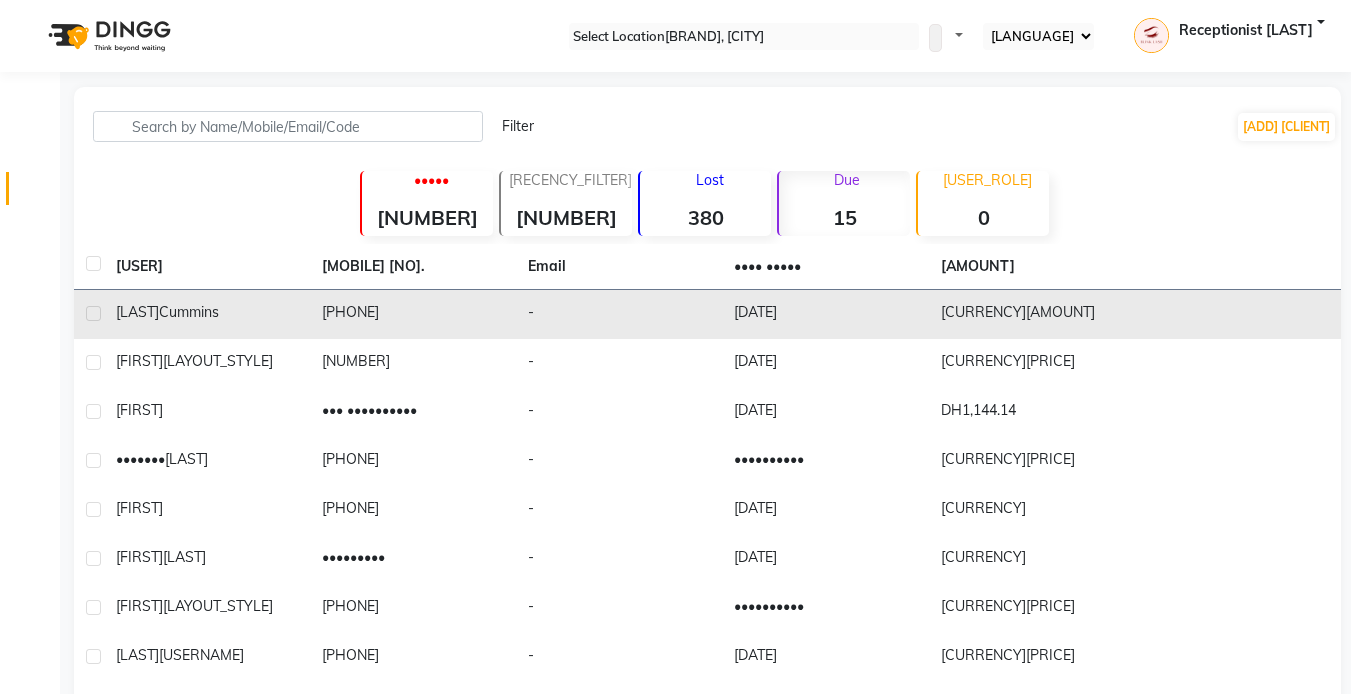 click on "[FIRST] [LAST]" at bounding box center [207, 314] 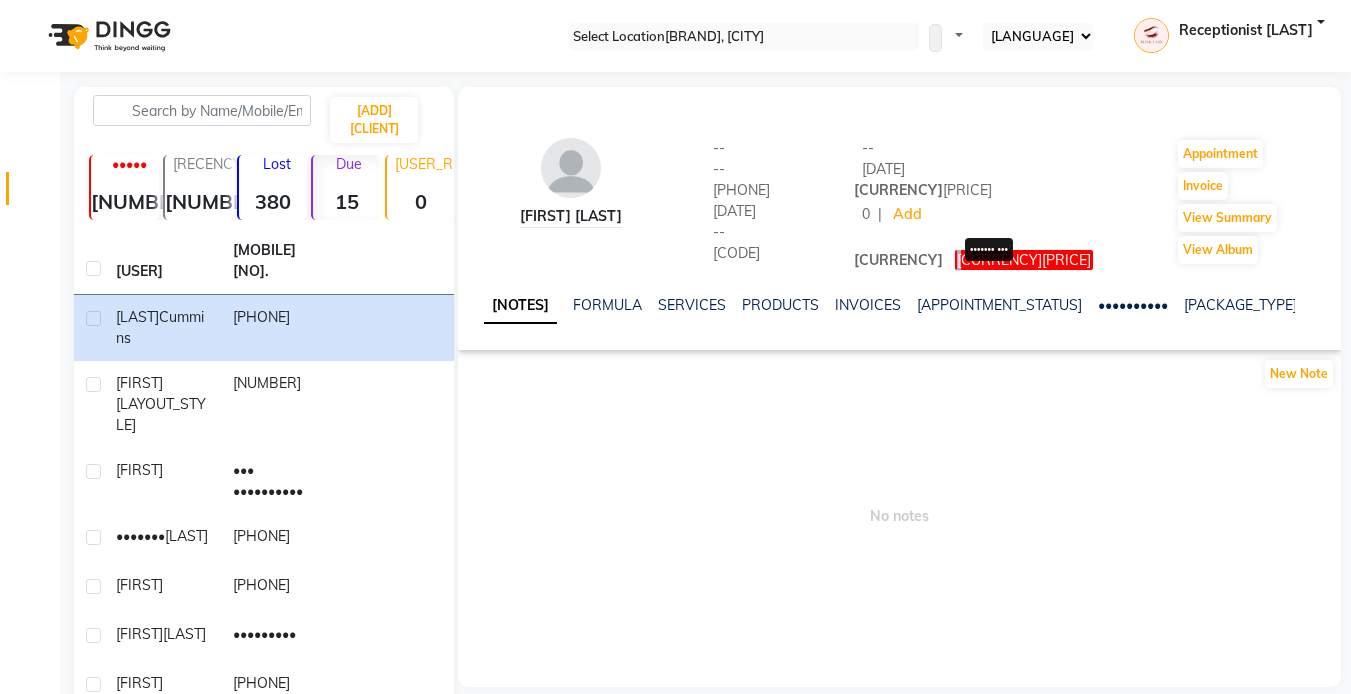 click on "[CURRENCY][PRICE]" at bounding box center [1024, 260] 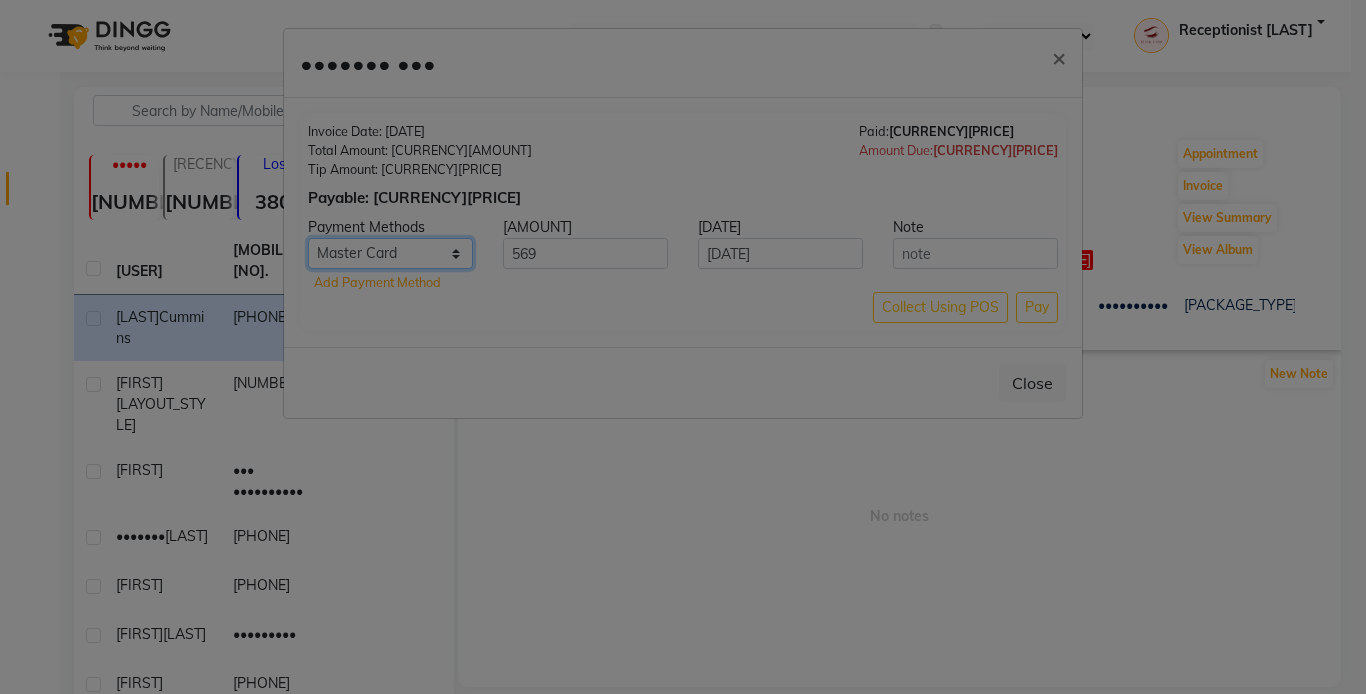 click on "[CARD] [CARD] [CARD] [CARD] [CHEQUE]" at bounding box center (390, 253) 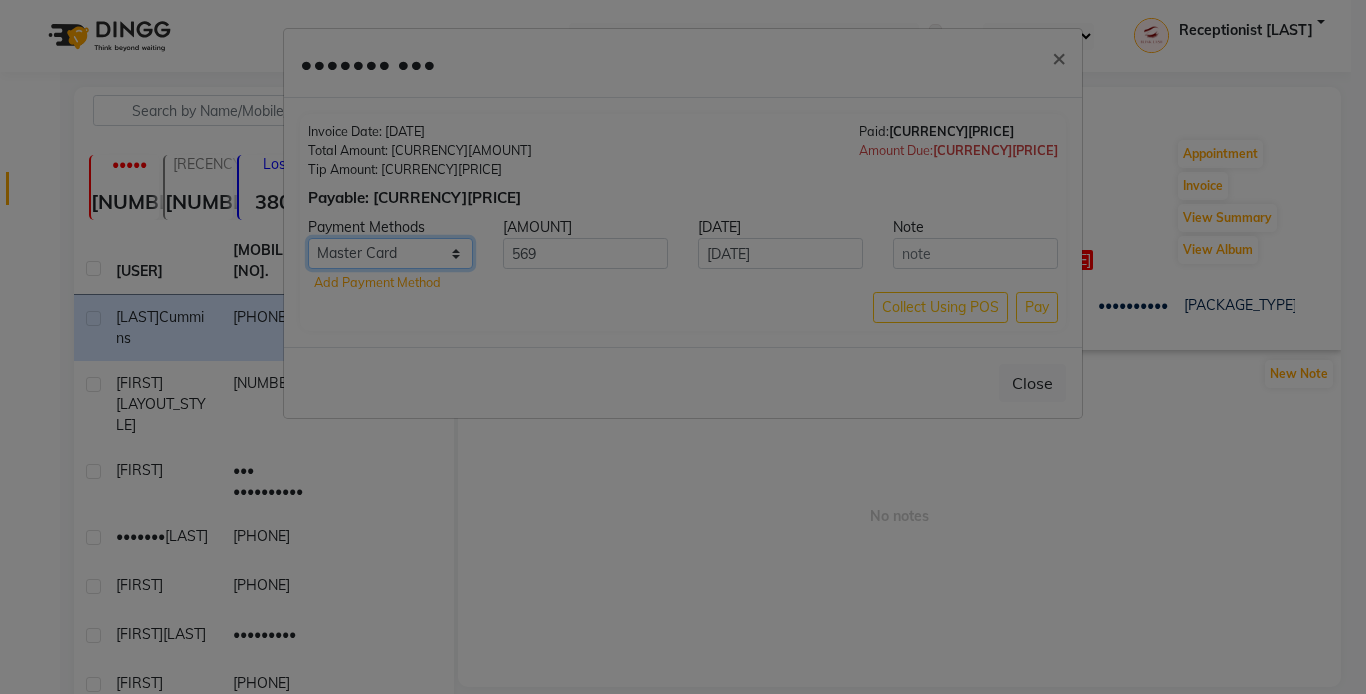 select on "3" 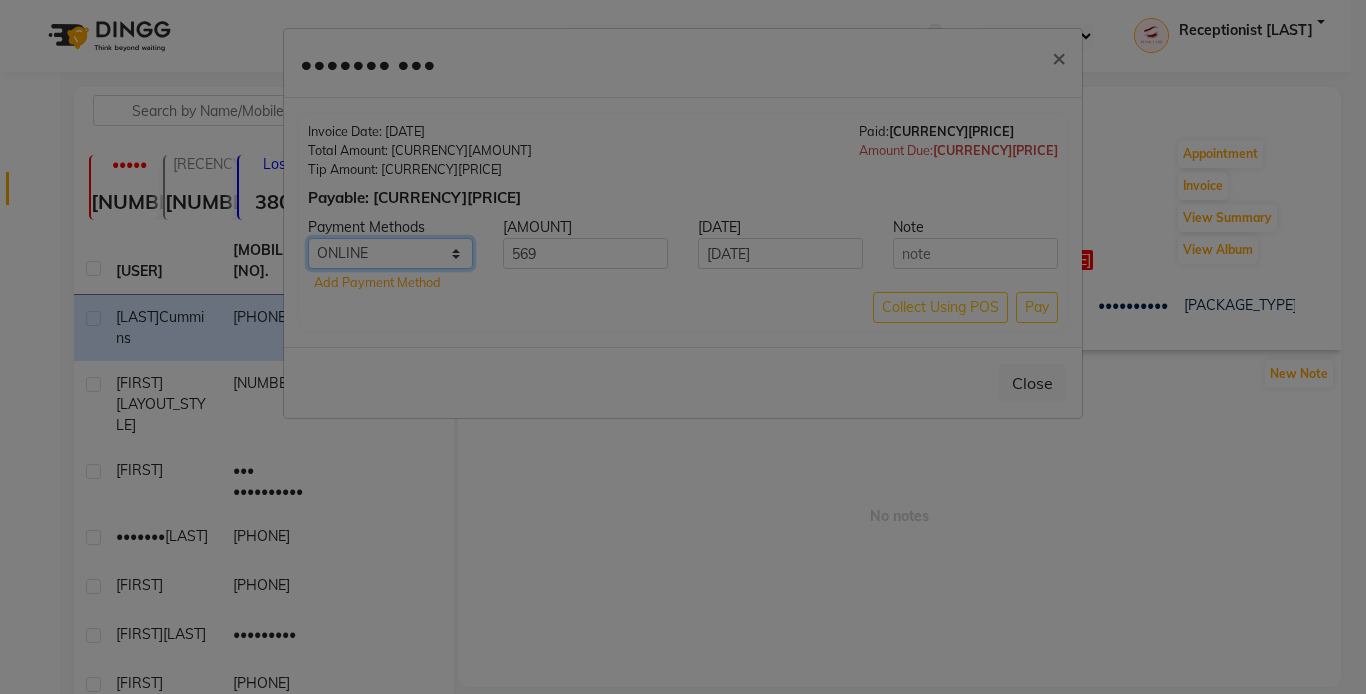 click on "[CARD] [CARD] [CARD] [CARD] [CHEQUE]" at bounding box center (390, 253) 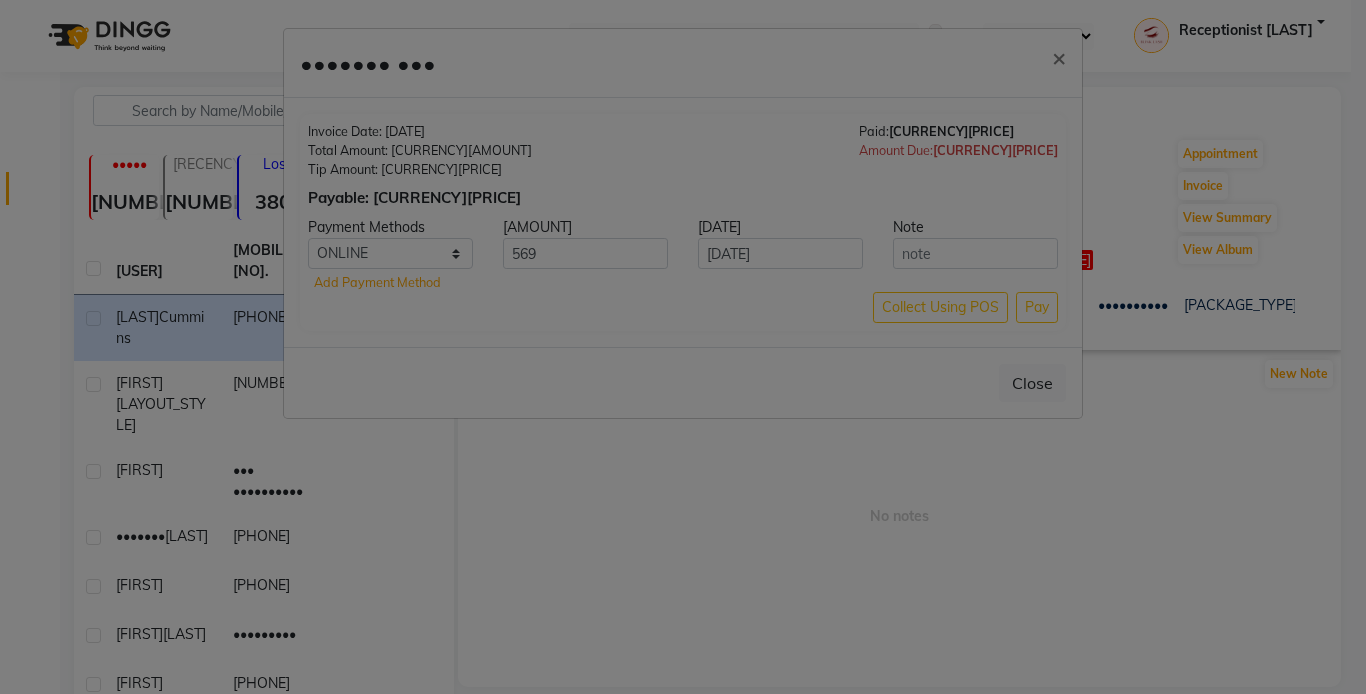 click at bounding box center [857, 254] 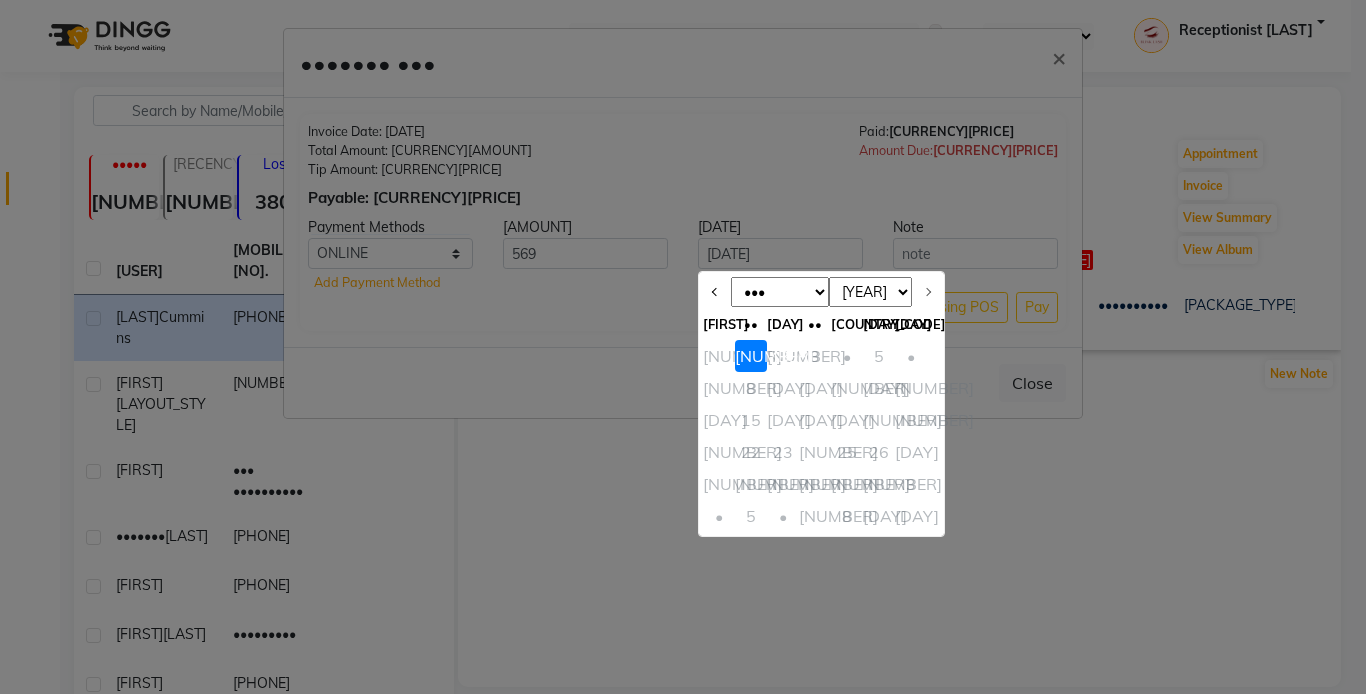 drag, startPoint x: 796, startPoint y: 283, endPoint x: 796, endPoint y: 300, distance: 17 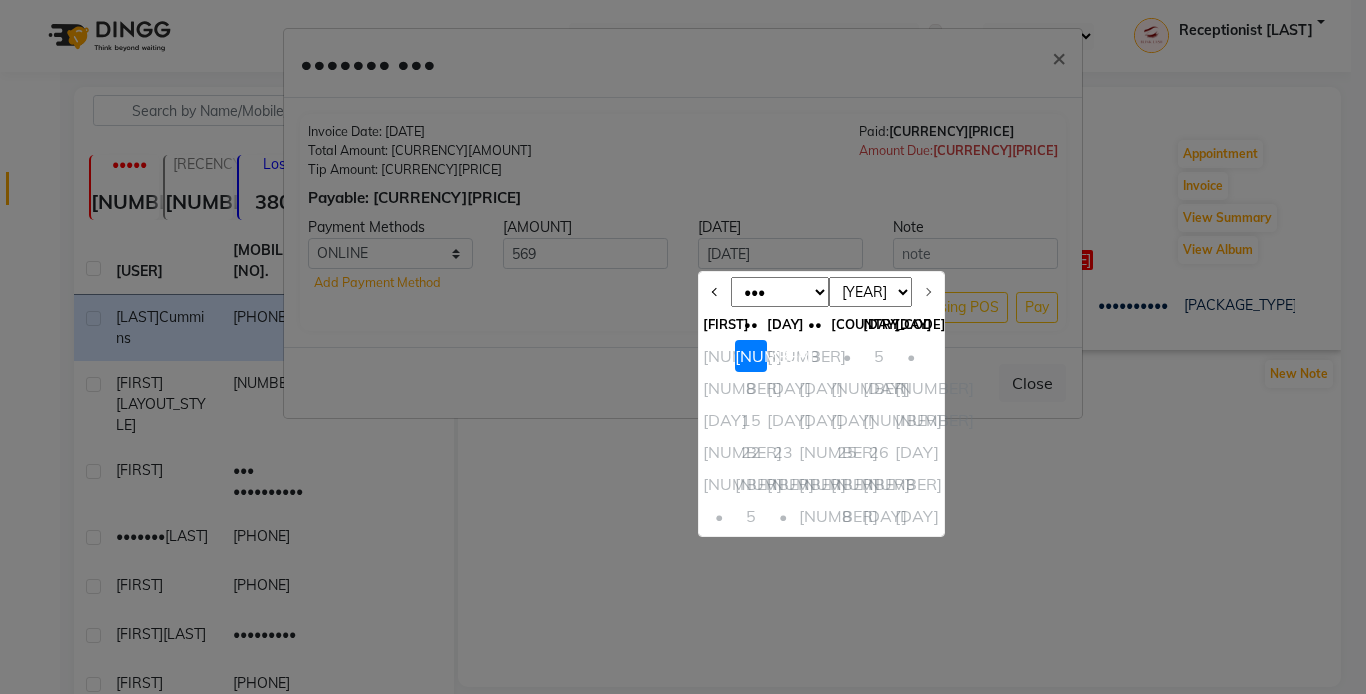 select on "•" 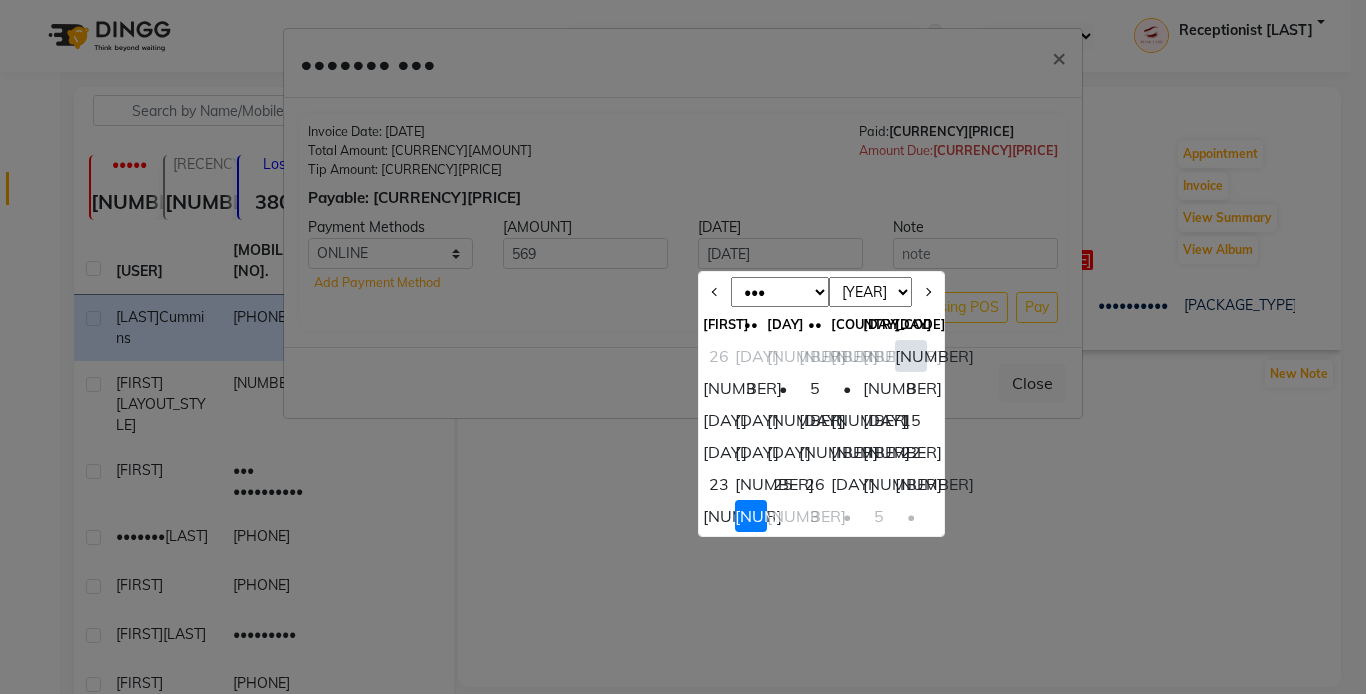 click on "[NUMBER]" at bounding box center (719, 516) 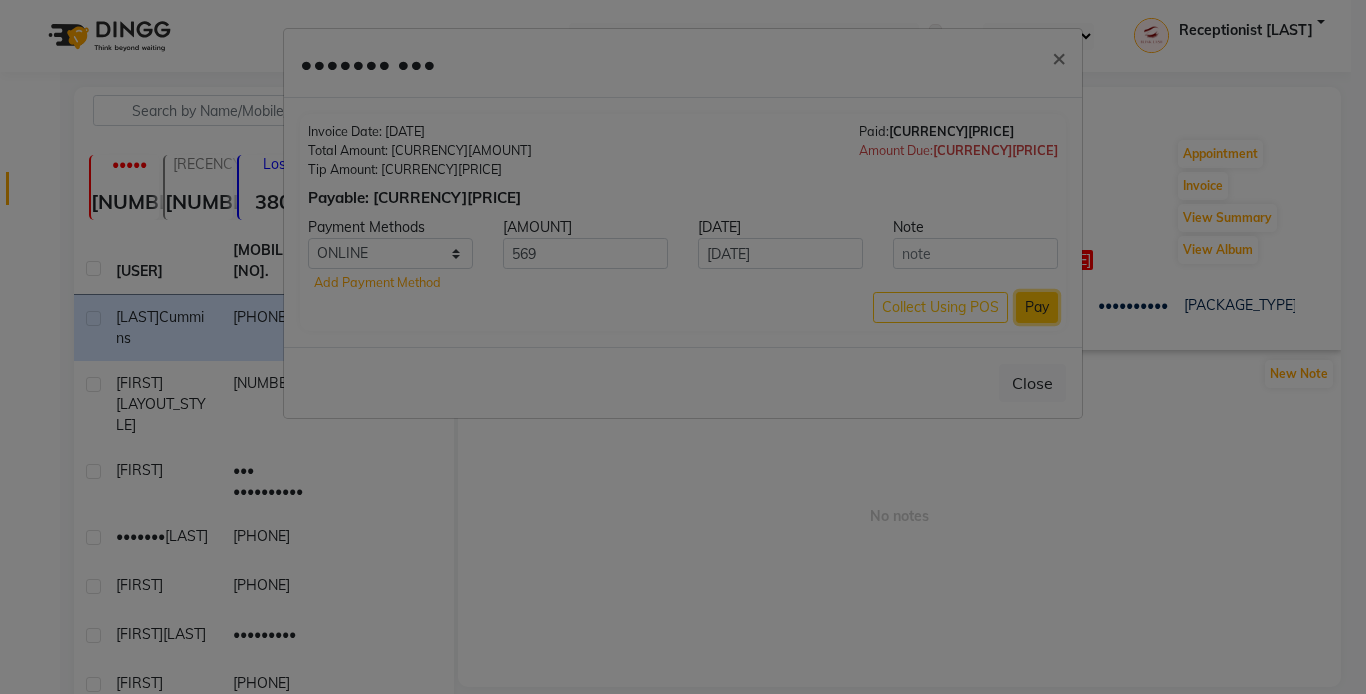 click on "Pay" at bounding box center (1037, 307) 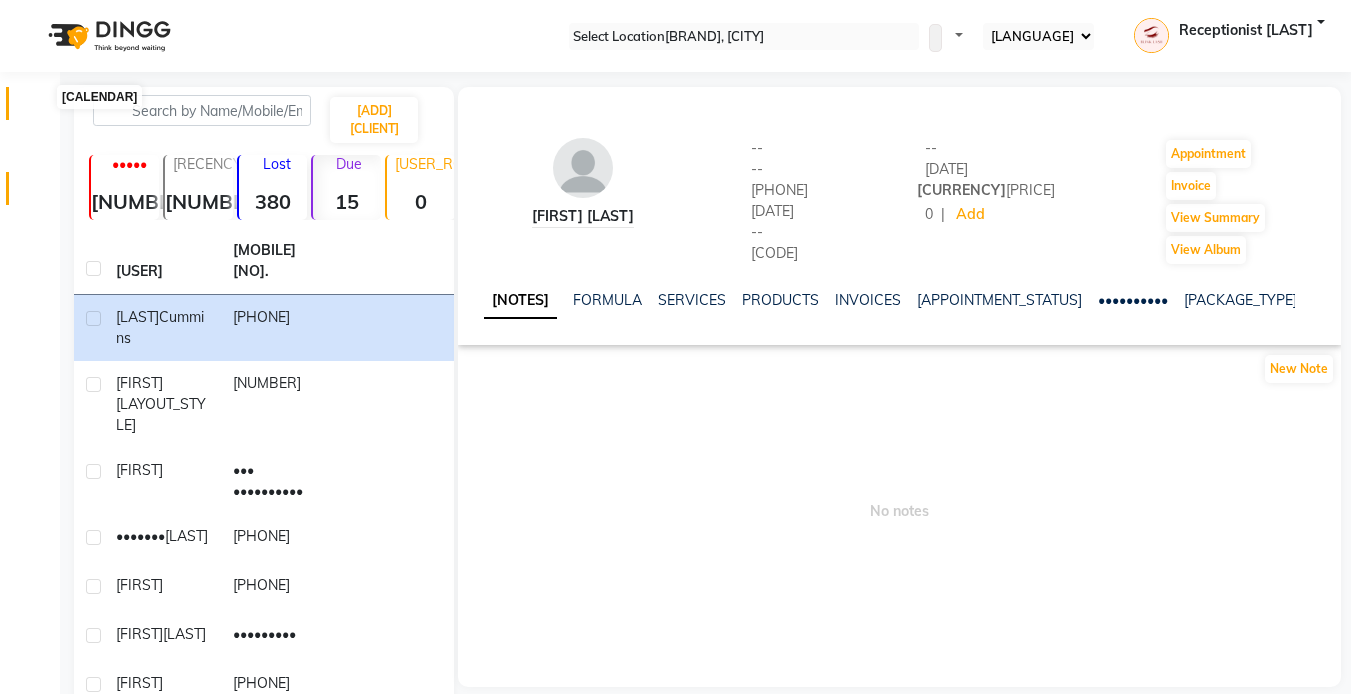 click at bounding box center [37, 108] 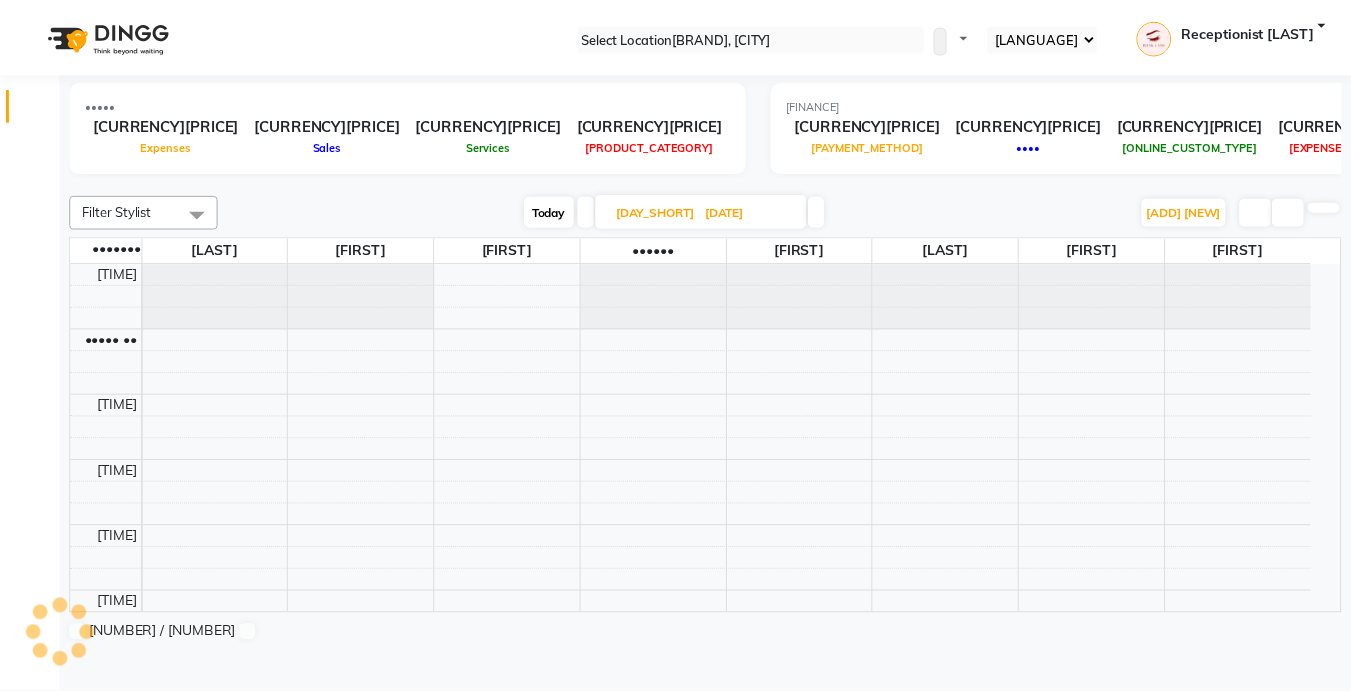 scroll, scrollTop: 0, scrollLeft: 0, axis: both 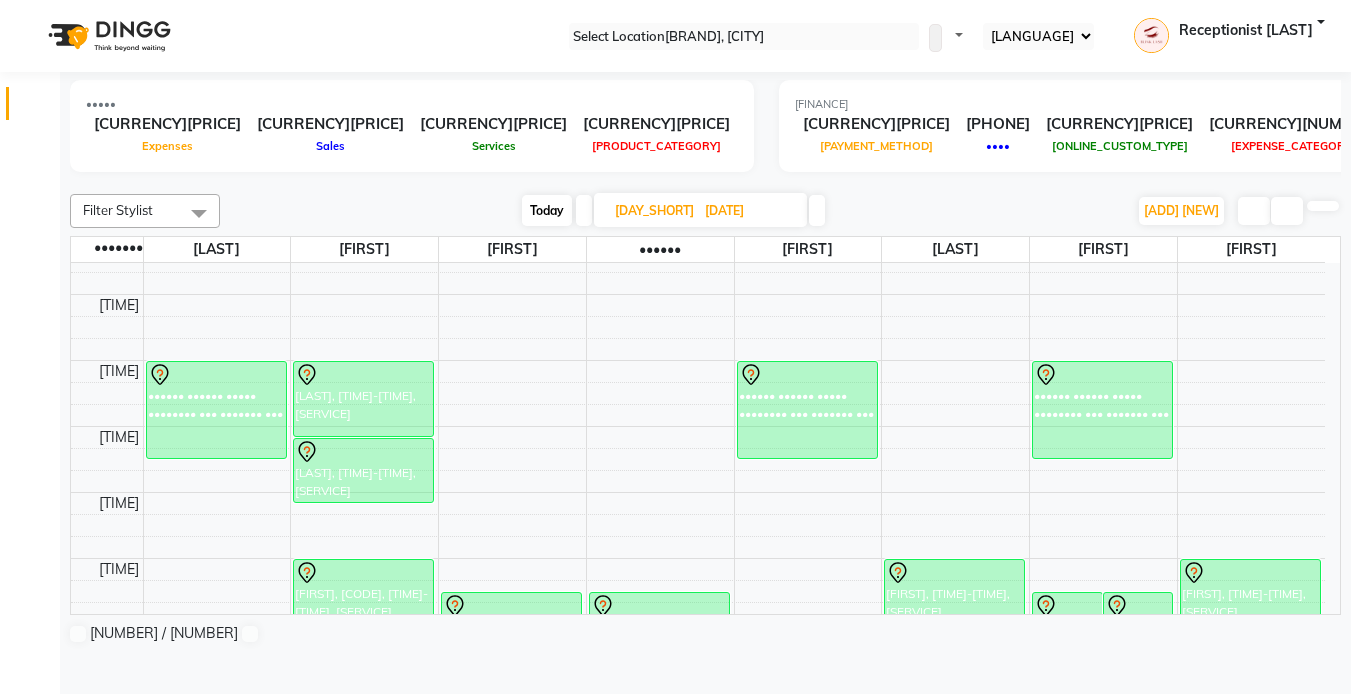 click on "Today" at bounding box center (547, 210) 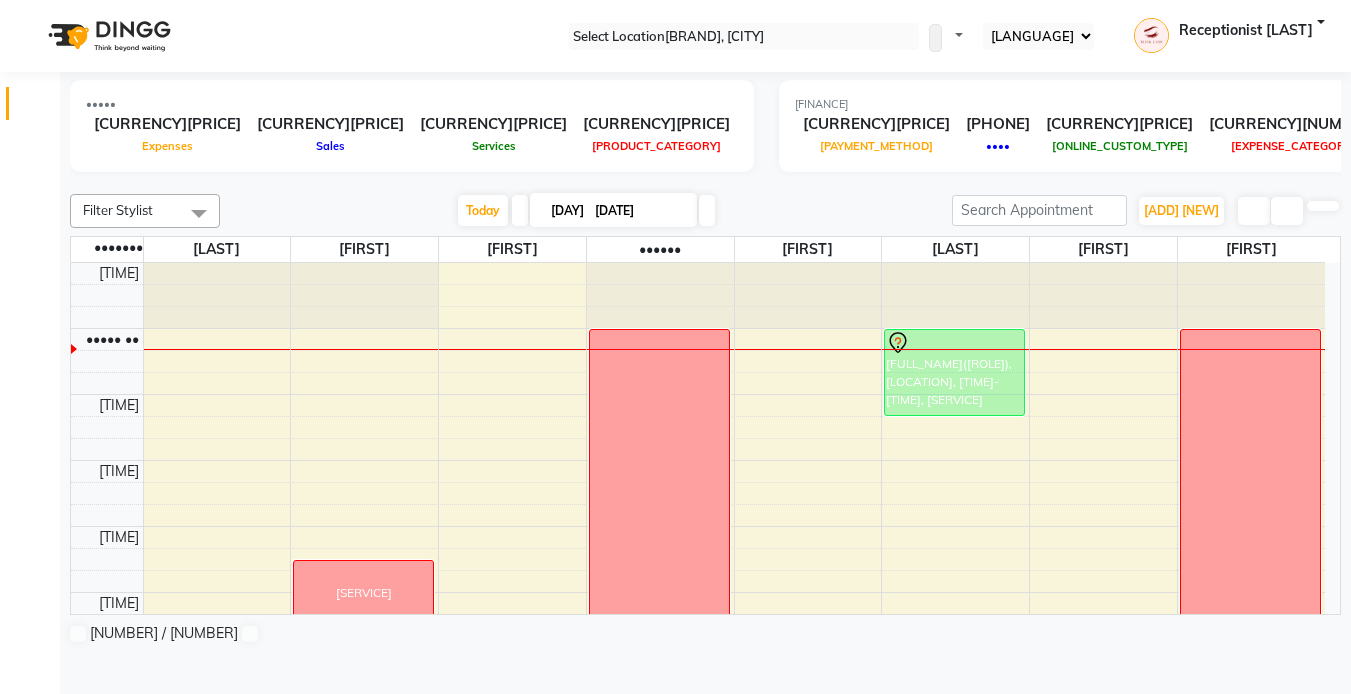 scroll, scrollTop: 100, scrollLeft: 0, axis: vertical 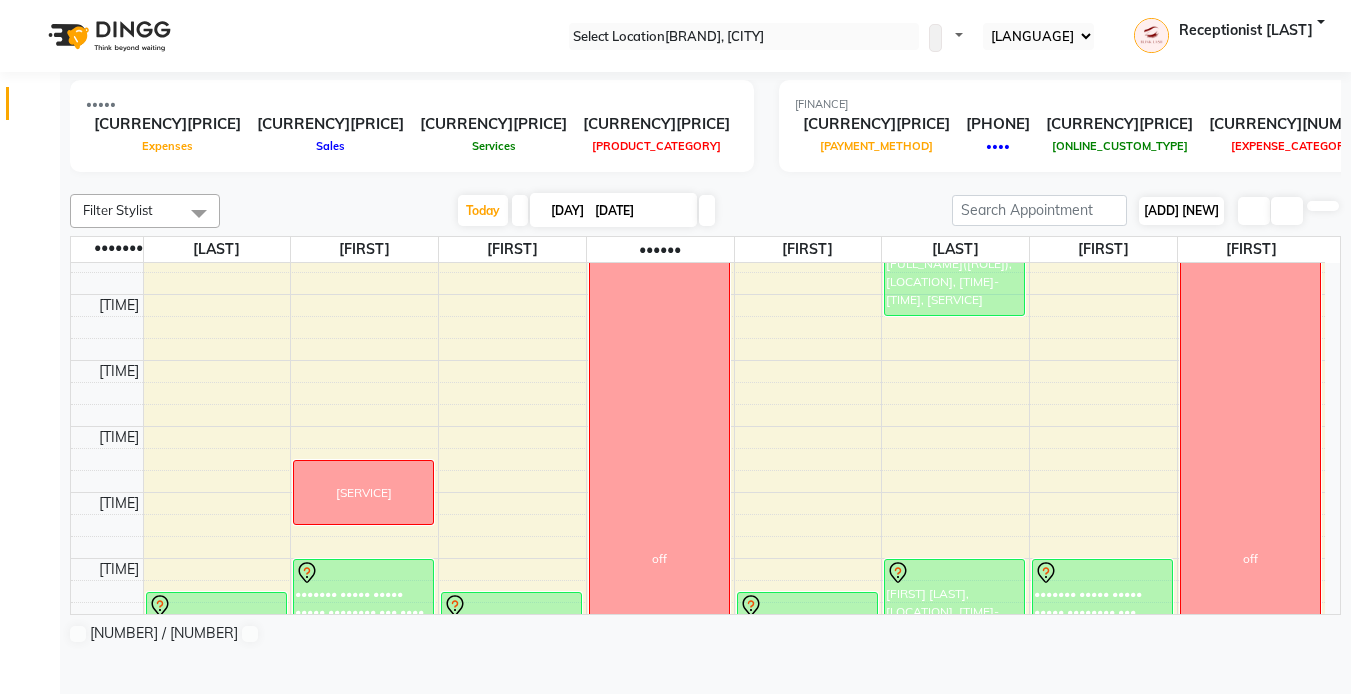 click on "[ADD] [NEW]" at bounding box center [1181, 210] 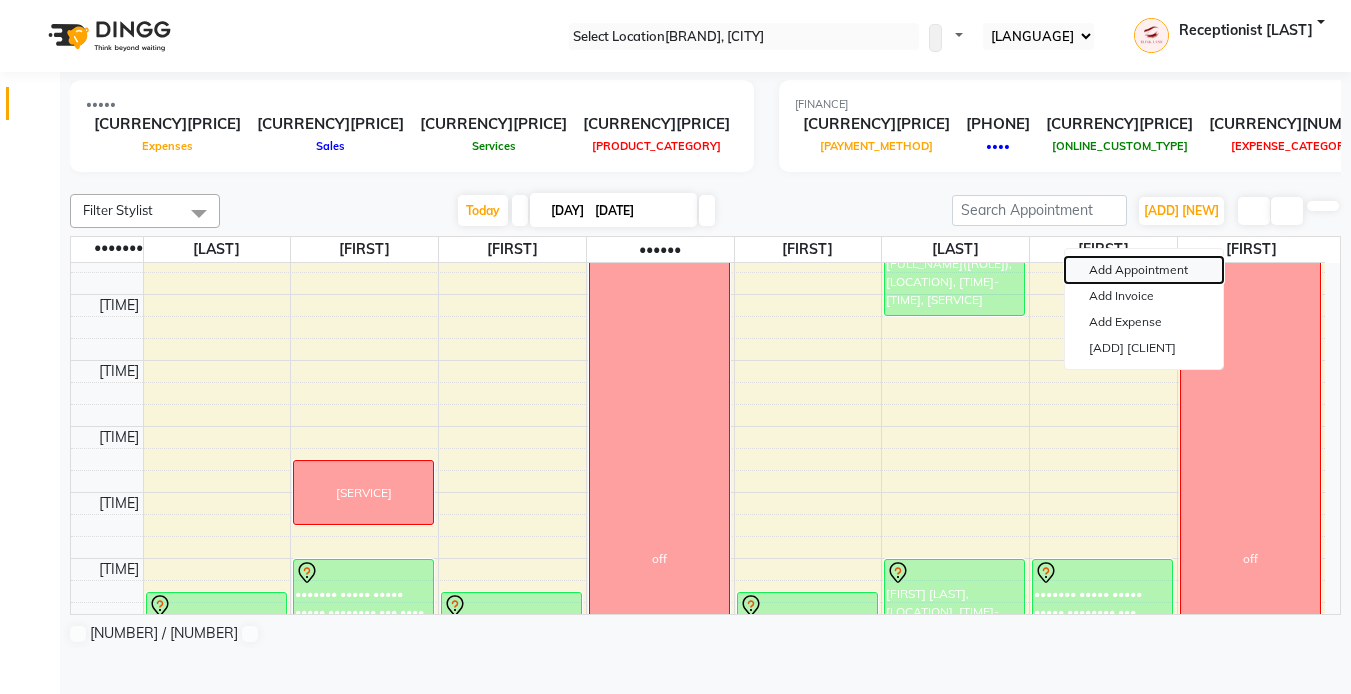 click on "Add Appointment" at bounding box center [1144, 270] 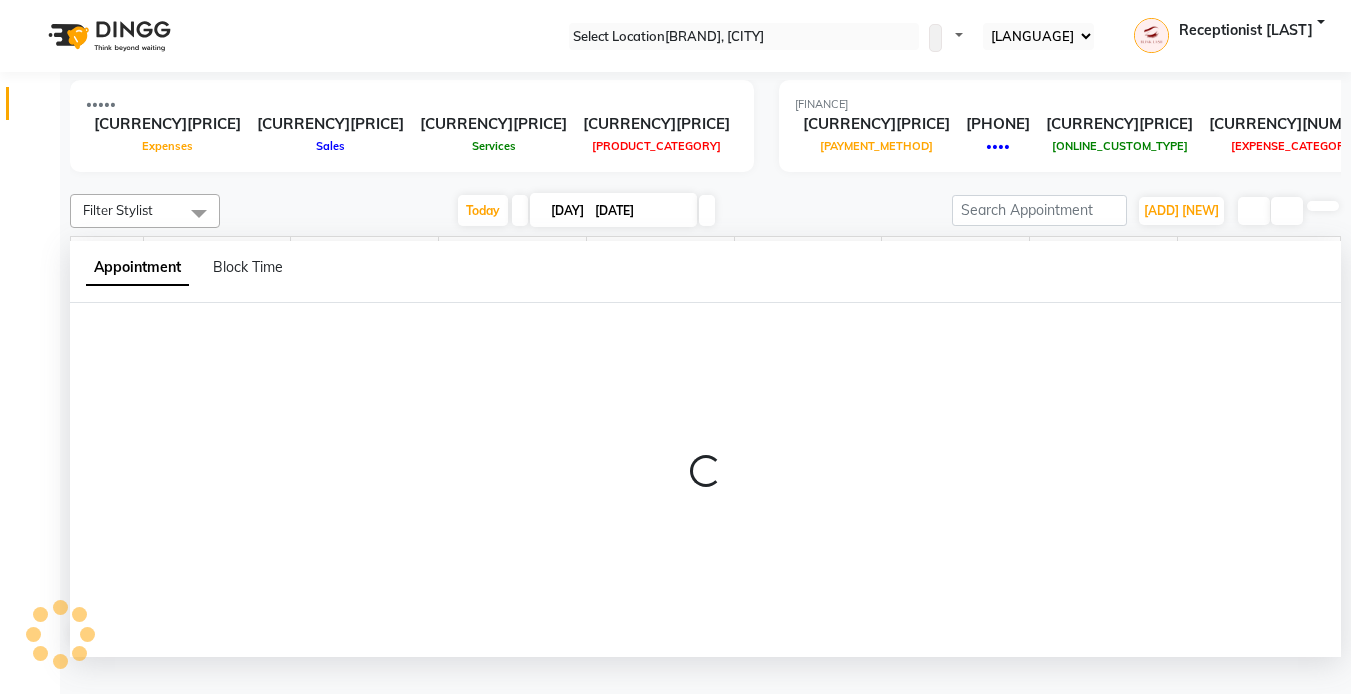 scroll, scrollTop: 1, scrollLeft: 0, axis: vertical 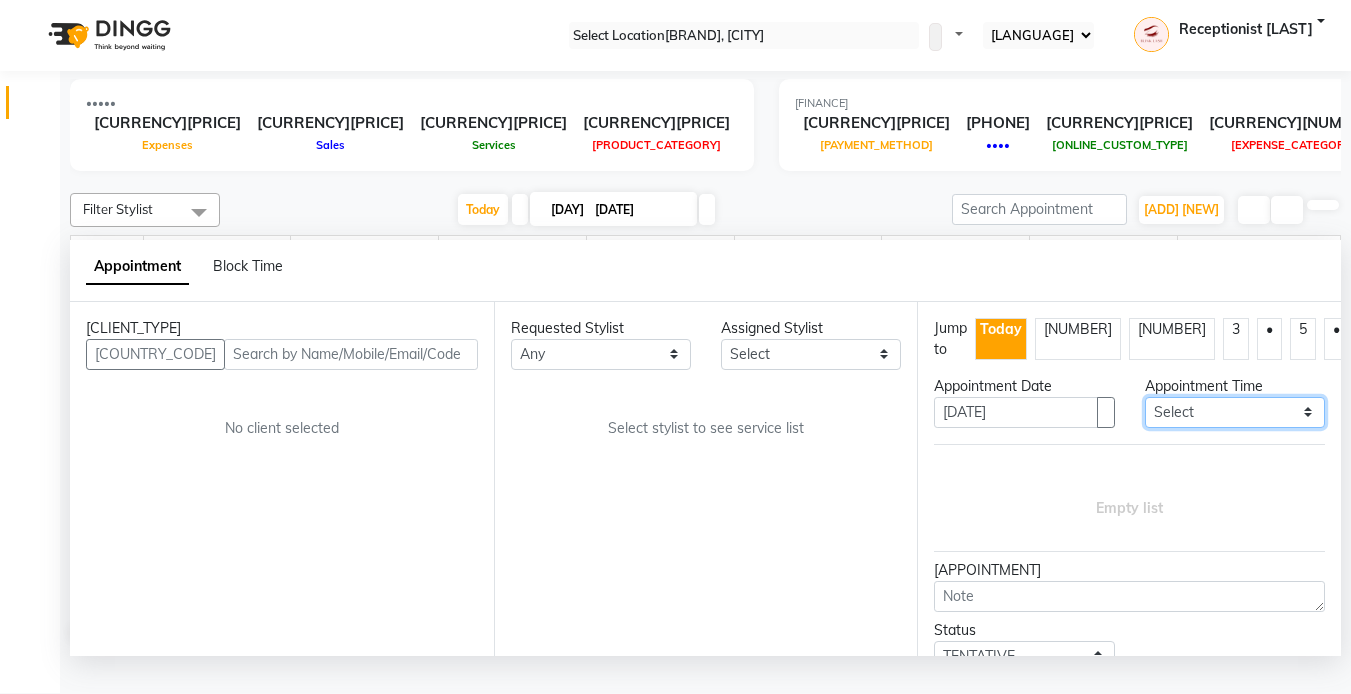 drag, startPoint x: 1289, startPoint y: 454, endPoint x: 1288, endPoint y: 432, distance: 22.022715 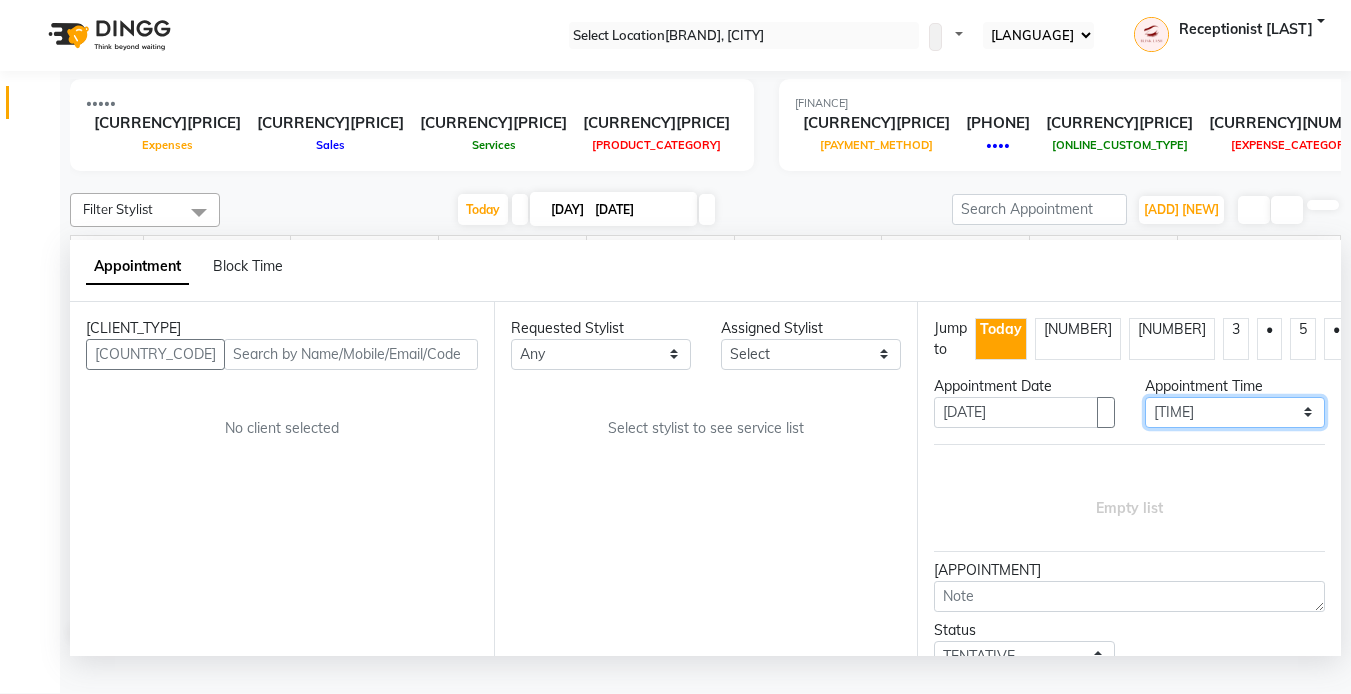 click on "•••••• ••••• •• ••••• •• ••••• •• ••••• •• ••••• •• ••••• •• ••••• •• ••••• •• ••••• •• ••••• •• ••••• •• ••••• •• ••••• •• ••••• •• ••••• •• ••••• •• ••••• •• ••••• •• ••••• •• ••••• •• ••••• •• ••••• •• ••••• •• ••••• •• ••••• •• ••••• •• ••••• •• ••••• •• ••••• •• ••••• •• ••••• •• ••••• •• ••••• •• ••••• •• ••••• •• ••••• •• ••••• •• ••••• •• ••••• •• ••••• •• ••••• •• ••••• •• ••••• •• ••••• •• ••••• •• ••••• •• ••••• •• ••••• •• ••••• •• ••••• •• ••••• •• ••••• •• ••••• •• ••••• •• ••••• •• ••••• •• ••••• •• ••••• •• ••••• •• ••••• •• ••••• •• ••••• •• ••••• •• ••••• •• ••••• •• ••••• •• ••••• •• ••••• •• ••••• •• ••••• •• ••••• •• ••••• •• ••••• •• ••••• •• ••••• •• ••••• •• ••••• •• ••••• •• ••••• •• ••••• •• ••••• •• ••••• •• ••••• •• ••••• •• ••••• •• ••••• •• ••••• •• ••••• •• ••••• •• ••••• •• ••••• •• ••••• •• ••••• •• ••••• •• ••••• •• ••••• •• ••••• •• ••••• •• ••••• •• ••••• •• ••••• •• ••••• •• ••••• •• ••••• •• ••••• •• ••••• •• ••••• •• ••••• •• ••••• •• ••••• •• ••••• •• ••••• •• ••••• ••" at bounding box center (1235, 412) 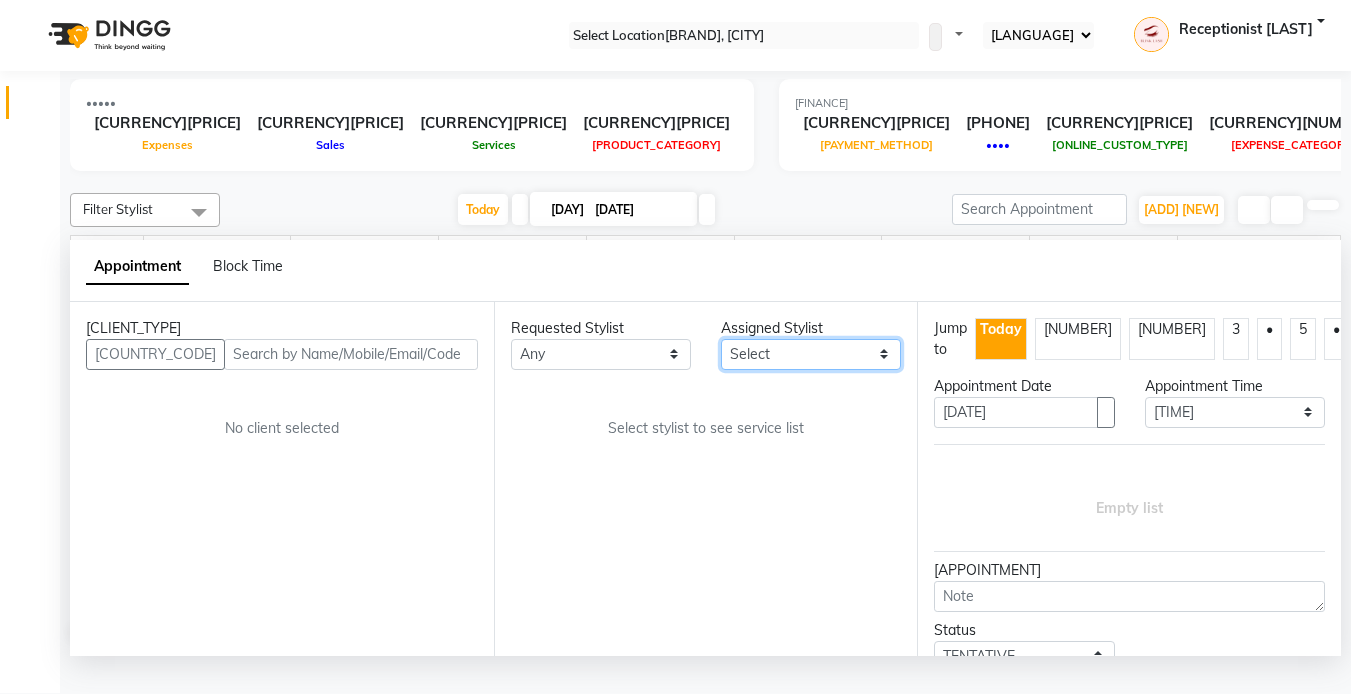 drag, startPoint x: 875, startPoint y: 387, endPoint x: 870, endPoint y: 409, distance: 22.561028 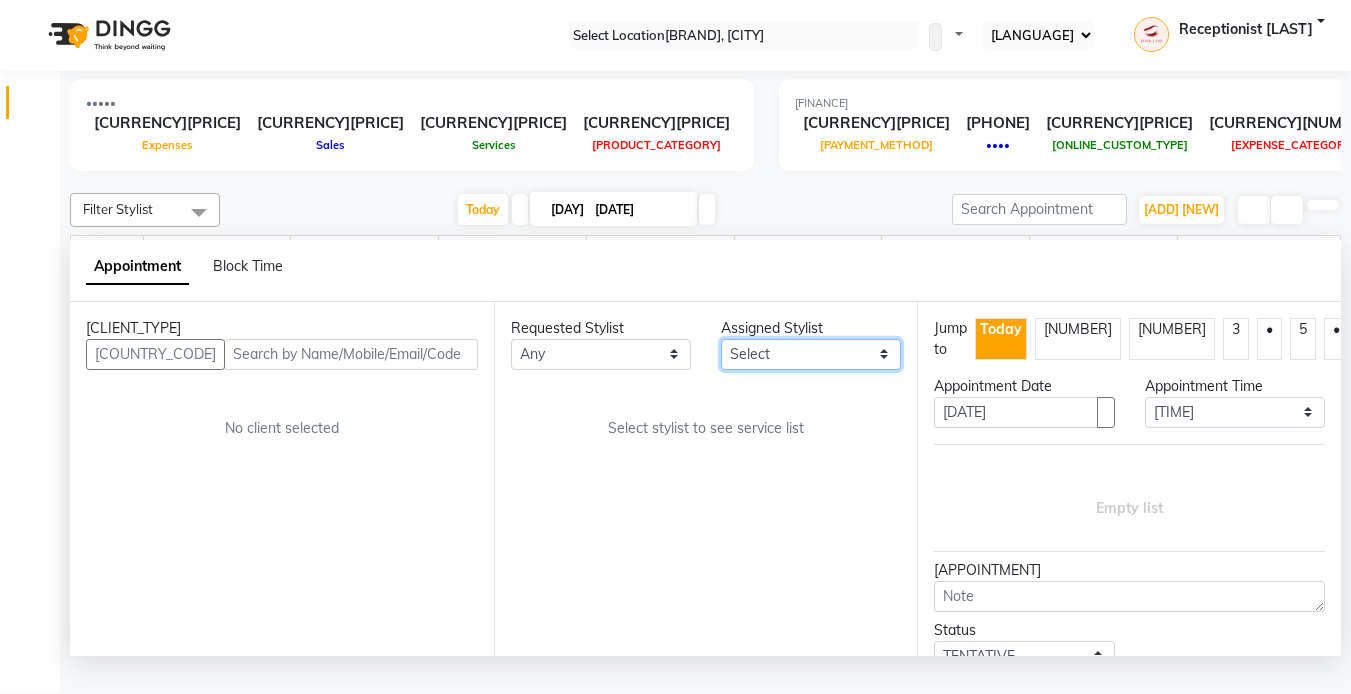 select on "[NUMBER]" 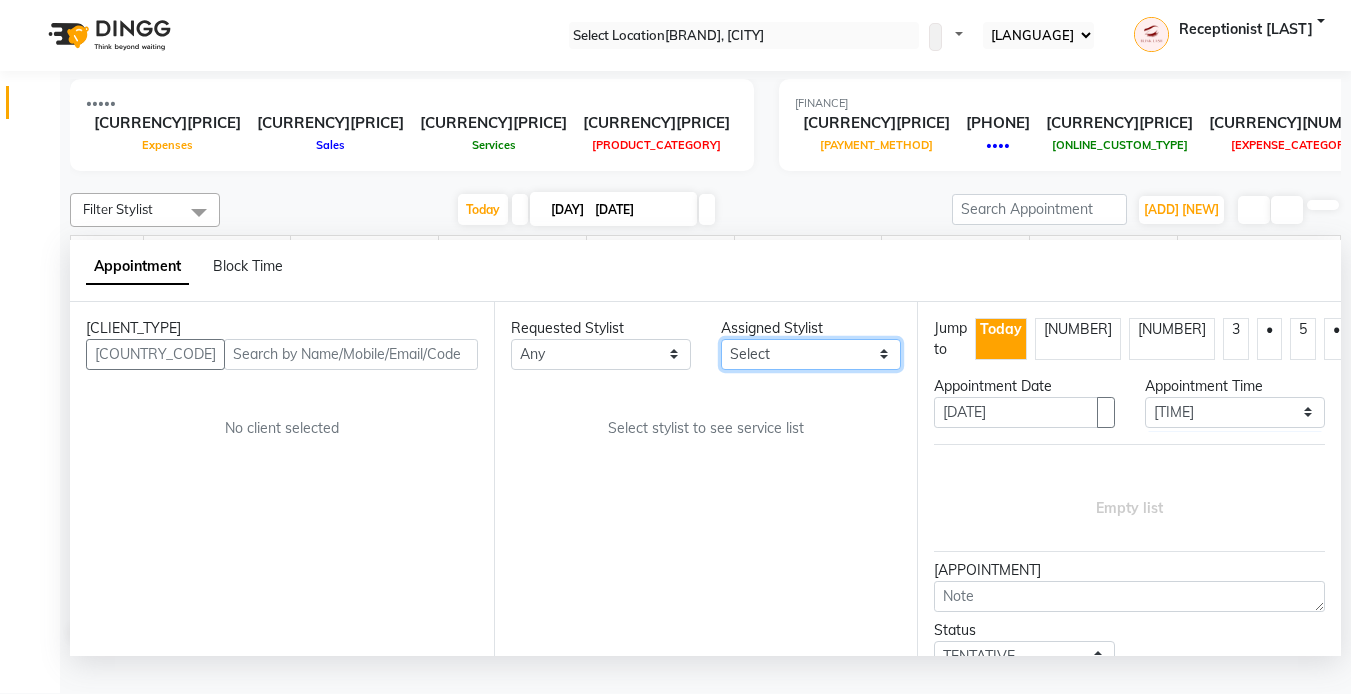 click on "Select [FIRST] [FIRST] [FIRST] [FIRST] [FIRST] [FIRST] [FIRST] [FIRST]" at bounding box center [601, 354] 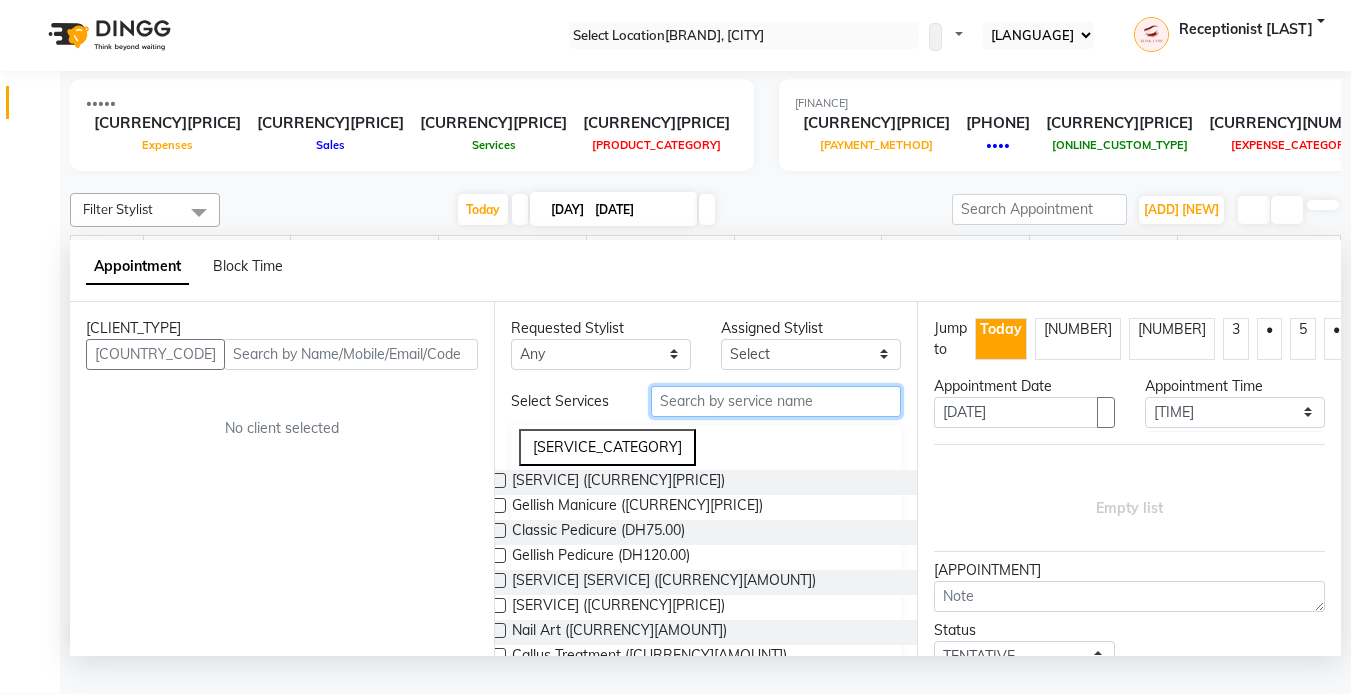 click at bounding box center [776, 401] 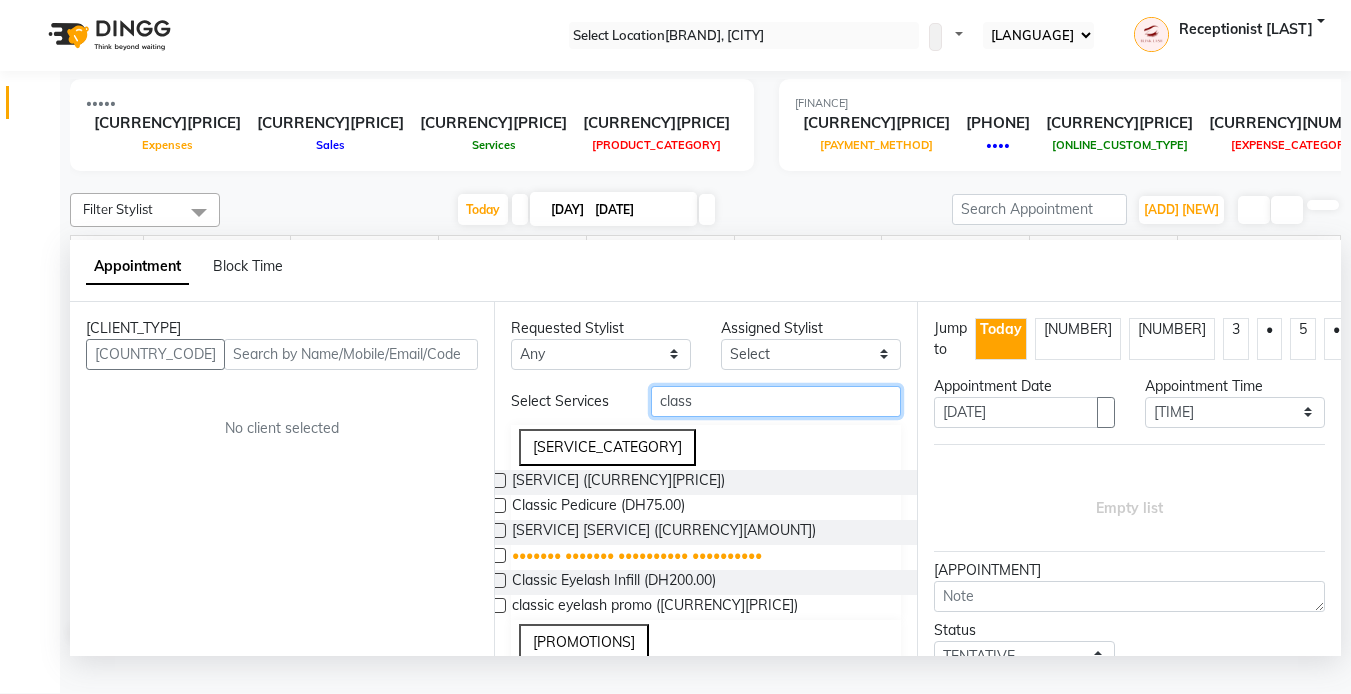 type on "class" 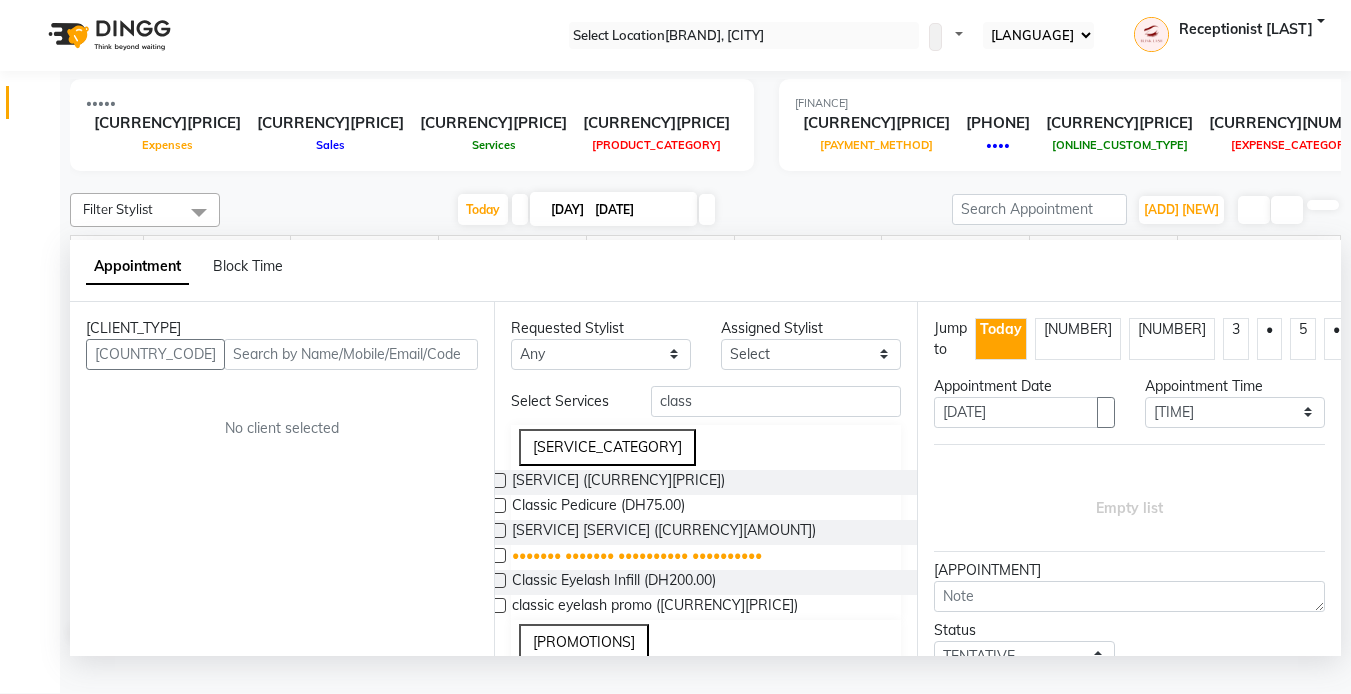 click on "••••••• ••••••• •••••••••• ••••••••••" at bounding box center [618, 482] 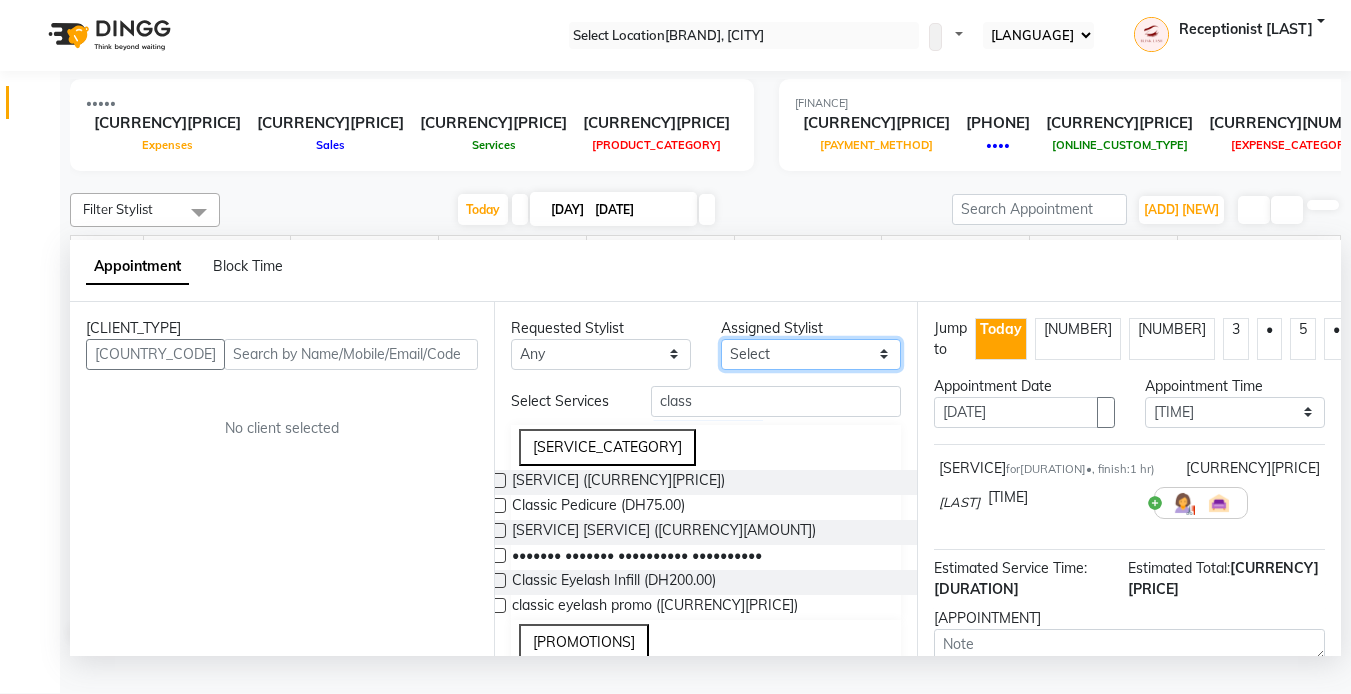 click on "Select [FIRST] [FIRST] [FIRST] [FIRST] [FIRST] [FIRST] [FIRST] [FIRST]" at bounding box center [811, 354] 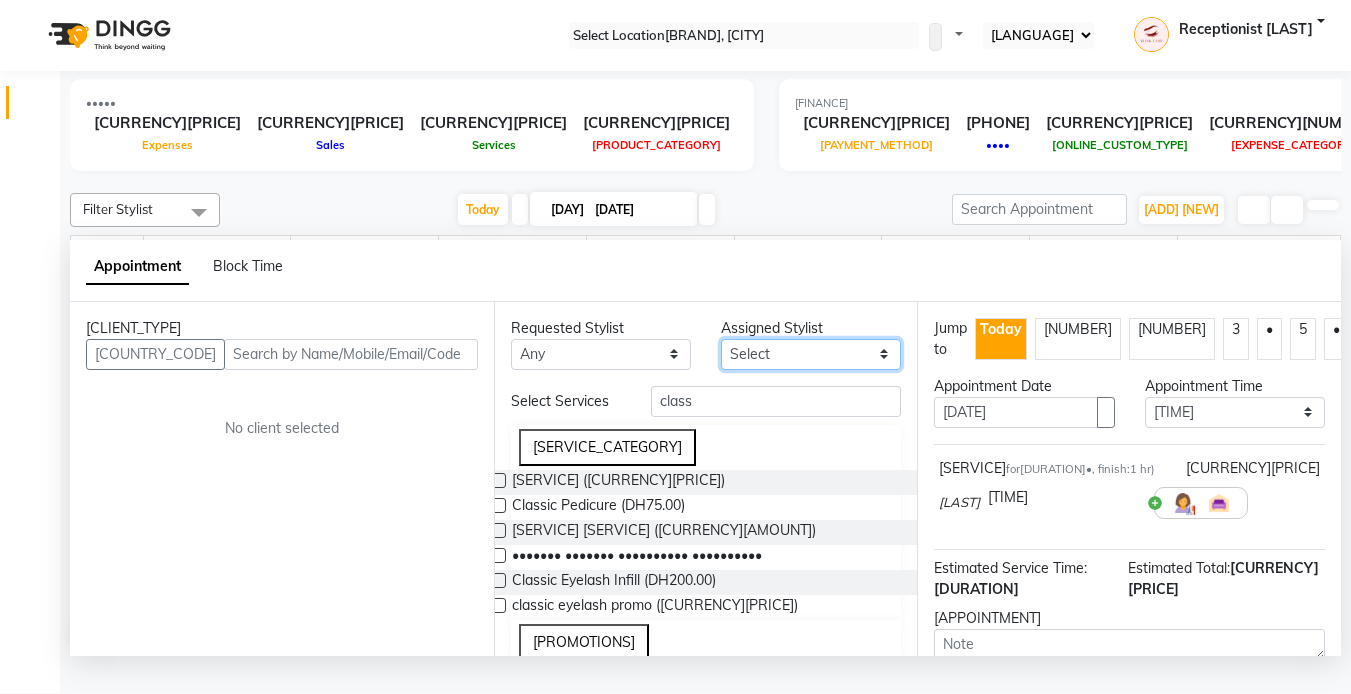 select on "[NUMBER]" 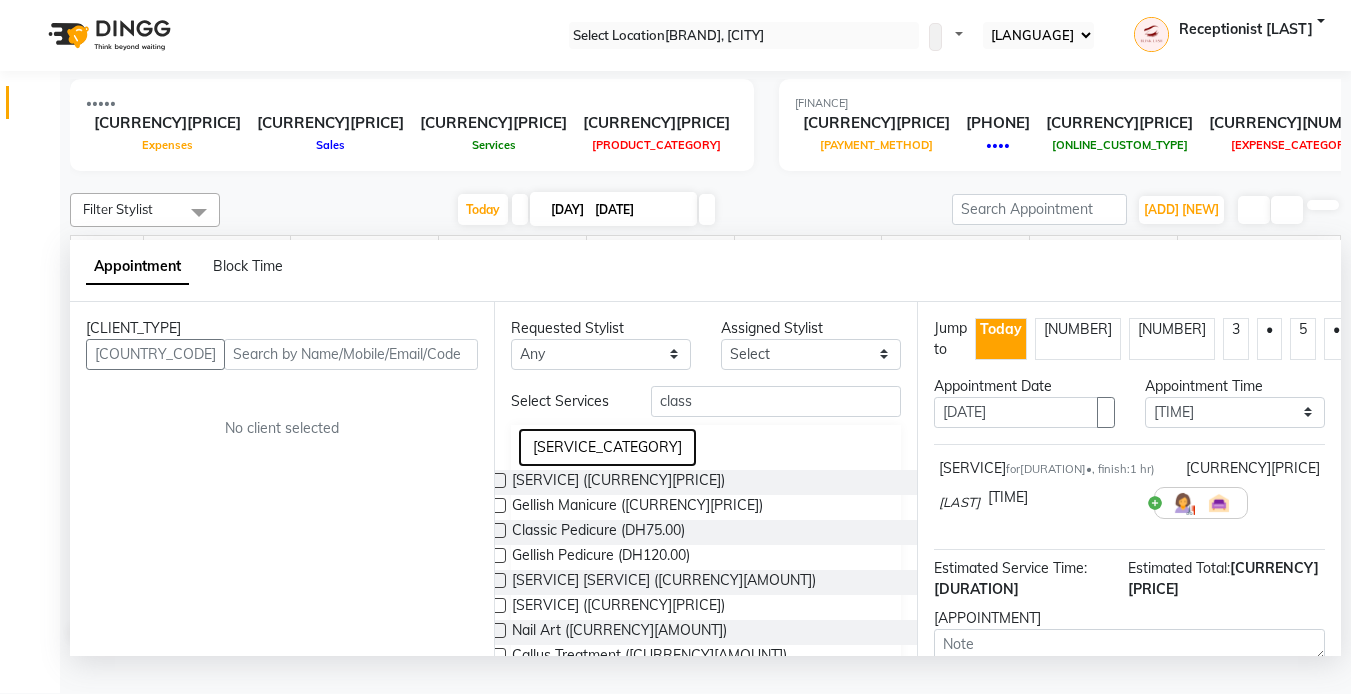 click on "[SERVICE_CATEGORY]" at bounding box center (706, 447) 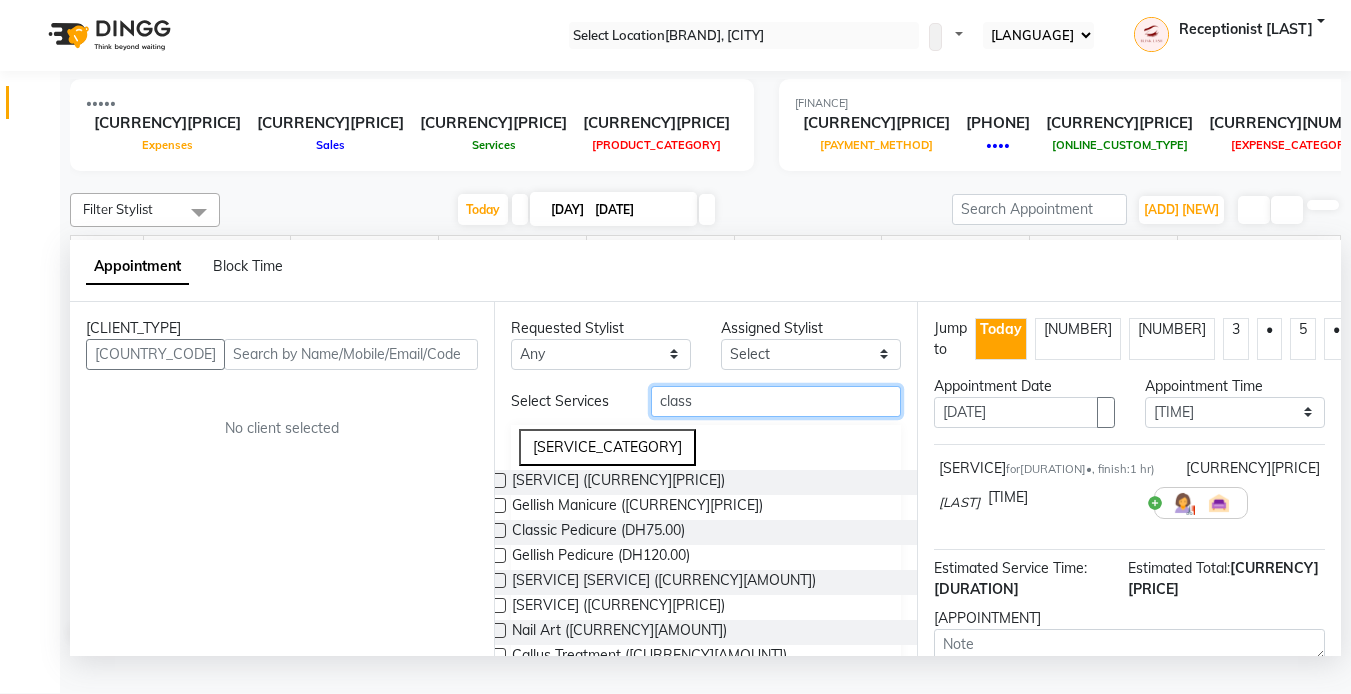 click on "class" at bounding box center [776, 401] 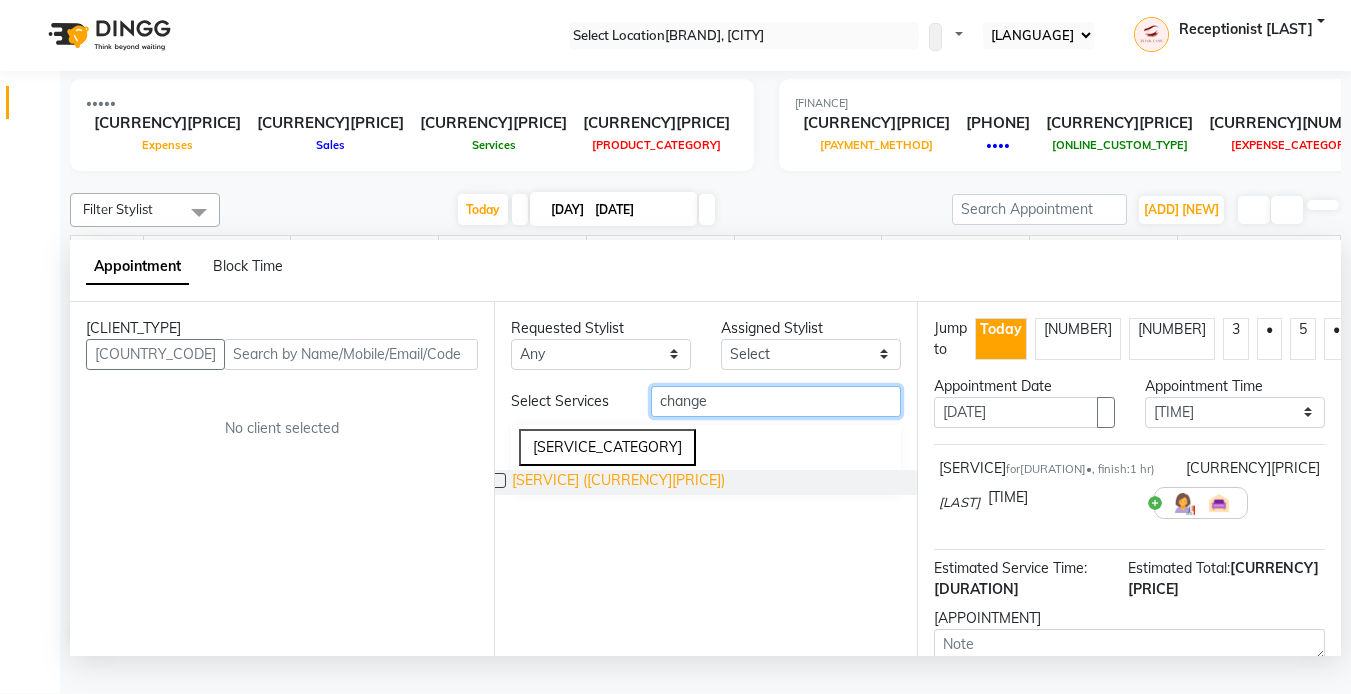 type on "change" 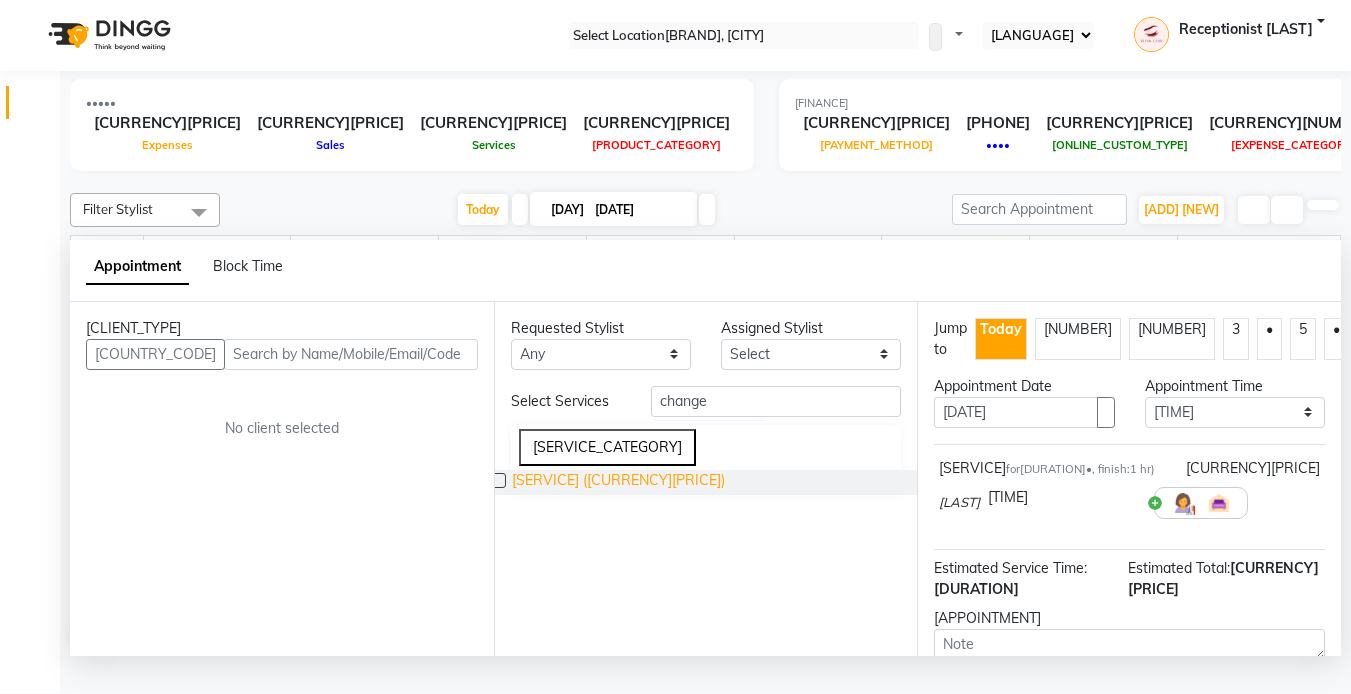 click on "[SERVICE] ([CURRENCY][PRICE])" at bounding box center (618, 482) 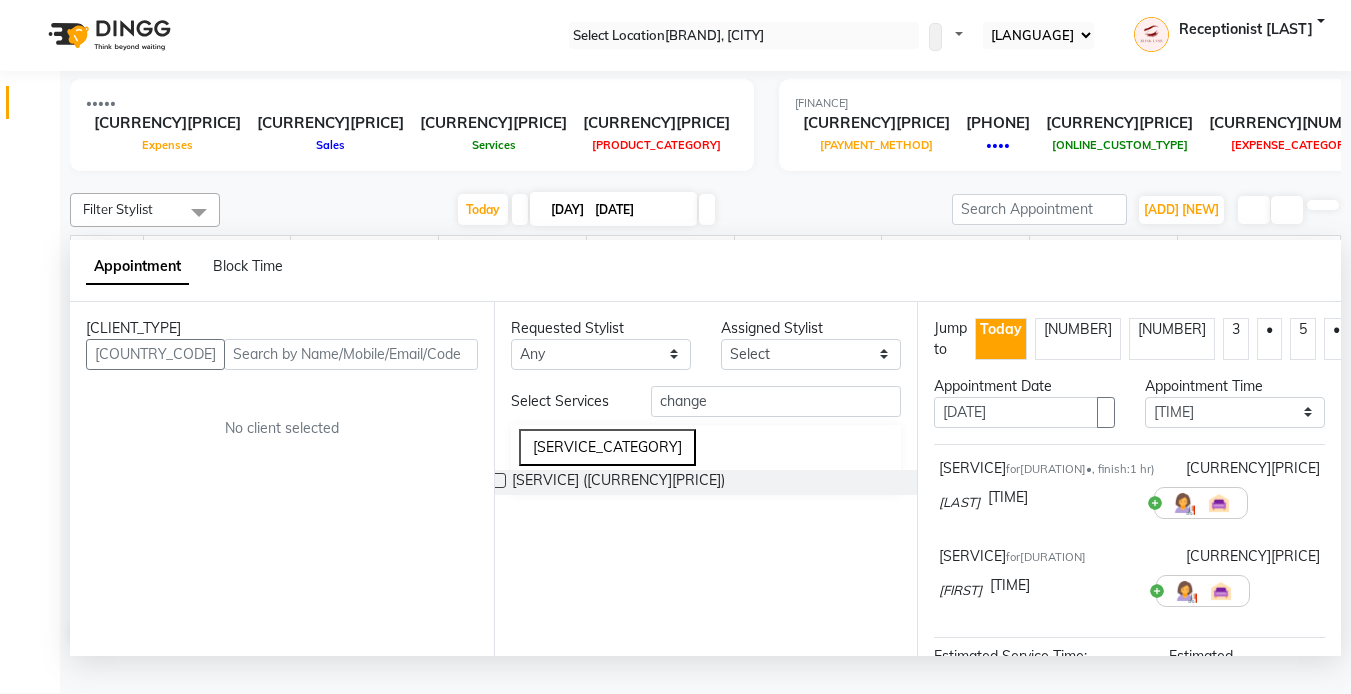 scroll, scrollTop: 100, scrollLeft: 0, axis: vertical 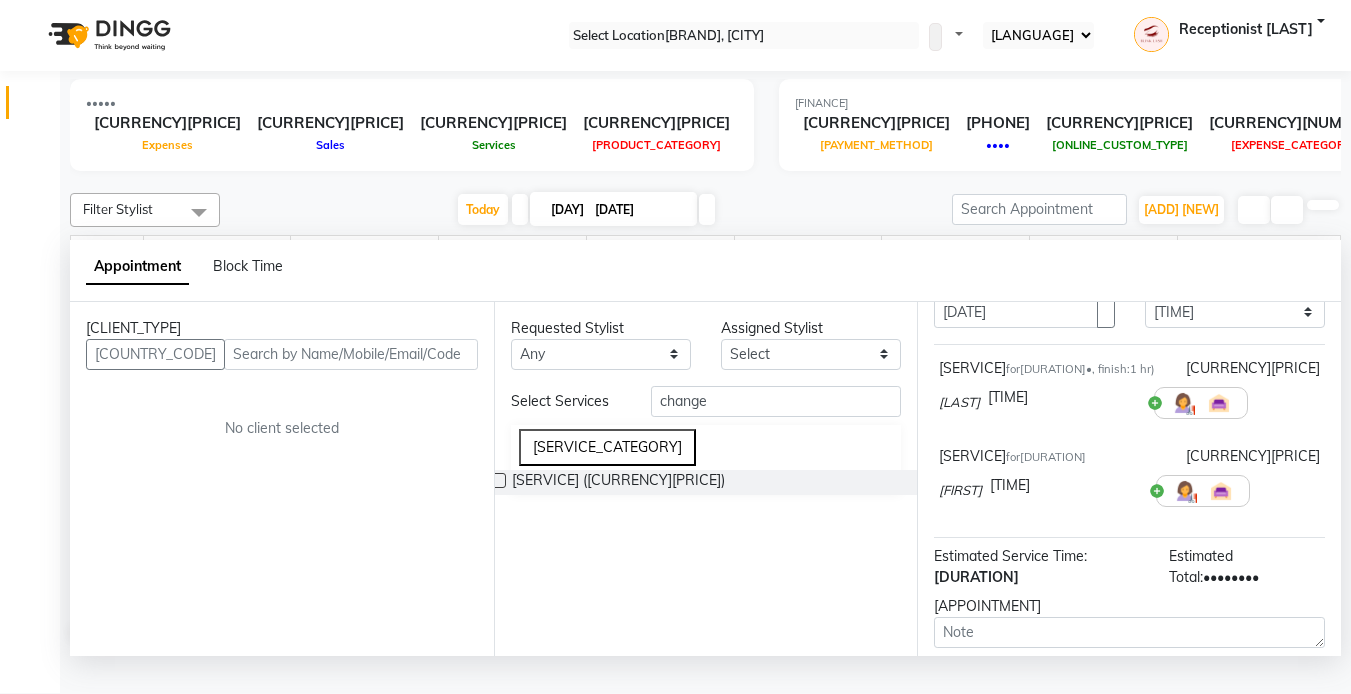 click at bounding box center (1138, 409) 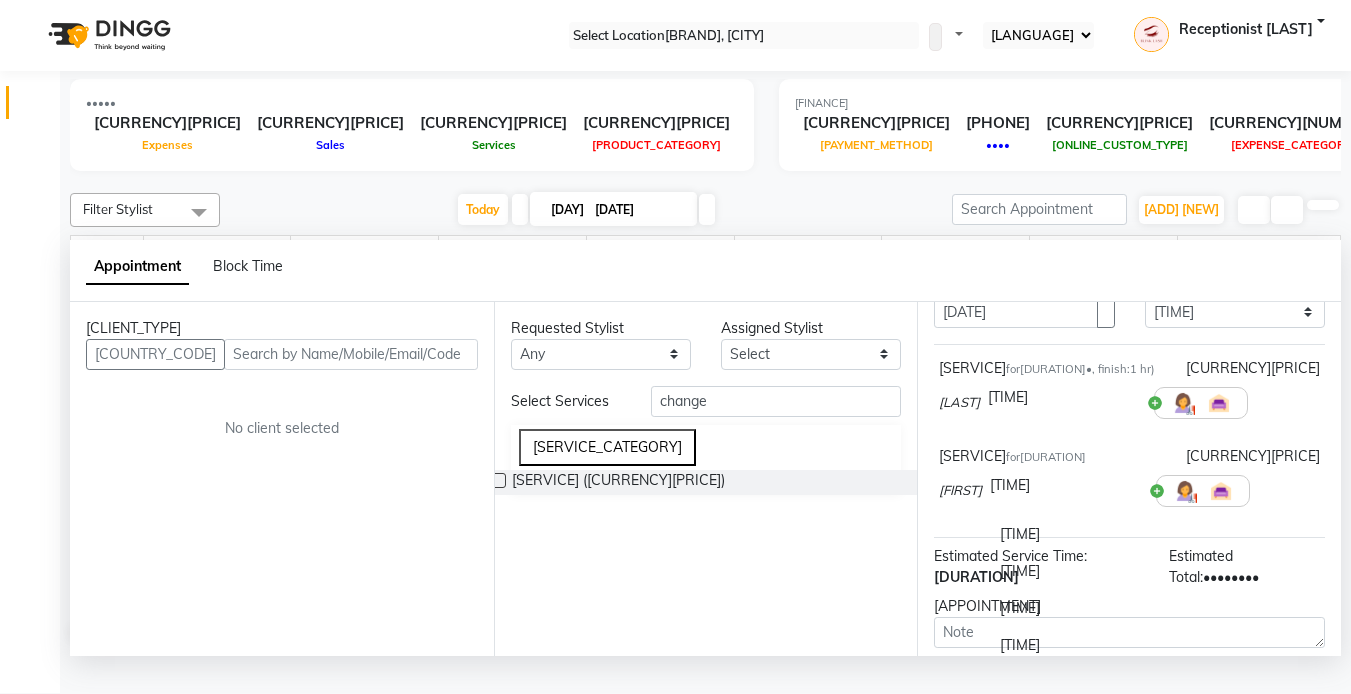 scroll, scrollTop: 1076, scrollLeft: 0, axis: vertical 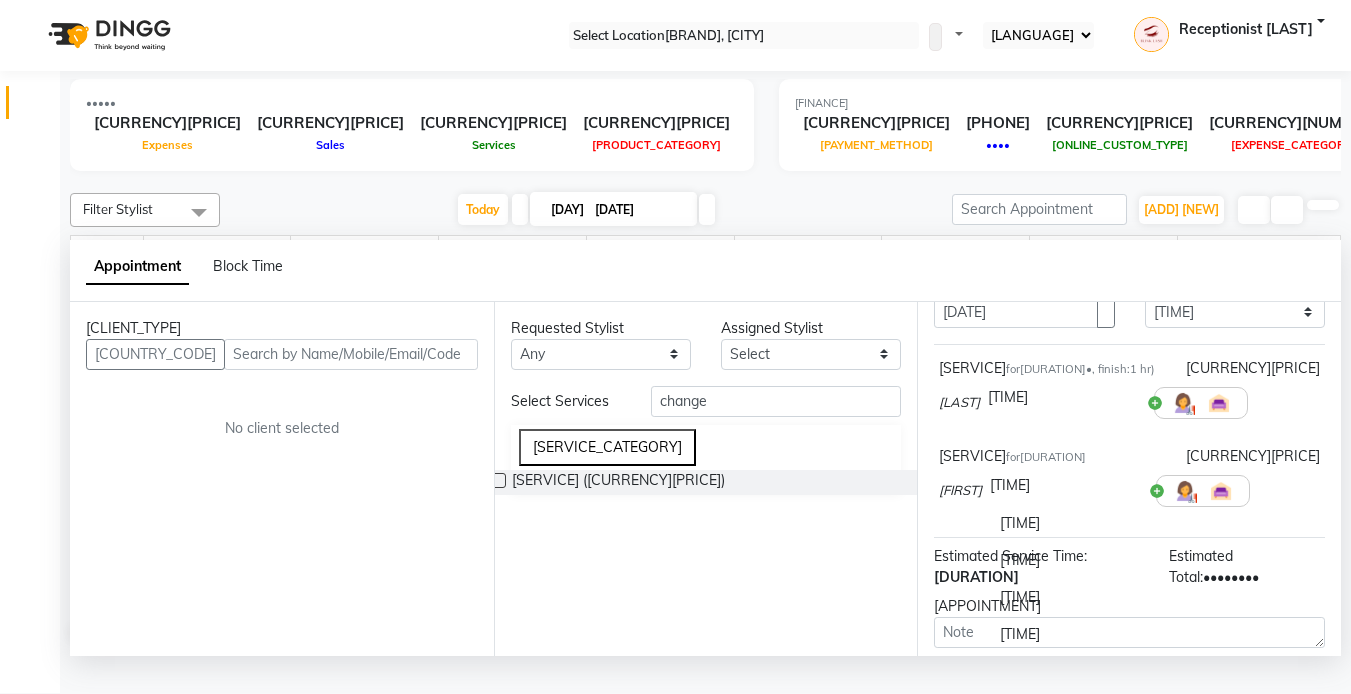 click on "[TIME]" at bounding box center (1065, 560) 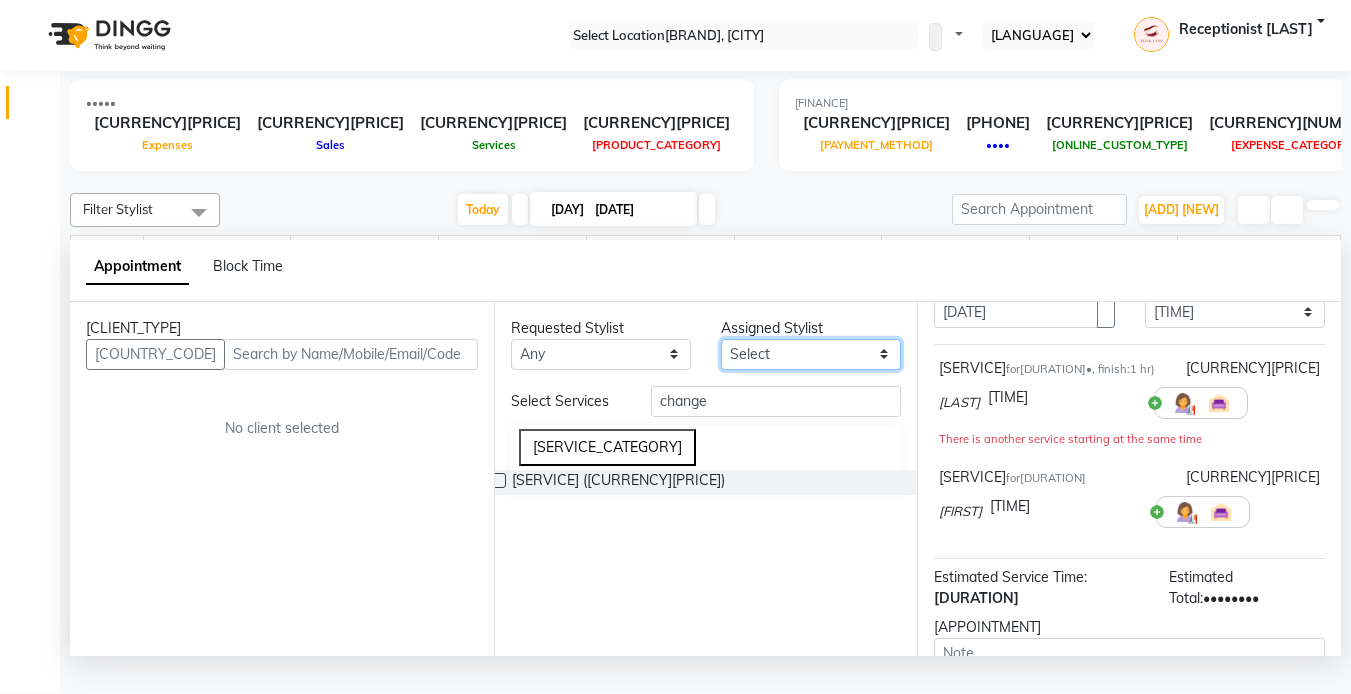 click on "Select [FIRST] [FIRST] [FIRST] [FIRST] [FIRST] [FIRST] [FIRST] [FIRST]" at bounding box center [811, 354] 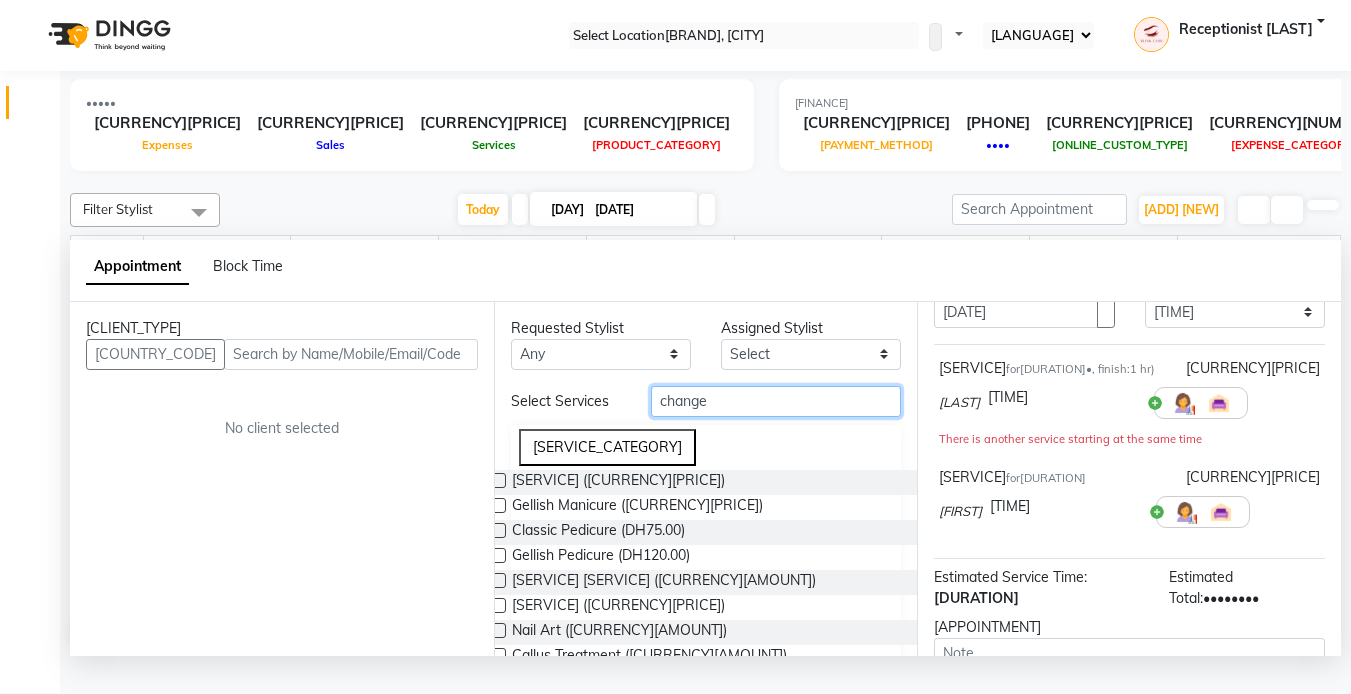 click on "change" at bounding box center [776, 401] 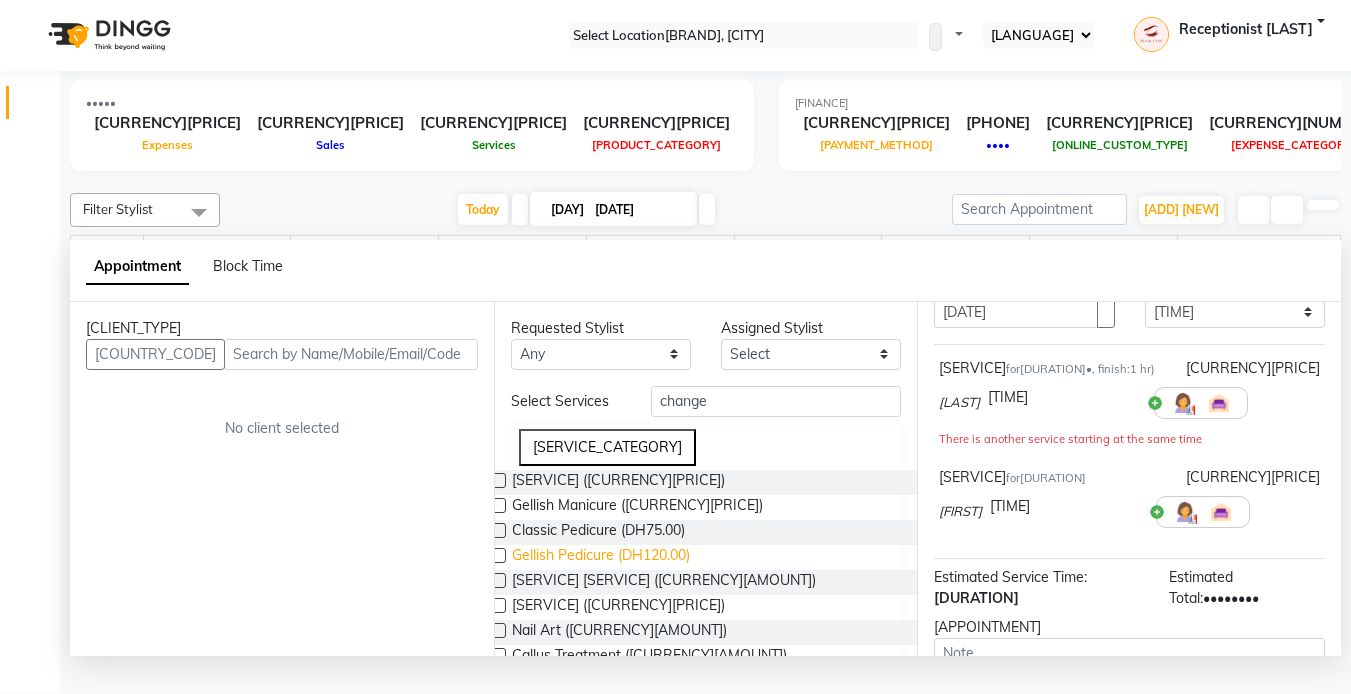 click on "Gellish Pedicure (DH120.00)" at bounding box center [618, 482] 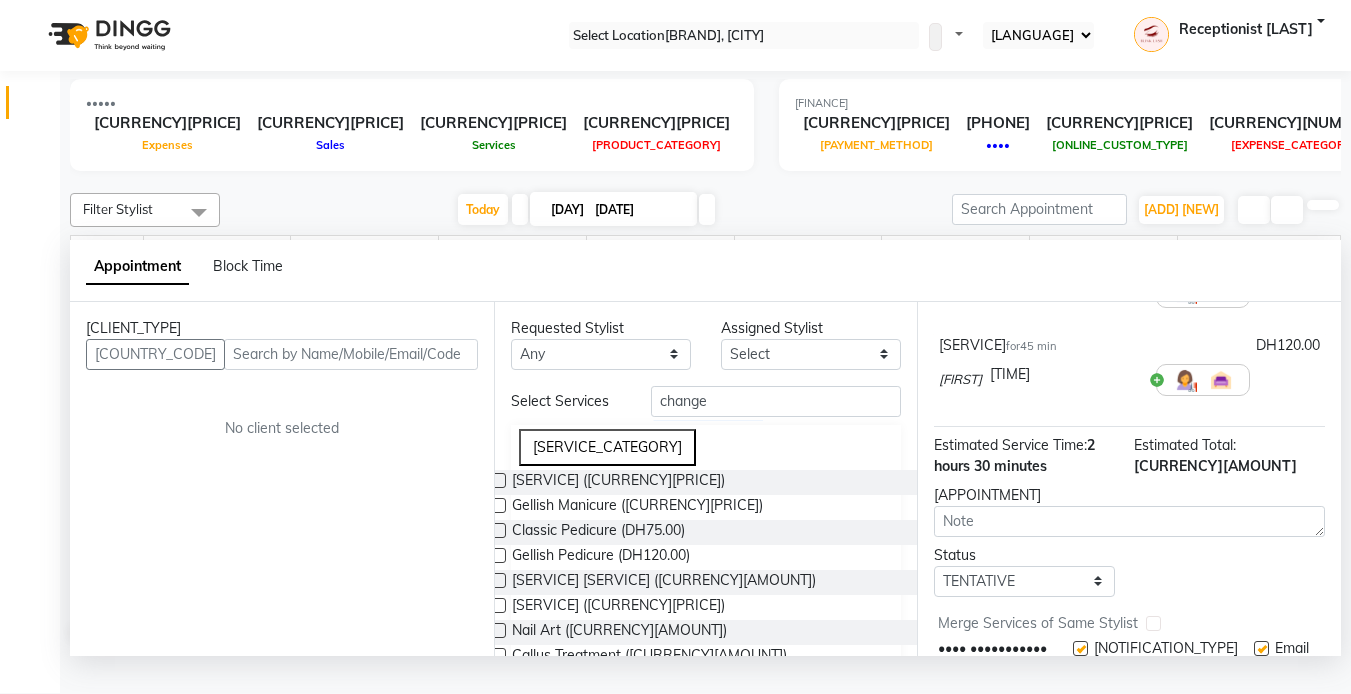 scroll, scrollTop: 300, scrollLeft: 0, axis: vertical 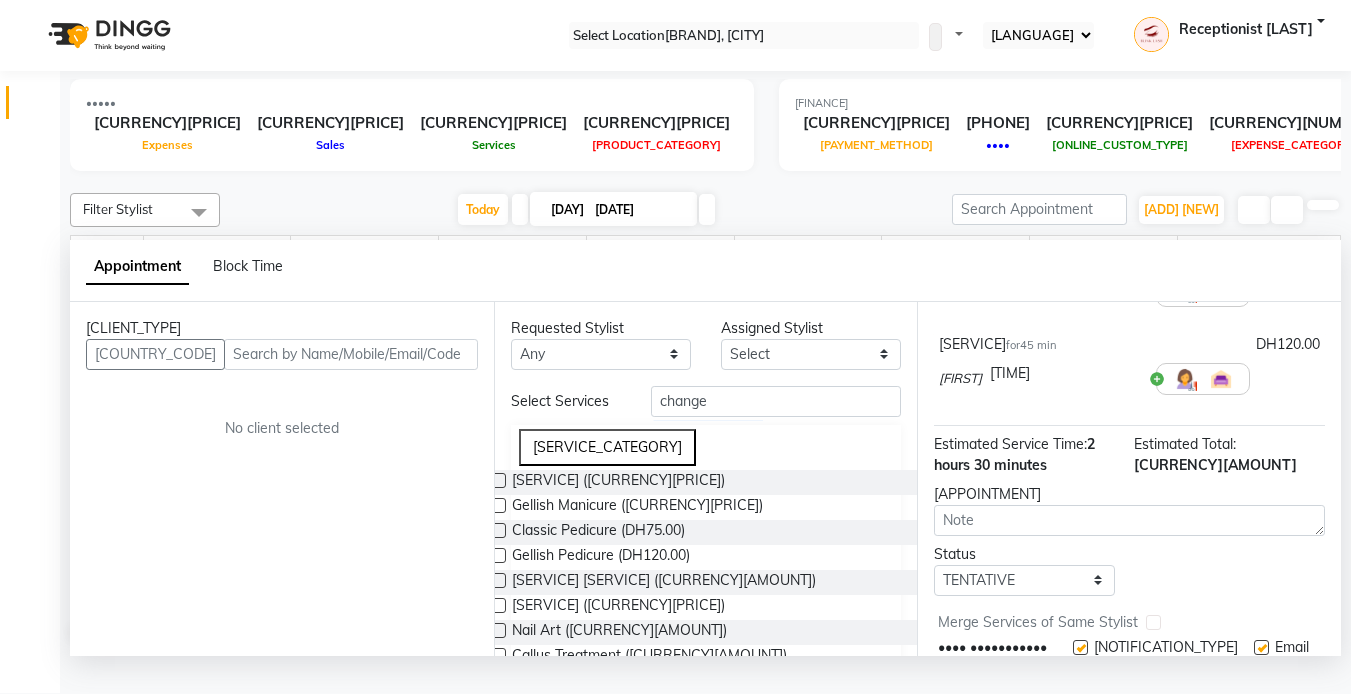 click at bounding box center [1063, 197] 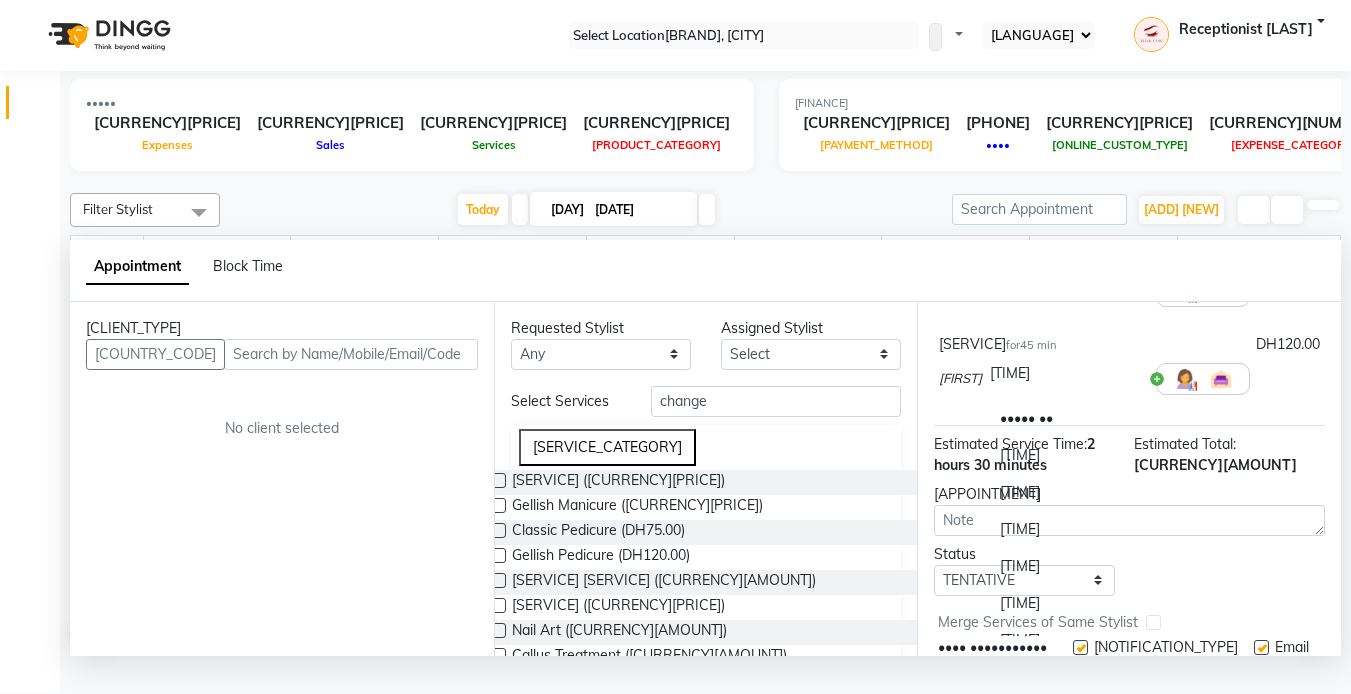scroll, scrollTop: 1021, scrollLeft: 0, axis: vertical 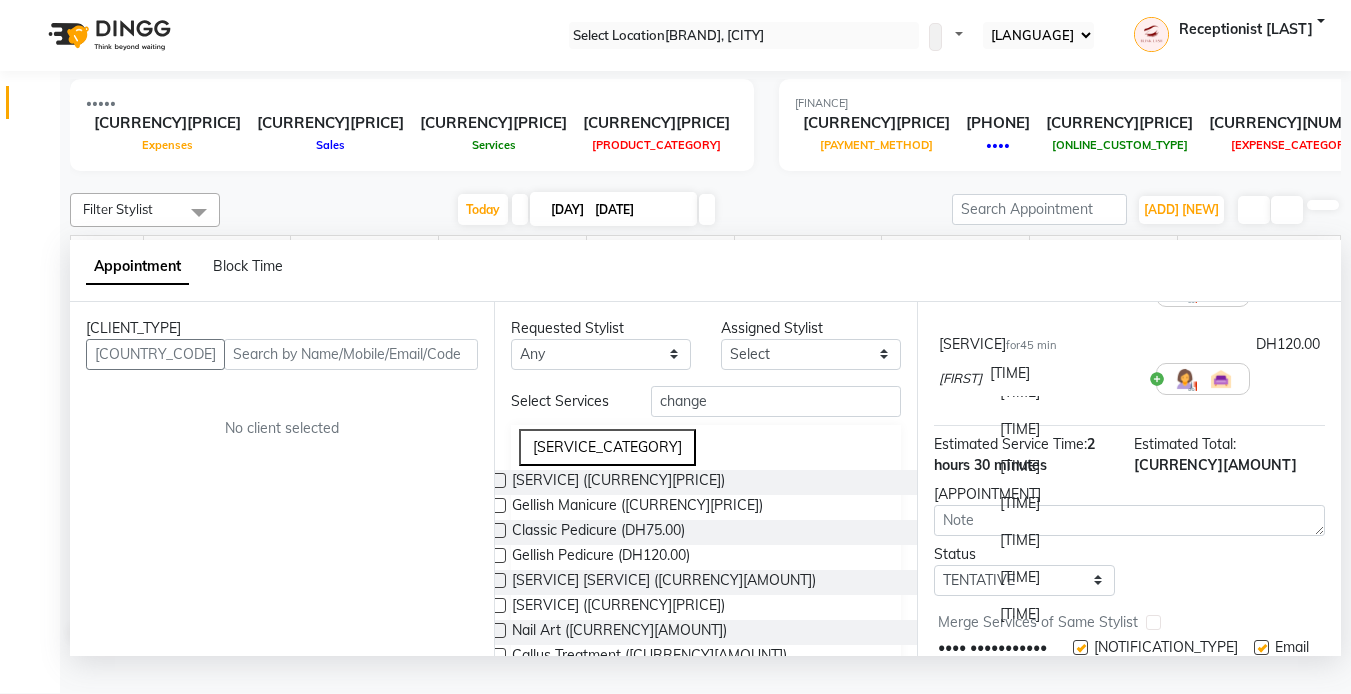 click on "[TIME]" at bounding box center [1065, 503] 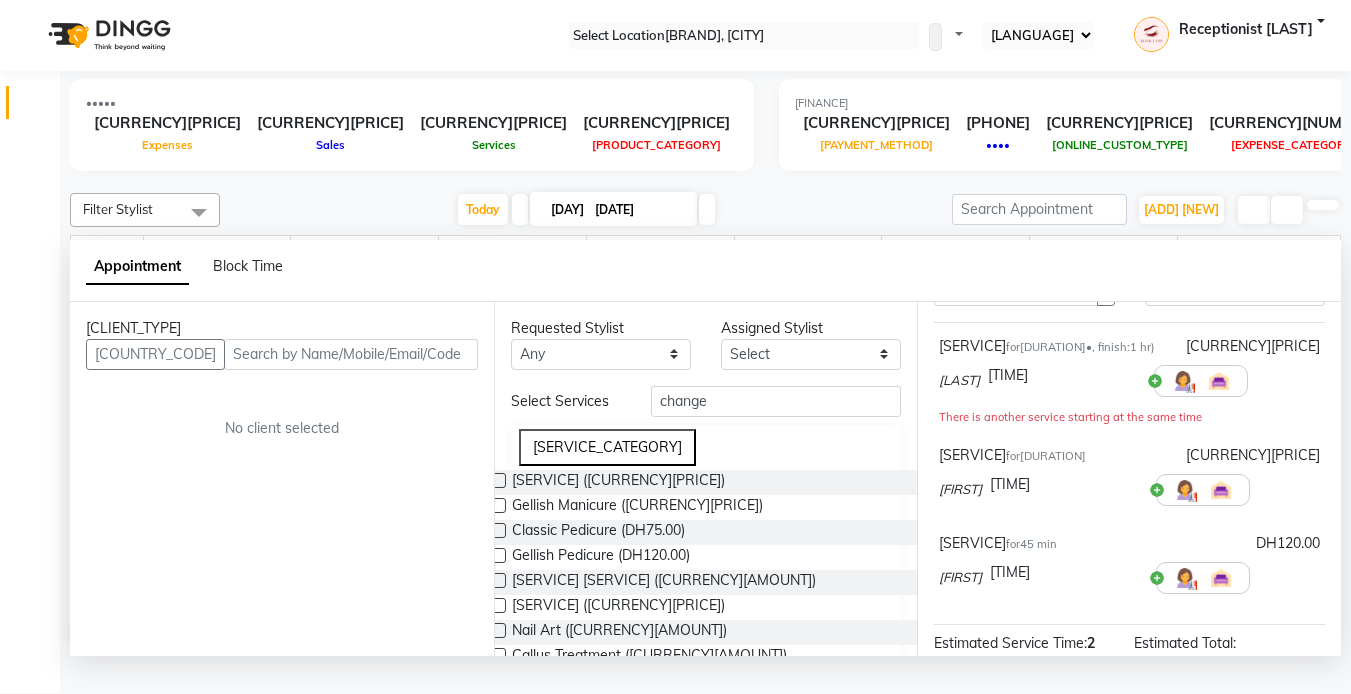 scroll, scrollTop: 121, scrollLeft: 0, axis: vertical 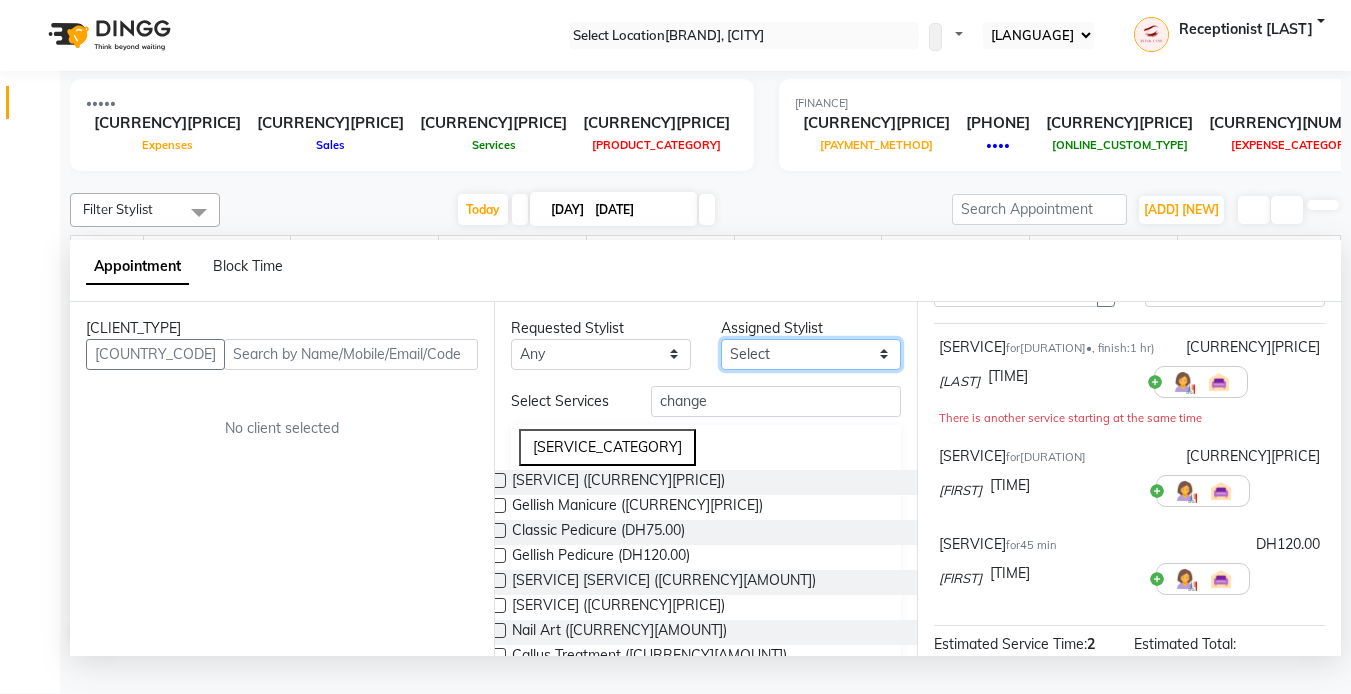drag, startPoint x: 863, startPoint y: 393, endPoint x: 863, endPoint y: 409, distance: 16 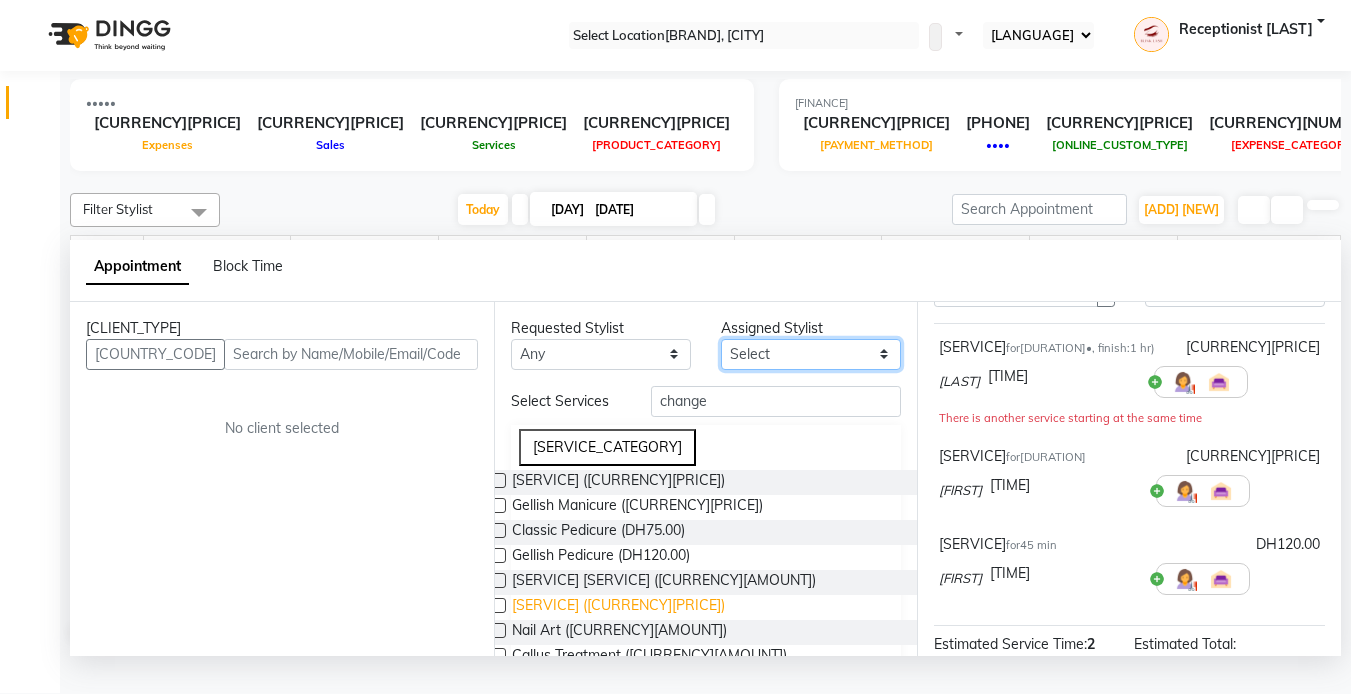 select on "[NUMBER]" 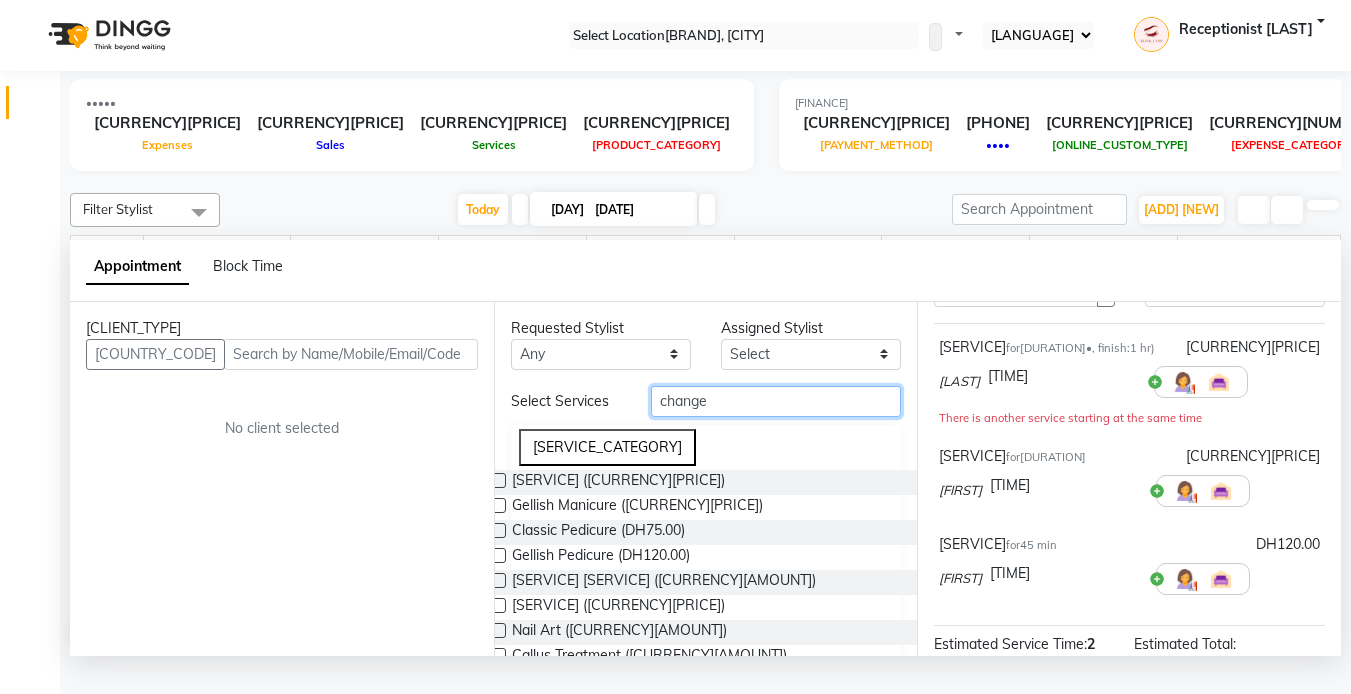 click on "change" at bounding box center [776, 401] 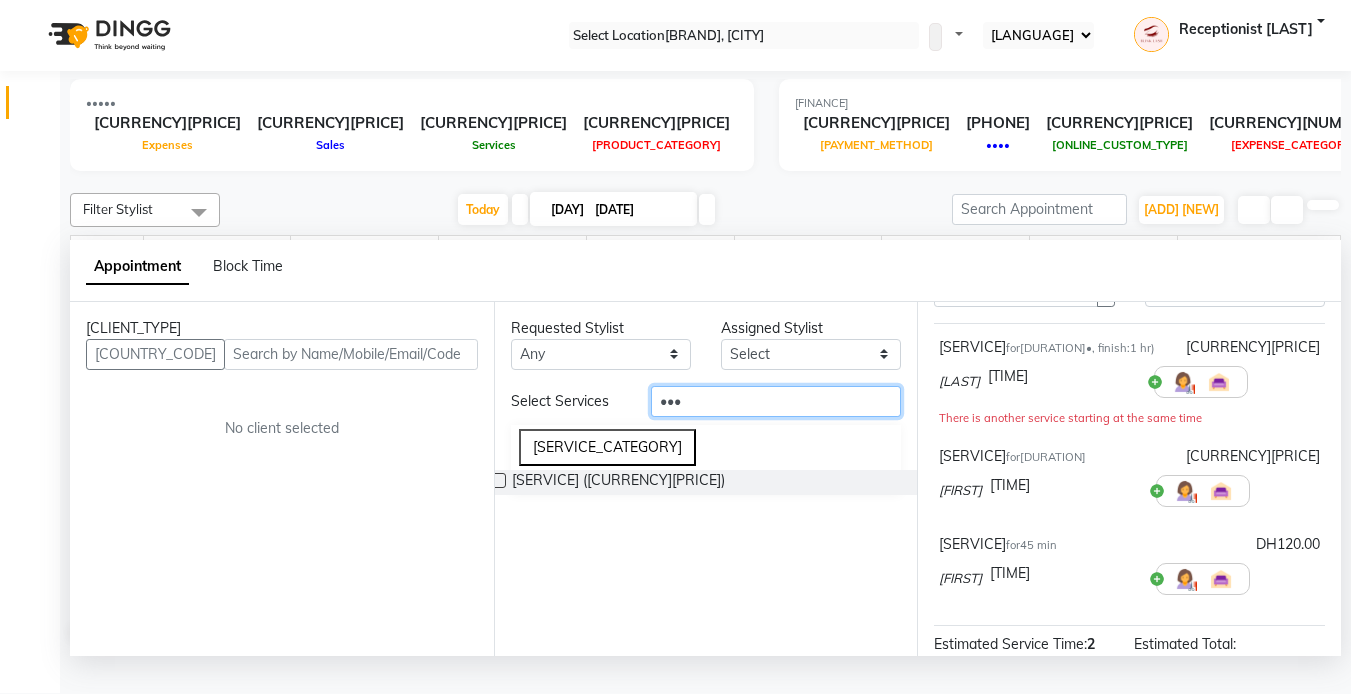 type on "[LAST]" 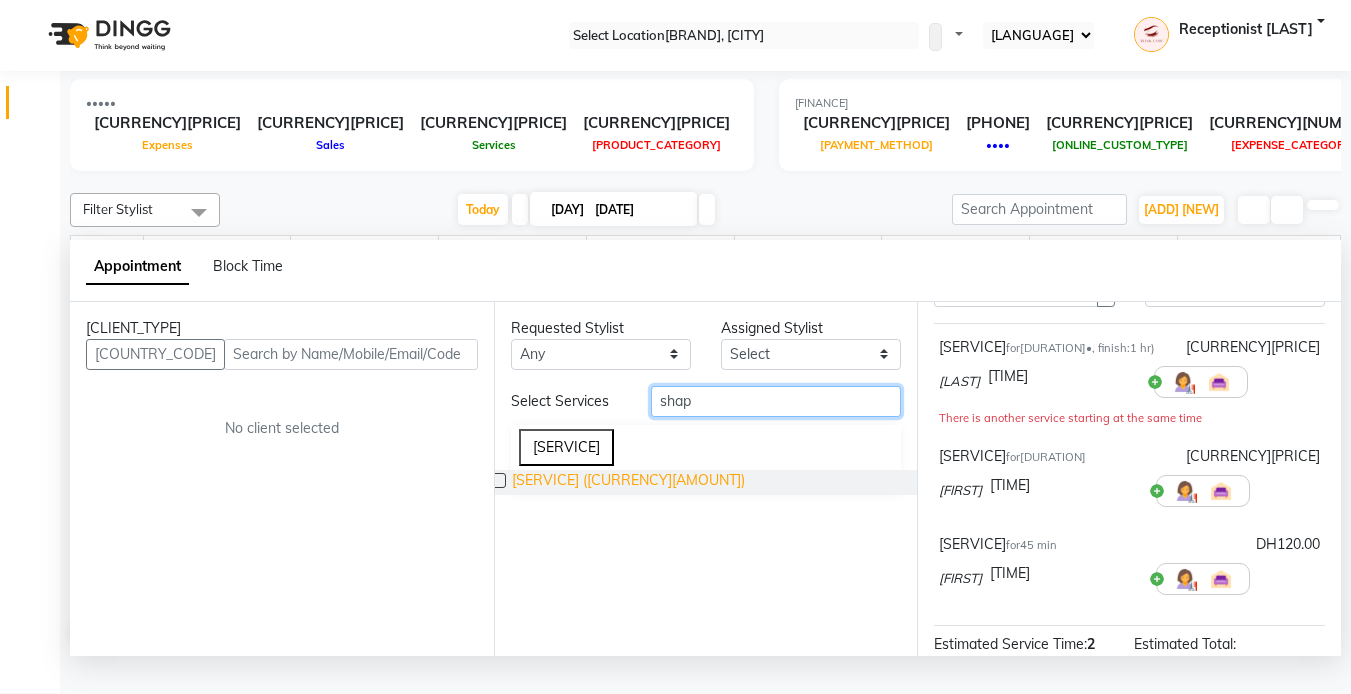 type on "shap" 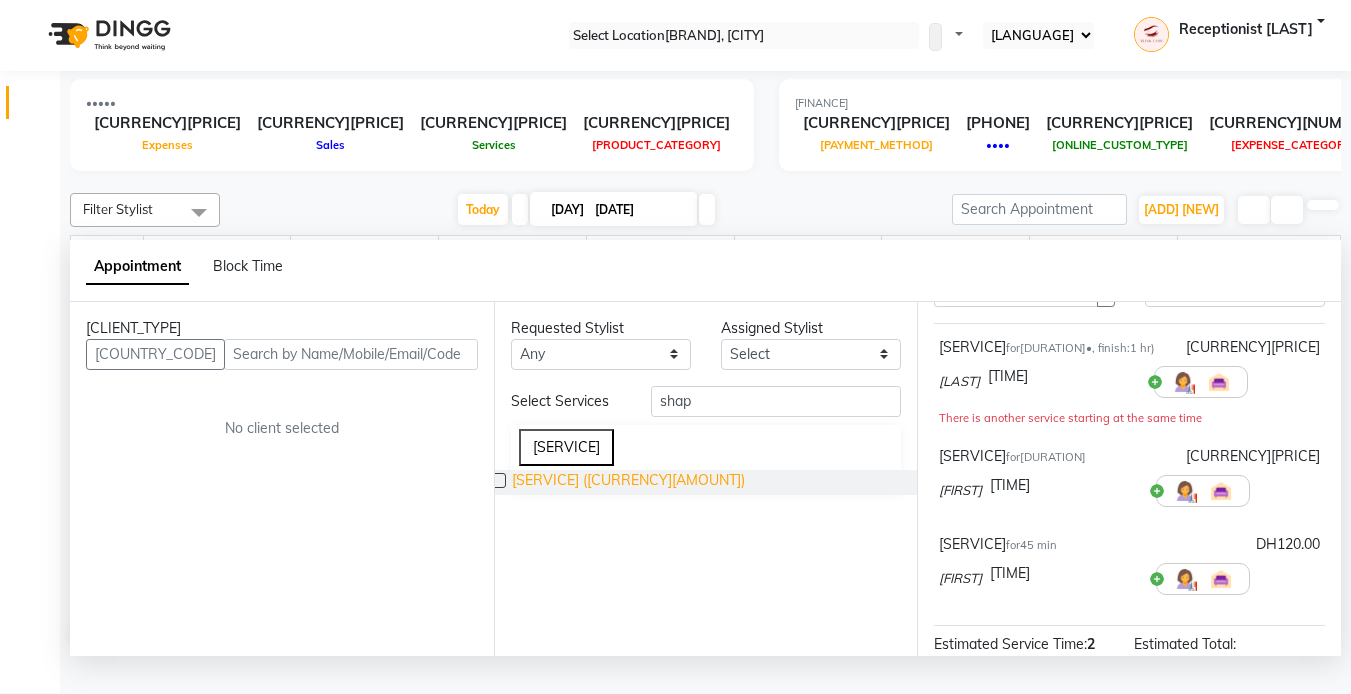 click on "[SERVICE] ([CURRENCY][AMOUNT])" at bounding box center [628, 482] 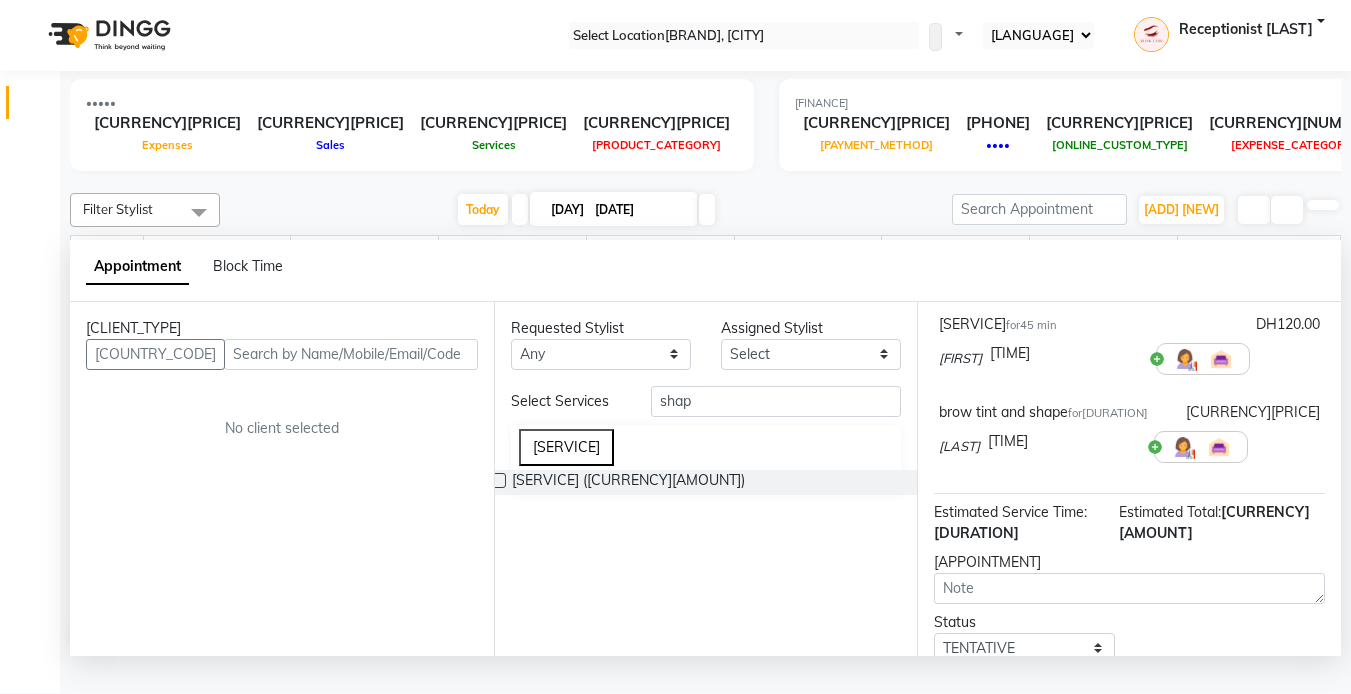 scroll, scrollTop: 321, scrollLeft: 0, axis: vertical 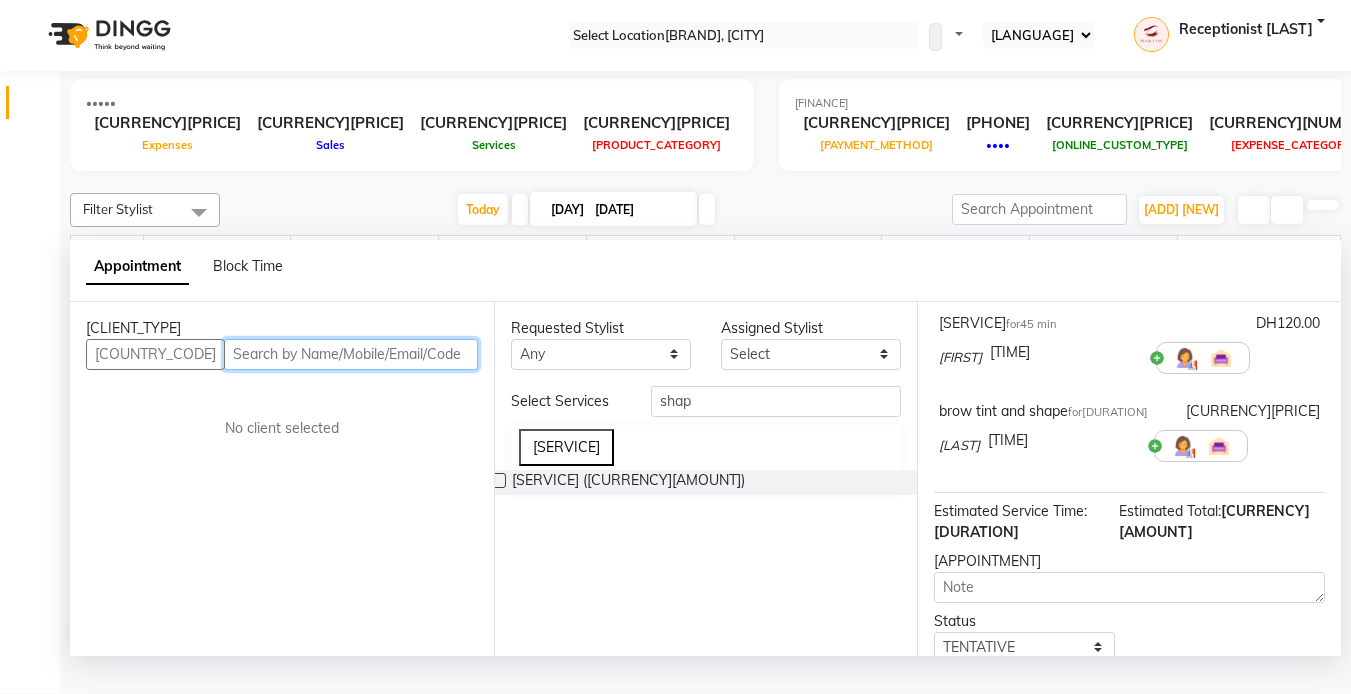 click at bounding box center (351, 354) 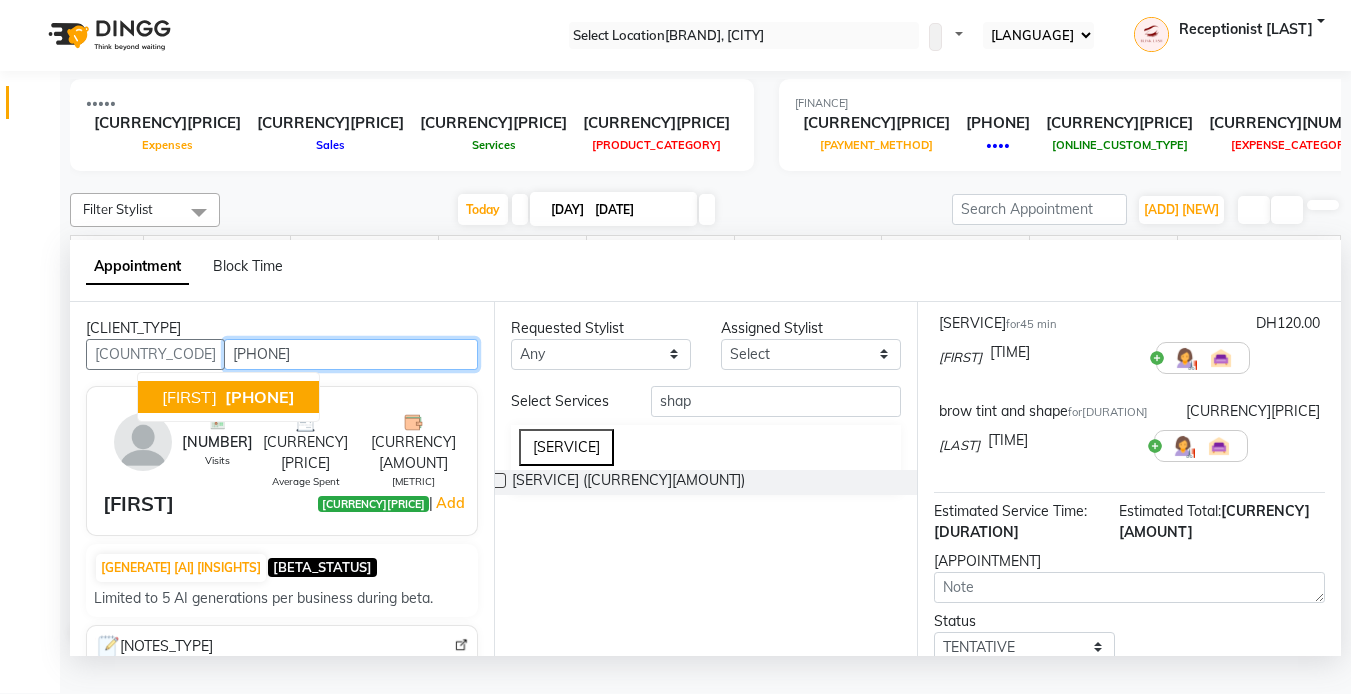 click on "[PHONE]" at bounding box center [260, 397] 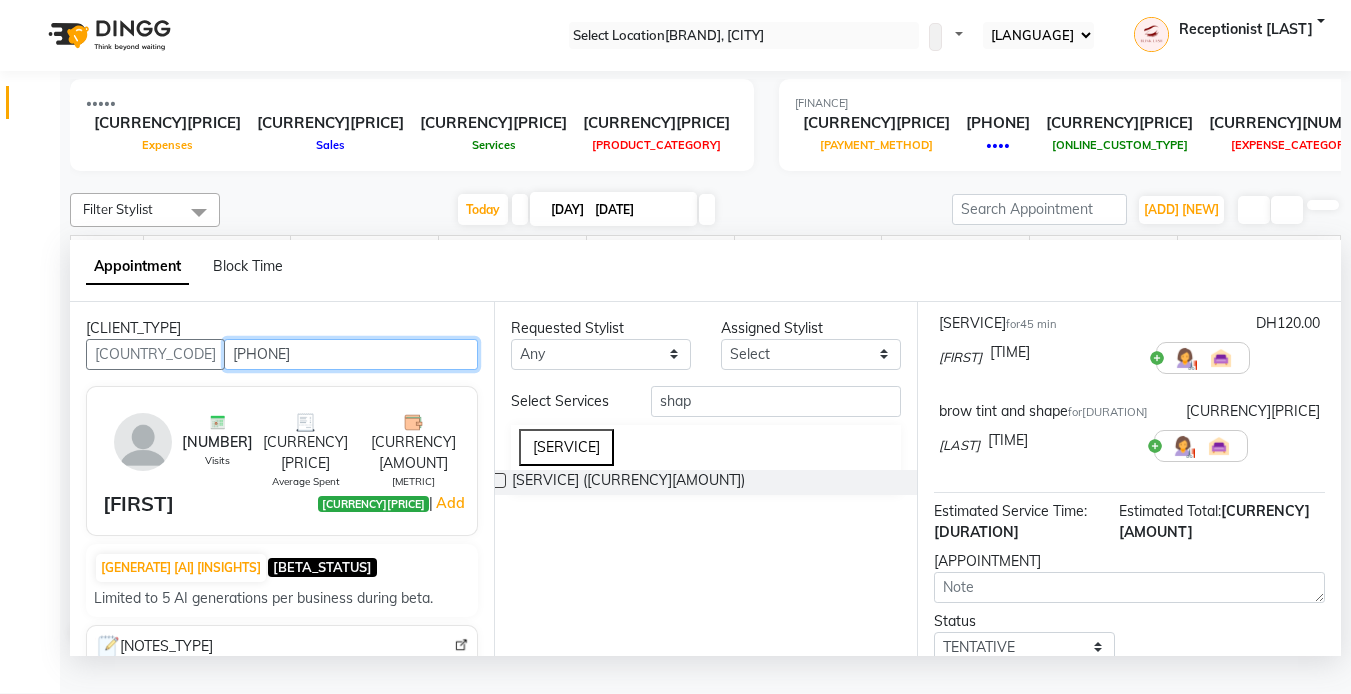 scroll, scrollTop: 502, scrollLeft: 0, axis: vertical 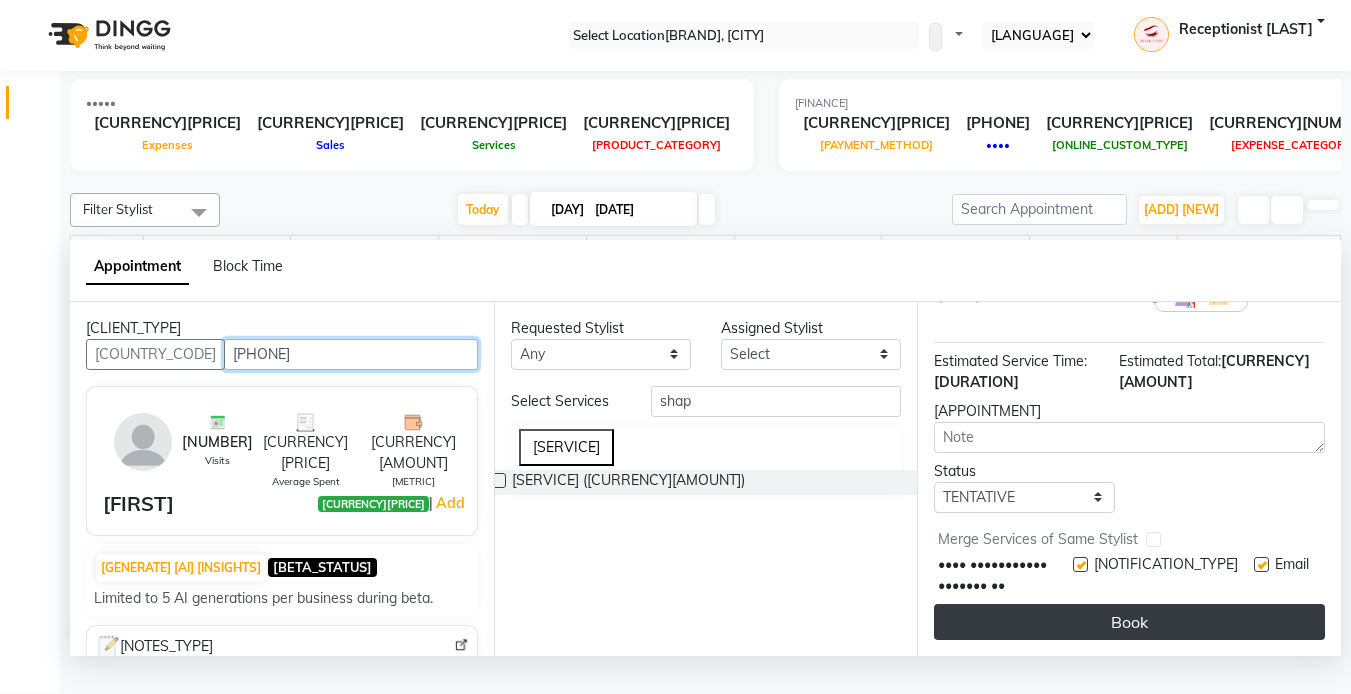 type on "[PHONE]" 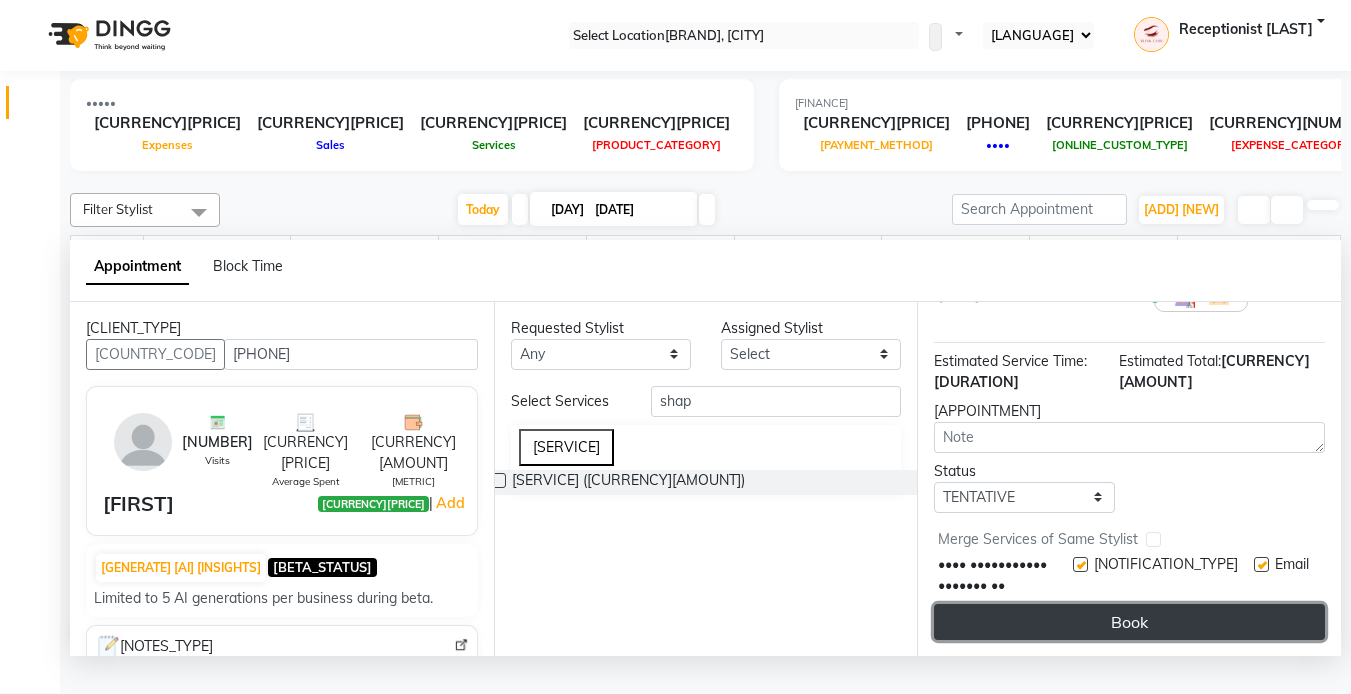click on "Book" at bounding box center (1129, 622) 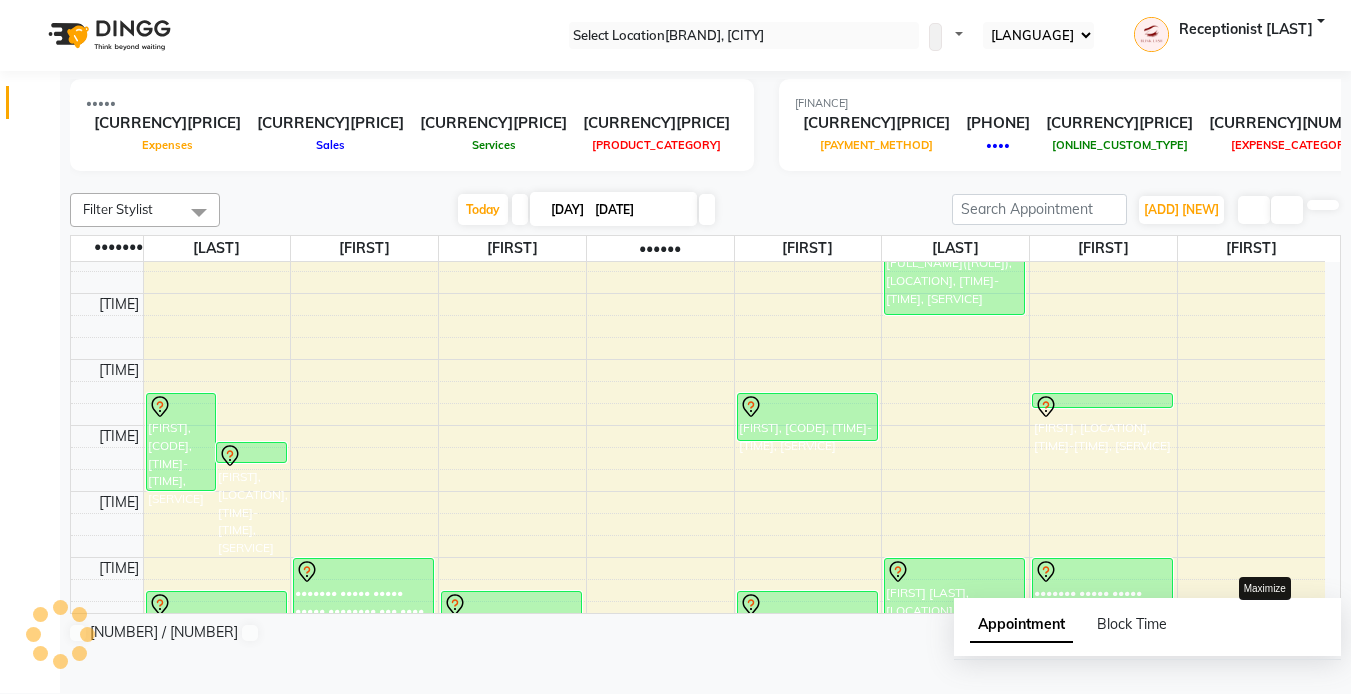 scroll, scrollTop: 0, scrollLeft: 0, axis: both 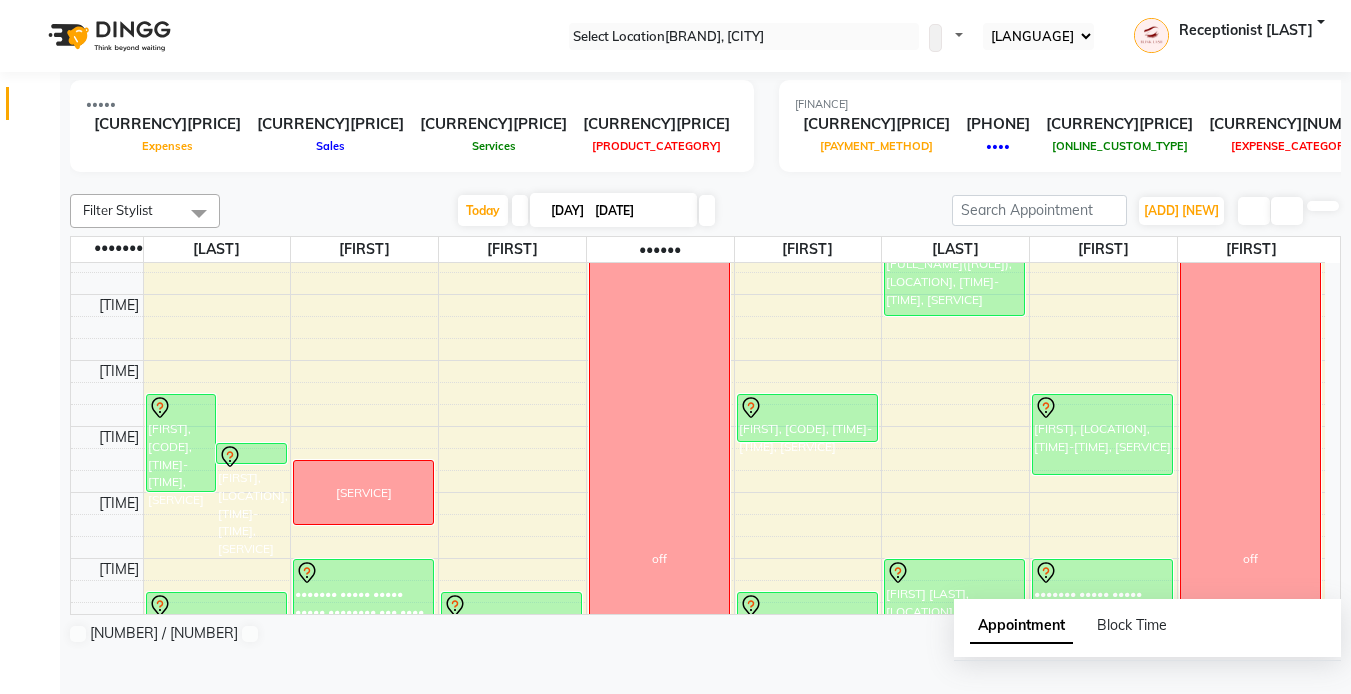 drag, startPoint x: 1104, startPoint y: 425, endPoint x: 1092, endPoint y: 465, distance: 41.761227 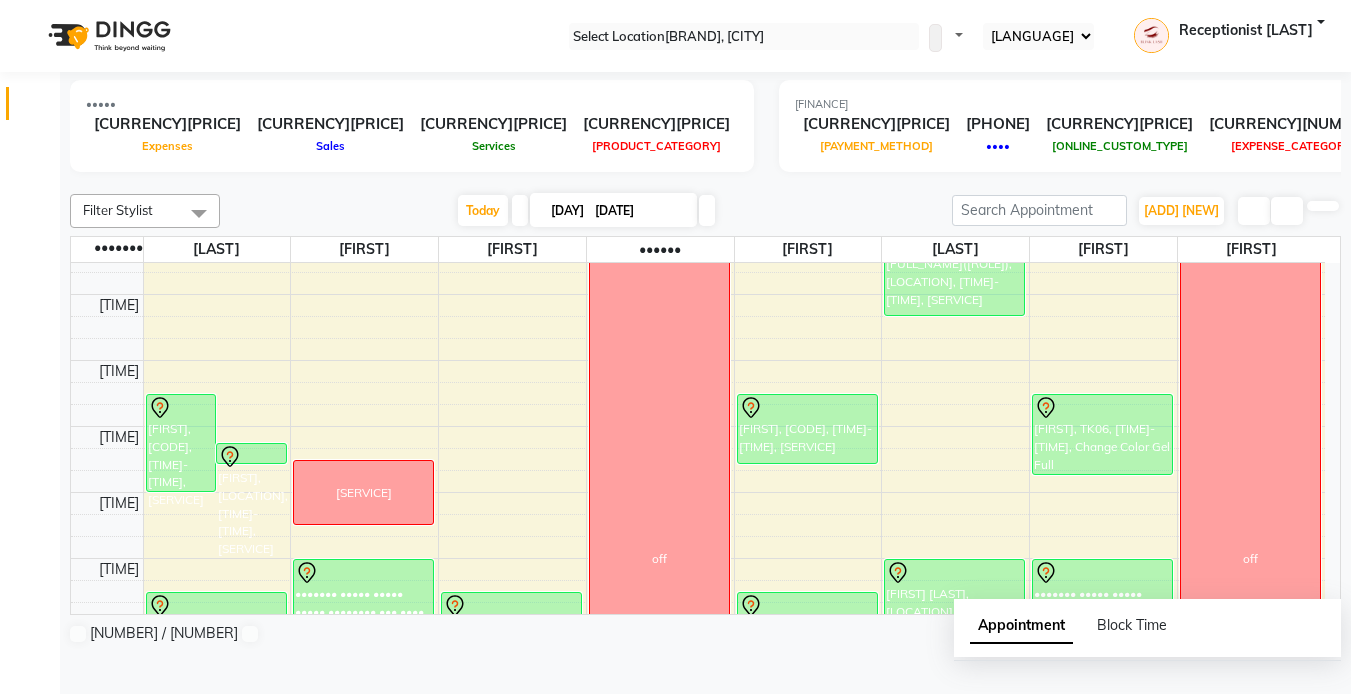 click on "[FIRST], [LOCATION], [TIME]-[TIME], [SERVICE]             [FULL_NAME], [LOCATION], [TIME]-[TIME], [SERVICE]             [FIRST], [LOCATION], [TIME]-[TIME], [SERVICE]" at bounding box center (217, 657) 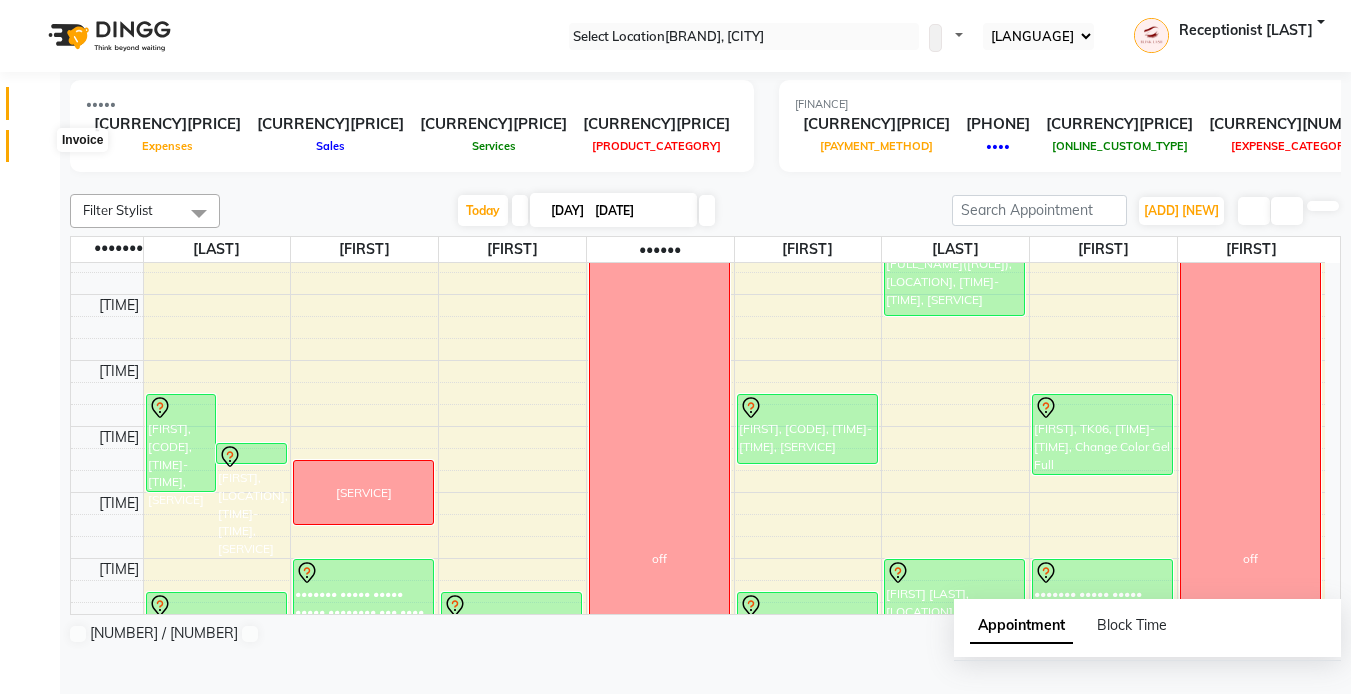 click at bounding box center (38, 151) 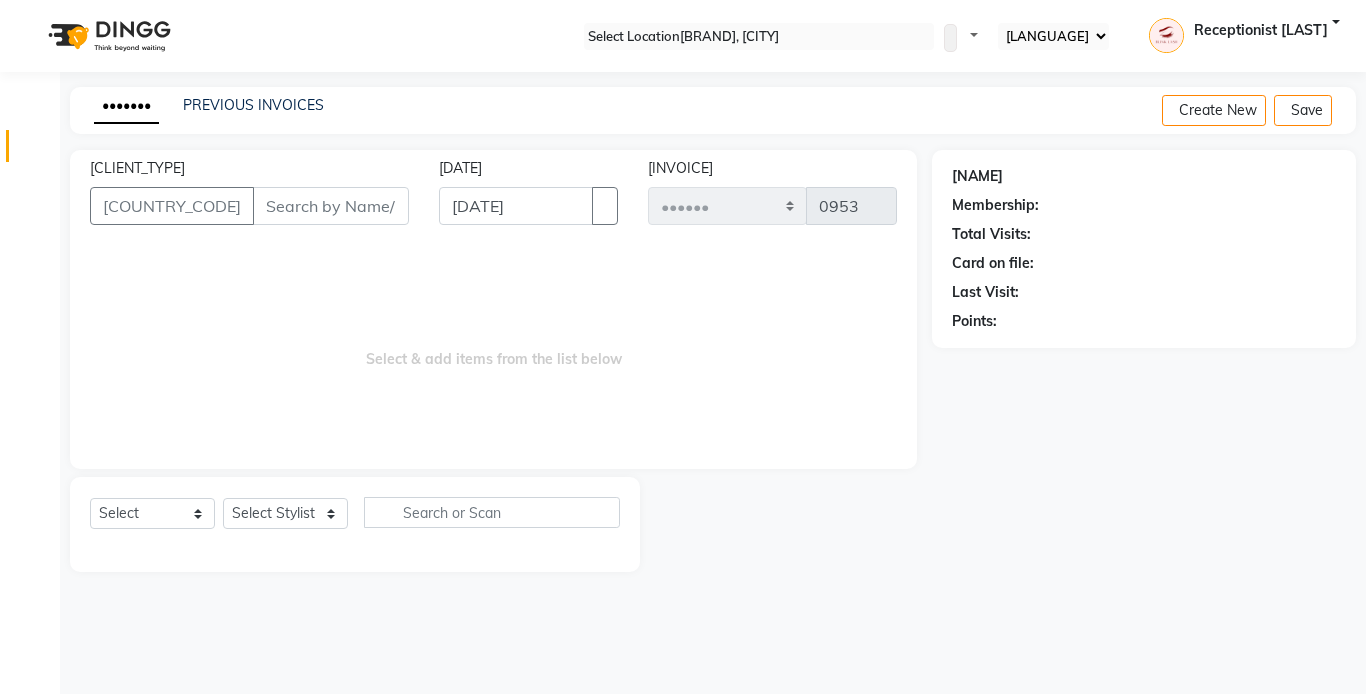 click on "[CLIENT_TYPE]" at bounding box center [331, 206] 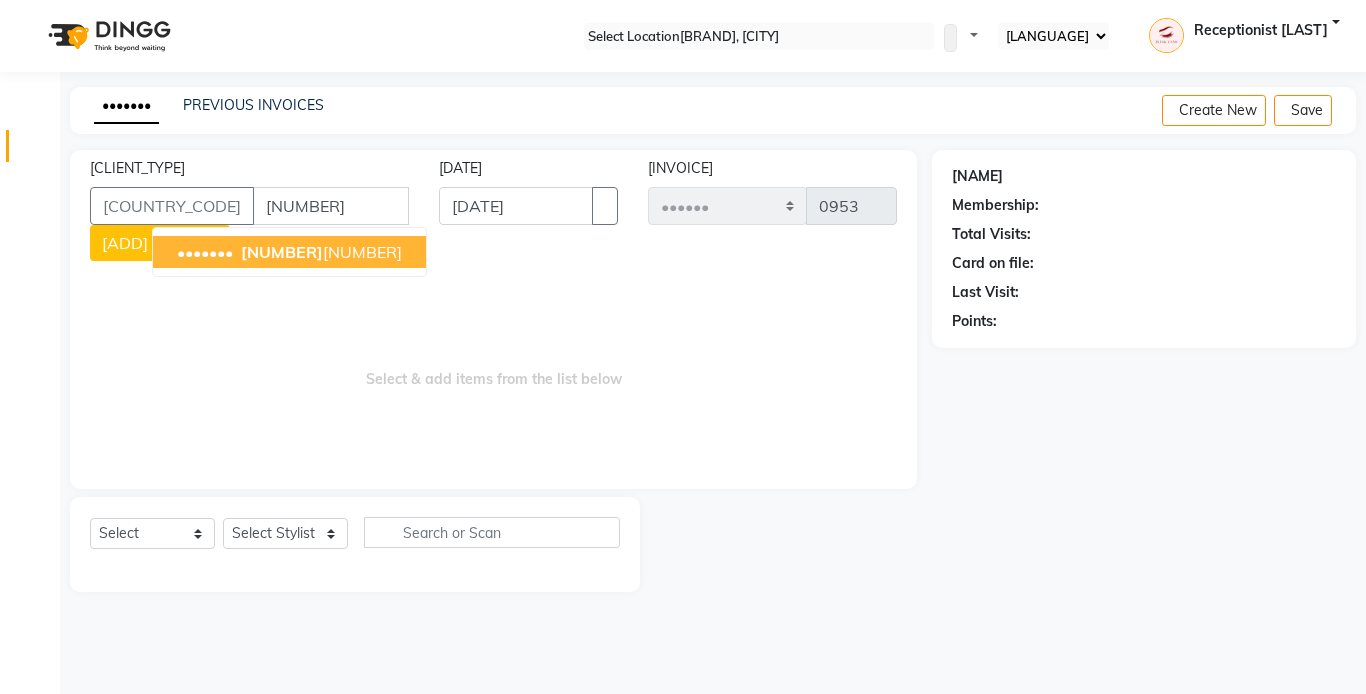 click on "[FIRST] [NUMBER]" at bounding box center [289, 252] 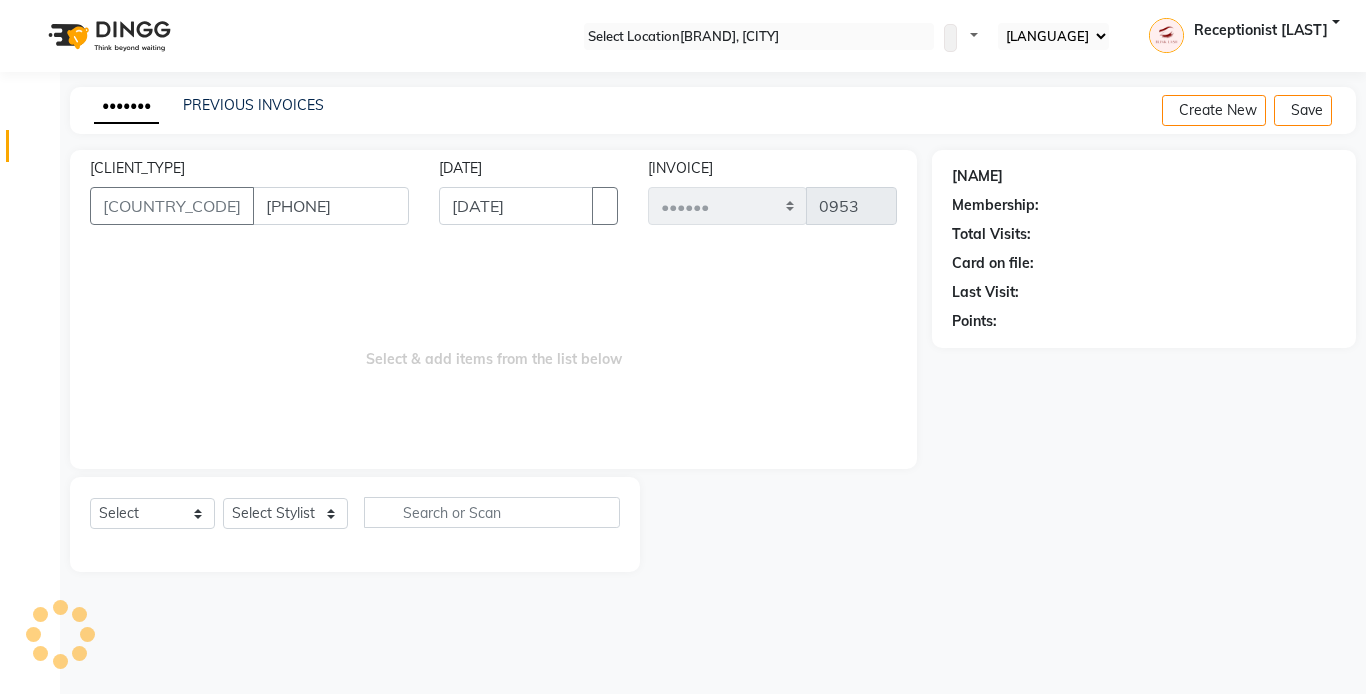 type on "[PHONE]" 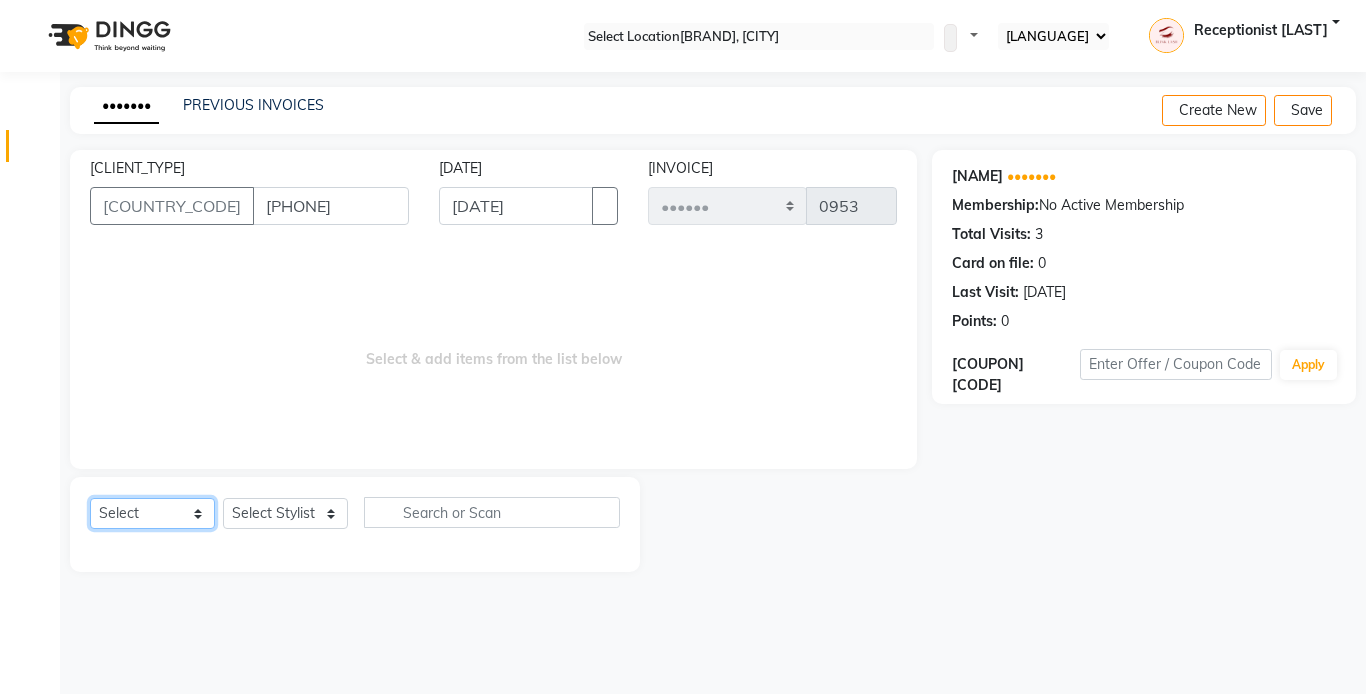 click on "••••••  •••••••  •••••••  ••••••••••  ••••••• ••••••• ••••••• •••• ••••" at bounding box center (152, 513) 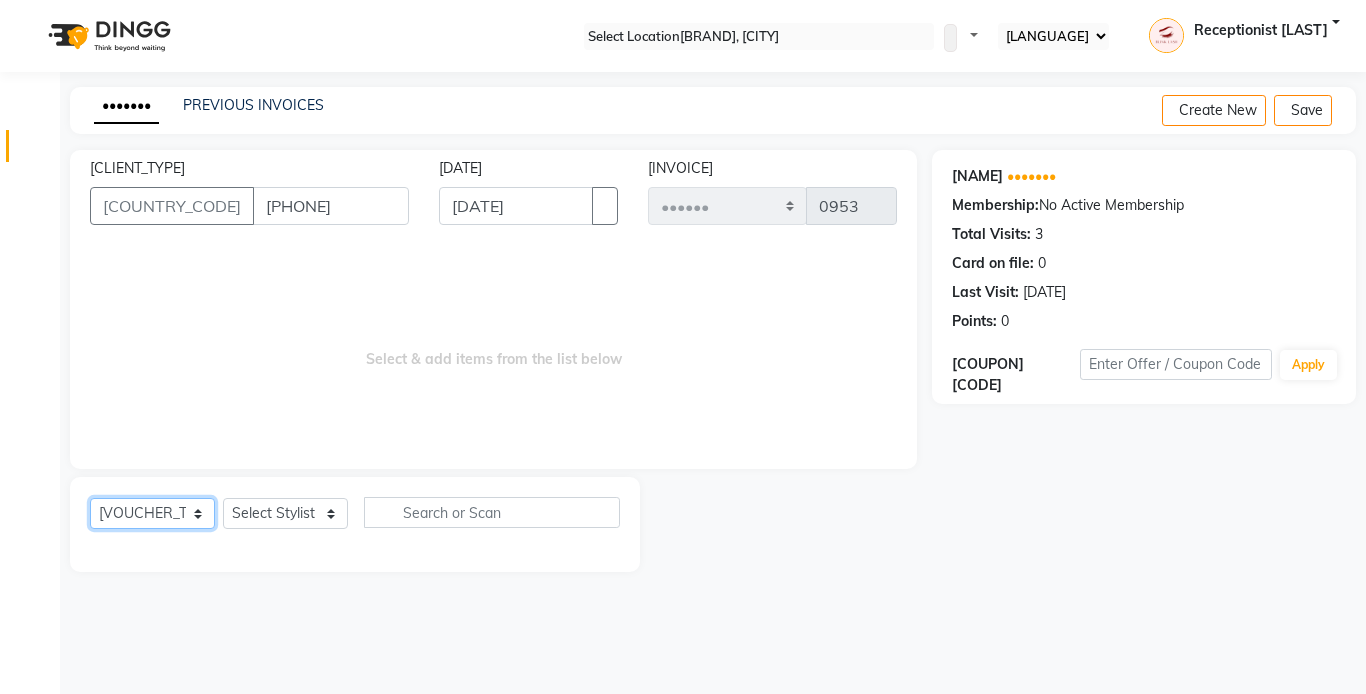 click on "••••••  •••••••  •••••••  ••••••••••  ••••••• ••••••• ••••••• •••• ••••" at bounding box center (152, 513) 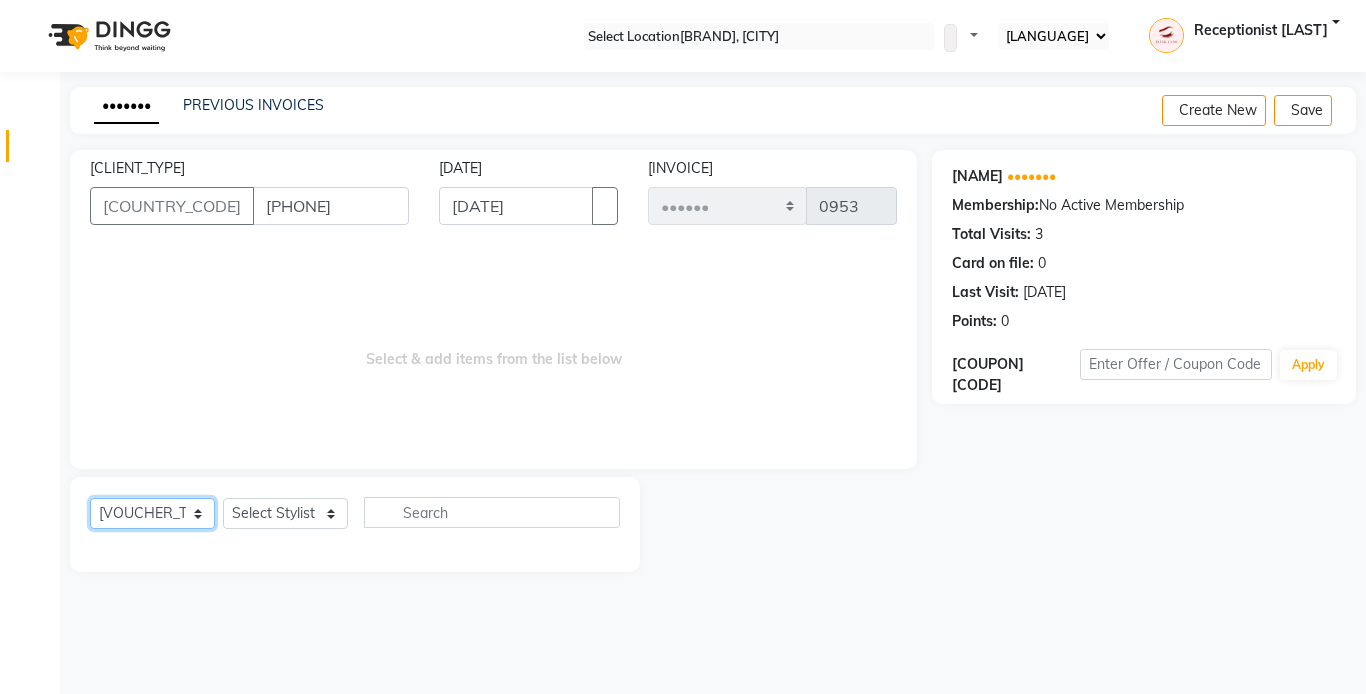 click on "••••••  •••••••  •••••••  ••••••••••  ••••••• ••••••• ••••••• •••• ••••" at bounding box center [152, 513] 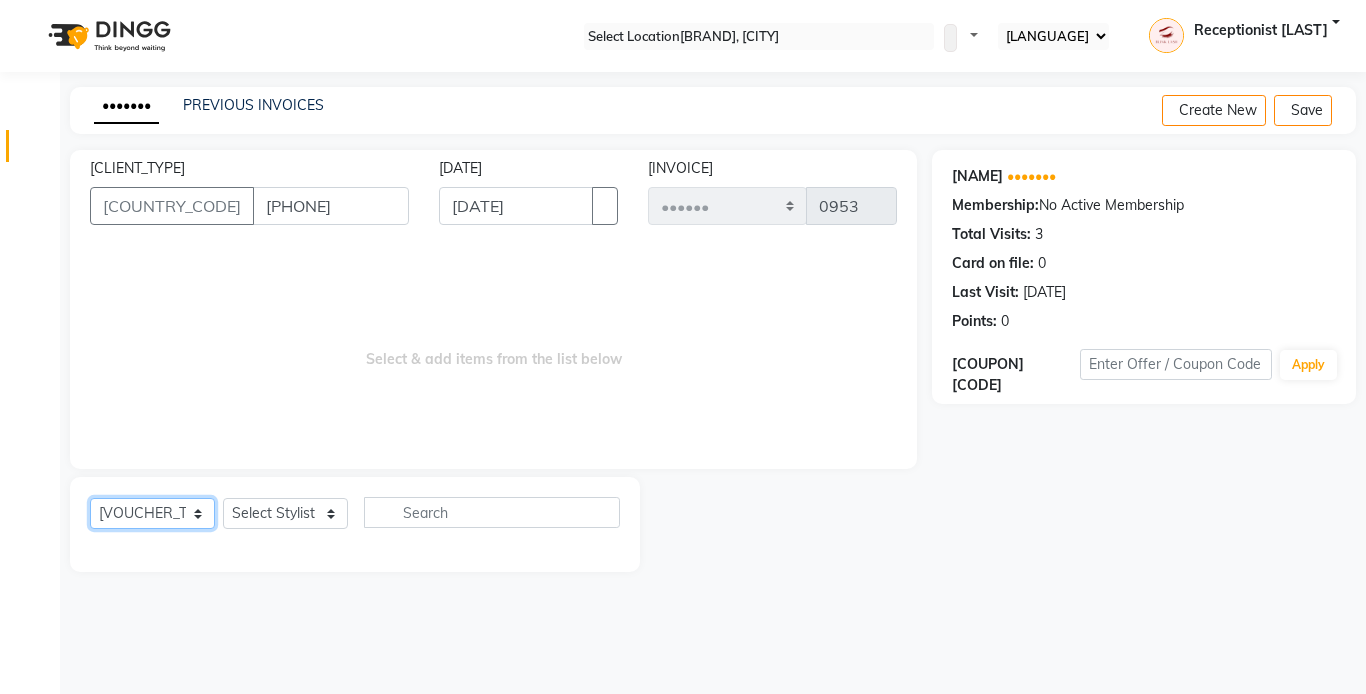 click on "••••••  •••••••  •••••••  ••••••••••  ••••••• ••••••• ••••••• •••• ••••" at bounding box center (152, 513) 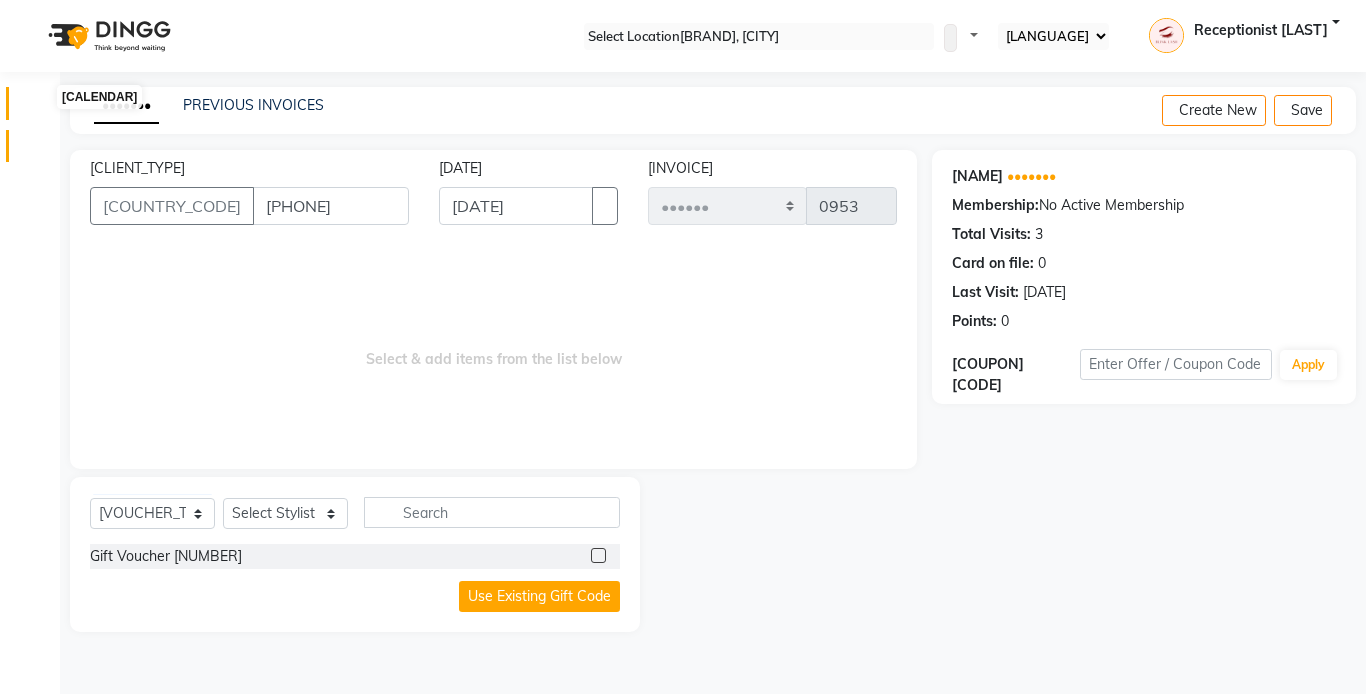 click at bounding box center (38, 108) 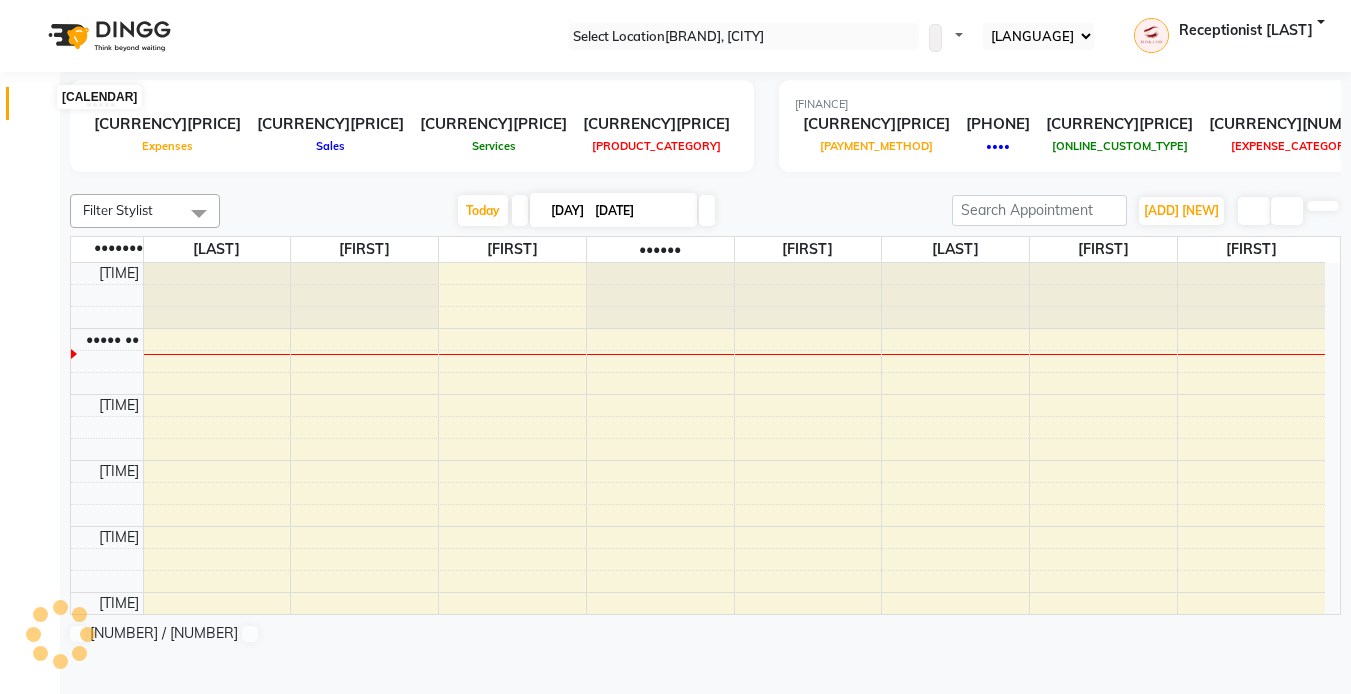 scroll, scrollTop: 0, scrollLeft: 0, axis: both 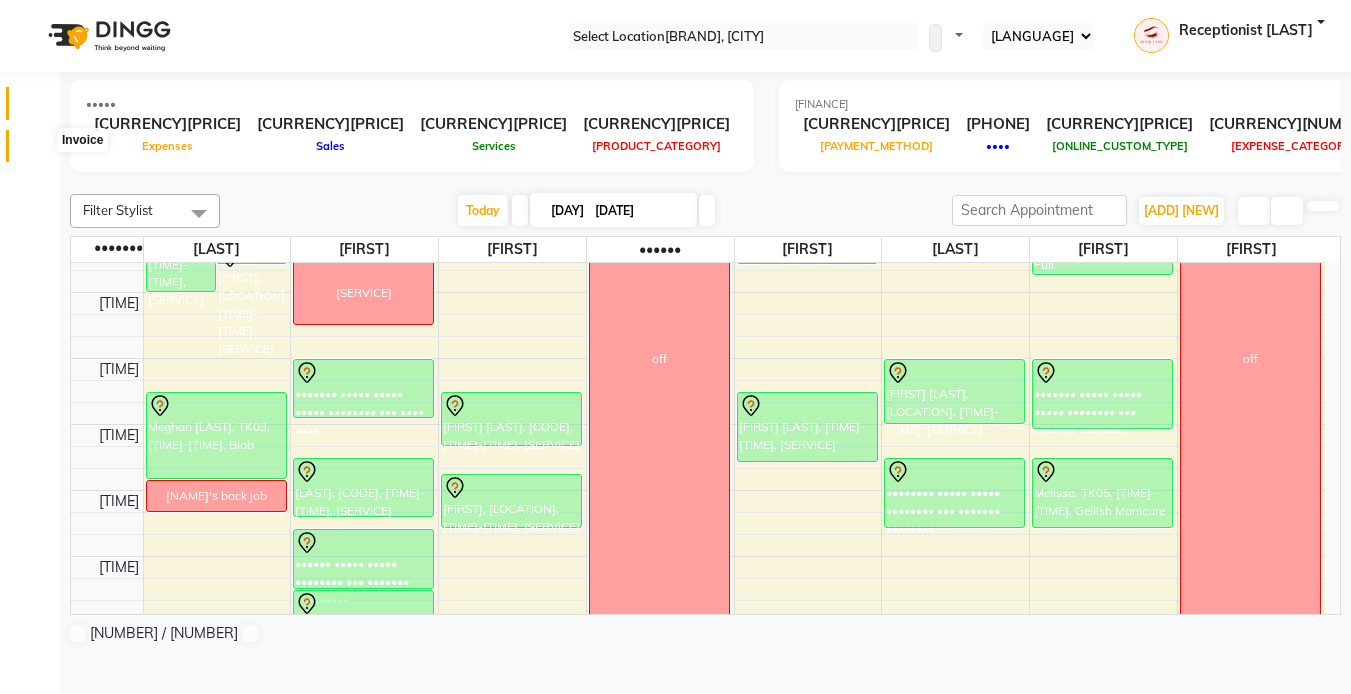 click at bounding box center [38, 151] 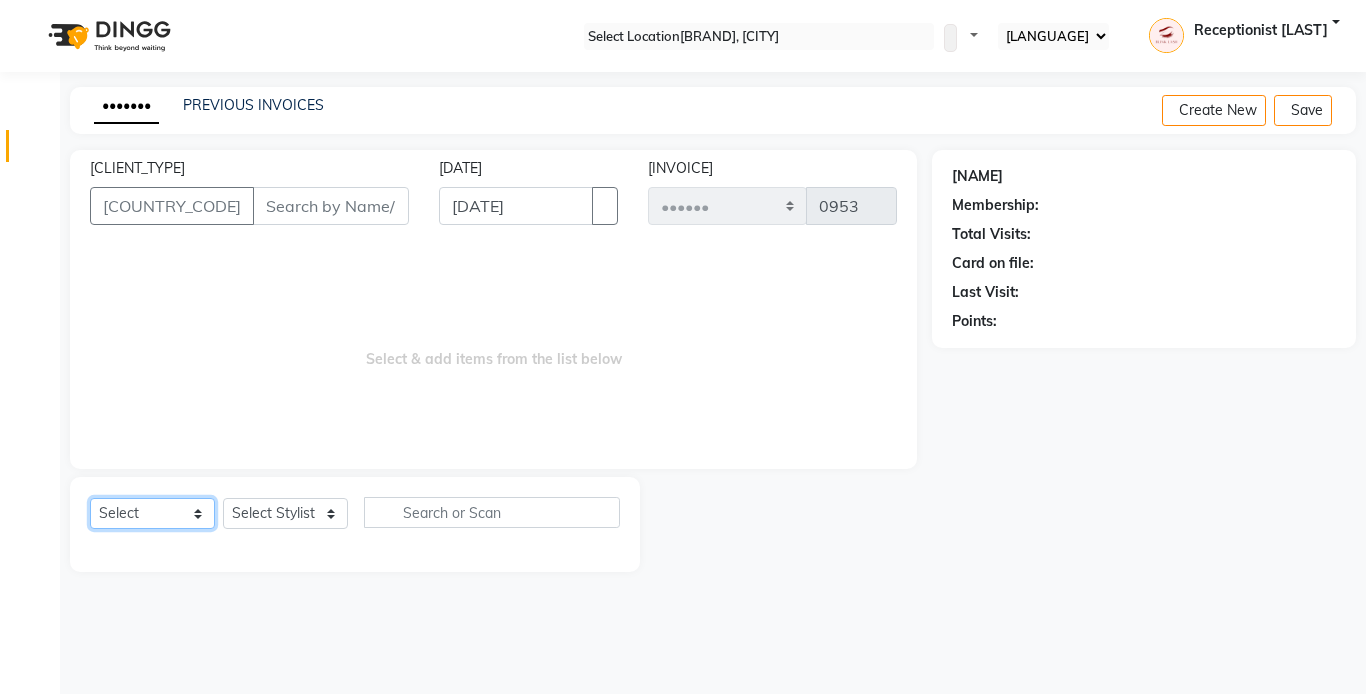 click on "••••••  •••••••  •••••••  ••••••••••  ••••••• ••••••• ••••••• •••• ••••" at bounding box center (152, 513) 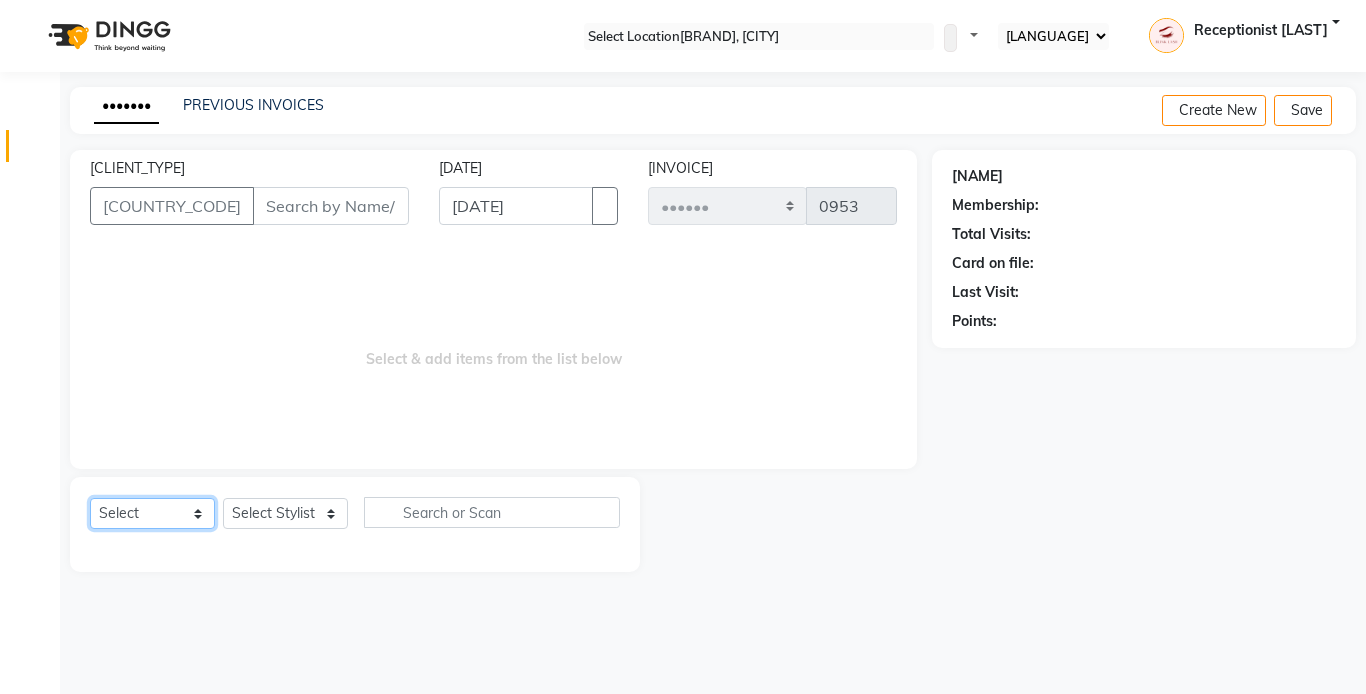 select on "[LETTER]" 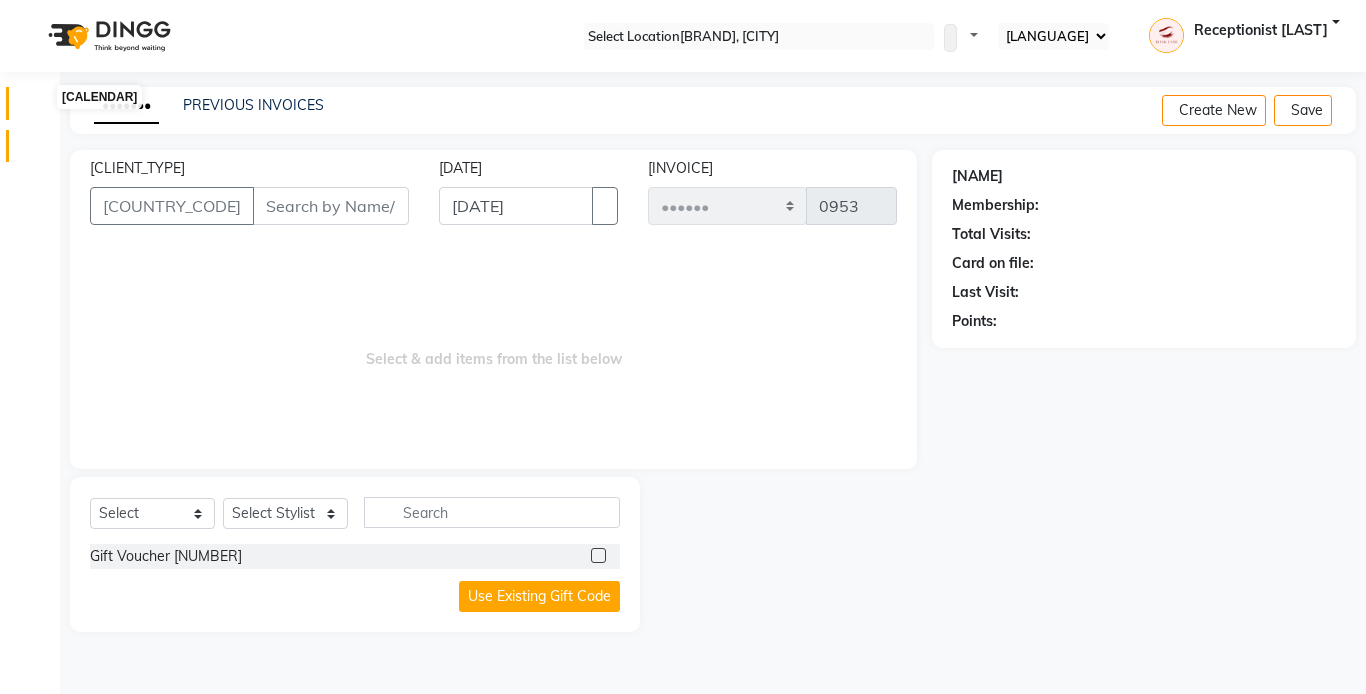 click at bounding box center [38, 108] 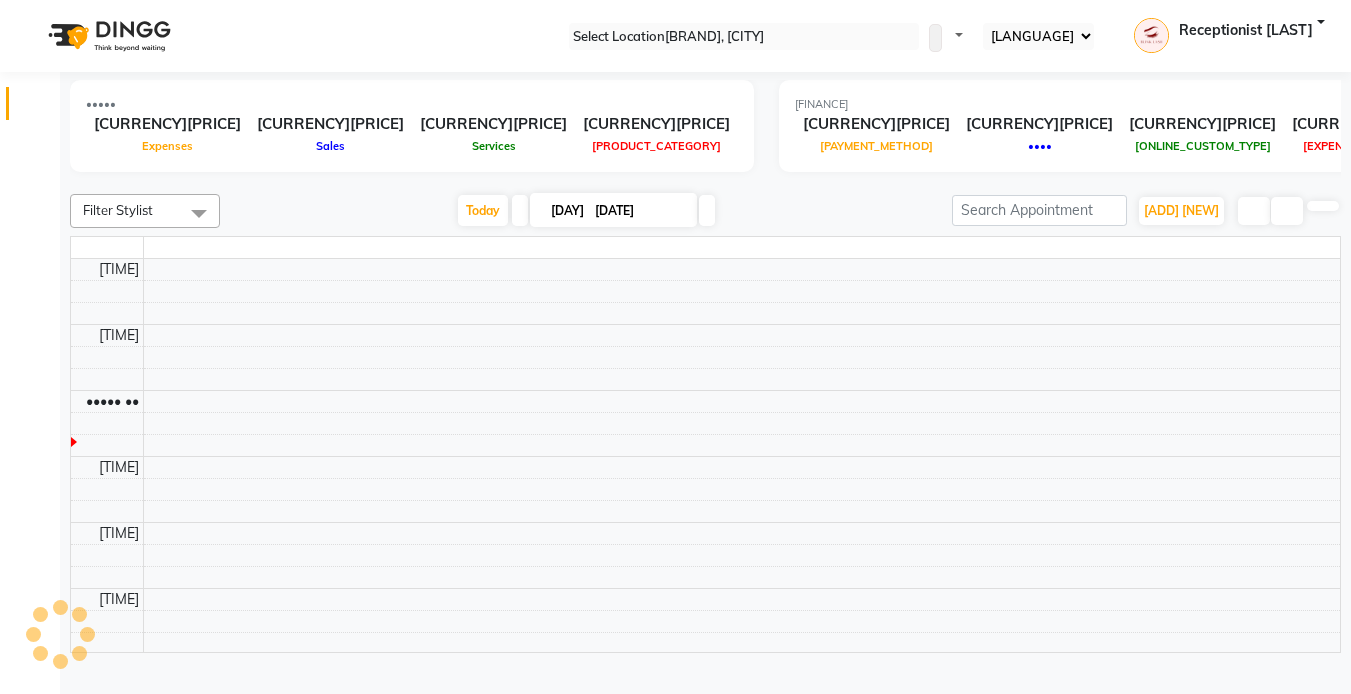 scroll, scrollTop: 0, scrollLeft: 0, axis: both 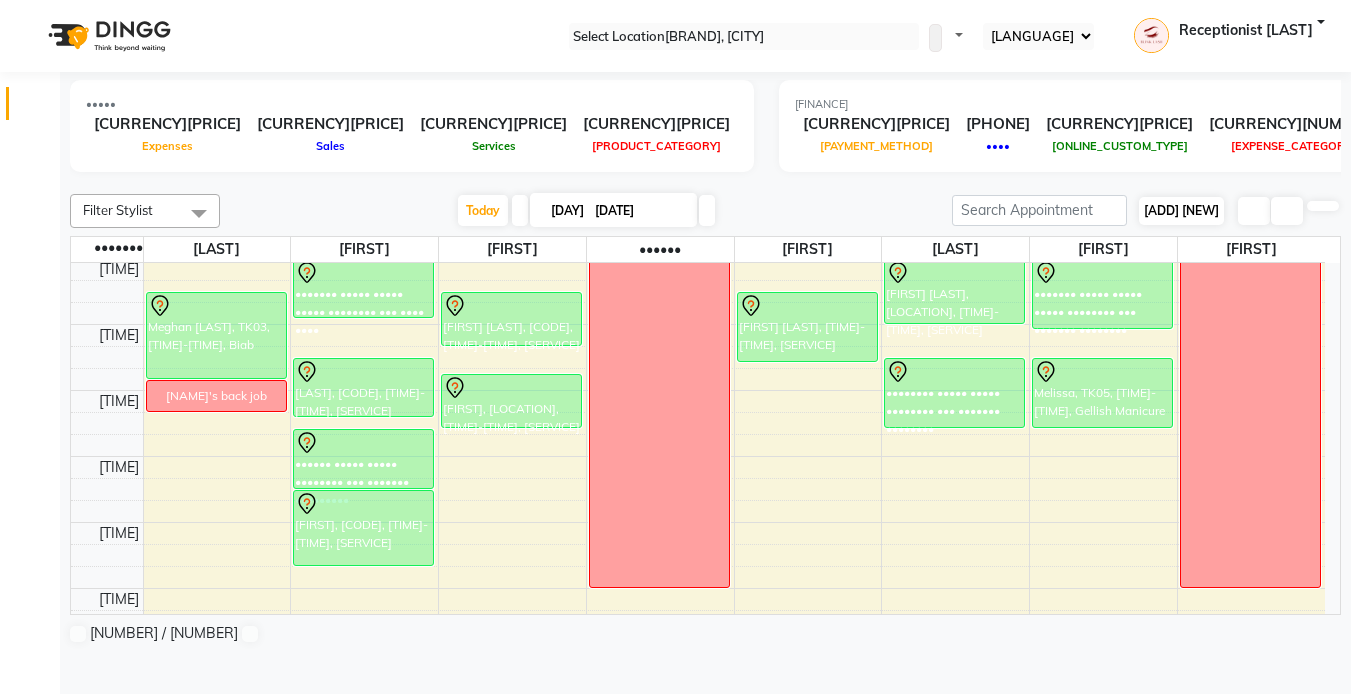 click on "[ADD] [NEW]" at bounding box center [1181, 210] 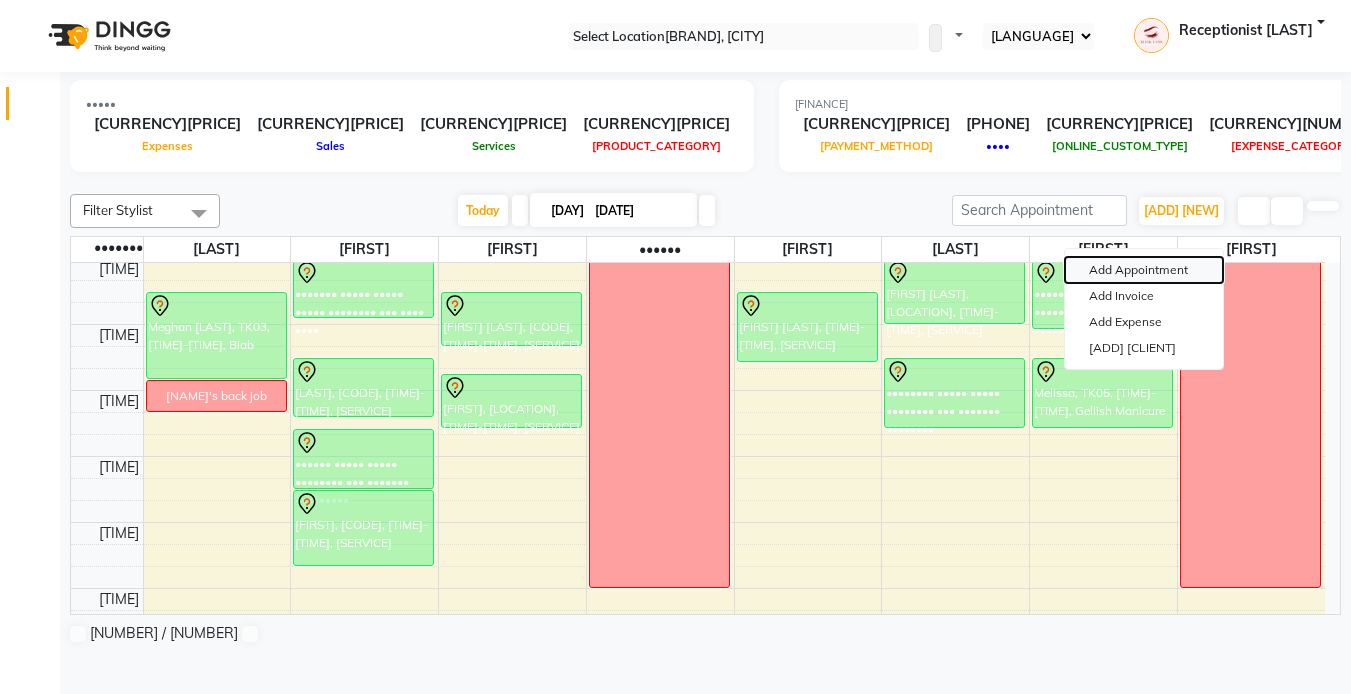 click on "Add Appointment" at bounding box center [1144, 270] 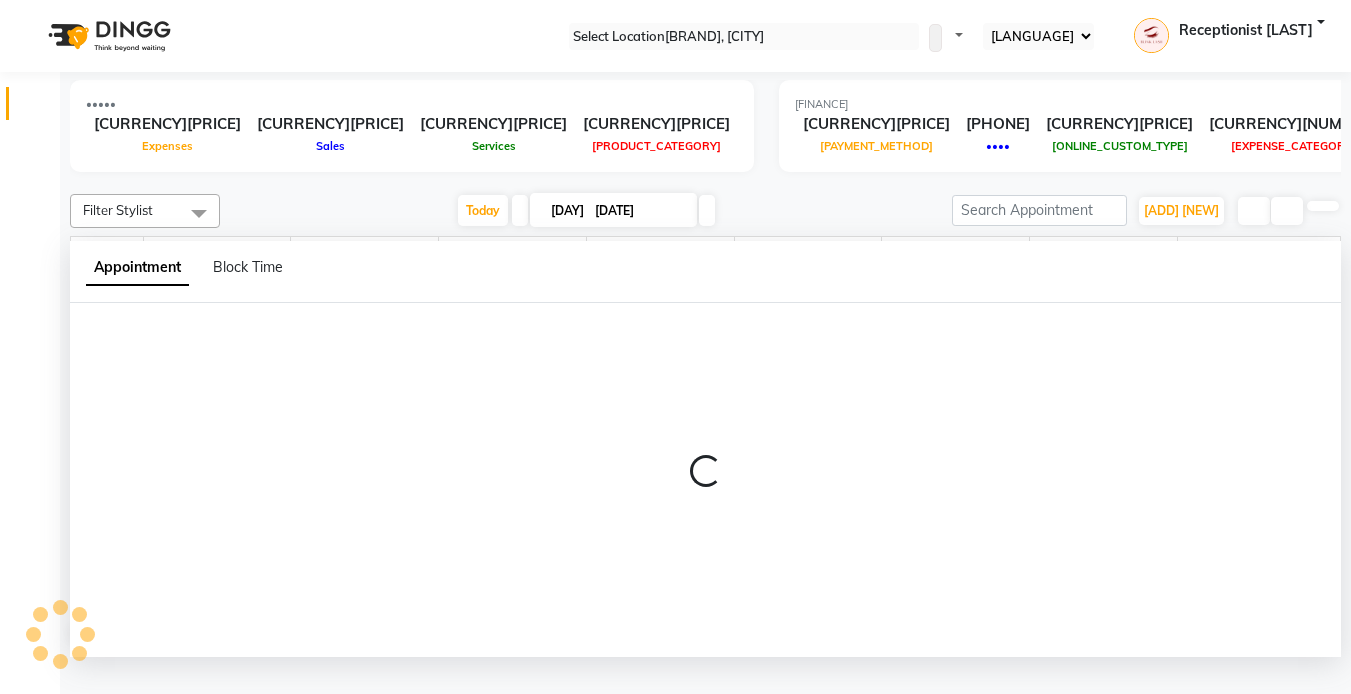 scroll, scrollTop: 1, scrollLeft: 0, axis: vertical 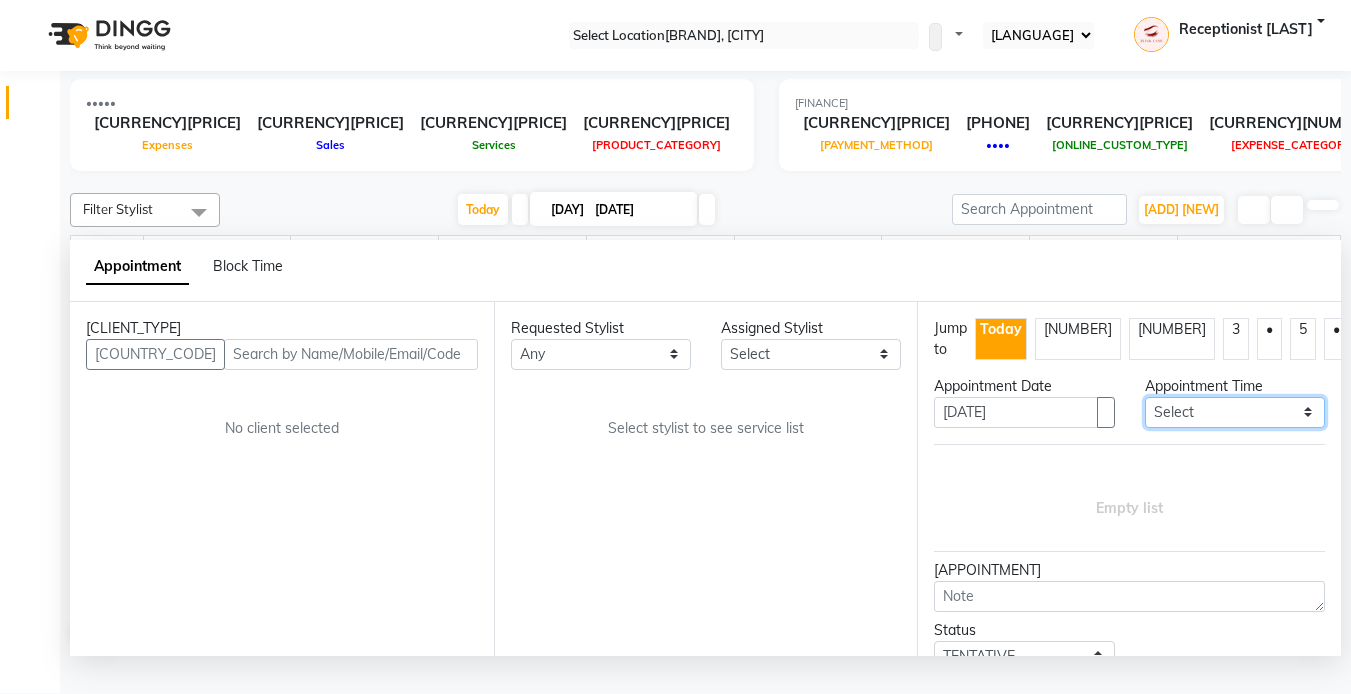drag, startPoint x: 1285, startPoint y: 450, endPoint x: 1285, endPoint y: 439, distance: 11 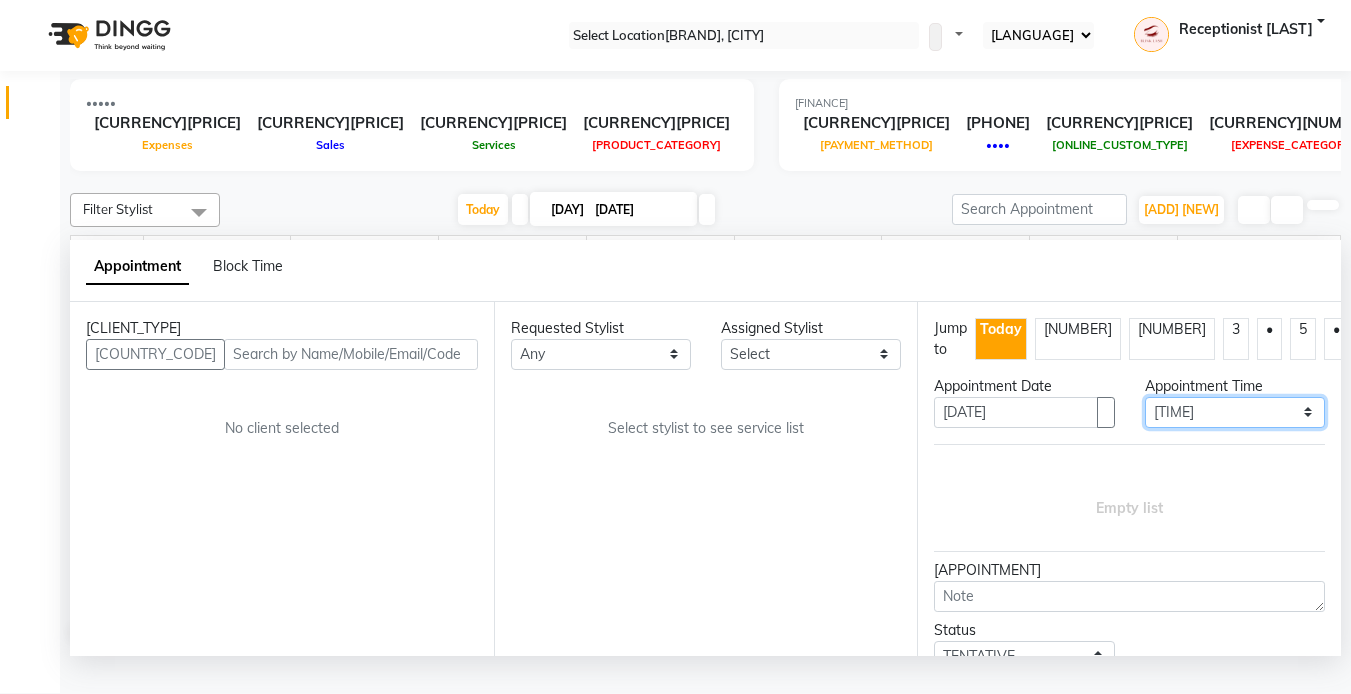click on "•••••• ••••• •• ••••• •• ••••• •• ••••• •• ••••• •• ••••• •• ••••• •• ••••• •• ••••• •• ••••• •• ••••• •• ••••• •• ••••• •• ••••• •• ••••• •• ••••• •• ••••• •• ••••• •• ••••• •• ••••• •• ••••• •• ••••• •• ••••• •• ••••• •• ••••• •• ••••• •• ••••• •• ••••• •• ••••• •• ••••• •• ••••• •• ••••• •• ••••• •• ••••• •• ••••• •• ••••• •• ••••• •• ••••• •• ••••• •• ••••• •• ••••• •• ••••• •• ••••• •• ••••• •• ••••• •• ••••• •• ••••• •• ••••• •• ••••• •• ••••• •• ••••• •• ••••• •• ••••• •• ••••• •• ••••• •• ••••• •• ••••• •• ••••• •• ••••• •• ••••• •• ••••• •• ••••• •• ••••• •• ••••• •• ••••• •• ••••• •• ••••• •• ••••• •• ••••• •• ••••• •• ••••• •• ••••• •• ••••• •• ••••• •• ••••• •• ••••• •• ••••• •• ••••• •• ••••• •• ••••• •• ••••• •• ••••• •• ••••• •• ••••• •• ••••• •• ••••• •• ••••• •• ••••• •• ••••• •• ••••• •• ••••• •• ••••• •• ••••• •• ••••• •• ••••• •• ••••• •• ••••• •• ••••• •• ••••• •• ••••• •• ••••• •• ••••• •• ••••• •• ••••• •• ••••• •• ••••• •• ••••• •• ••••• •• ••••• •• ••••• •• ••••• •• ••••• •• ••••• ••" at bounding box center (1235, 412) 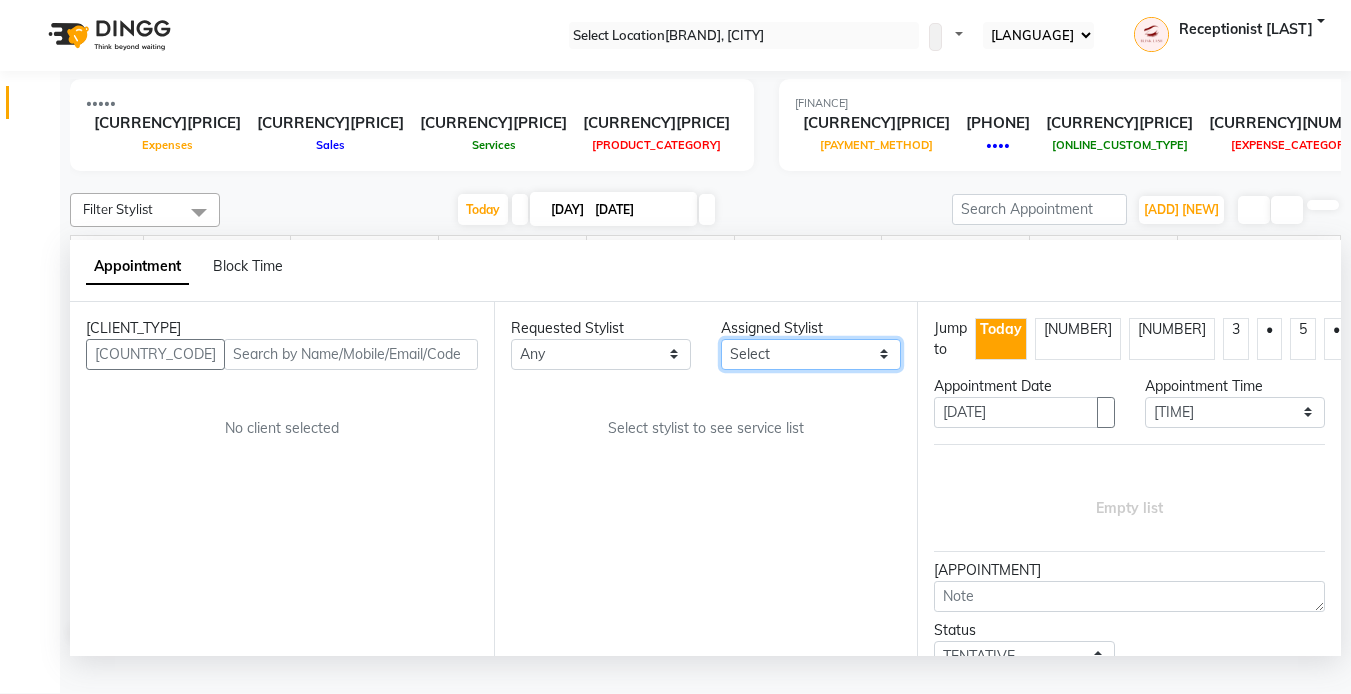 click on "Select [FIRST] [FIRST] [FIRST] [FIRST] [FIRST] [FIRST] [FIRST] [FIRST]" at bounding box center (601, 354) 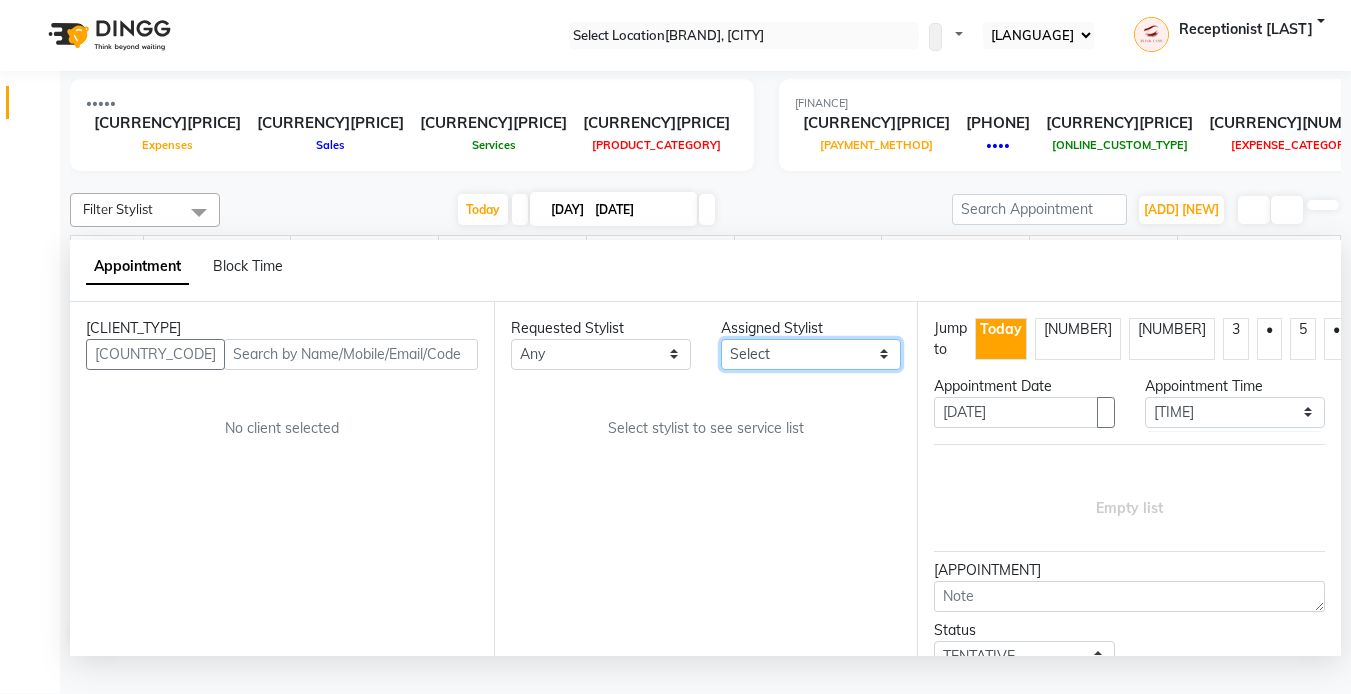select on "[NUMBER]" 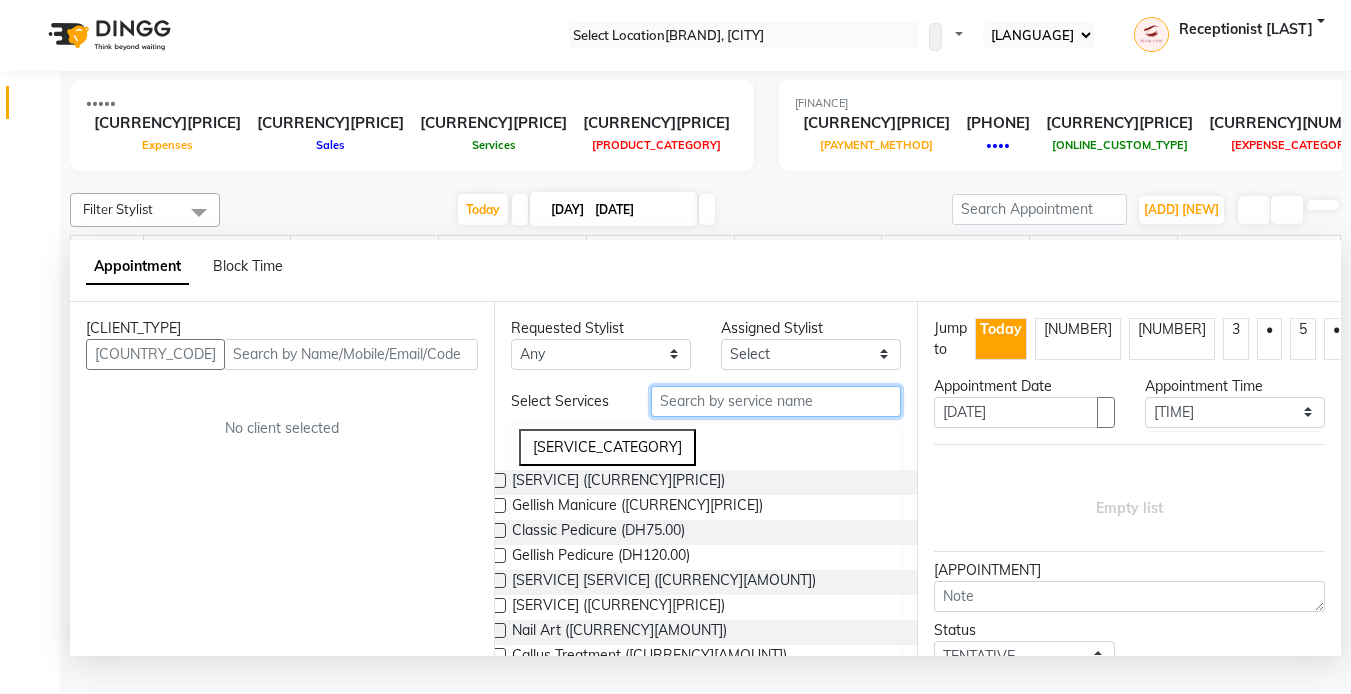click at bounding box center [776, 401] 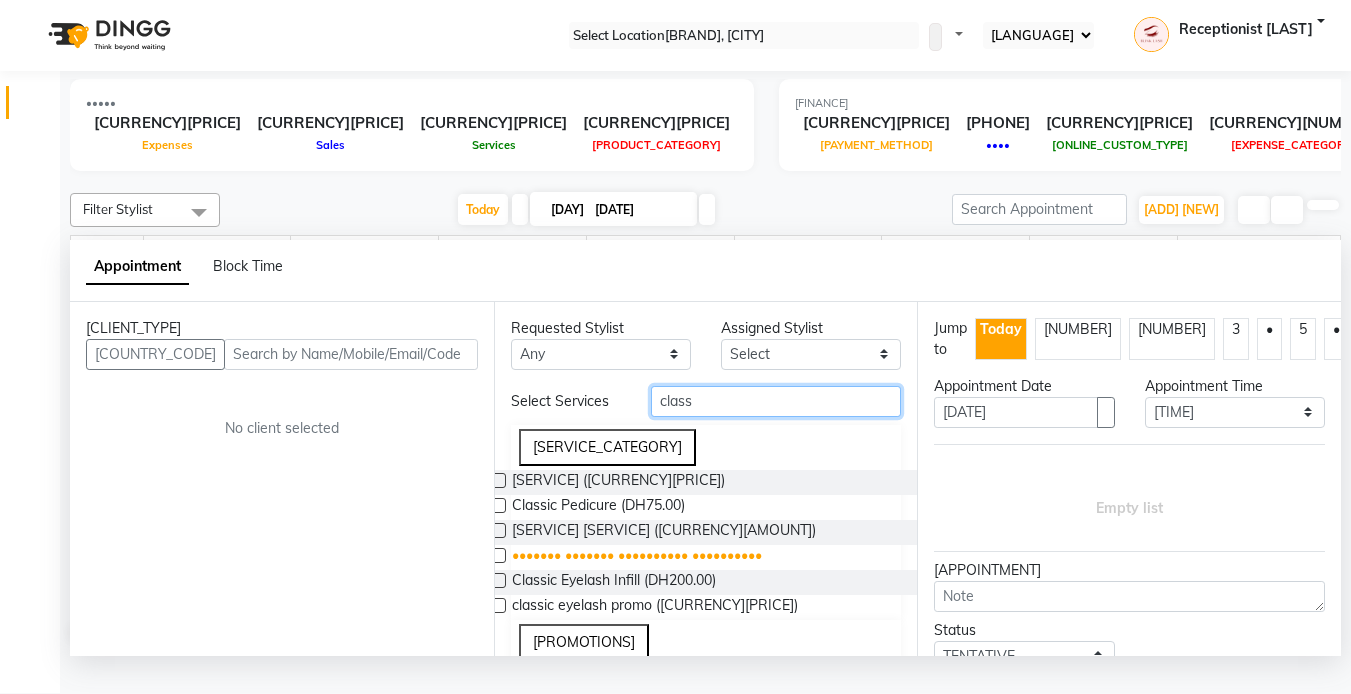 type on "class" 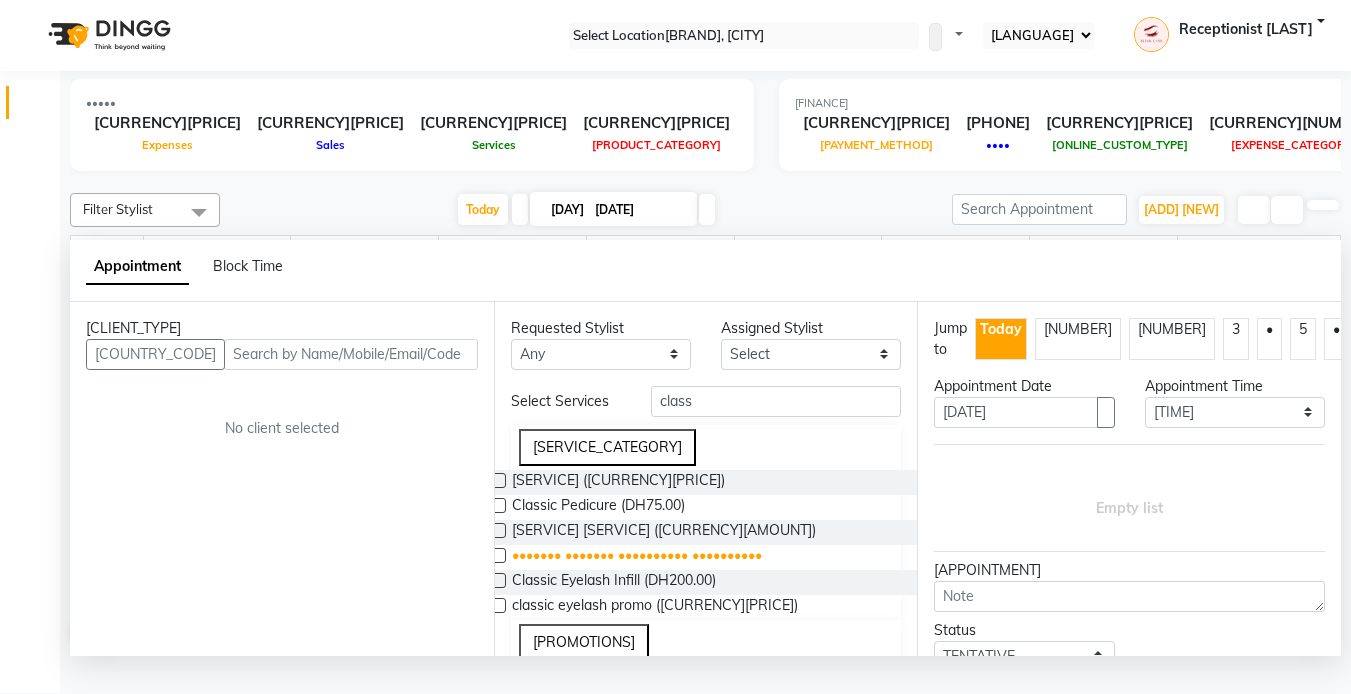 click on "••••••• ••••••• •••••••••• ••••••••••" at bounding box center (618, 482) 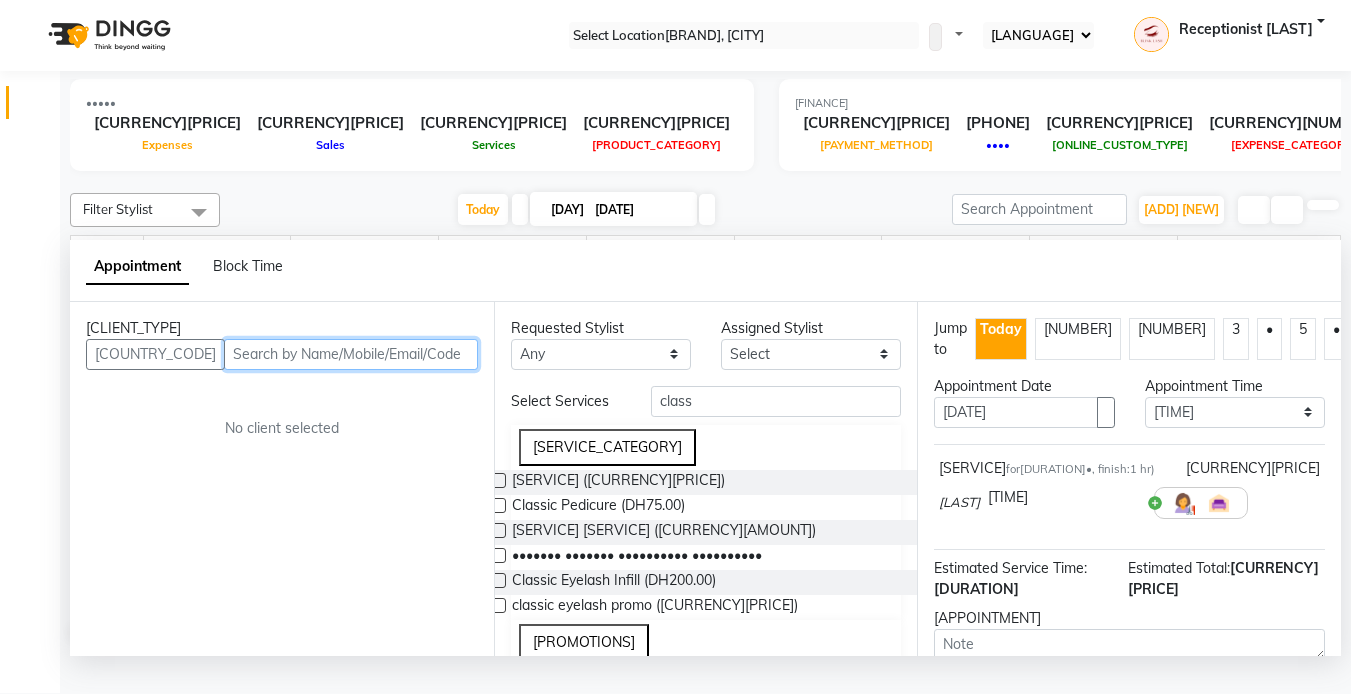 click at bounding box center [351, 354] 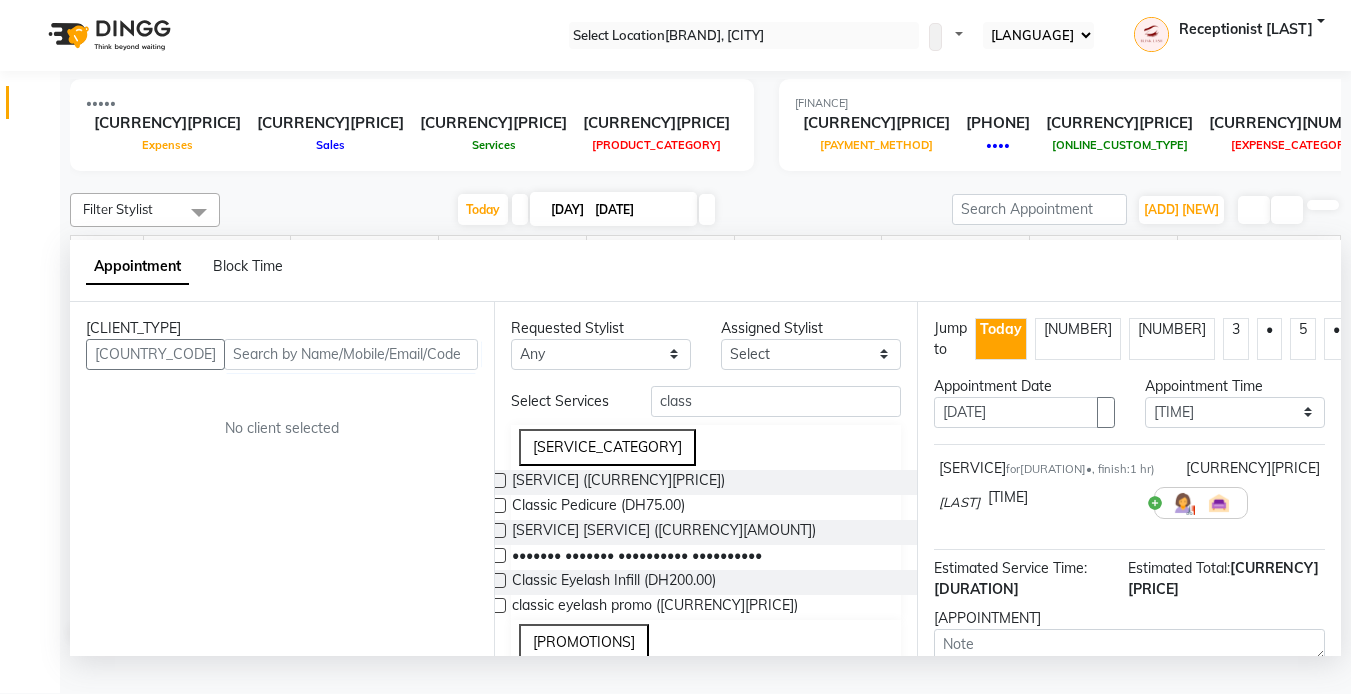 click on "Client [COUNTRY CODE] No client selected" at bounding box center [282, 479] 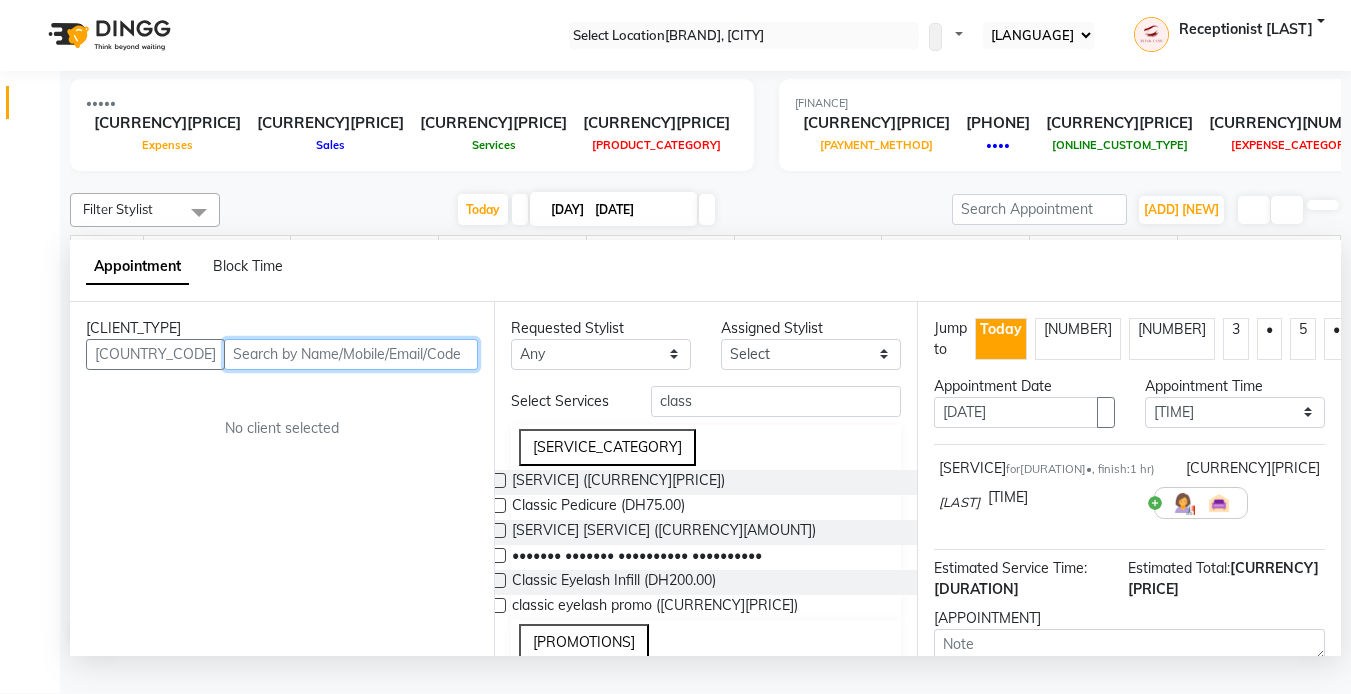 click at bounding box center [351, 354] 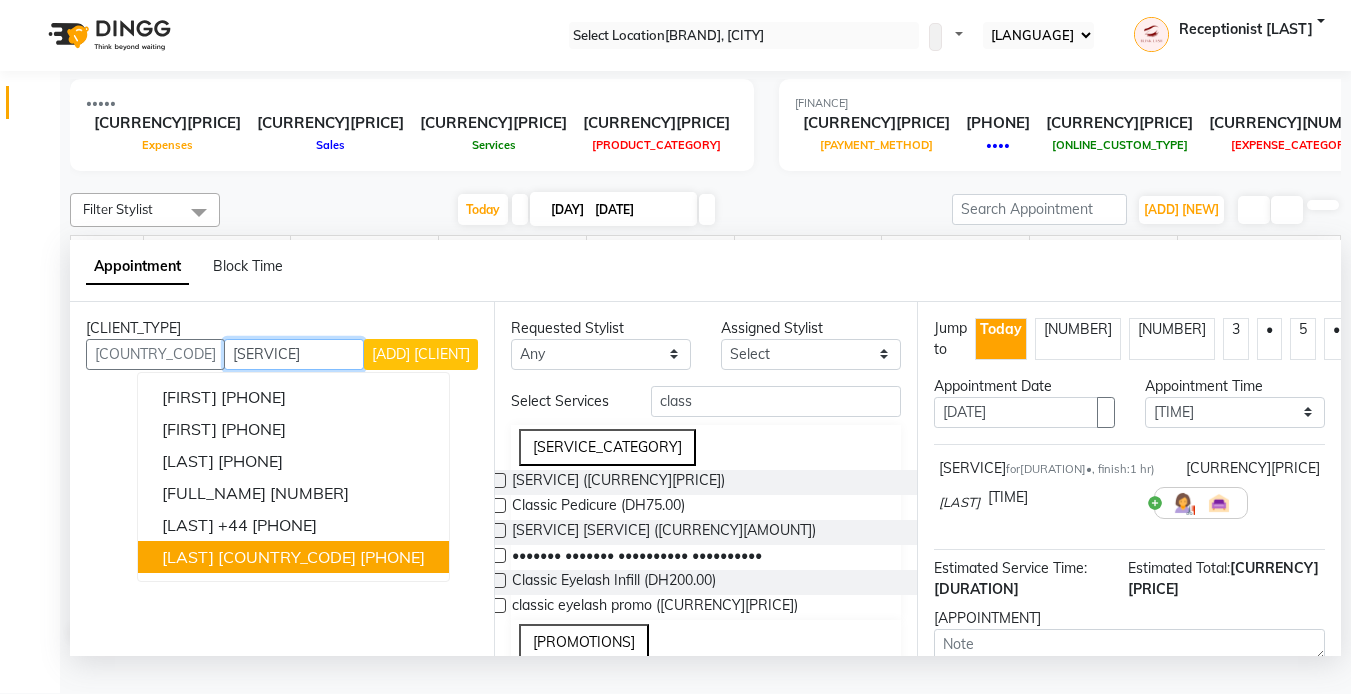 click on "[COUNTRY_CODE] [PHONE]" at bounding box center (321, 557) 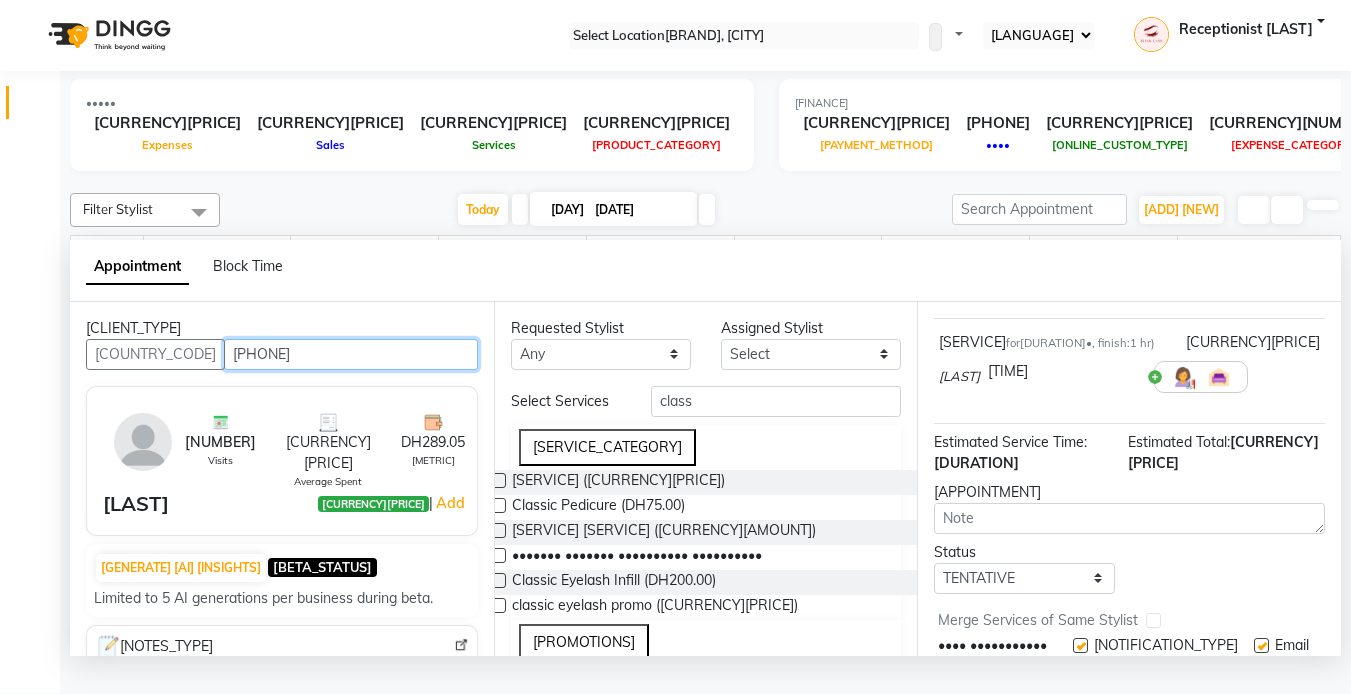 scroll, scrollTop: 229, scrollLeft: 0, axis: vertical 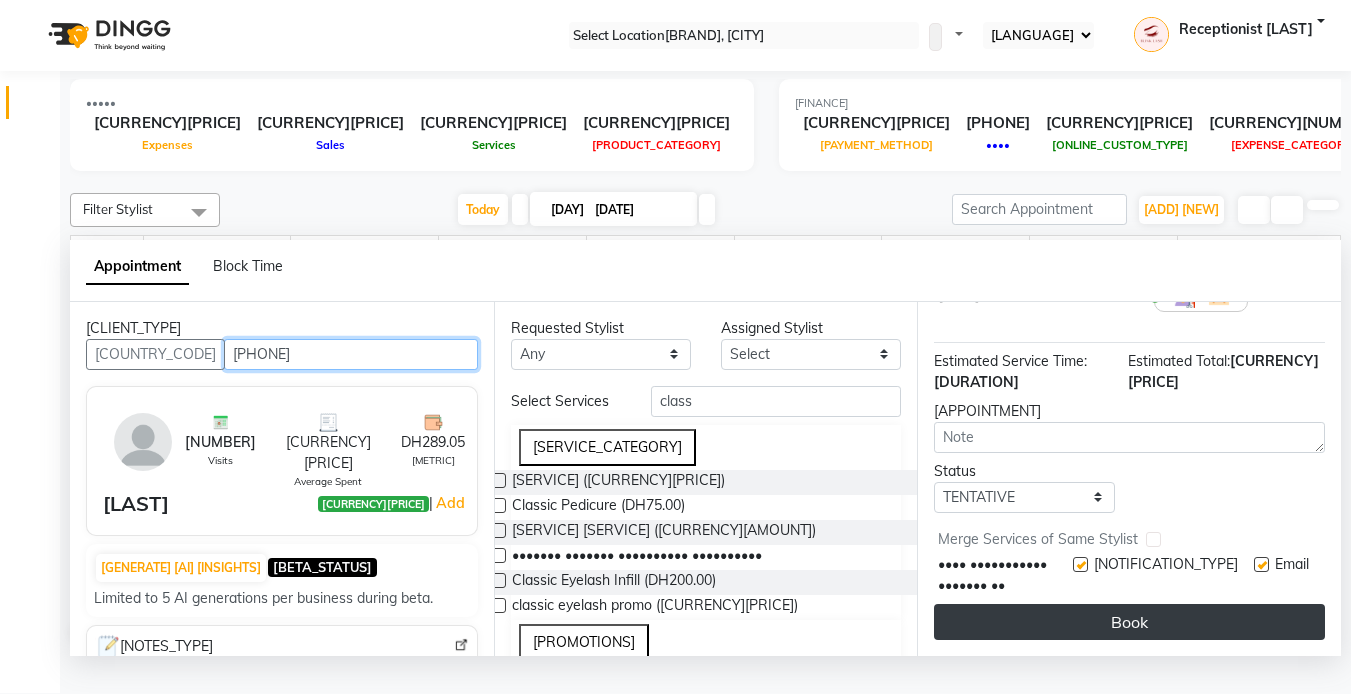 type on "[PHONE]" 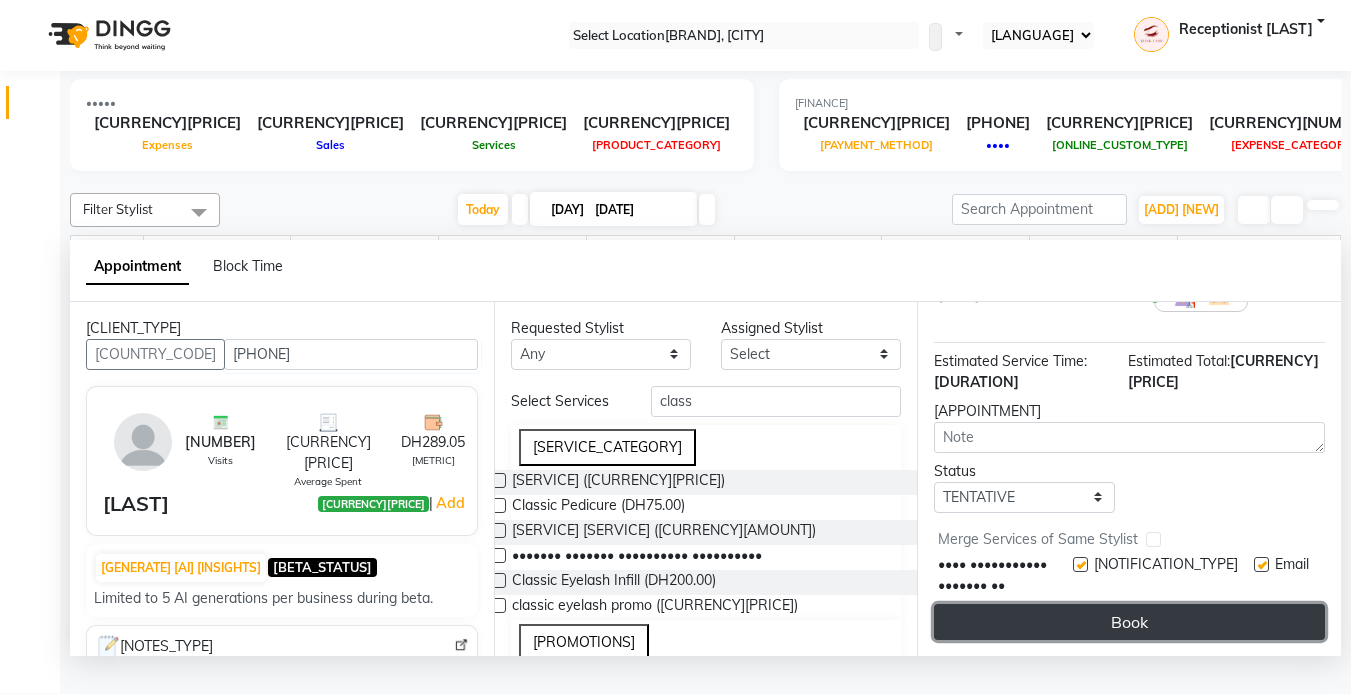click on "Book" at bounding box center (1129, 622) 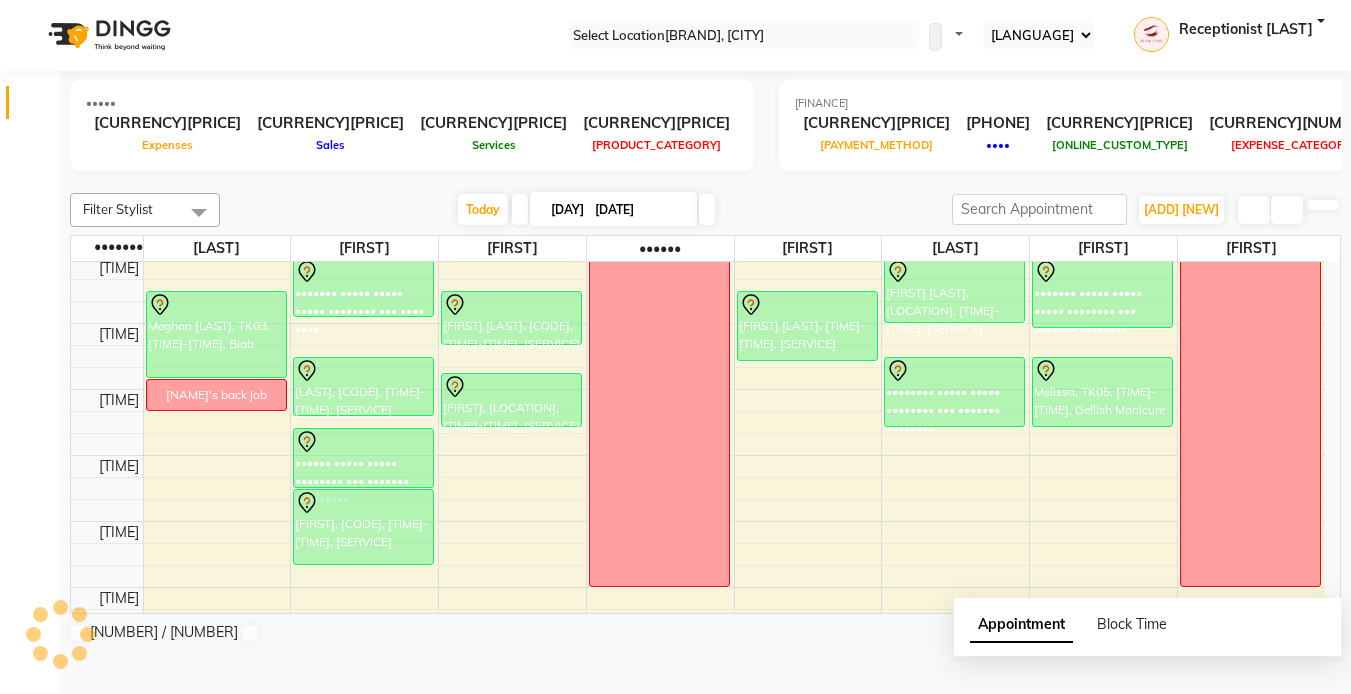 scroll, scrollTop: 0, scrollLeft: 0, axis: both 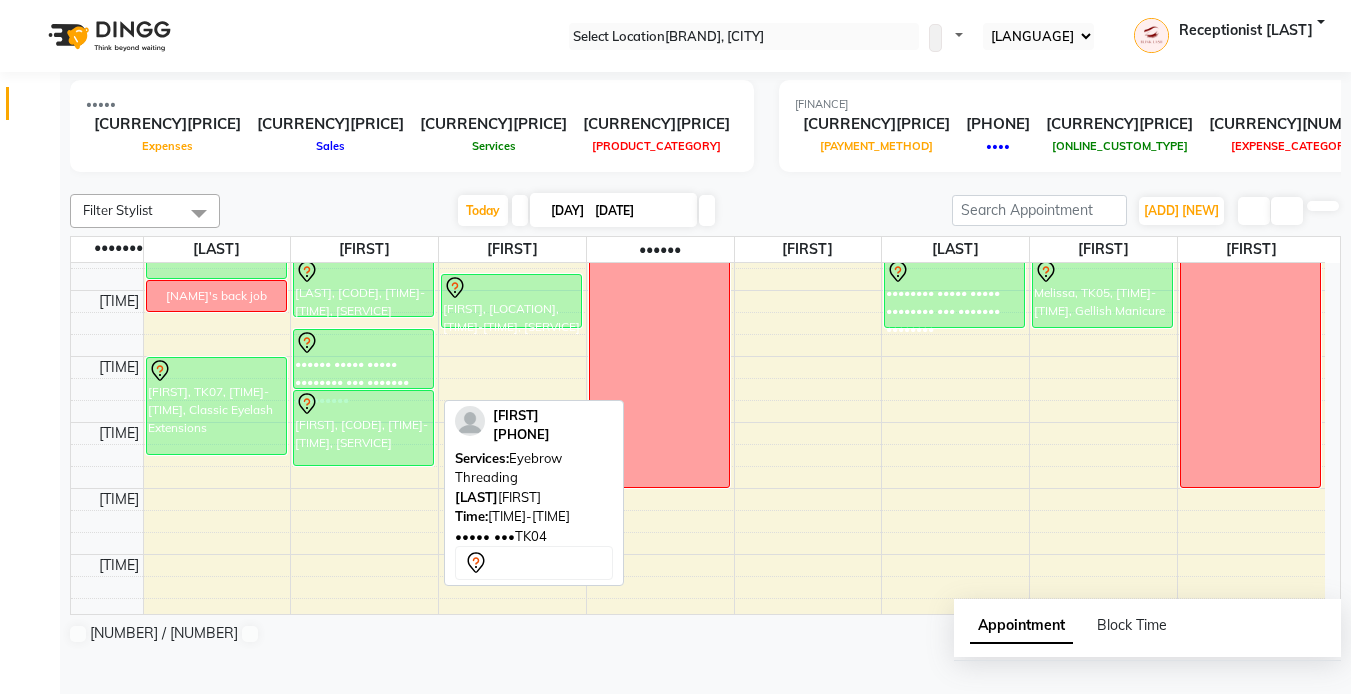 click on "•••••• ••••• ••••• •••••••• ••• ••••••• •••••••••" at bounding box center (181, 43) 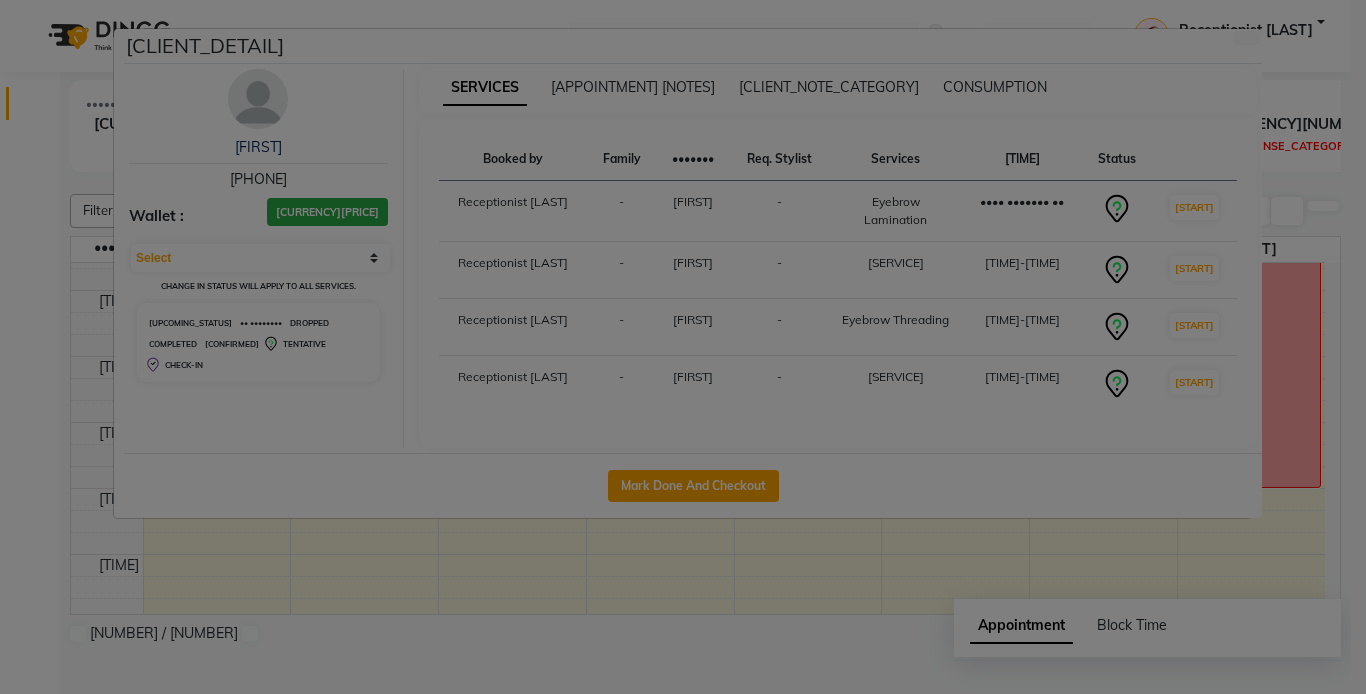 click at bounding box center (258, 99) 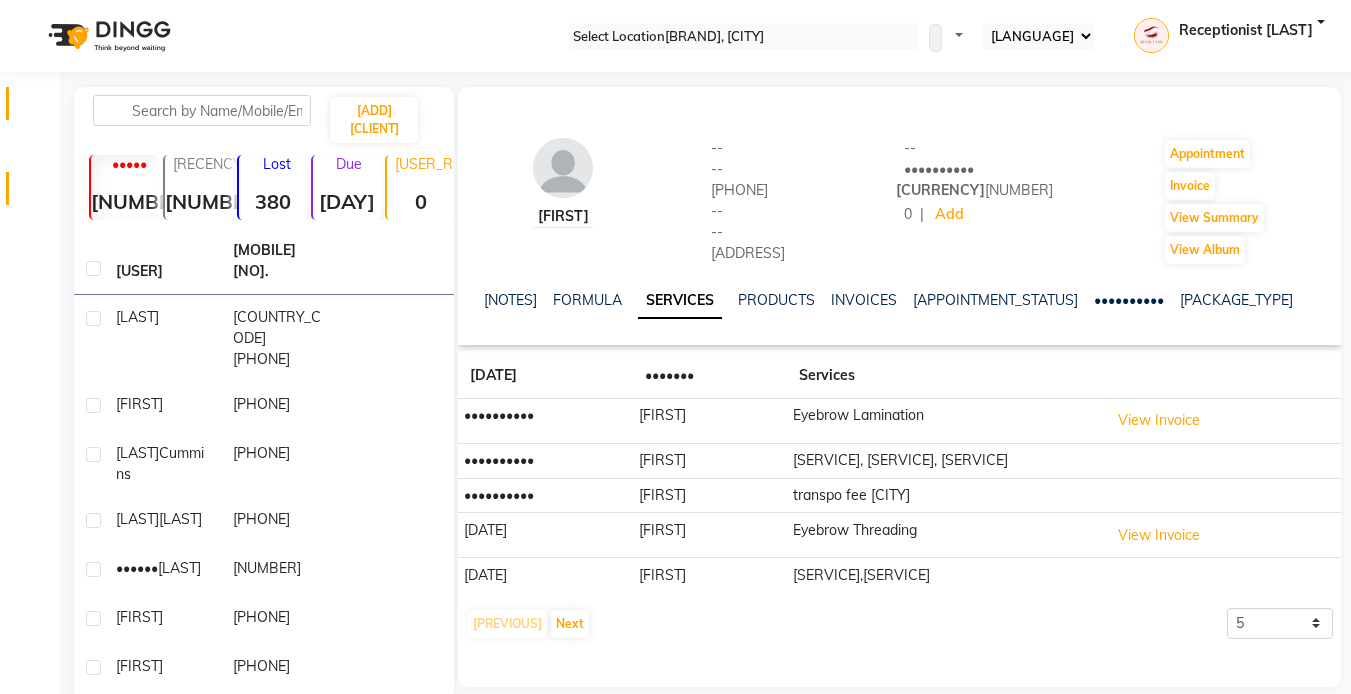 click at bounding box center (37, 108) 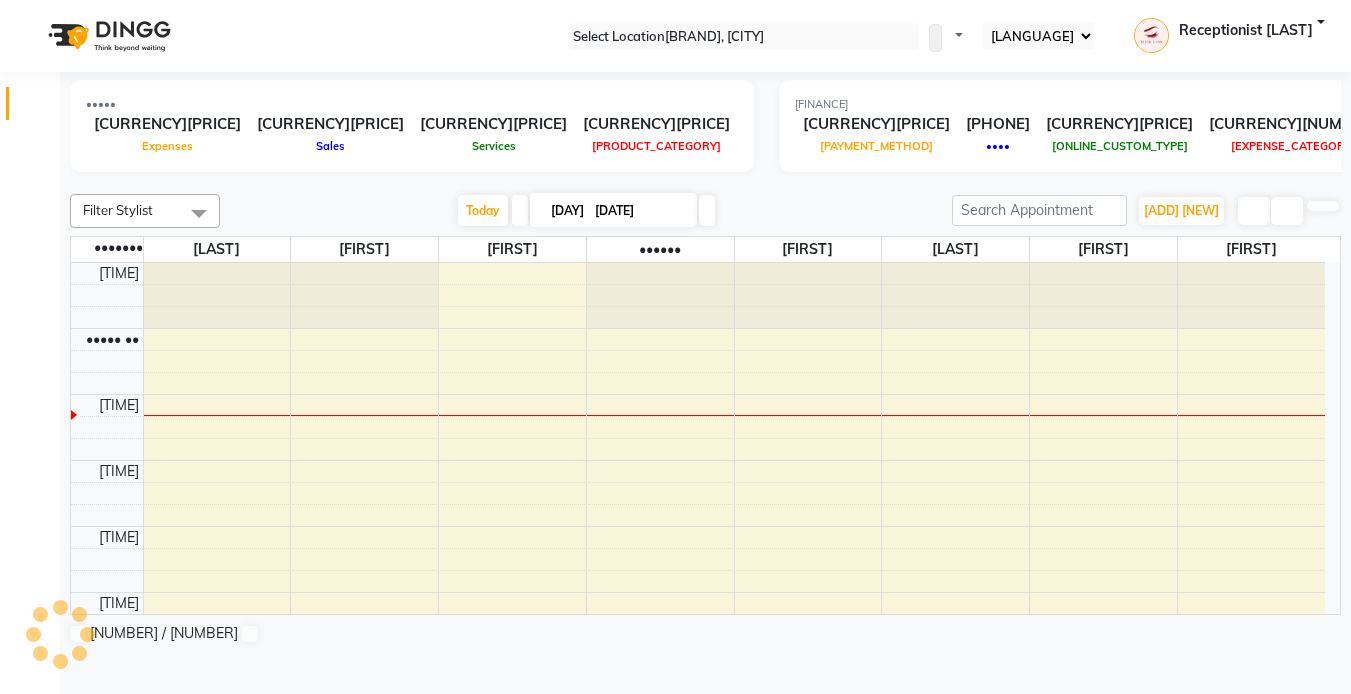 scroll, scrollTop: 0, scrollLeft: 0, axis: both 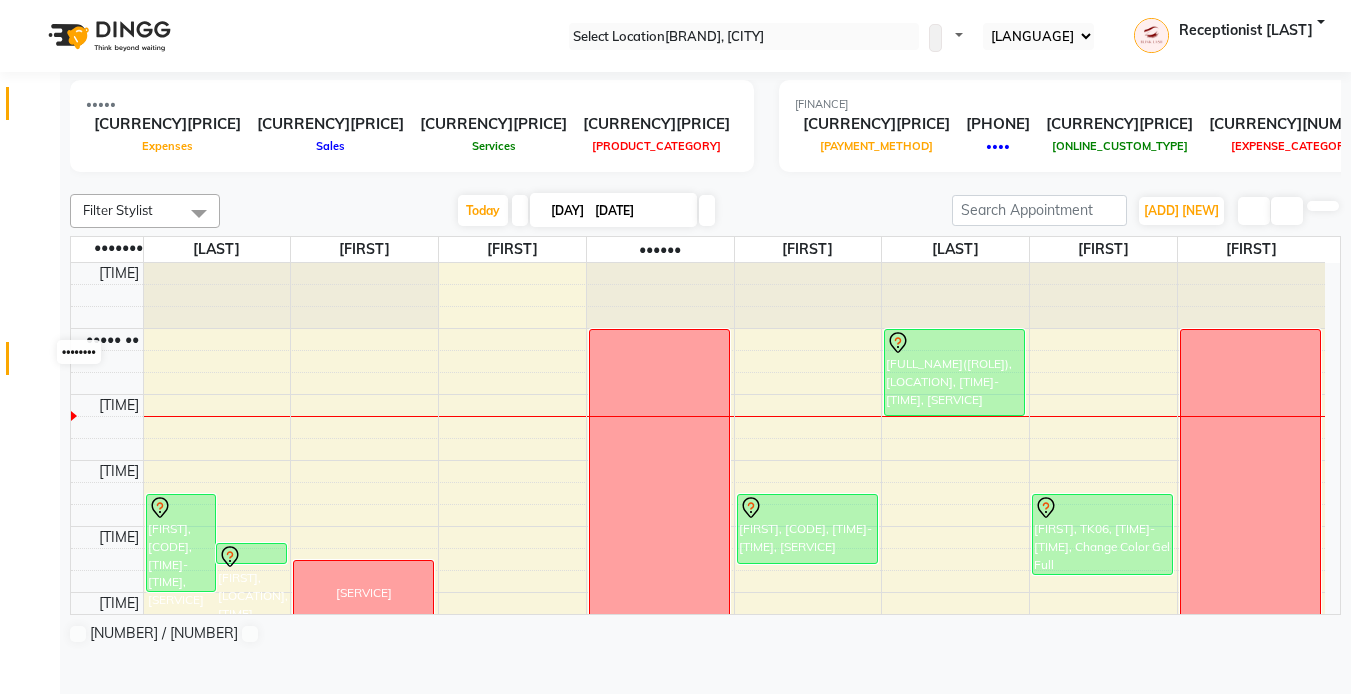 click at bounding box center [38, 363] 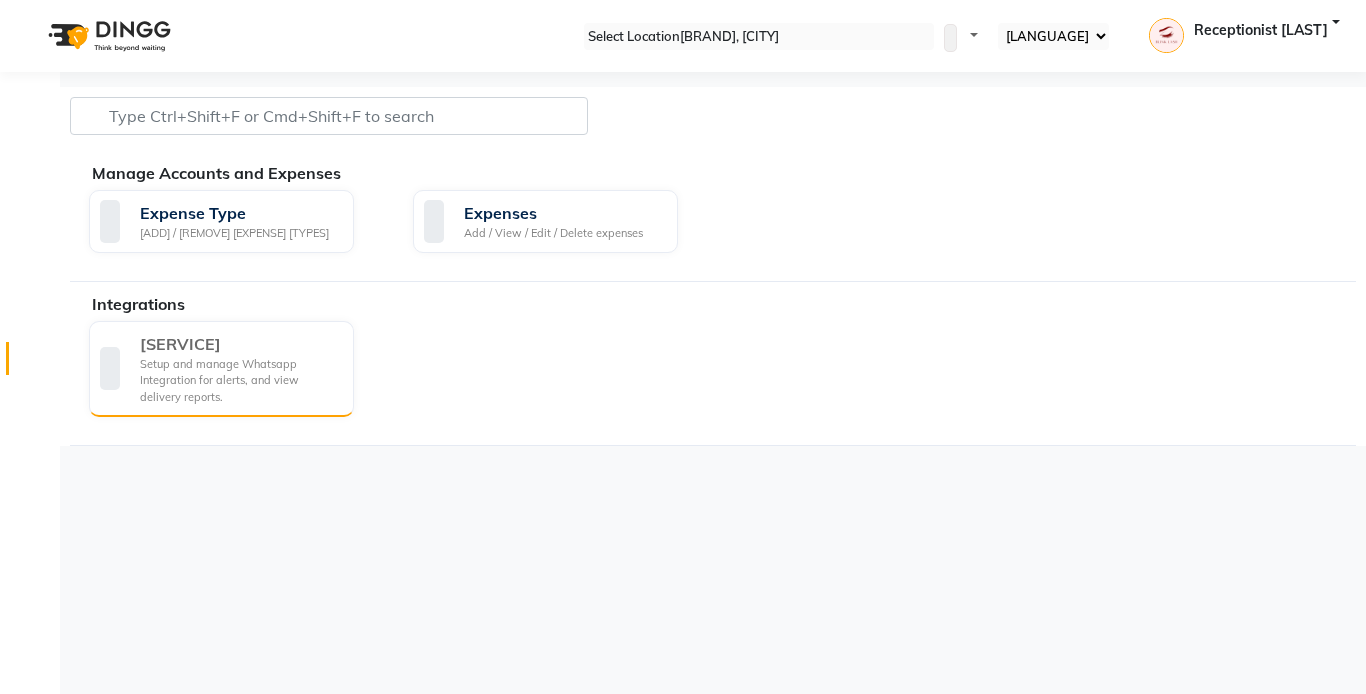 click on "[SERVICE]" at bounding box center [239, 344] 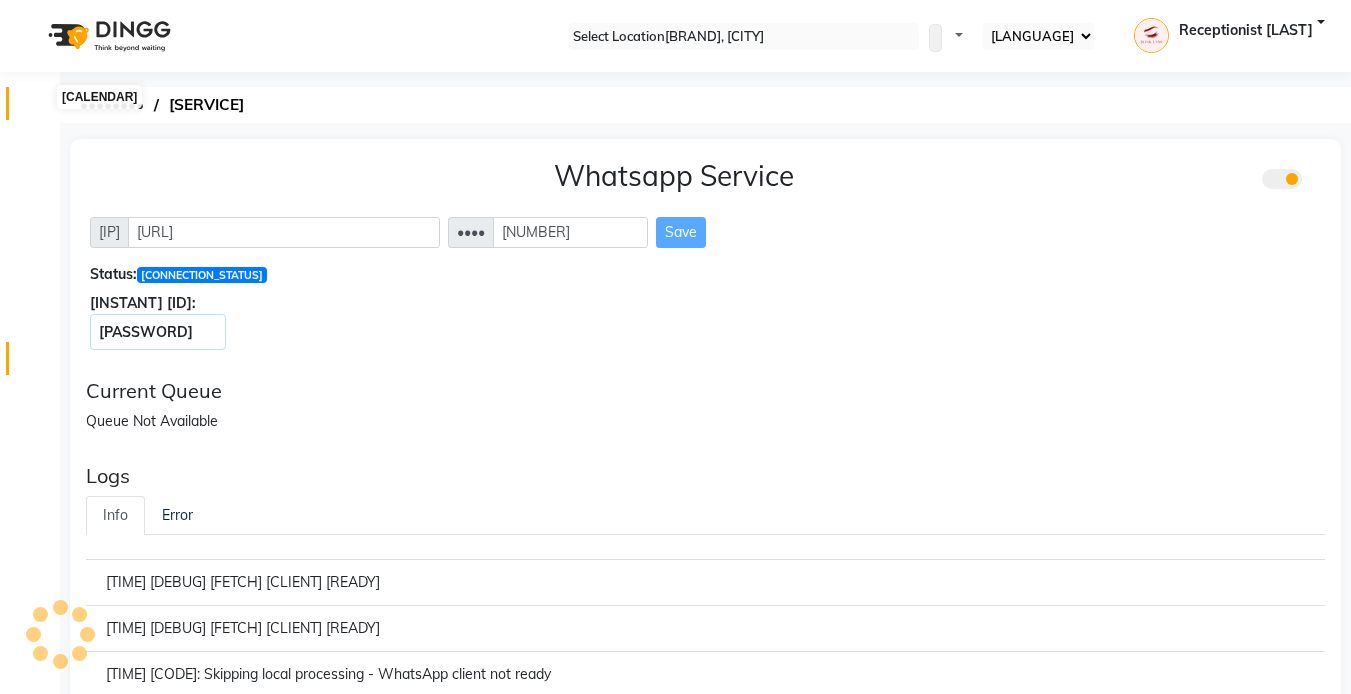 click at bounding box center [38, 108] 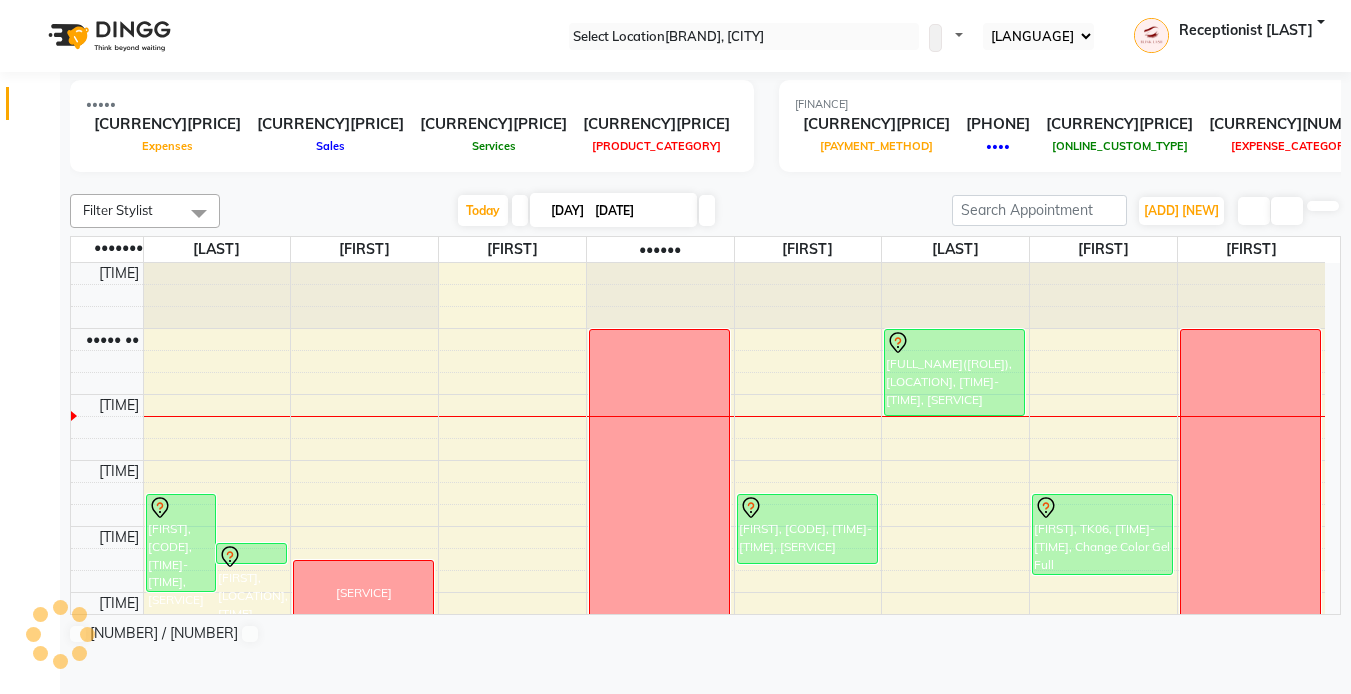 scroll, scrollTop: 0, scrollLeft: 0, axis: both 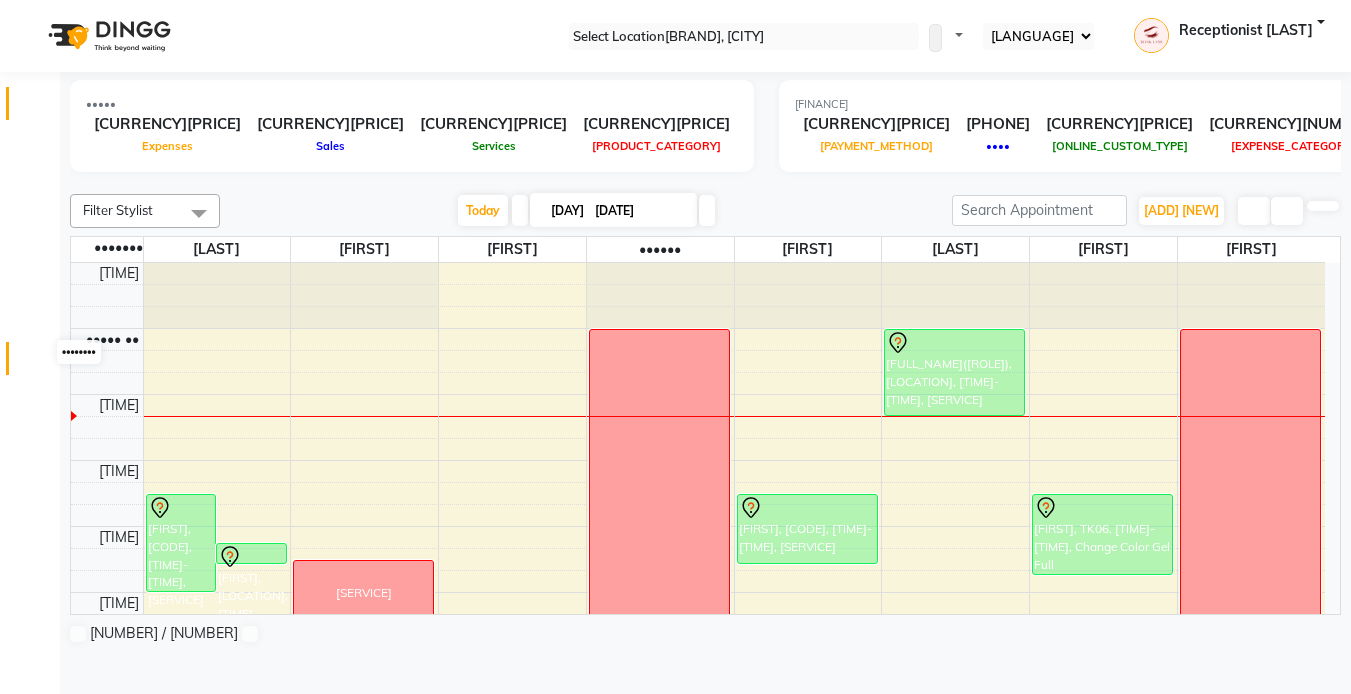 click at bounding box center [38, 363] 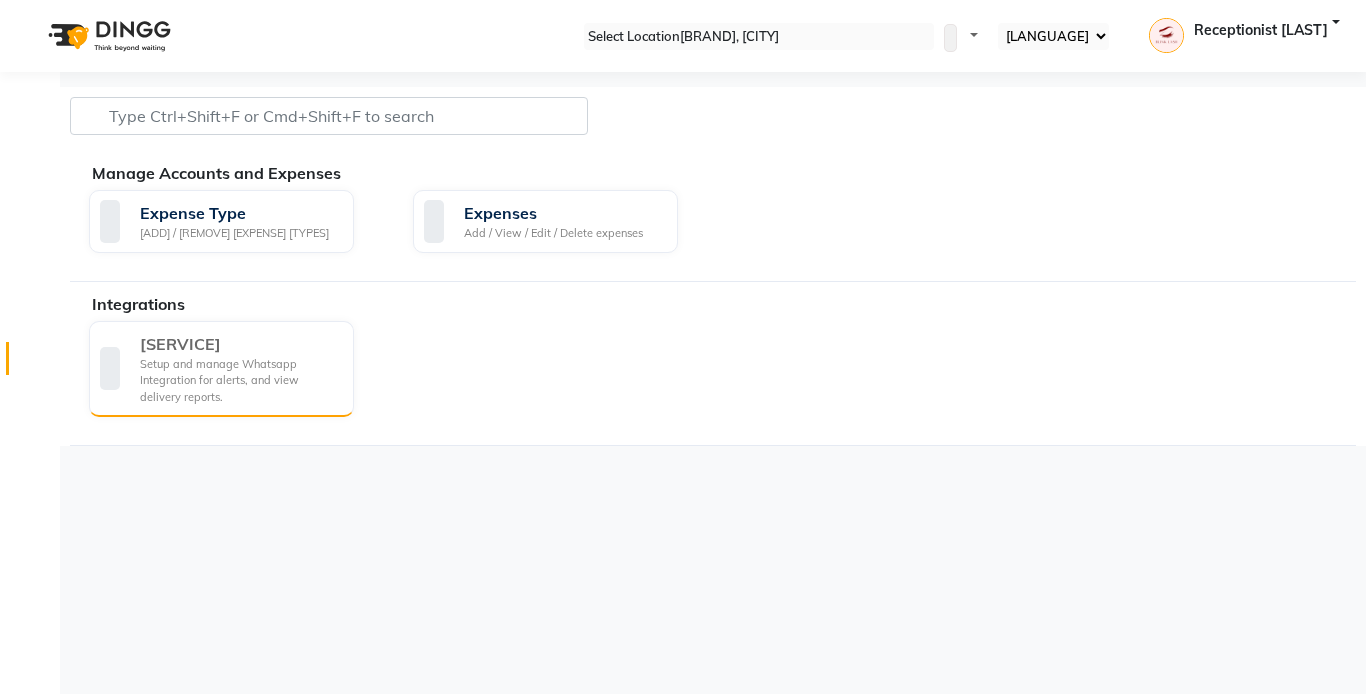 click on "Setup and manage Whatsapp Integration for alerts, and view delivery reports." at bounding box center [239, 381] 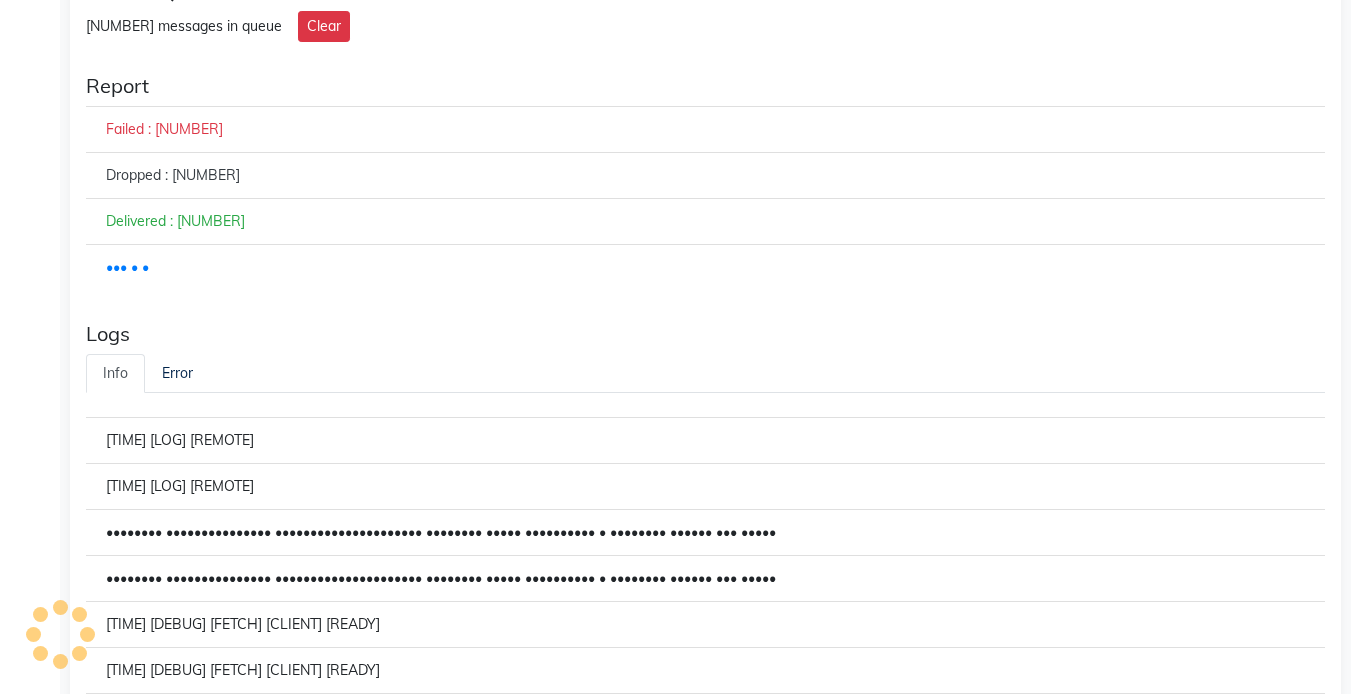 scroll, scrollTop: 0, scrollLeft: 0, axis: both 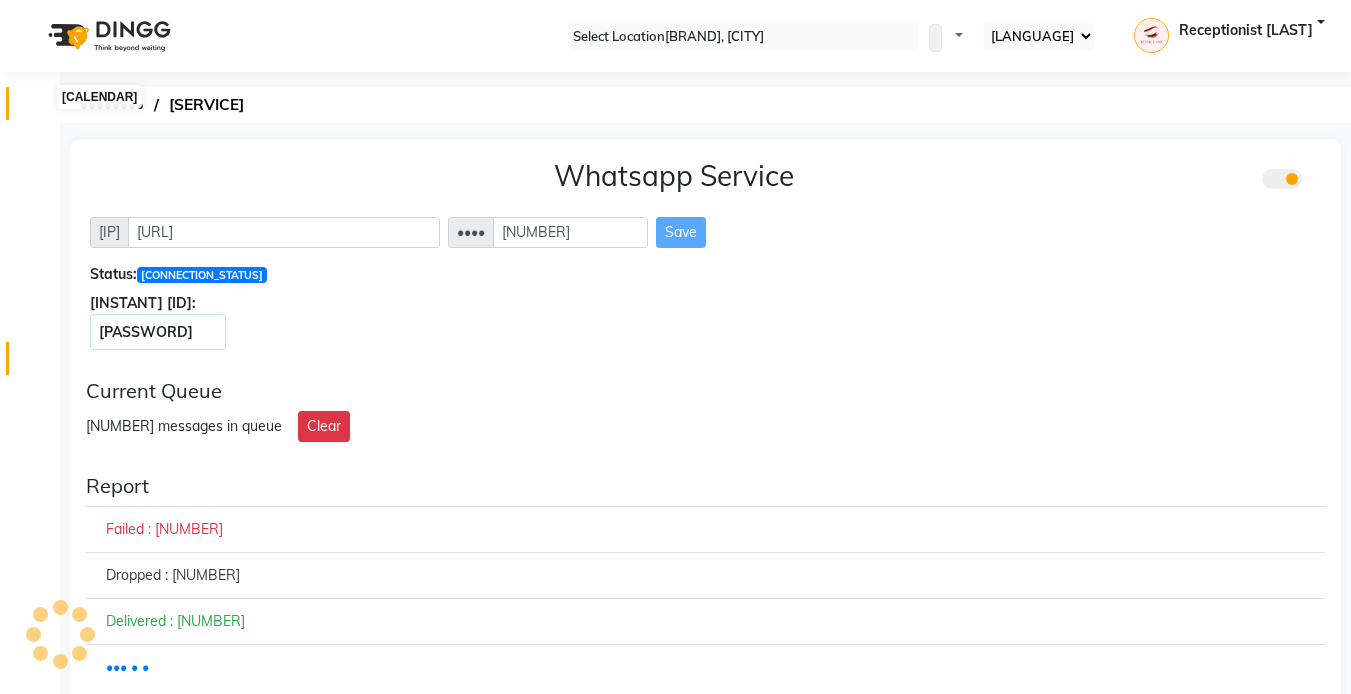 click at bounding box center (38, 108) 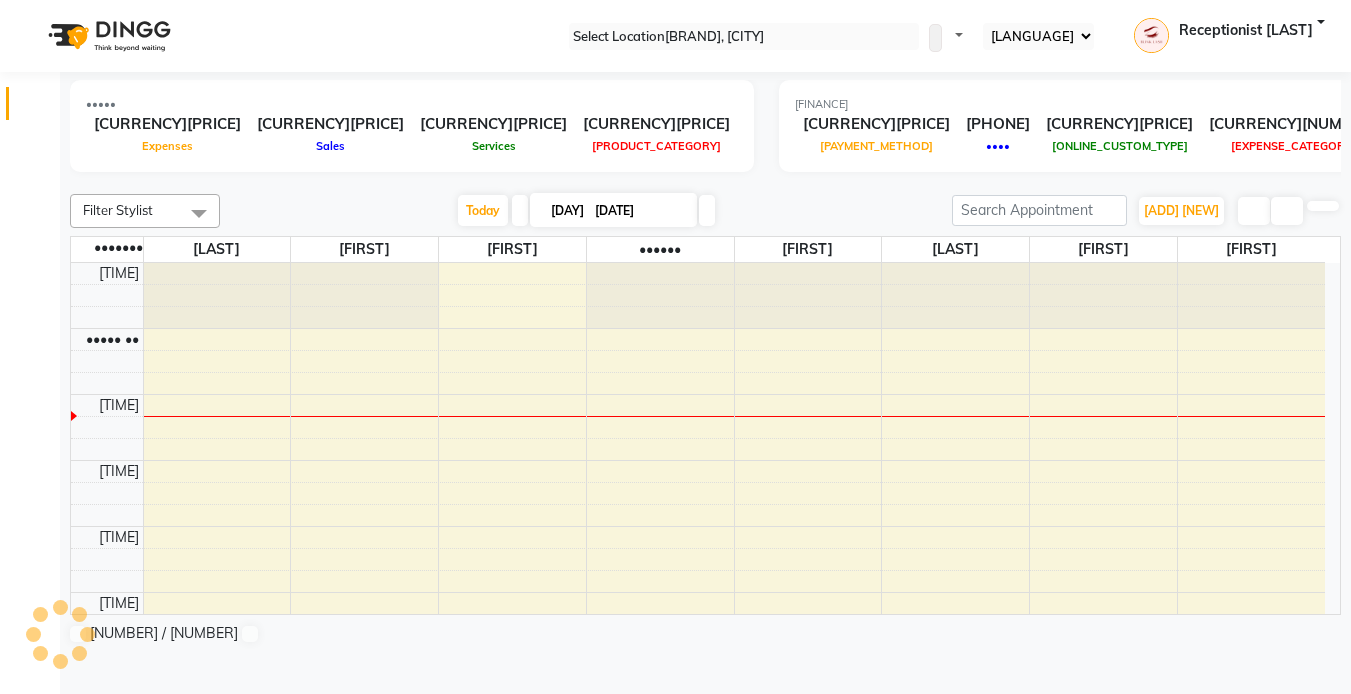 scroll, scrollTop: 0, scrollLeft: 0, axis: both 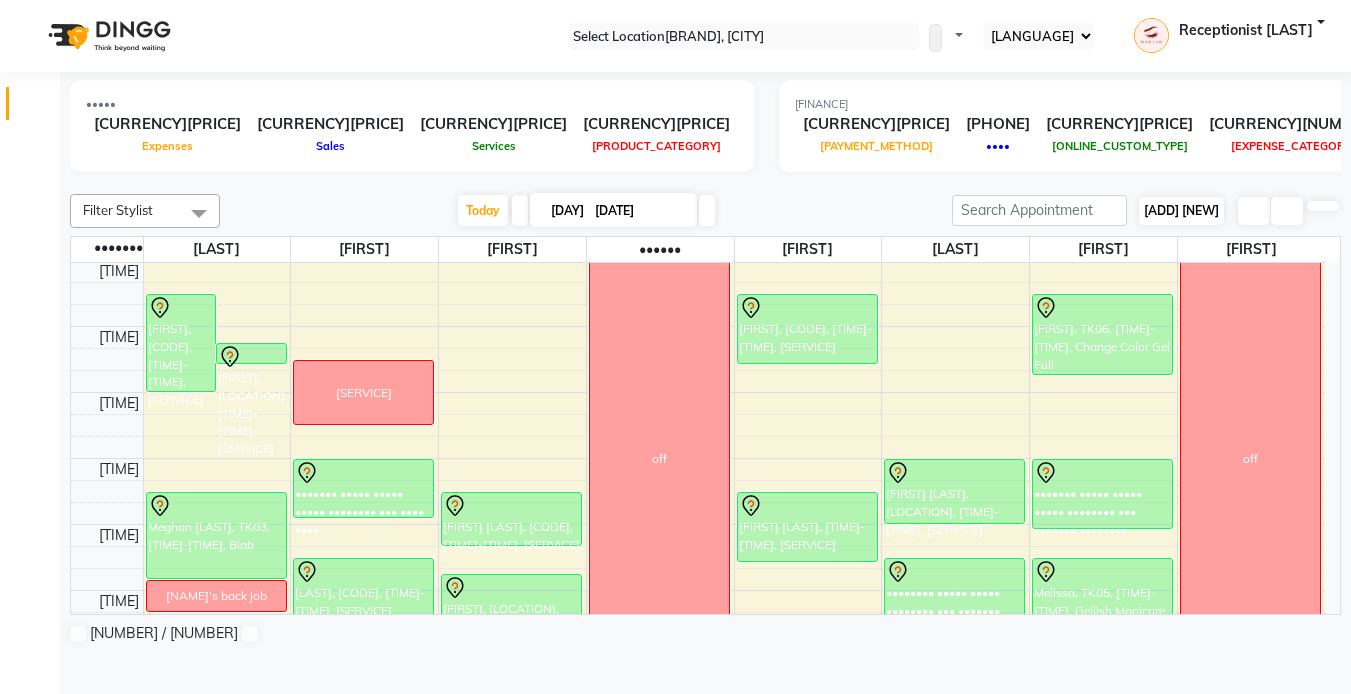 click on "[ADD] [NEW]" at bounding box center [1181, 210] 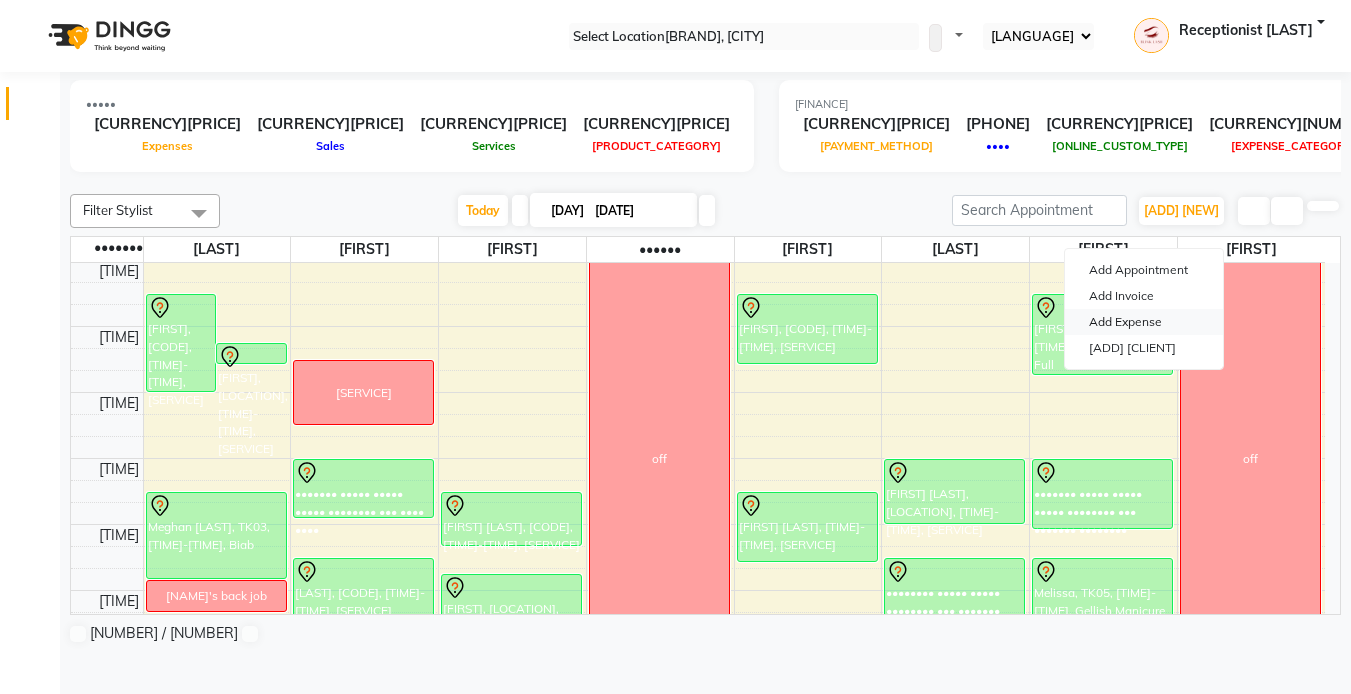 click on "Add Expense" at bounding box center (1144, 322) 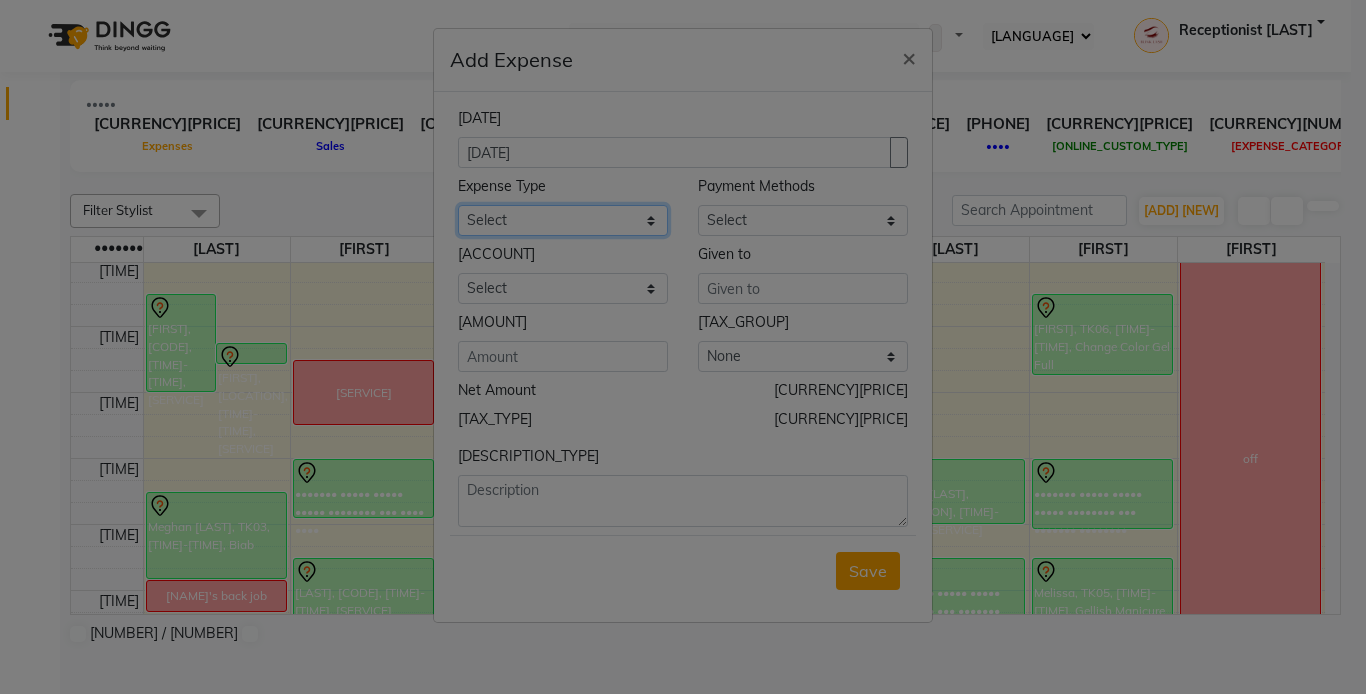 click on "[SERVICE_LIST]" at bounding box center (563, 220) 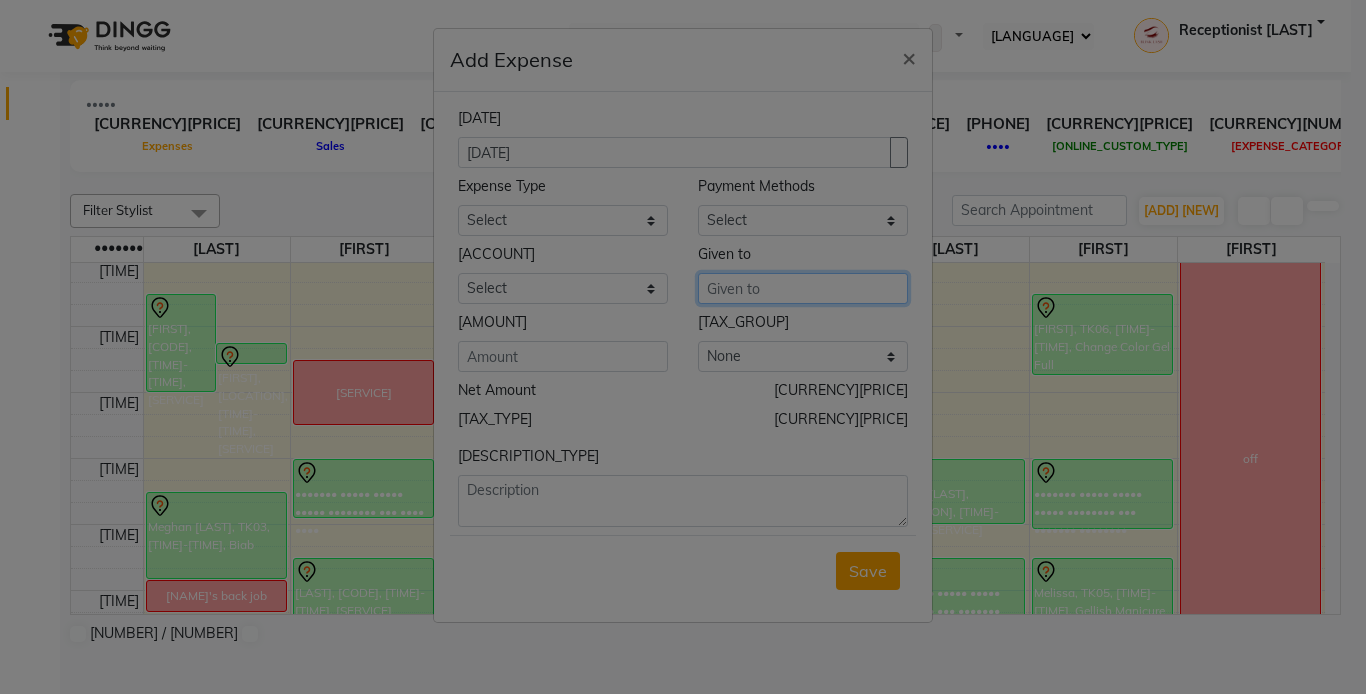 click at bounding box center (803, 288) 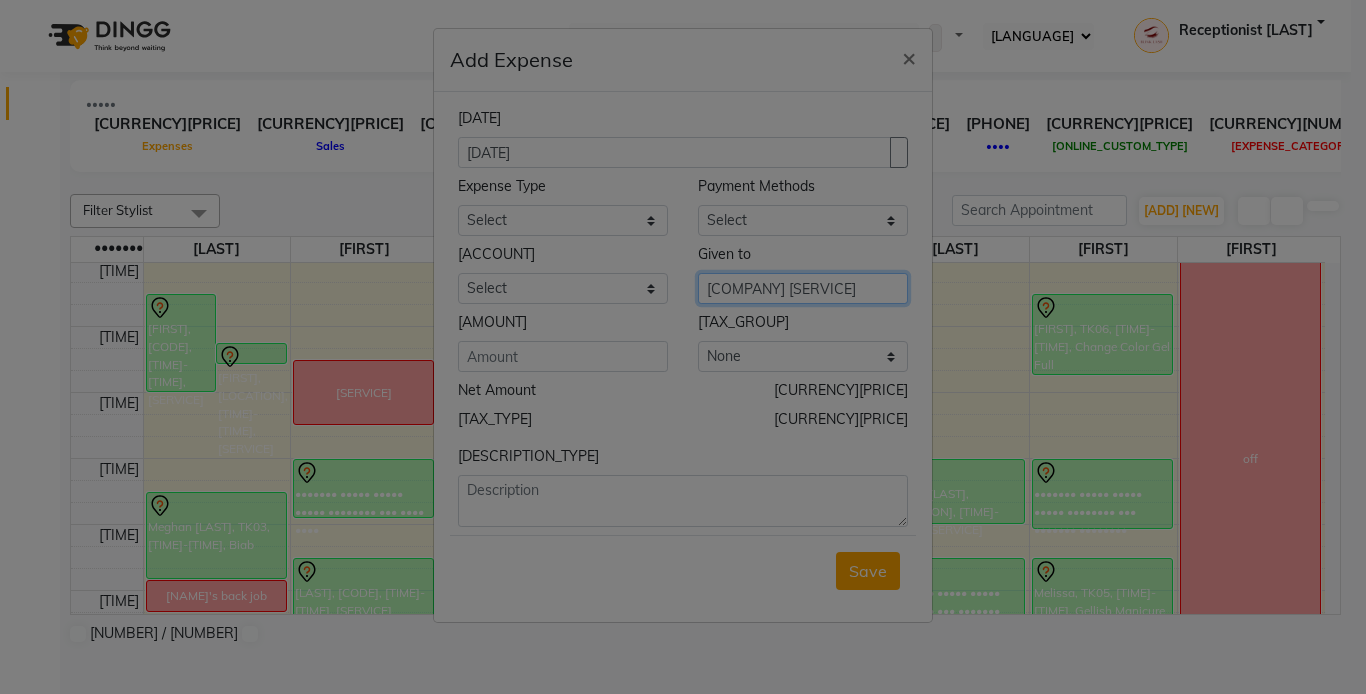 type on "[COMPANY] [SERVICE]" 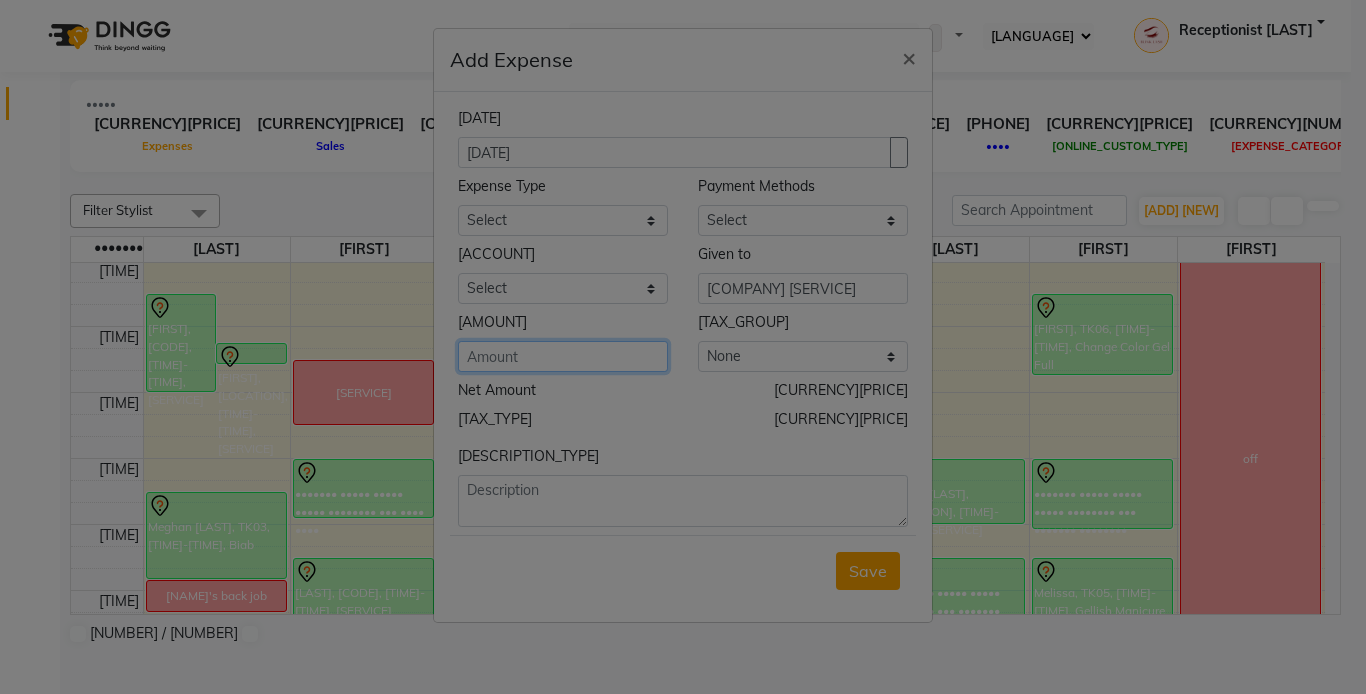 click at bounding box center (563, 356) 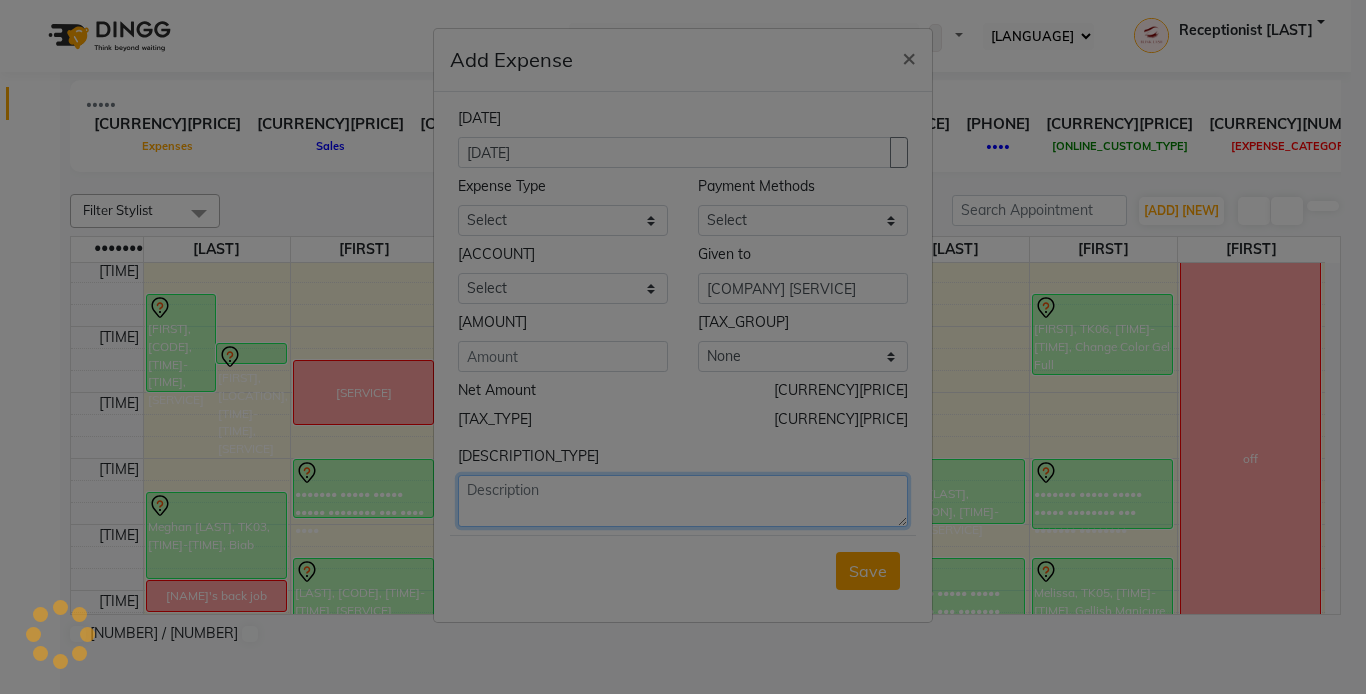 click at bounding box center [683, 501] 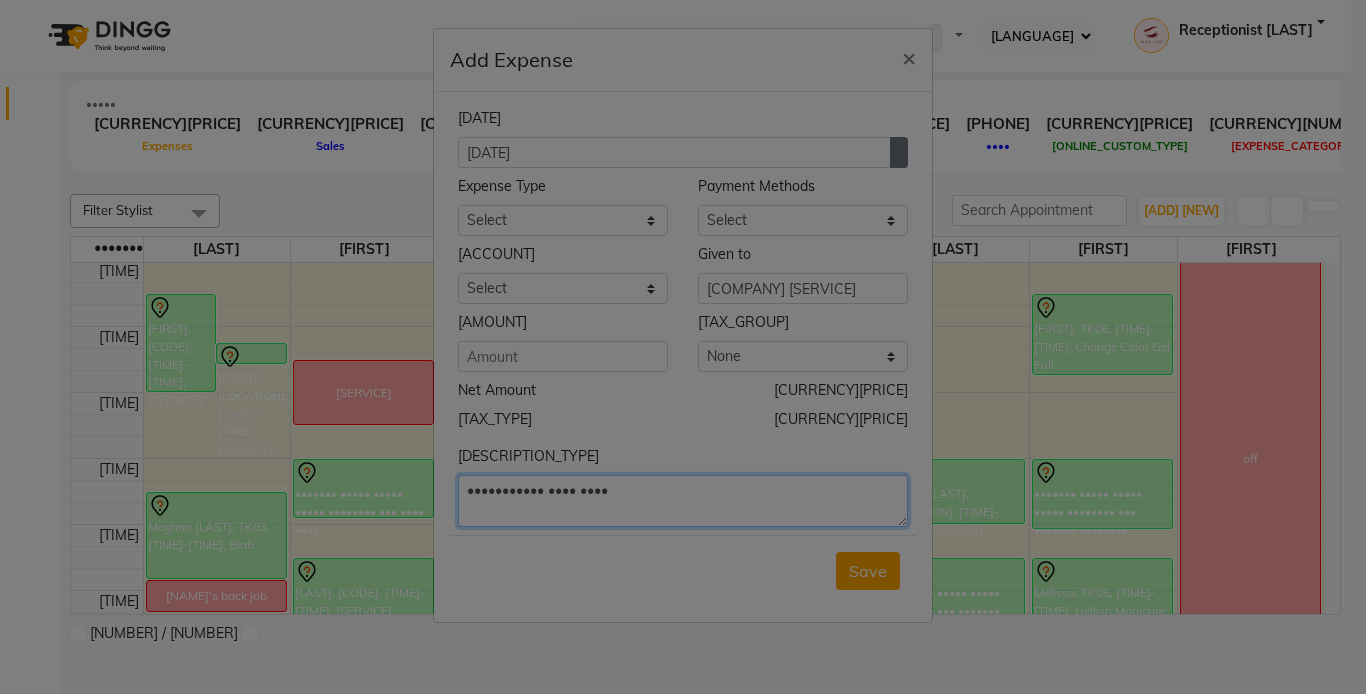 type on "••••••••••• •••• ••••" 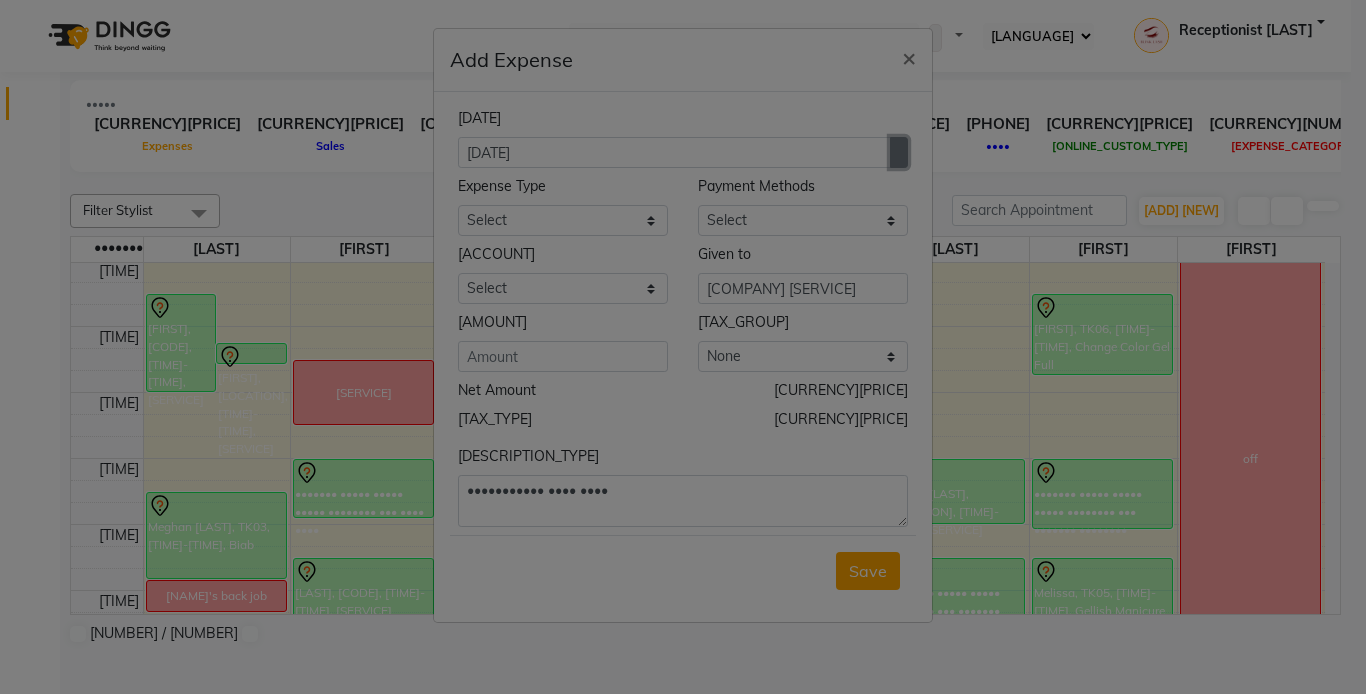 click at bounding box center (899, 152) 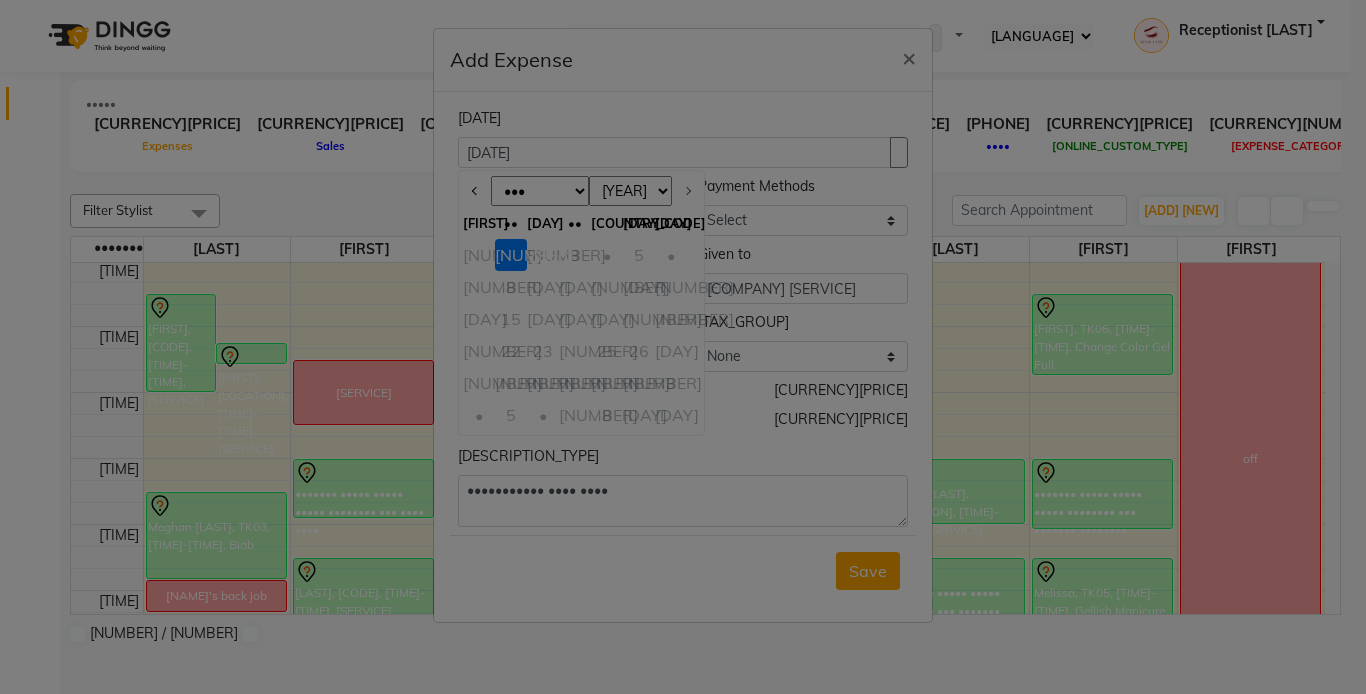 click on "[MONTH] [MONTH] [MONTH] [MONTH] [MONTH] [MONTH] [MONTH]" at bounding box center (540, 191) 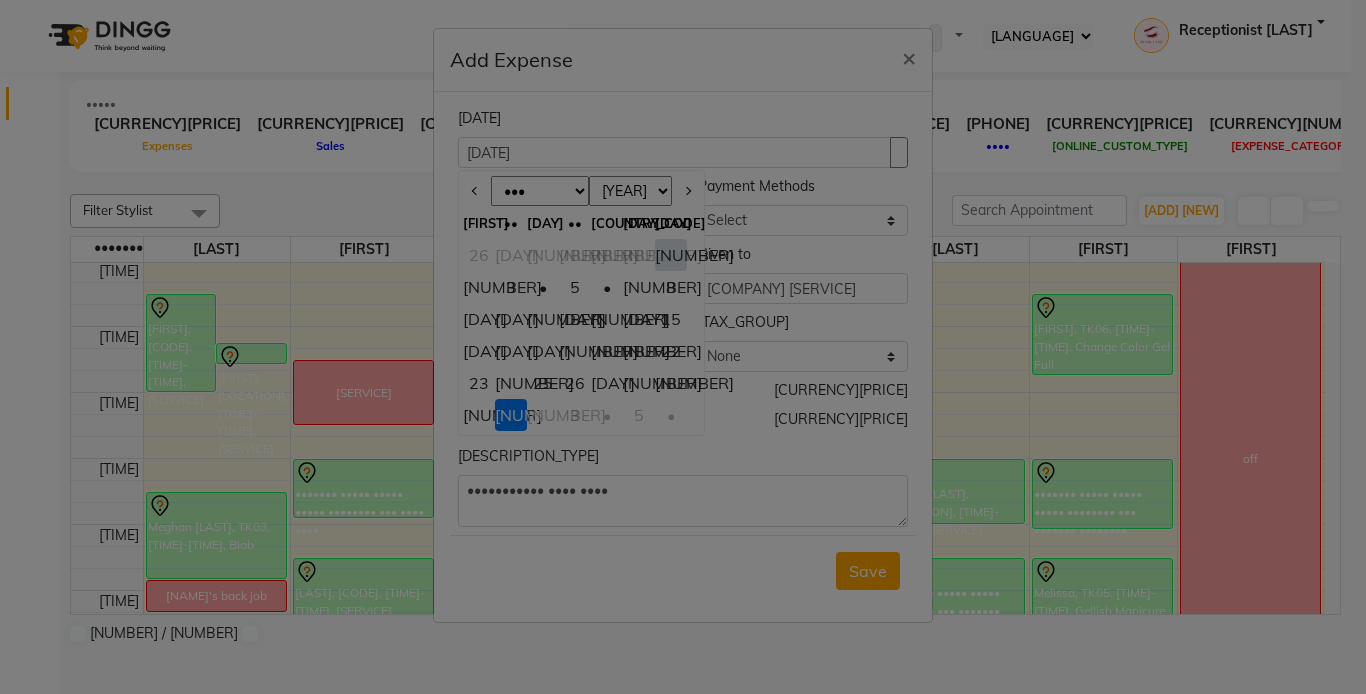 click on "[NUMBER]" at bounding box center (479, 415) 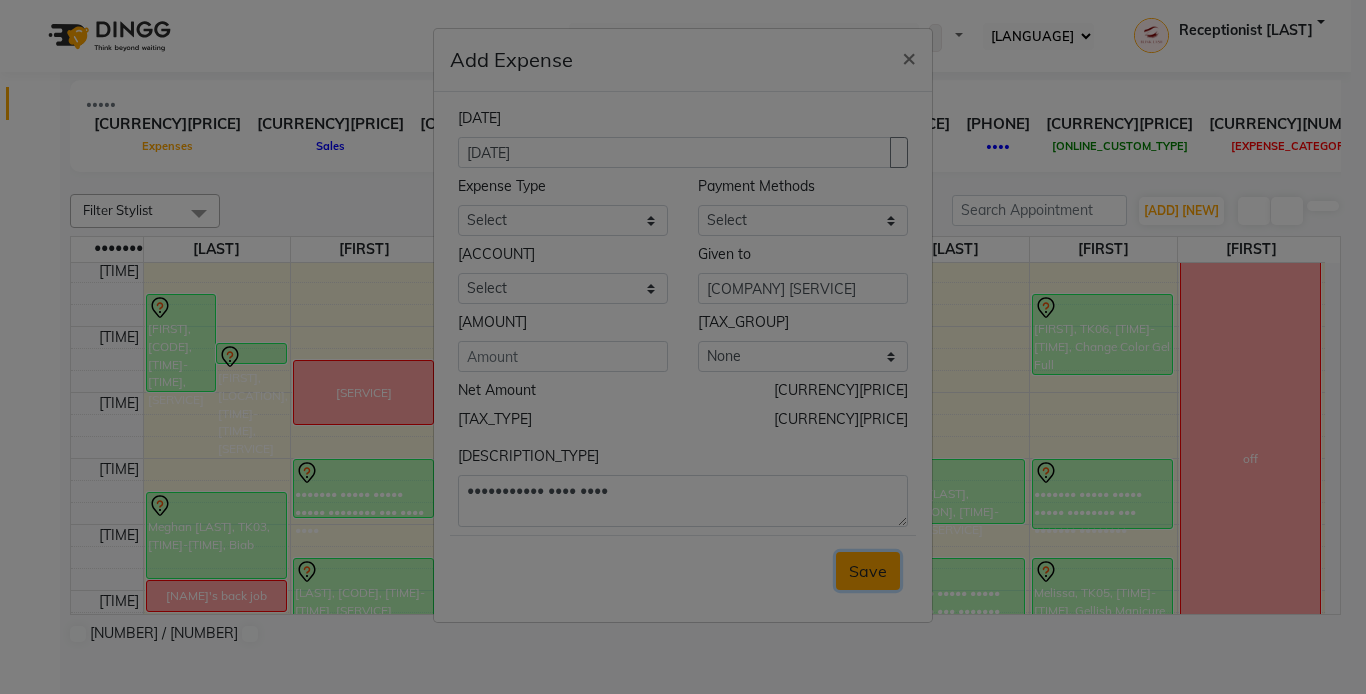 click on "Save" at bounding box center (868, 571) 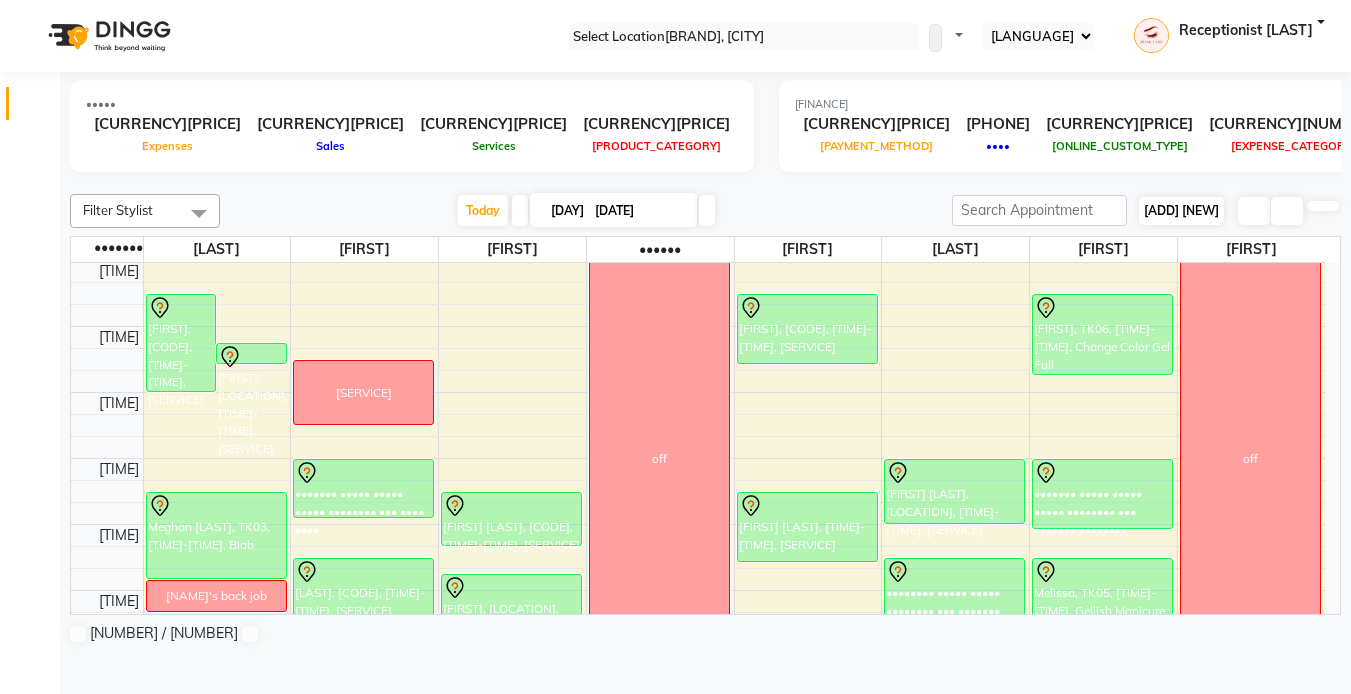 click on "[ADD] [NEW]" at bounding box center (1181, 210) 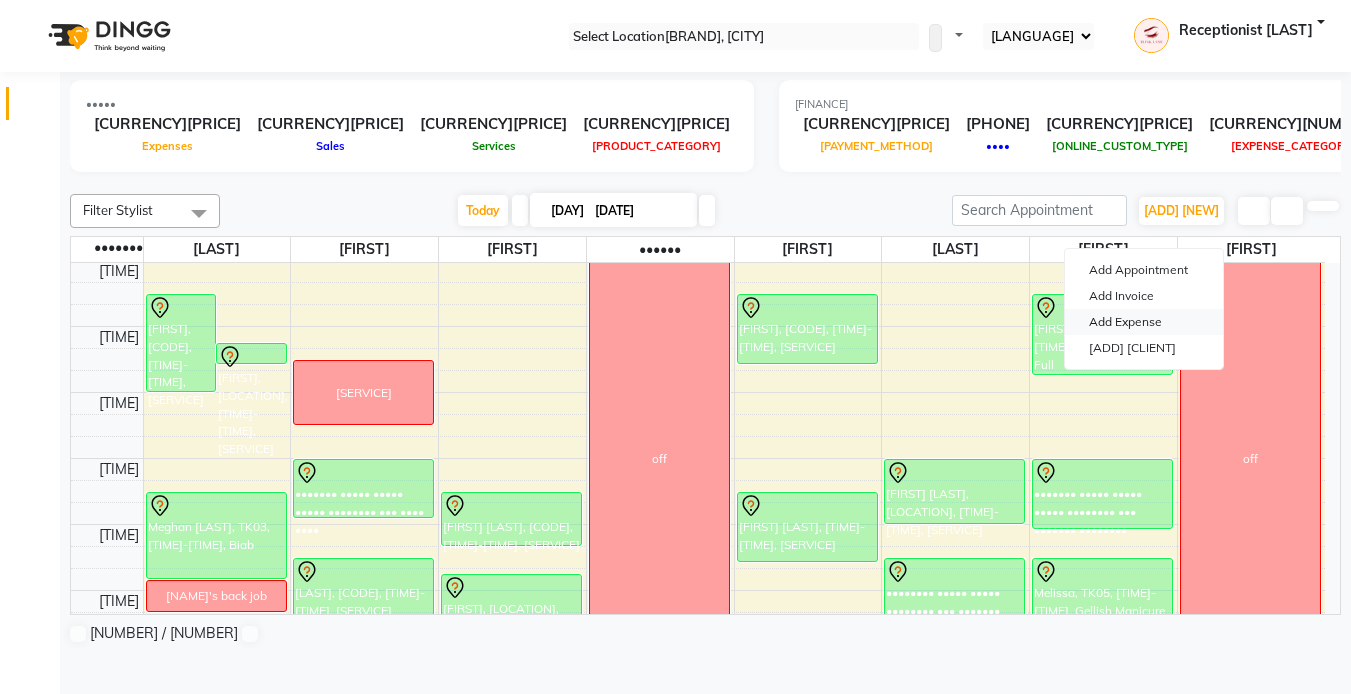 click on "Add Expense" at bounding box center (1144, 322) 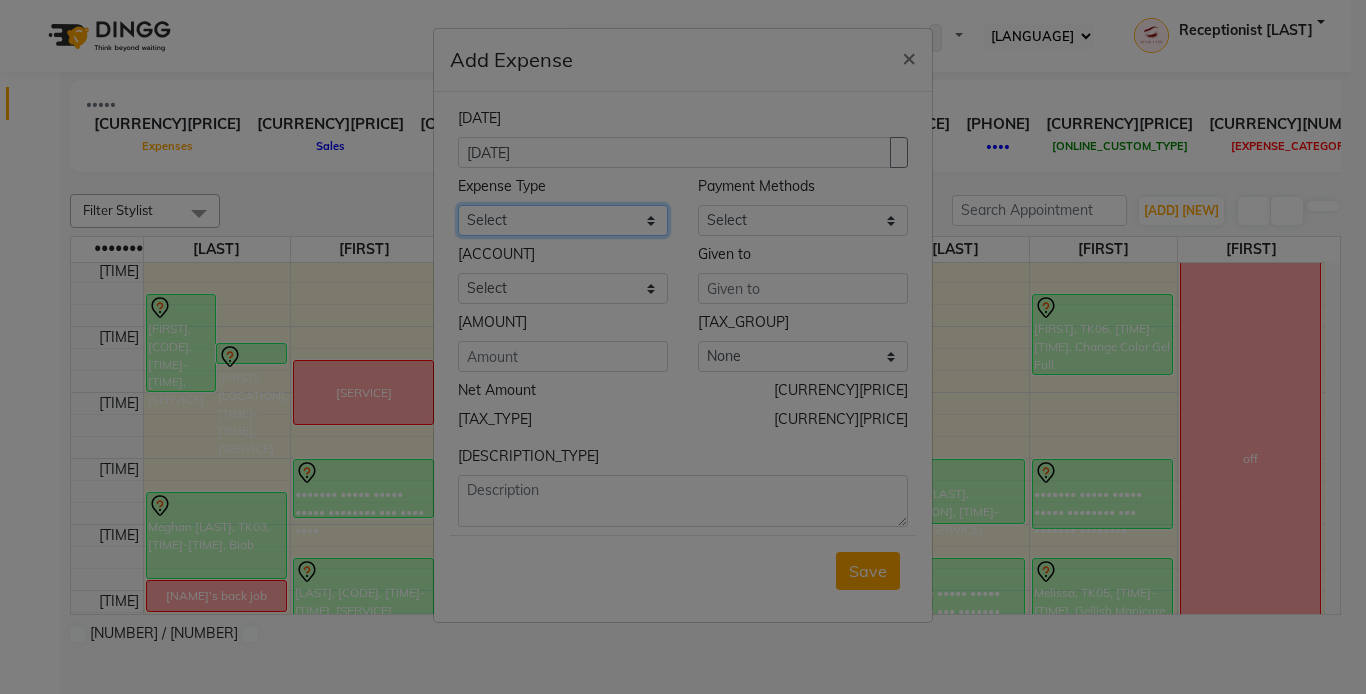 click on "[SERVICE_LIST]" at bounding box center [563, 220] 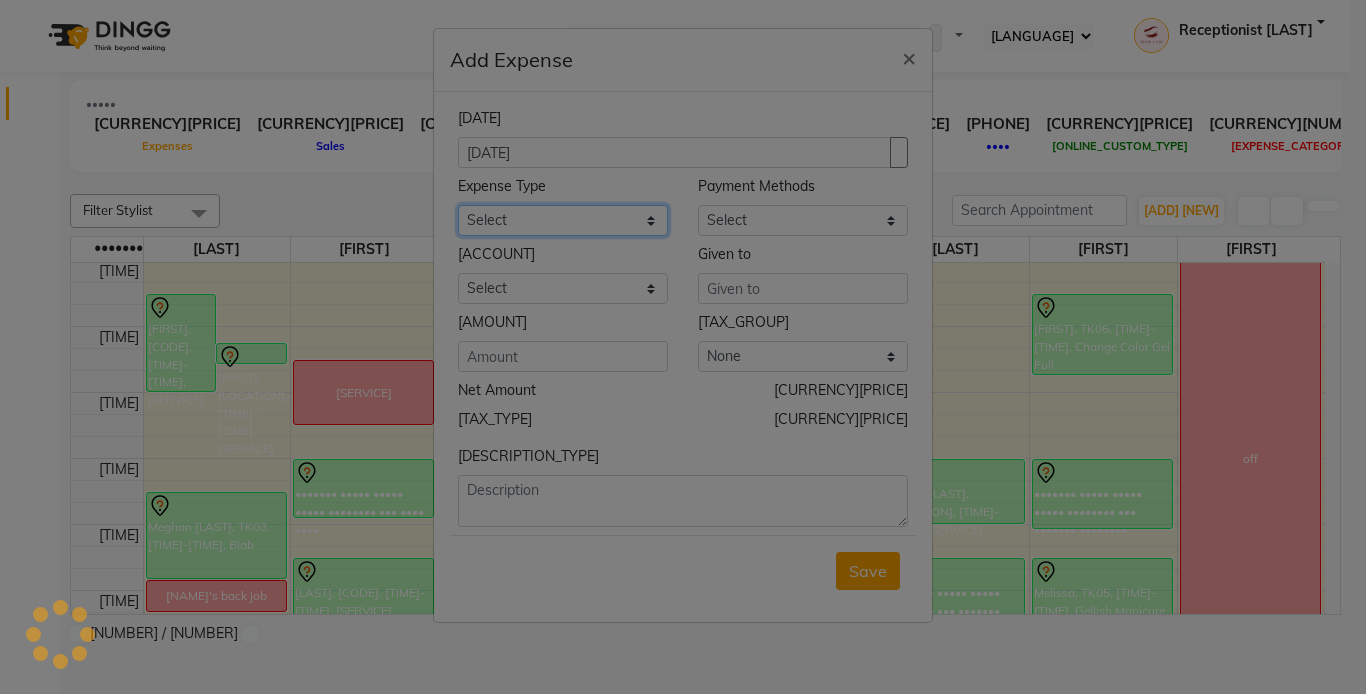 select on "[NUMBER]" 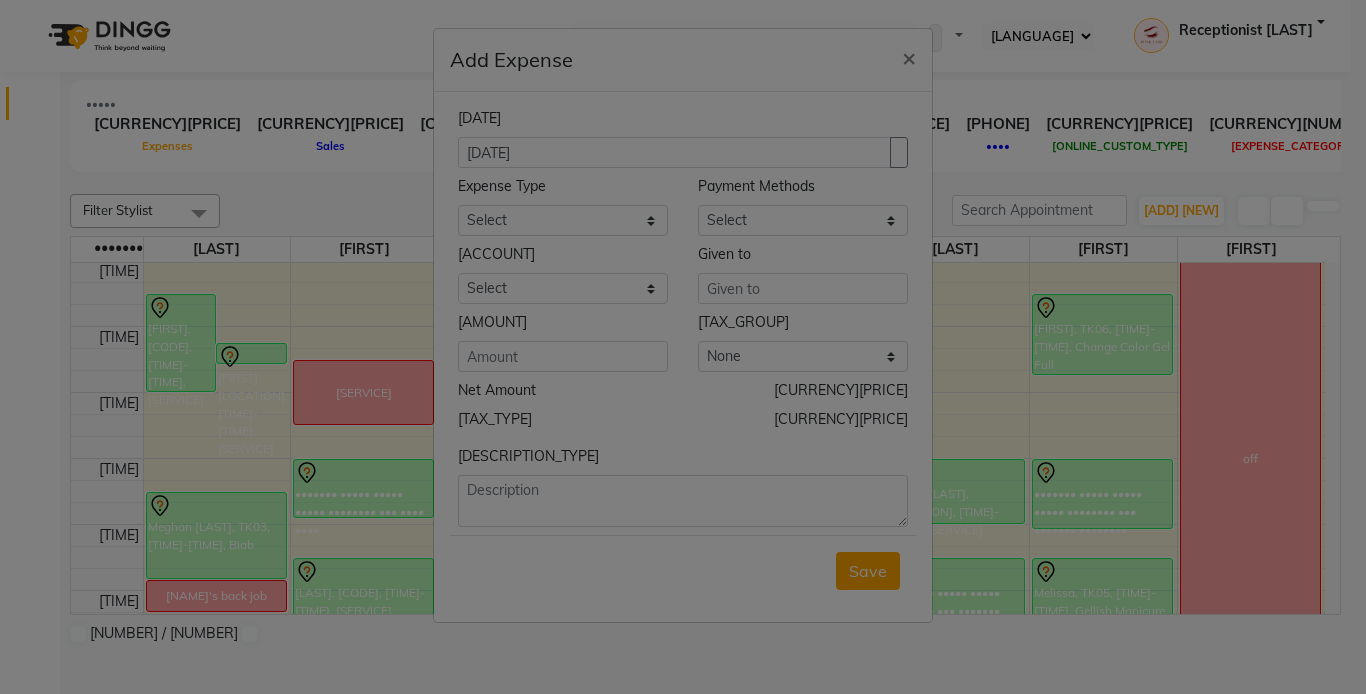 click on "Given to" at bounding box center (563, 190) 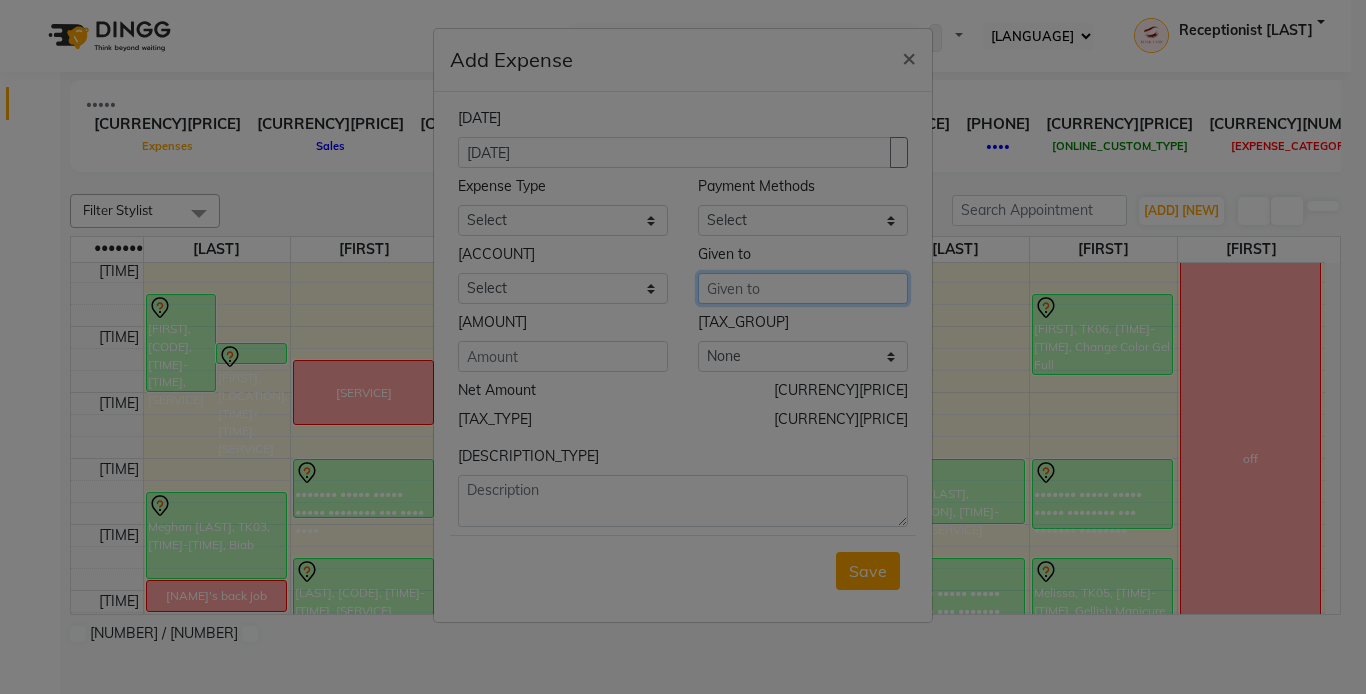 click at bounding box center [803, 288] 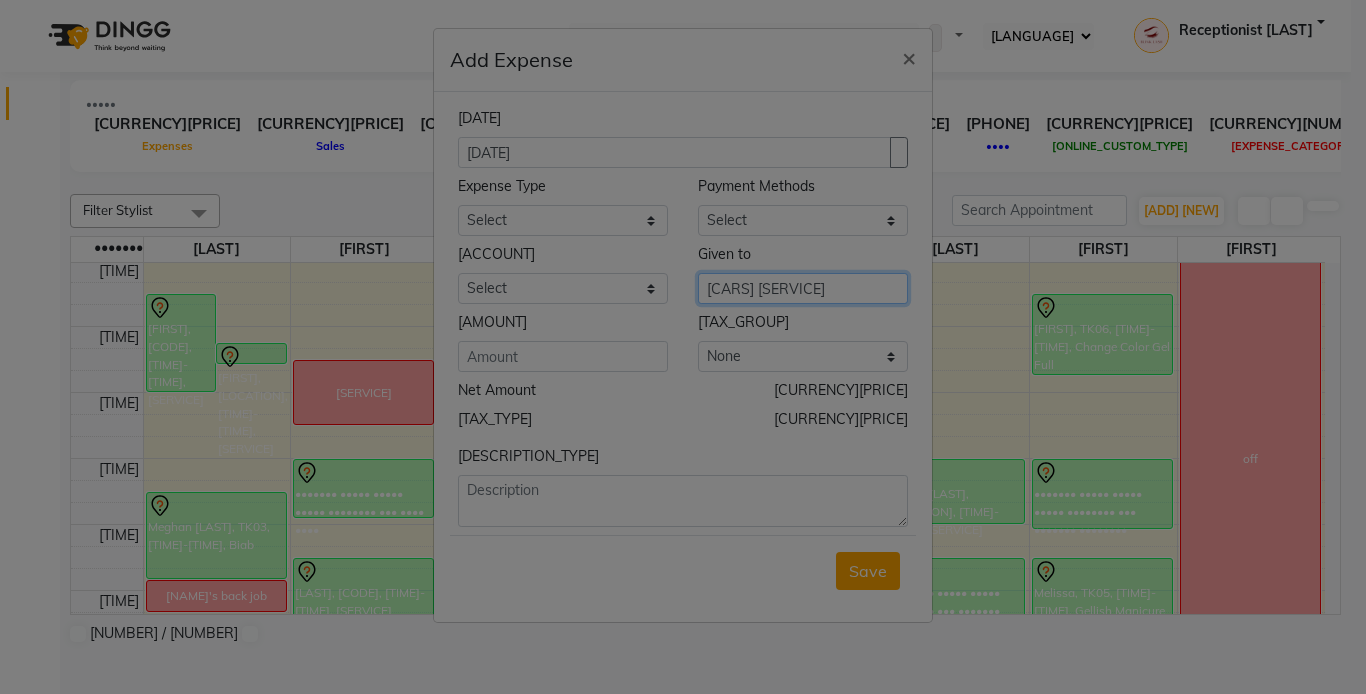 type on "[CARS] [SERVICE]" 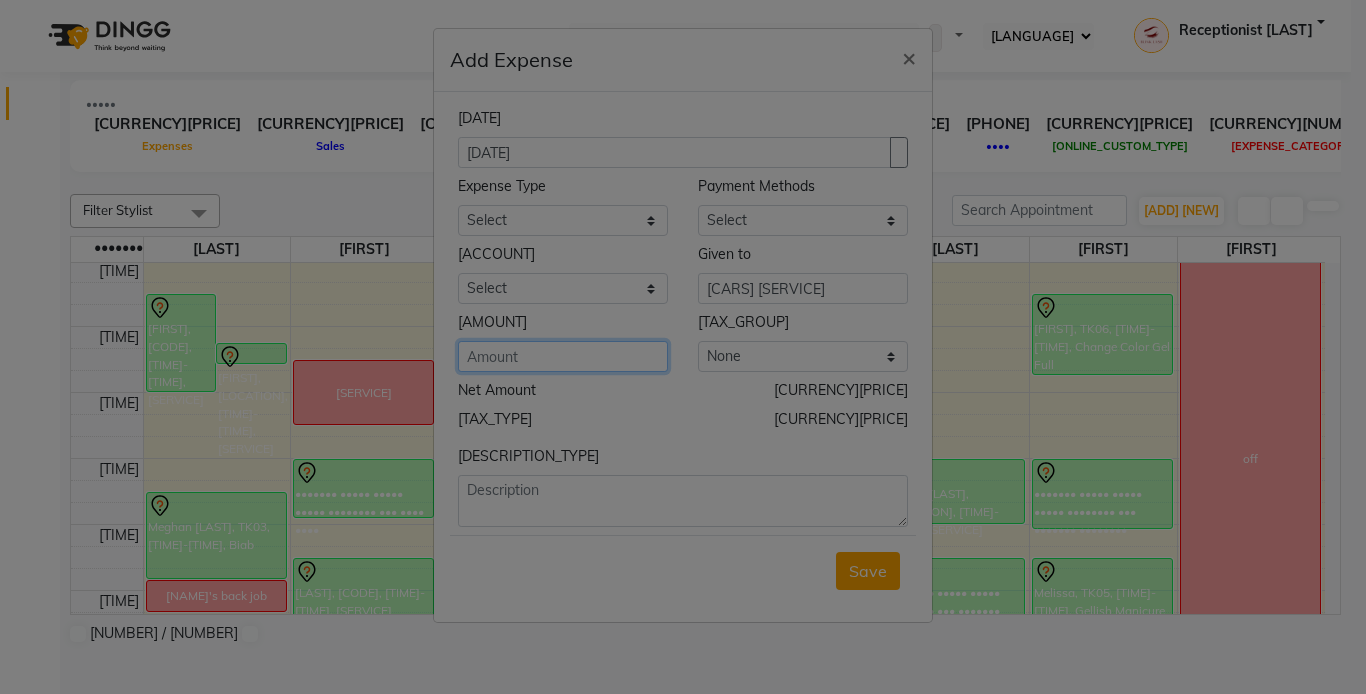 click at bounding box center (563, 356) 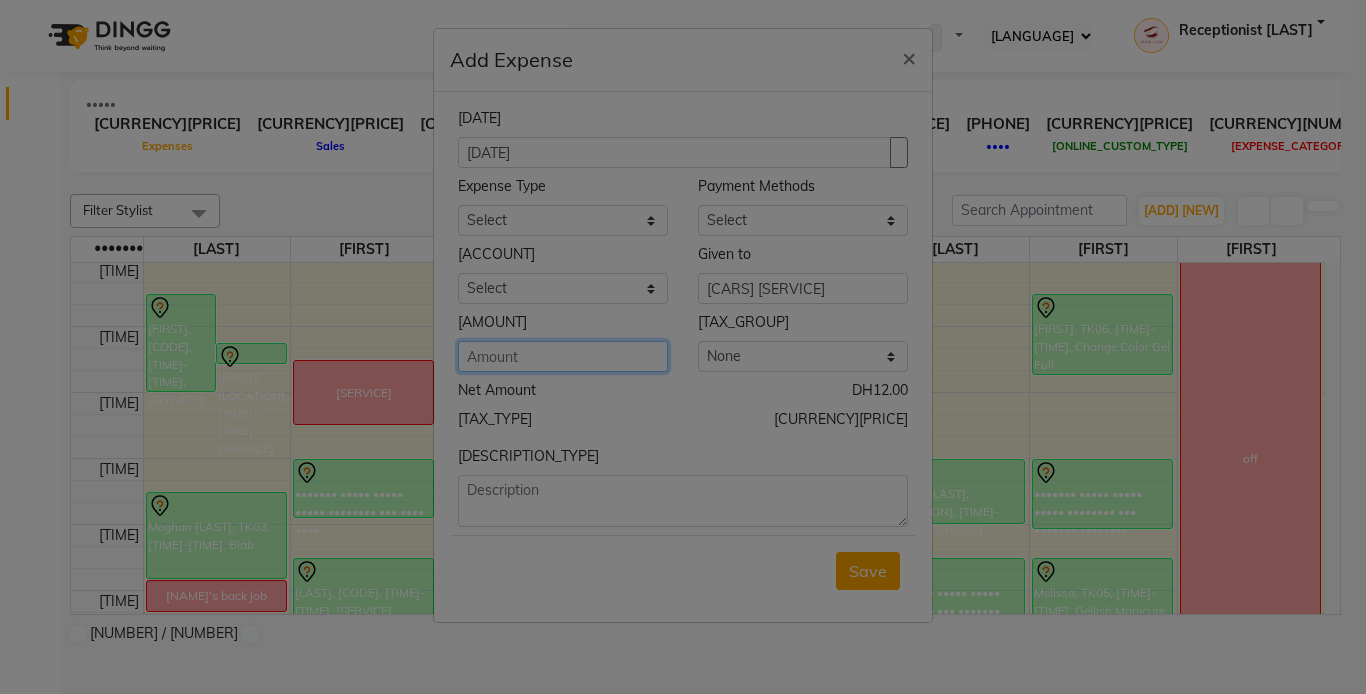 type on "[DAY]" 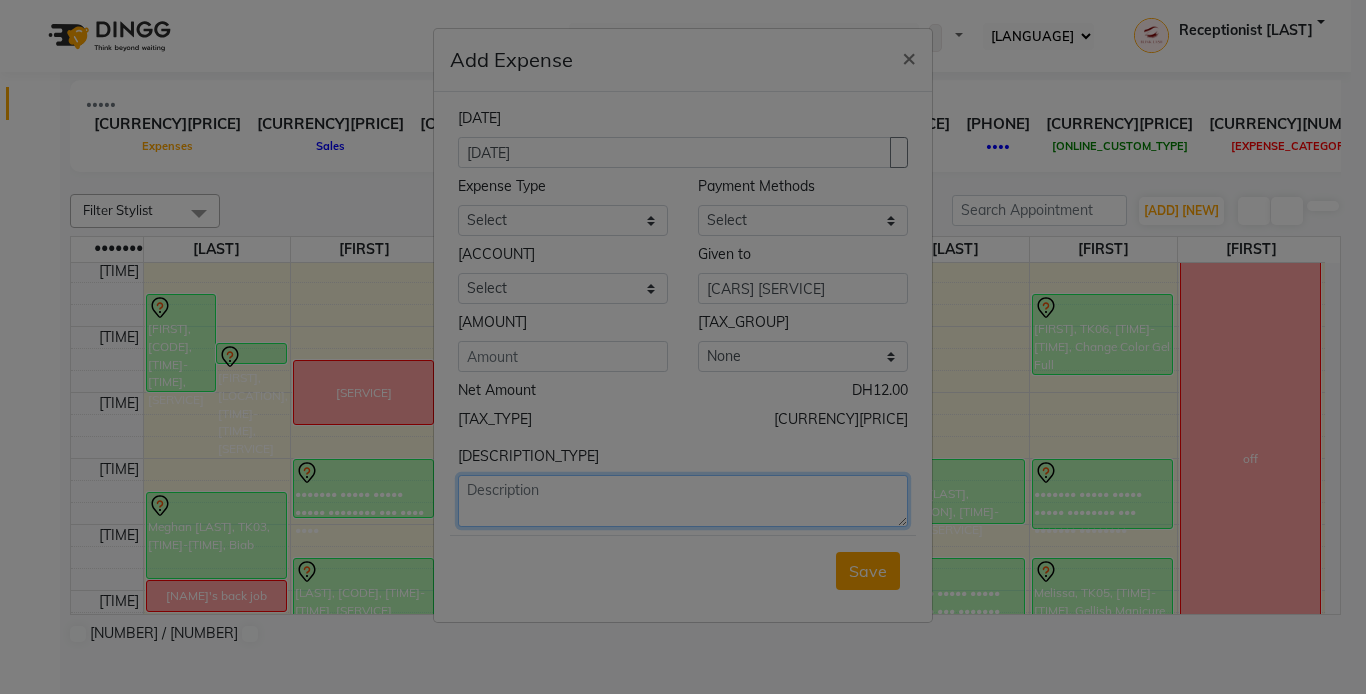 click at bounding box center [683, 501] 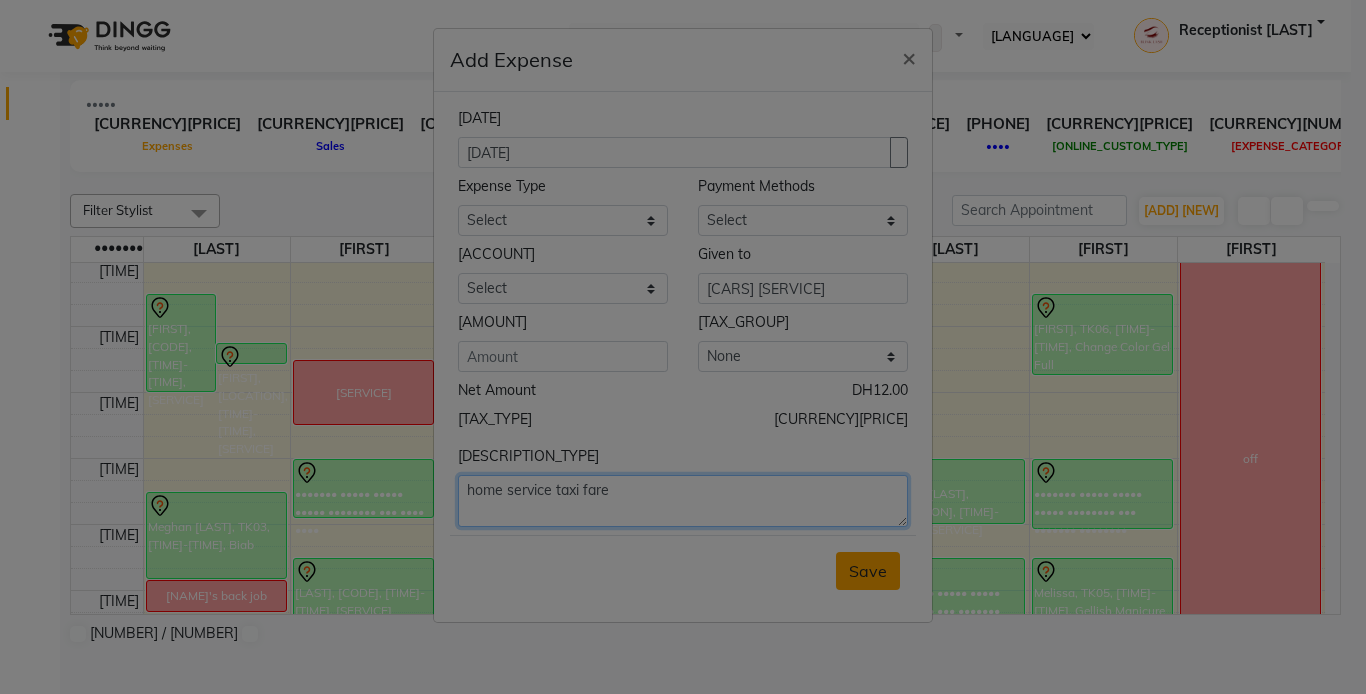 type on "home service taxi fare" 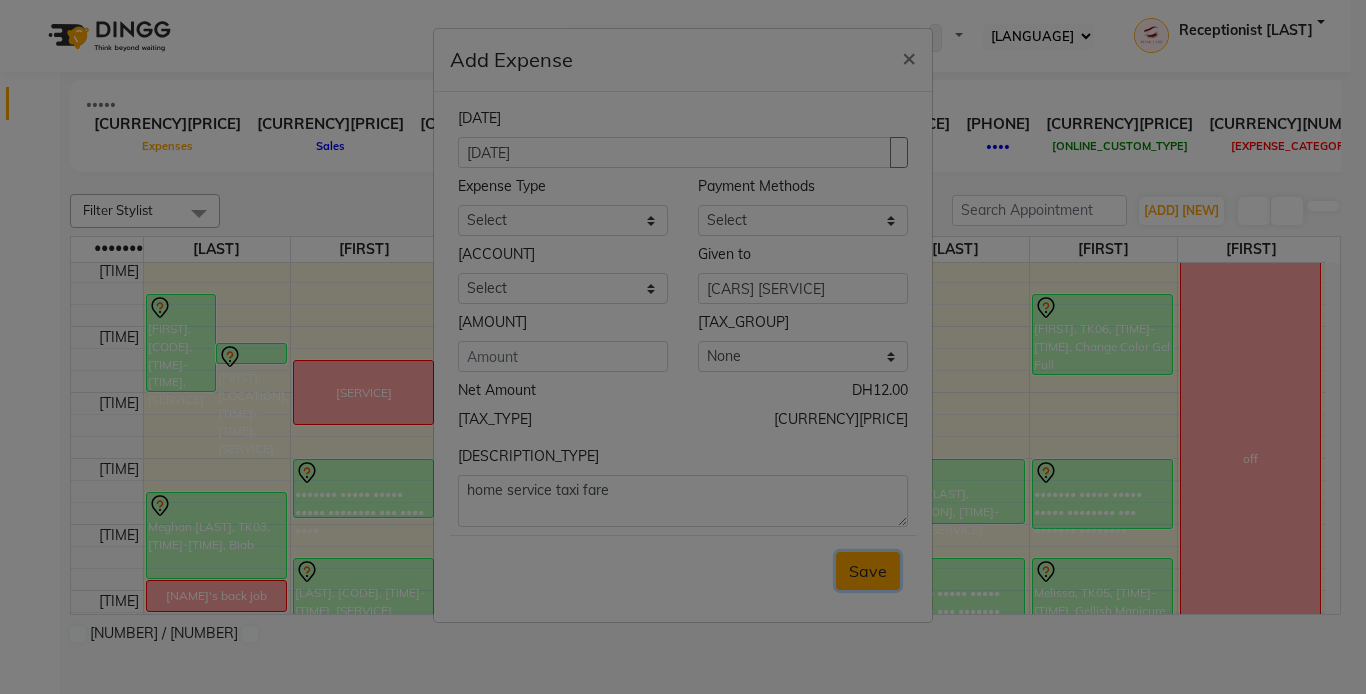 click on "Save" at bounding box center (868, 571) 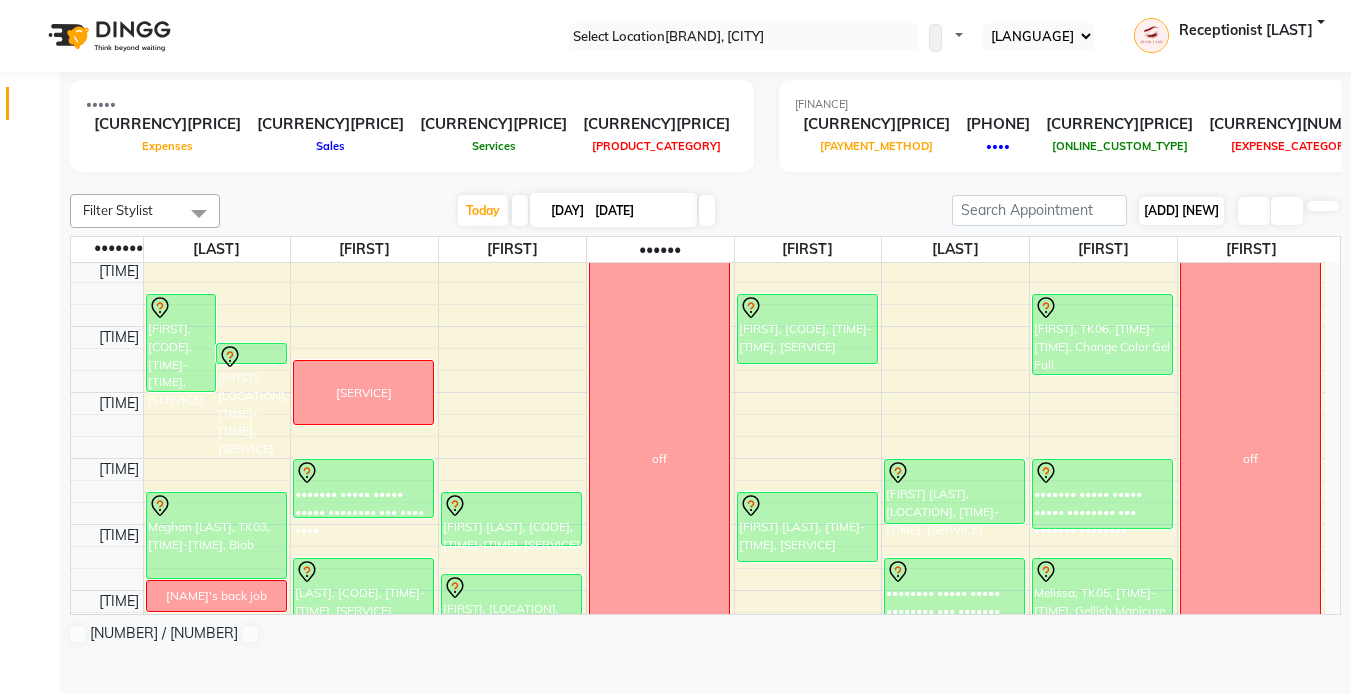 click on "[ADD] [NEW]" at bounding box center [1181, 210] 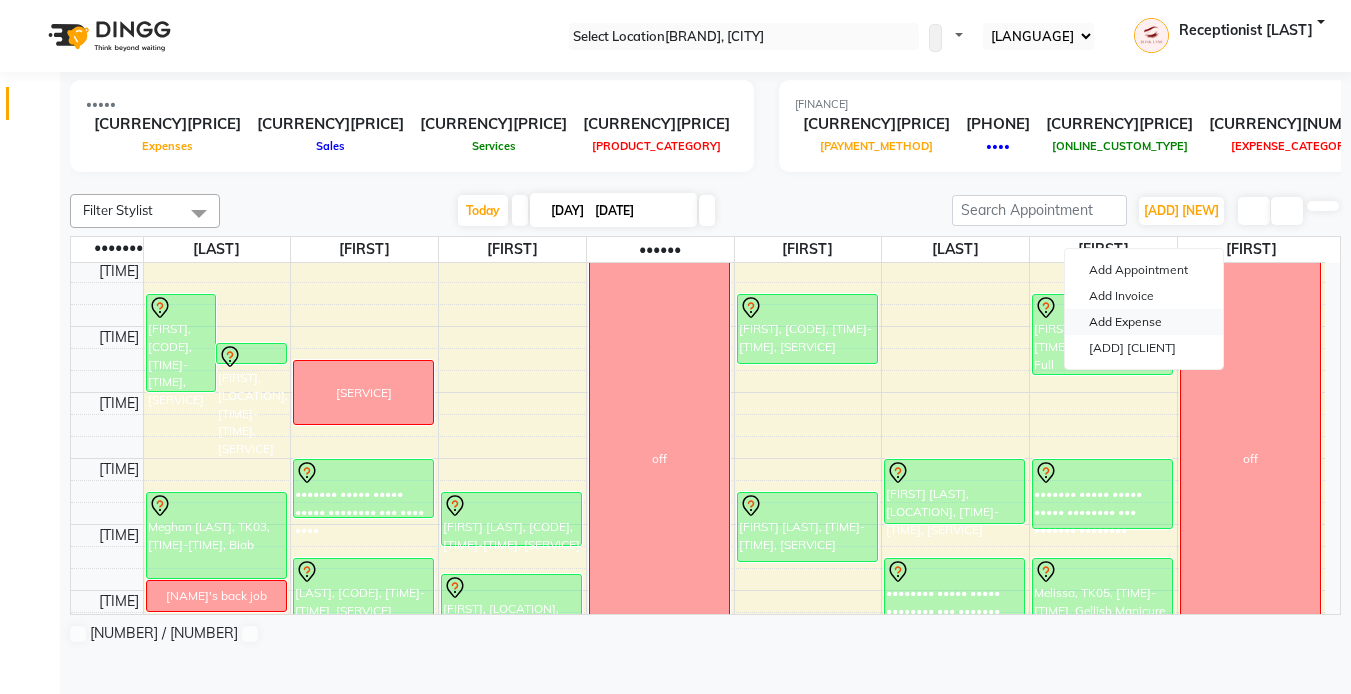 click on "Add Expense" at bounding box center [1144, 322] 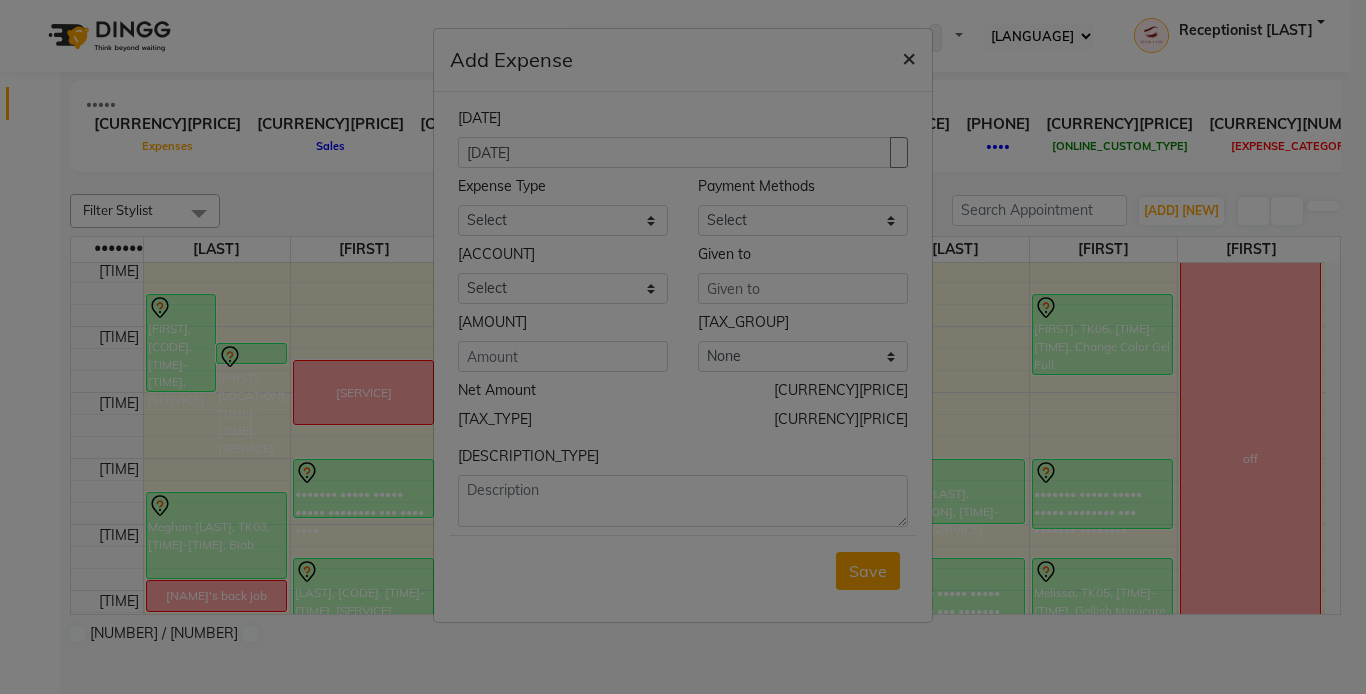 click on "×" at bounding box center (909, 57) 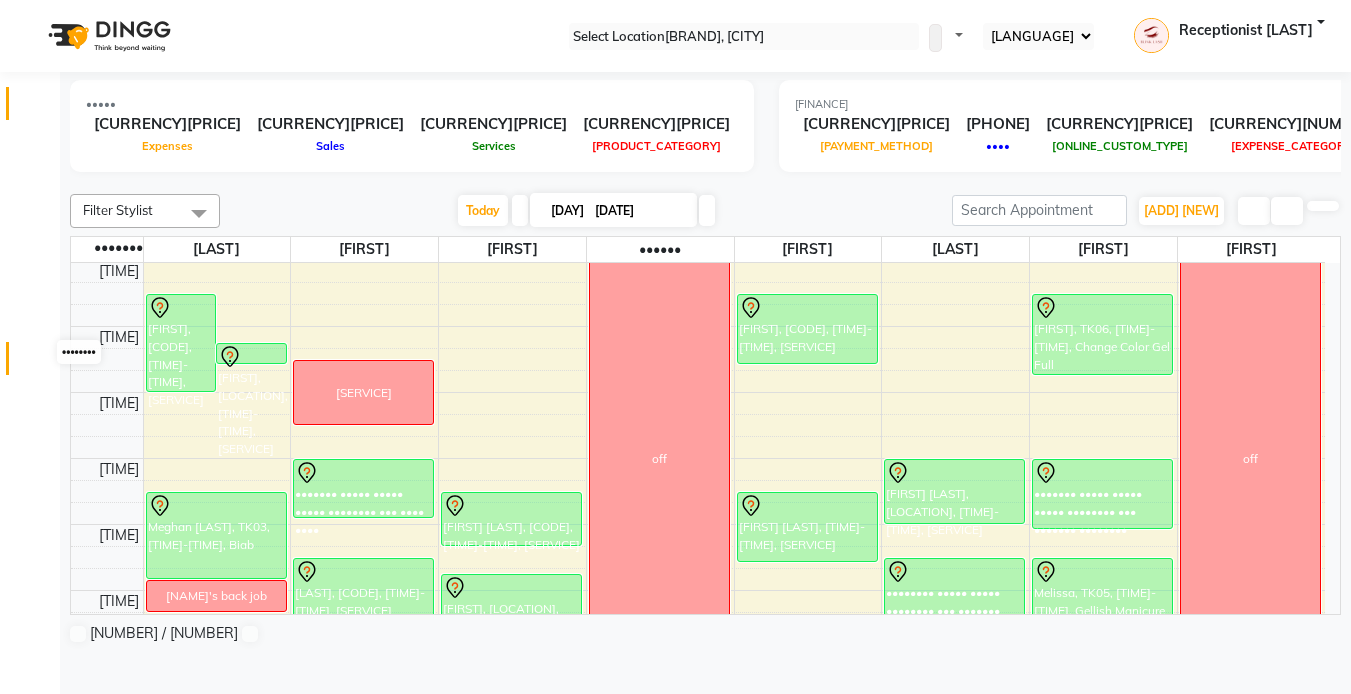 drag, startPoint x: 38, startPoint y: 356, endPoint x: 69, endPoint y: 347, distance: 32.280025 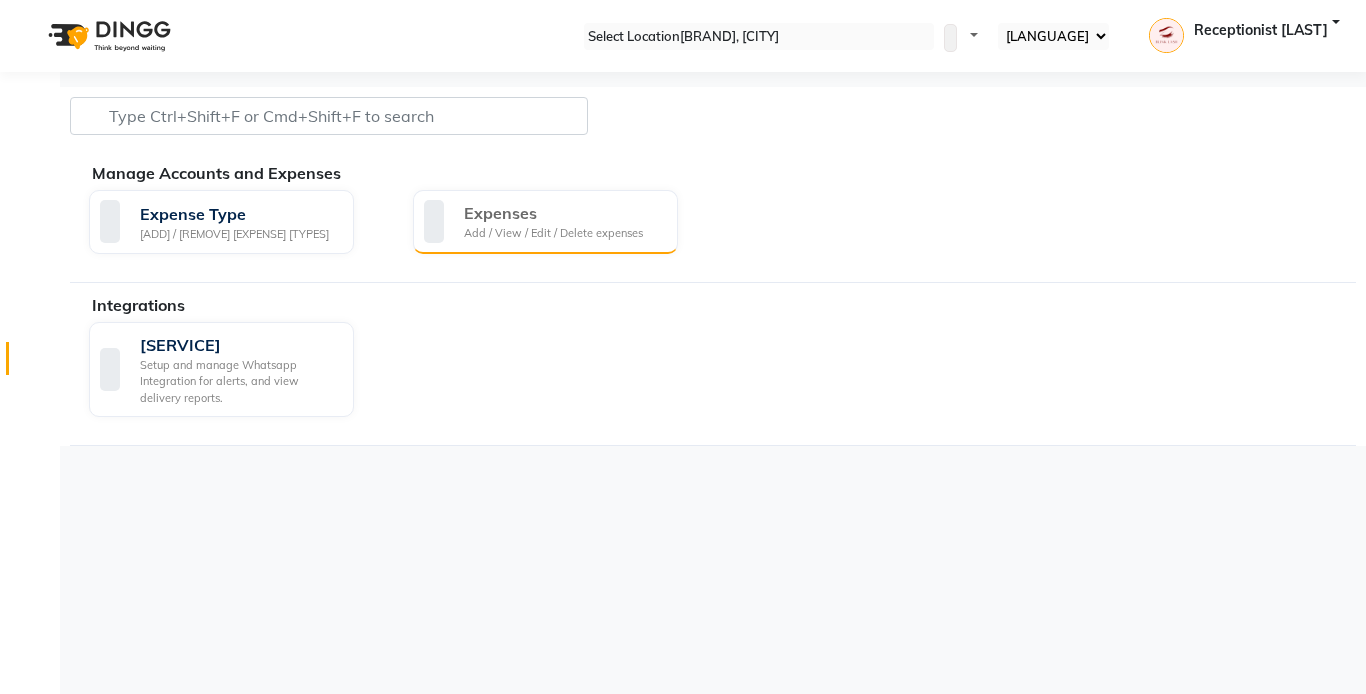 click on "Expenses" at bounding box center [553, 213] 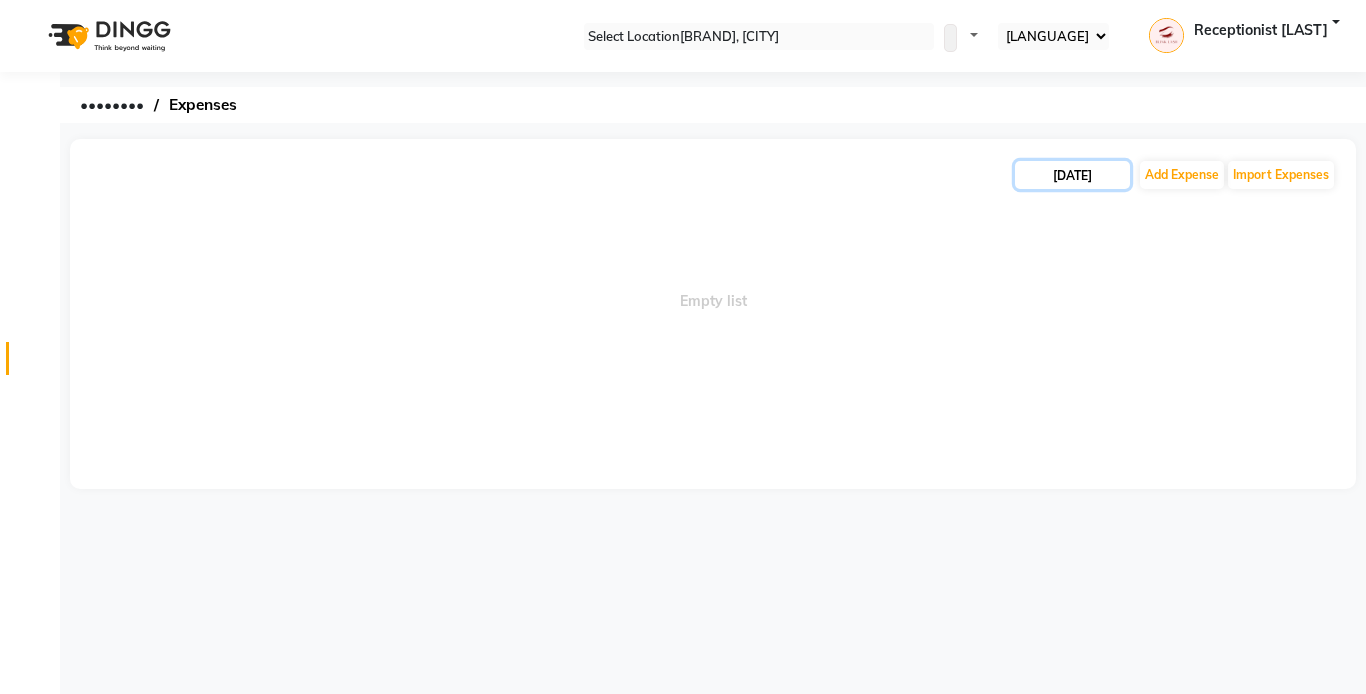 click on "[DATE]" at bounding box center (1072, 175) 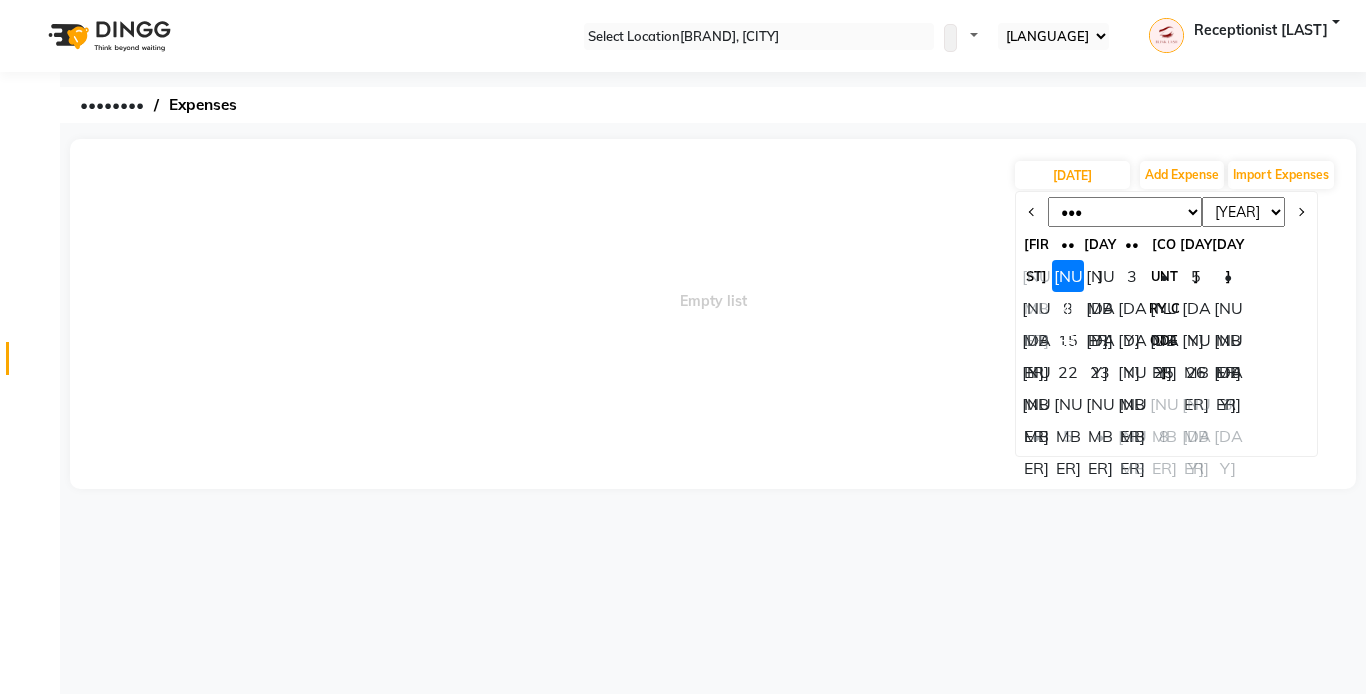 drag, startPoint x: 1088, startPoint y: 213, endPoint x: 1086, endPoint y: 227, distance: 14.142136 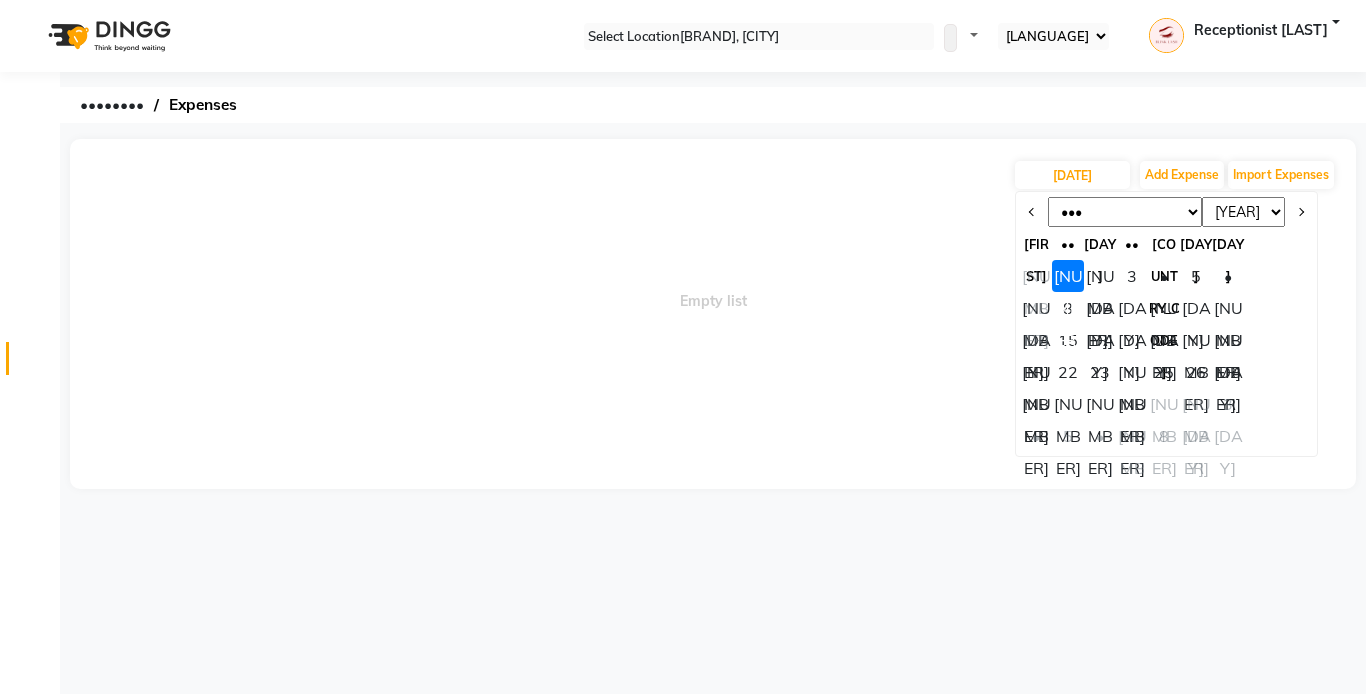 click on "Jan Feb Mar Apr May Jun Jul Aug Sep Oct Nov Dec" at bounding box center (1125, 212) 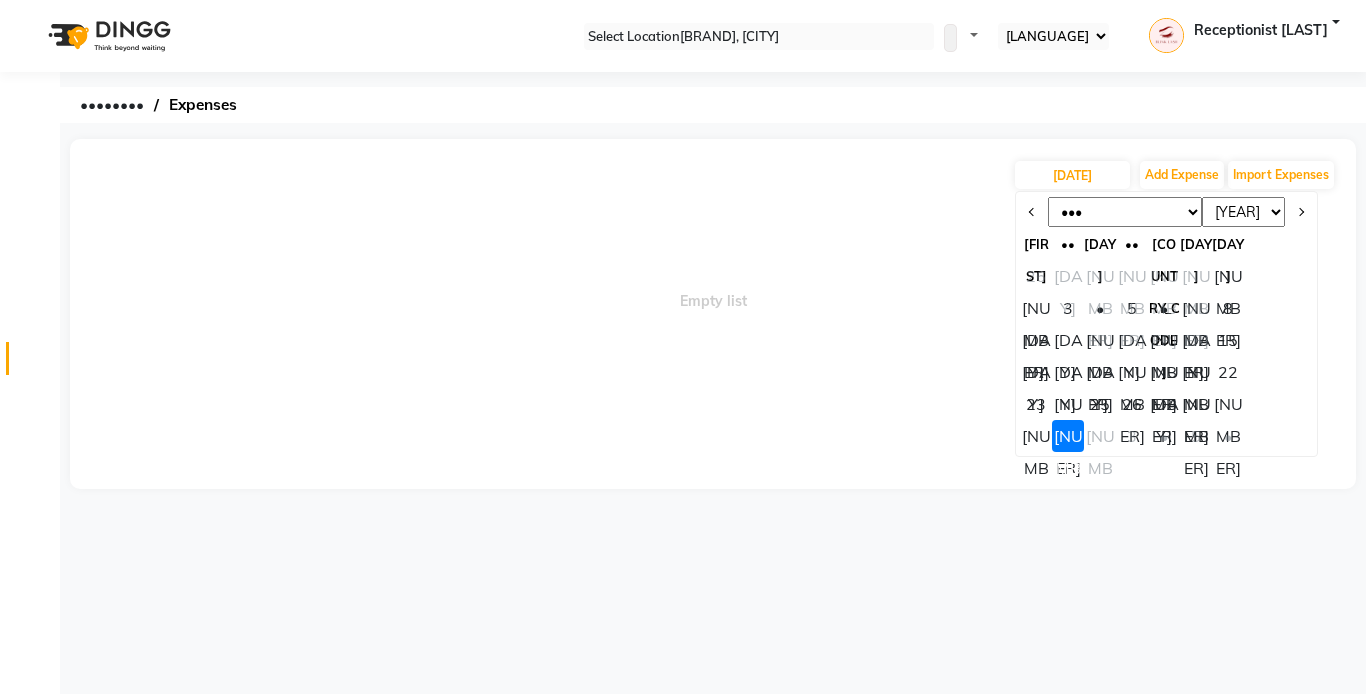 click on "[NUMBER]" at bounding box center (1036, 436) 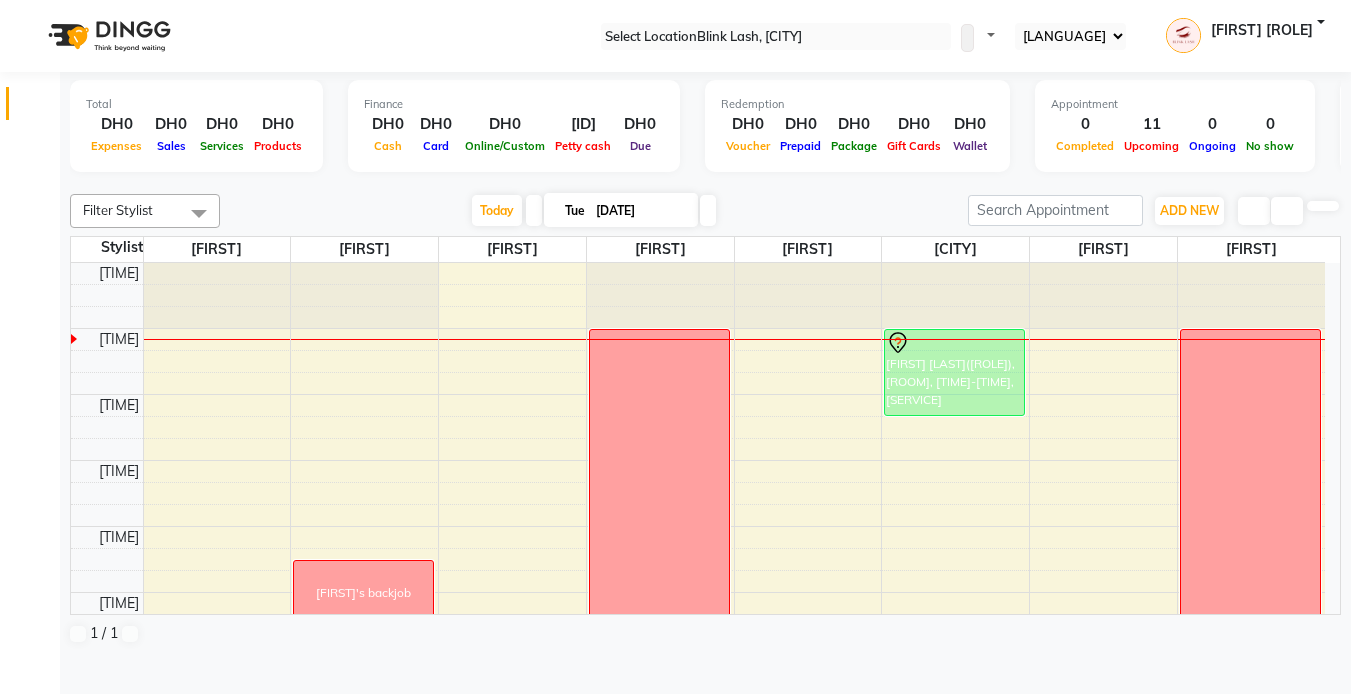 scroll, scrollTop: 0, scrollLeft: 0, axis: both 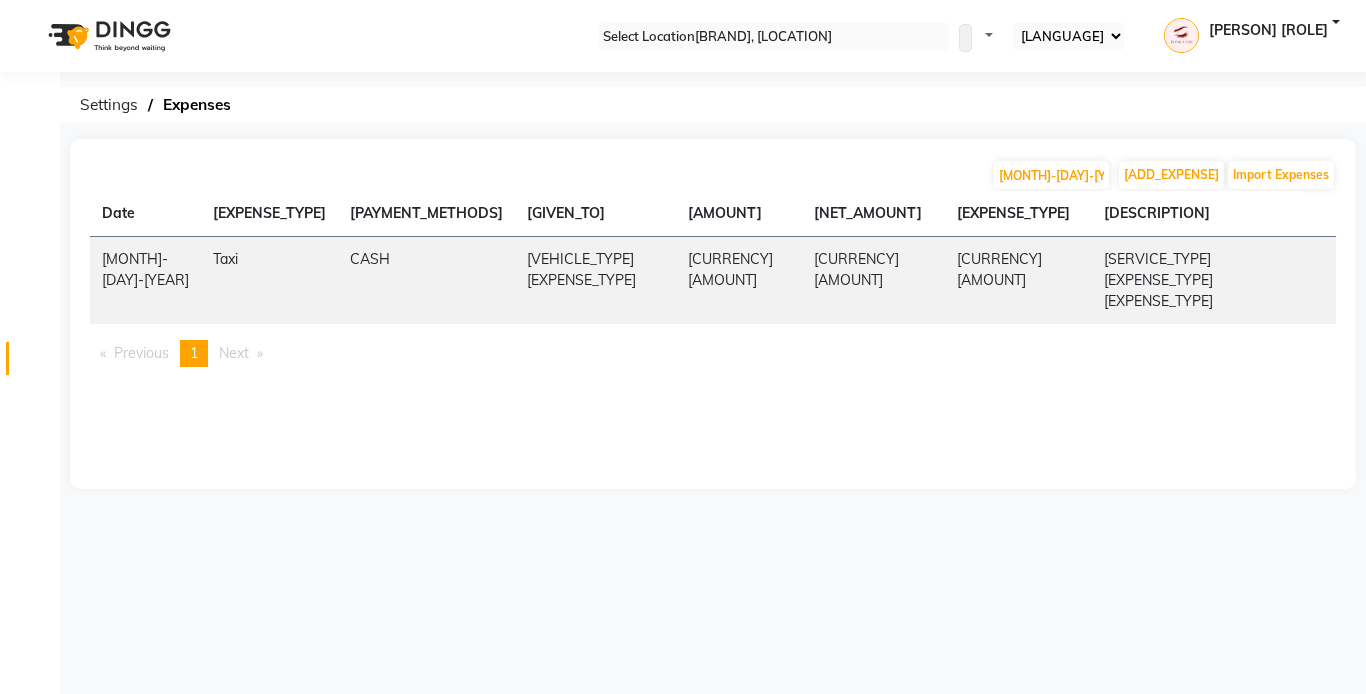 click at bounding box center [1316, 249] 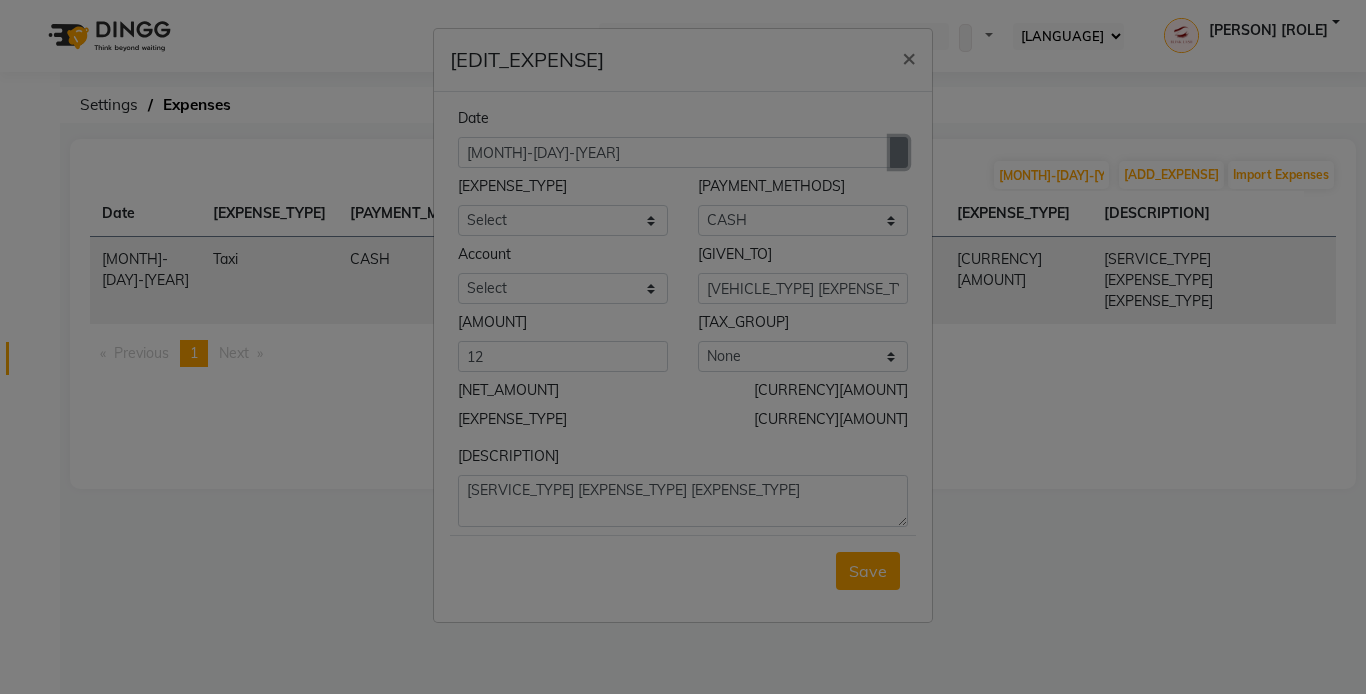 click at bounding box center [899, 153] 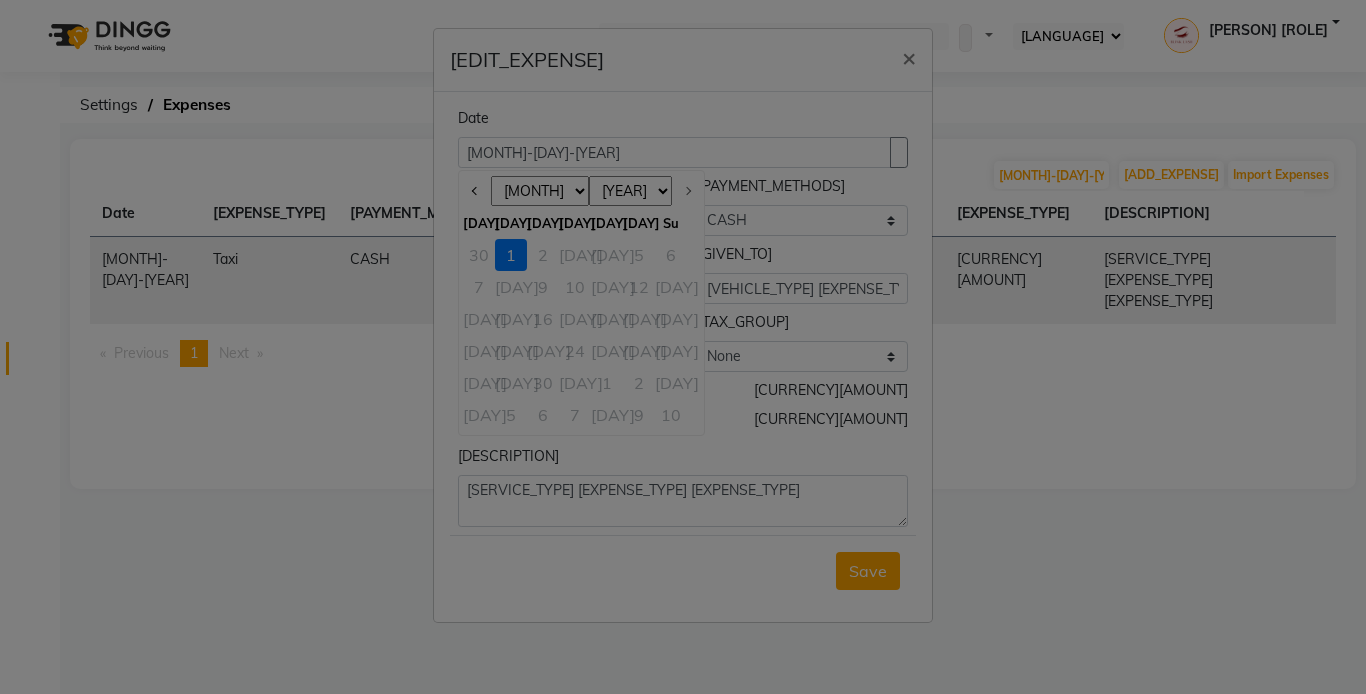 click on "Jan Feb Mar Apr May Jun Jul" at bounding box center (540, 191) 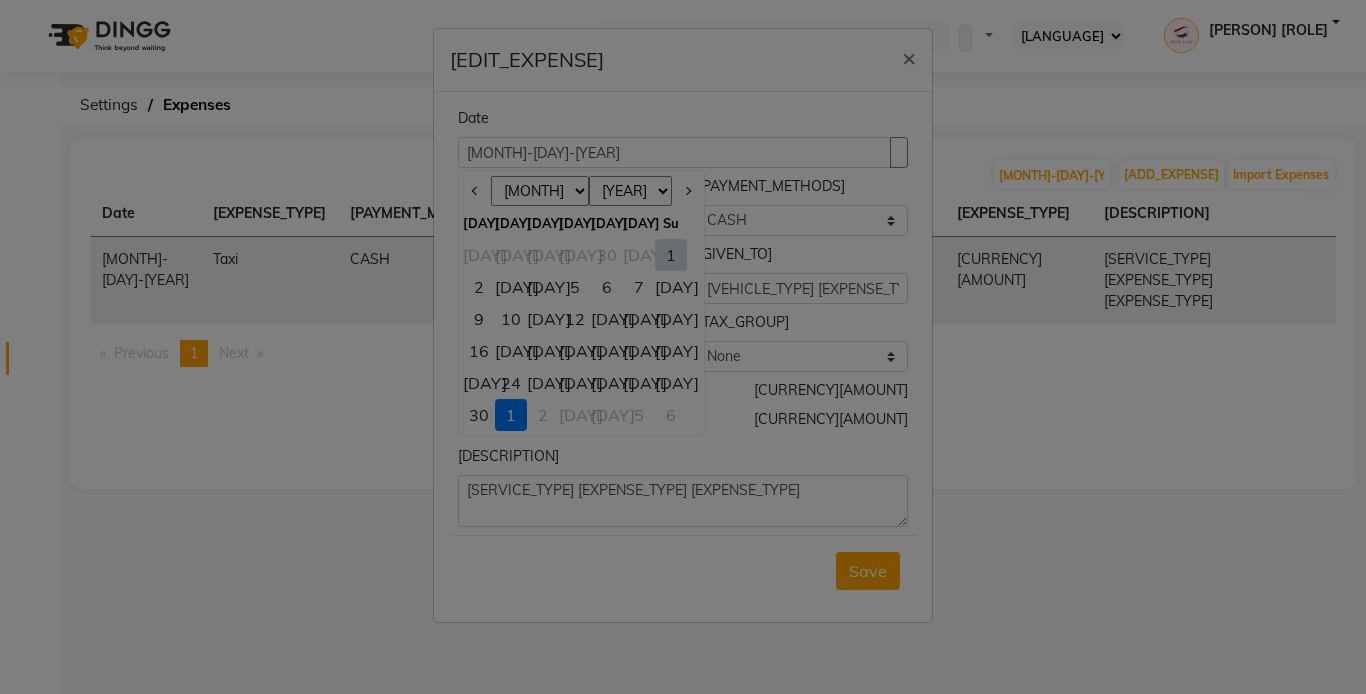 click on "30" at bounding box center [479, 415] 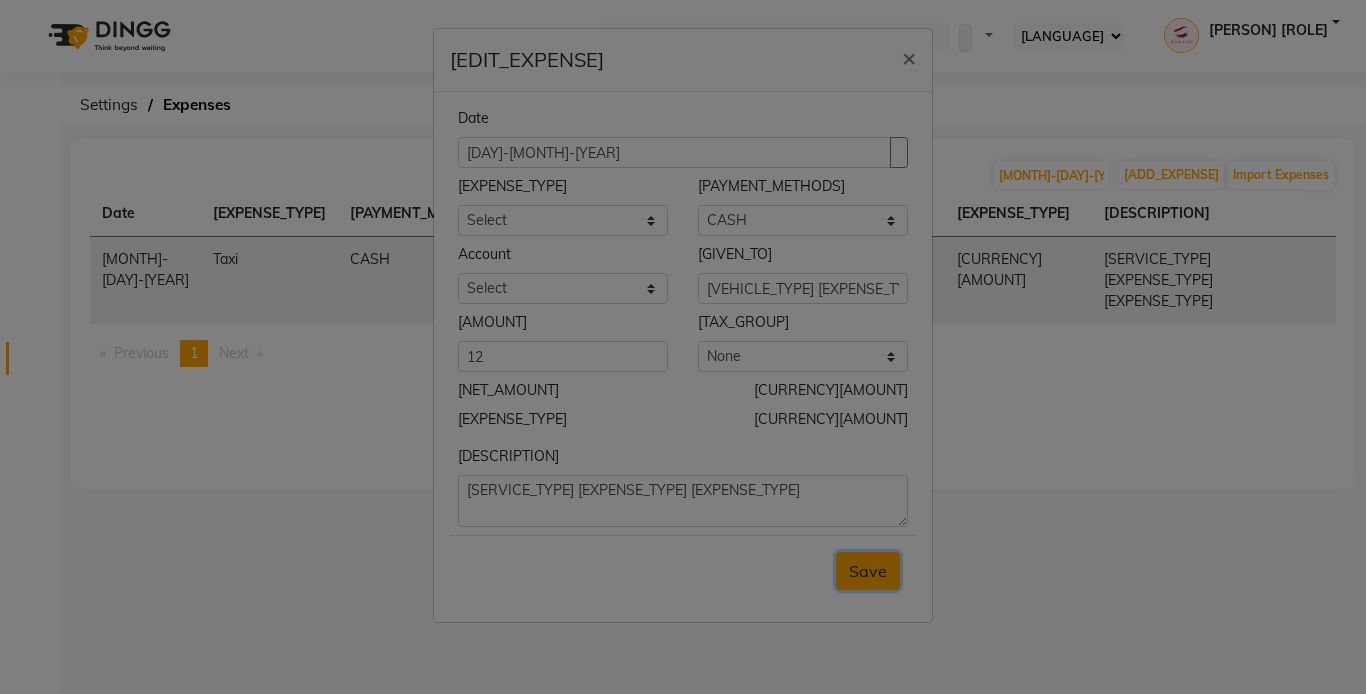 click on "Save" at bounding box center (868, 571) 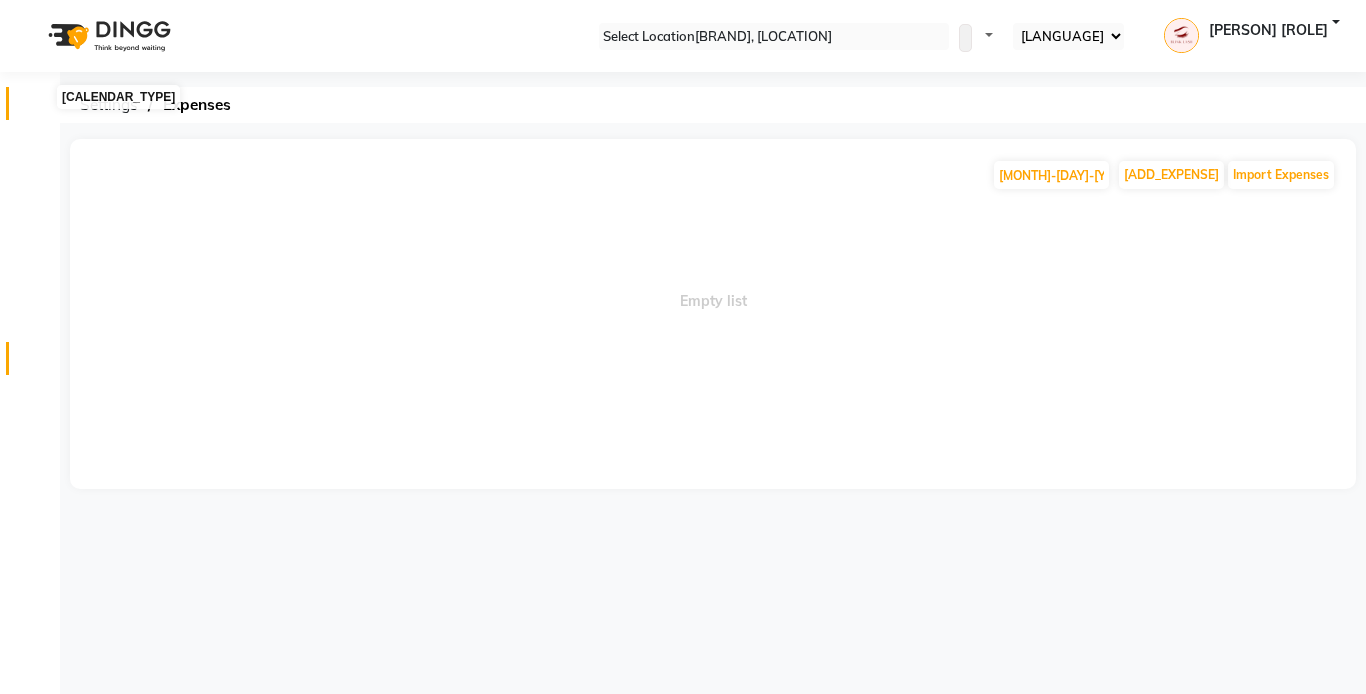 click at bounding box center [38, 108] 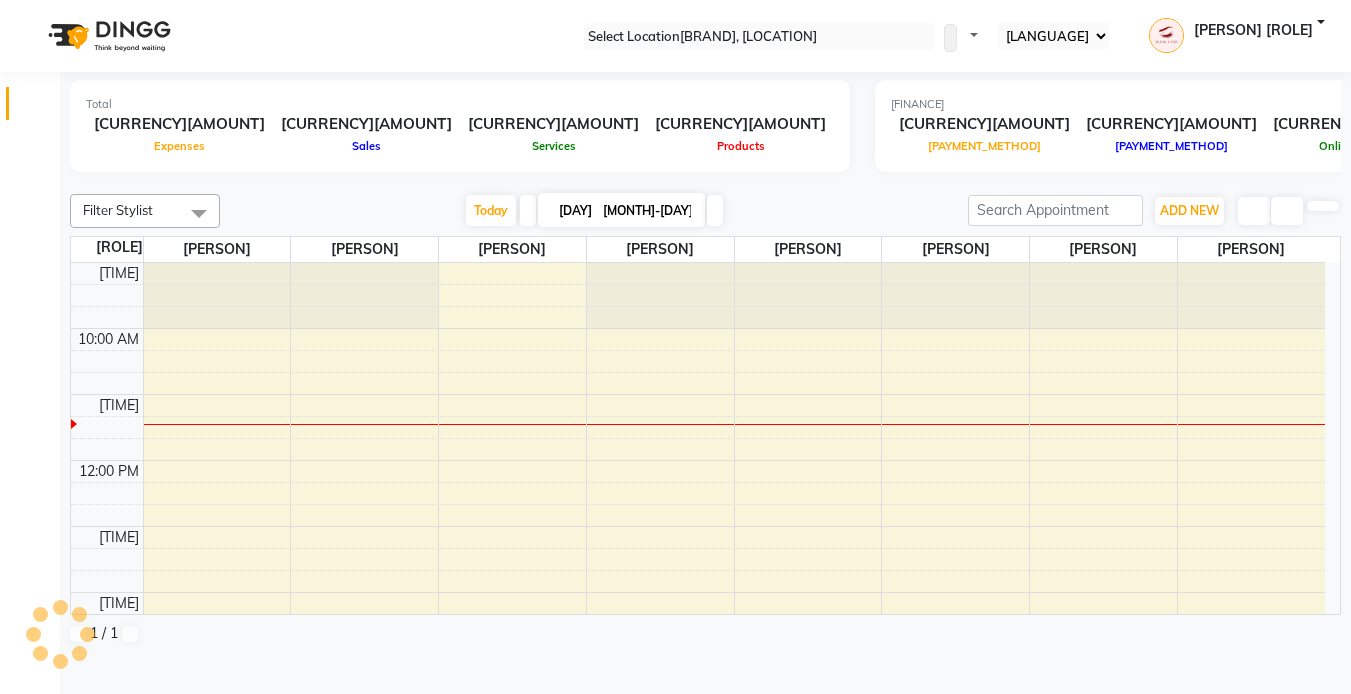 scroll, scrollTop: 0, scrollLeft: 0, axis: both 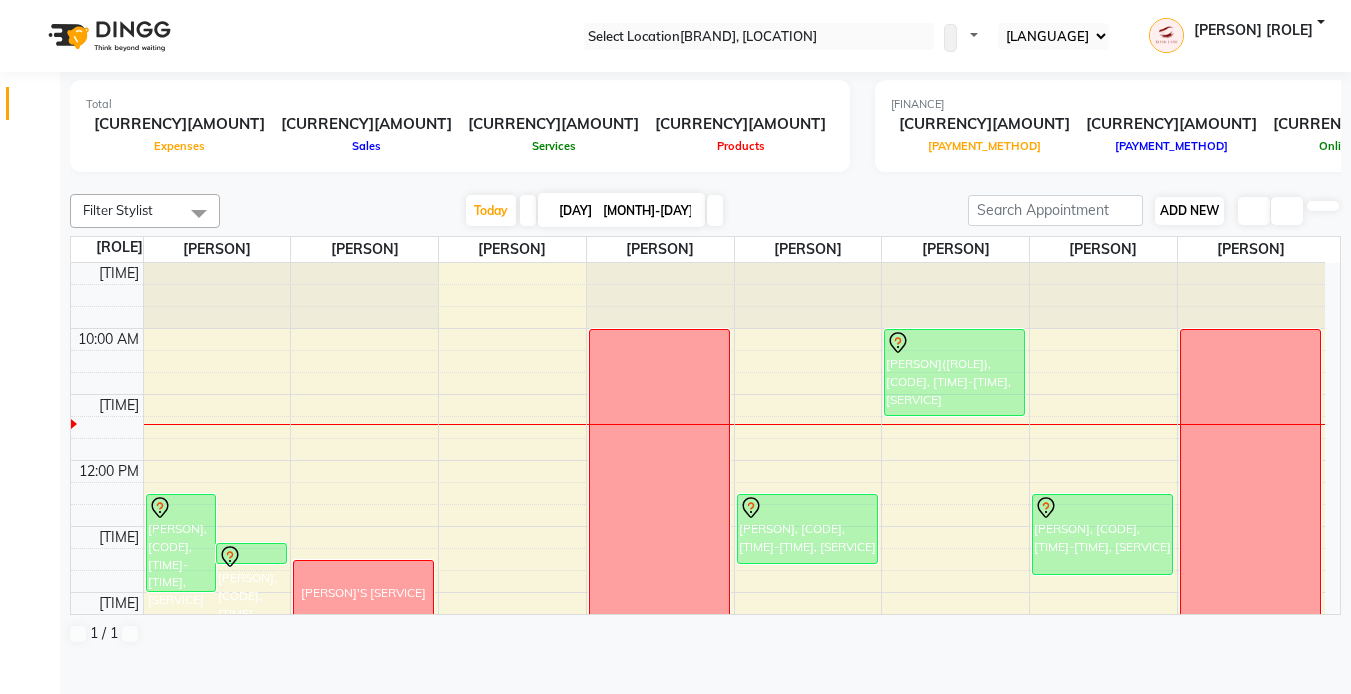 click on "ADD NEW" at bounding box center (1189, 210) 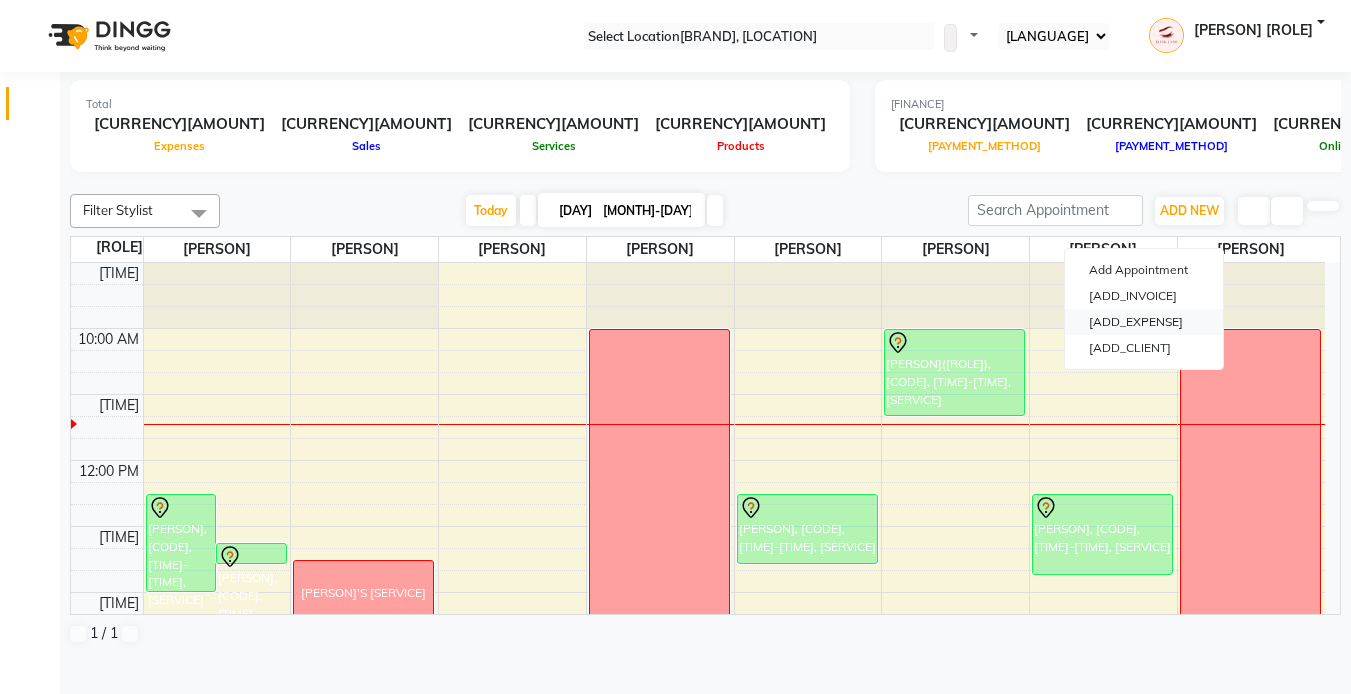 click on "Add Expense" at bounding box center (1144, 322) 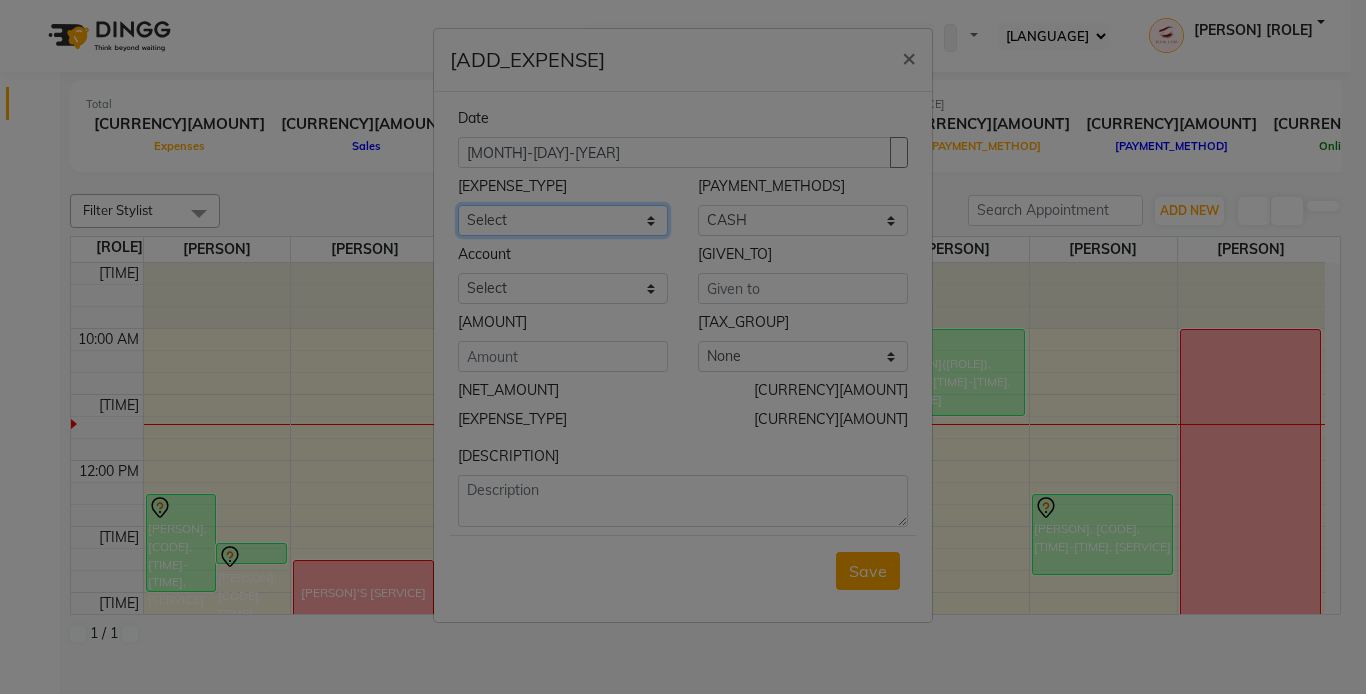 click on "Select ACCOMODATIONS RENT Advance Salary Bank charges carlift Car maintenance  Cash transfer to bank Cash transfer to hub Client Snacks Equipment Fuel Govt fee GROCERY STOCKS Incentive Insurance International purchase INTERNET LICENSE EXPENSES Maintenance Marketing Miscellaneous PRODUCTS Quickbook Refund Rent Salary shop renovation Staff Snacks staff tips Suppliers SUPPLIES Taxi Tips Utilities VISA EXPENSES Water WPS CHARGE" at bounding box center [563, 220] 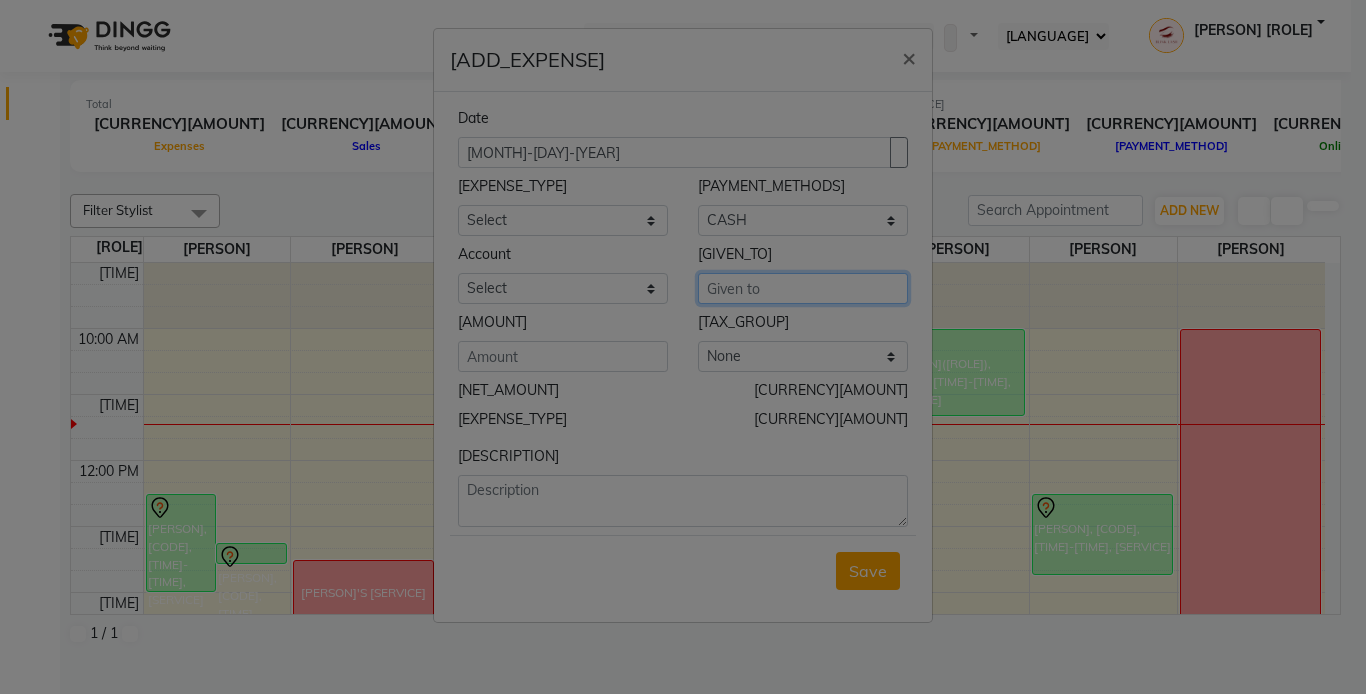 click at bounding box center [803, 288] 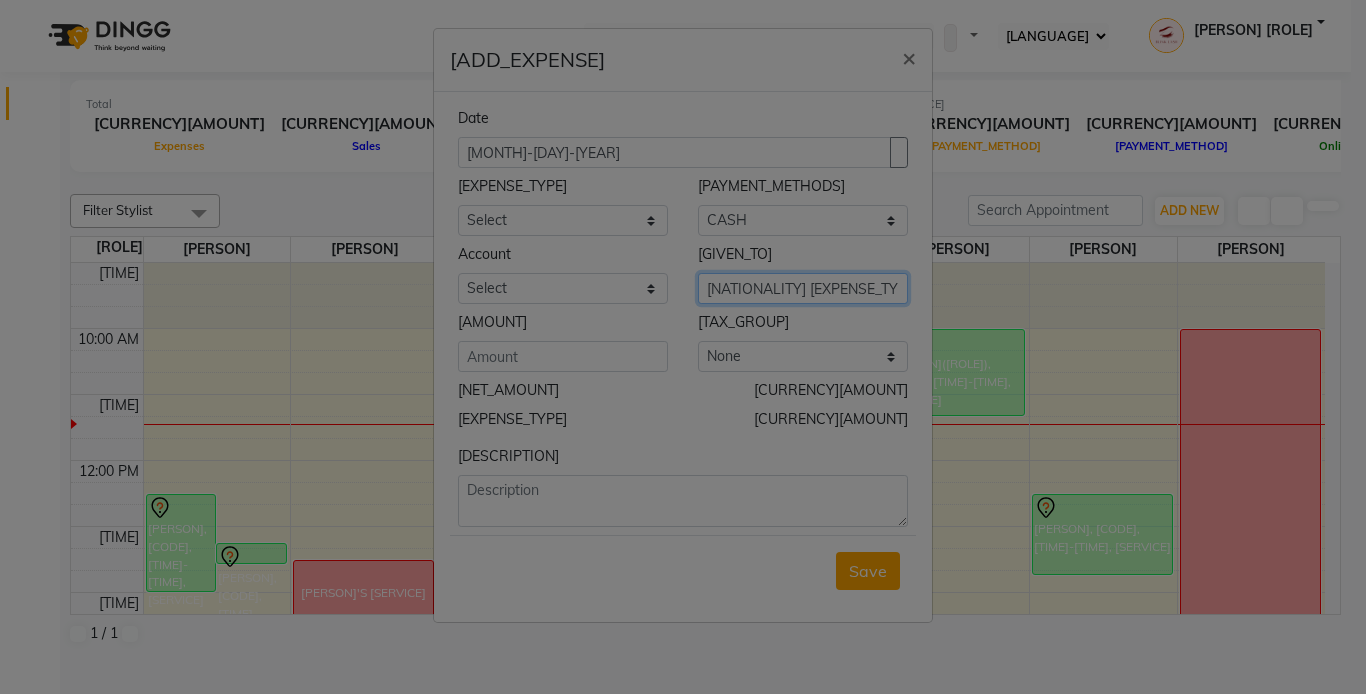 type on "National Taxi" 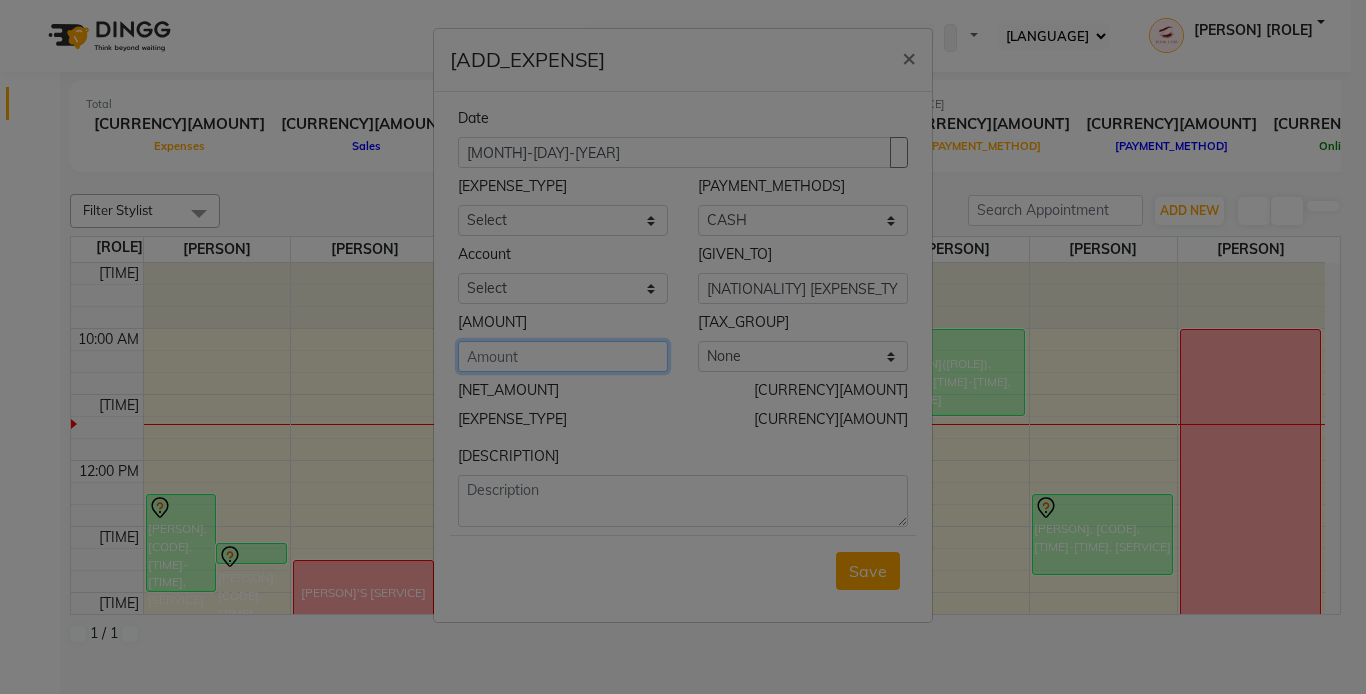 click at bounding box center (563, 356) 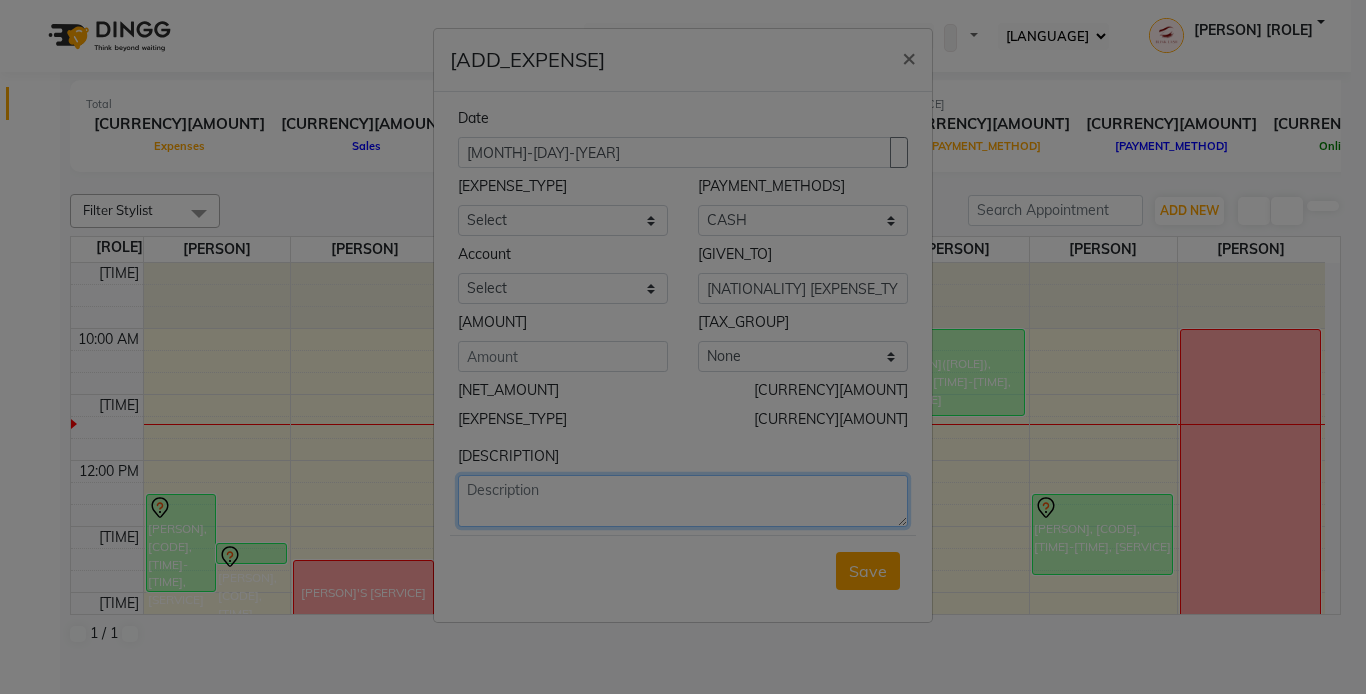 click at bounding box center (683, 501) 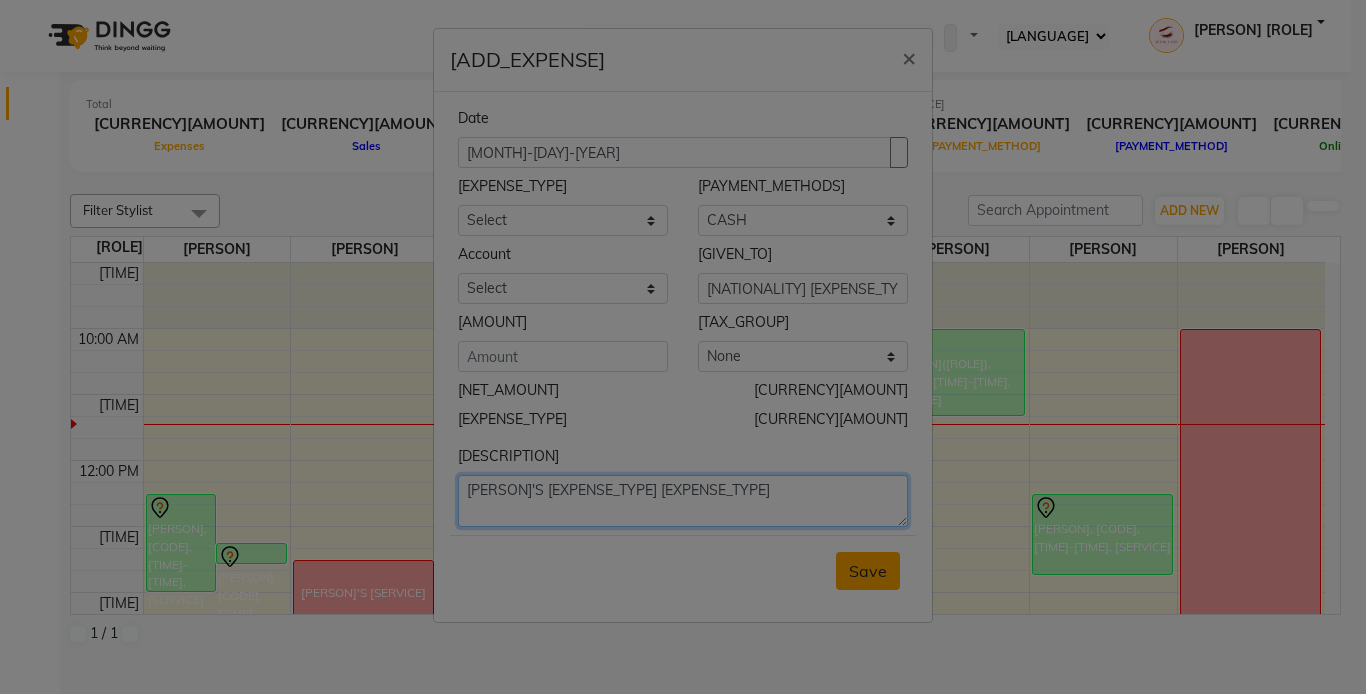 type on "staff's taxi fare" 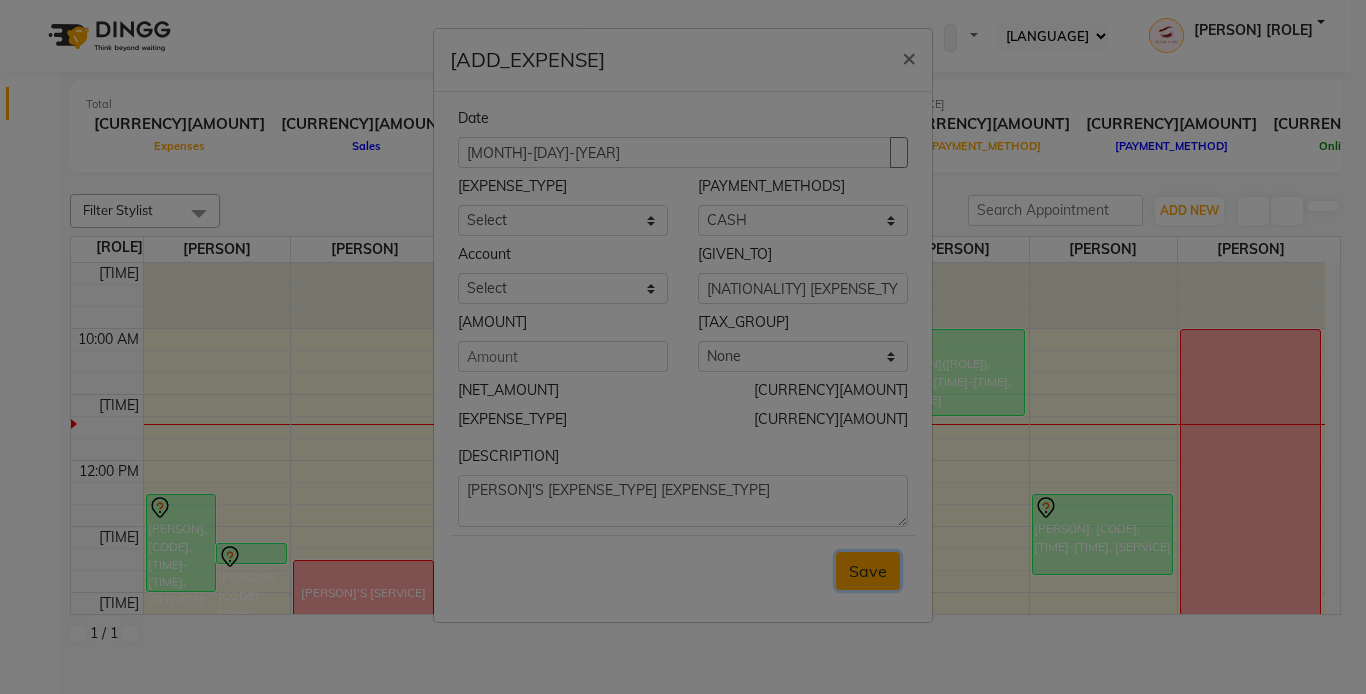 click on "Save" at bounding box center [868, 571] 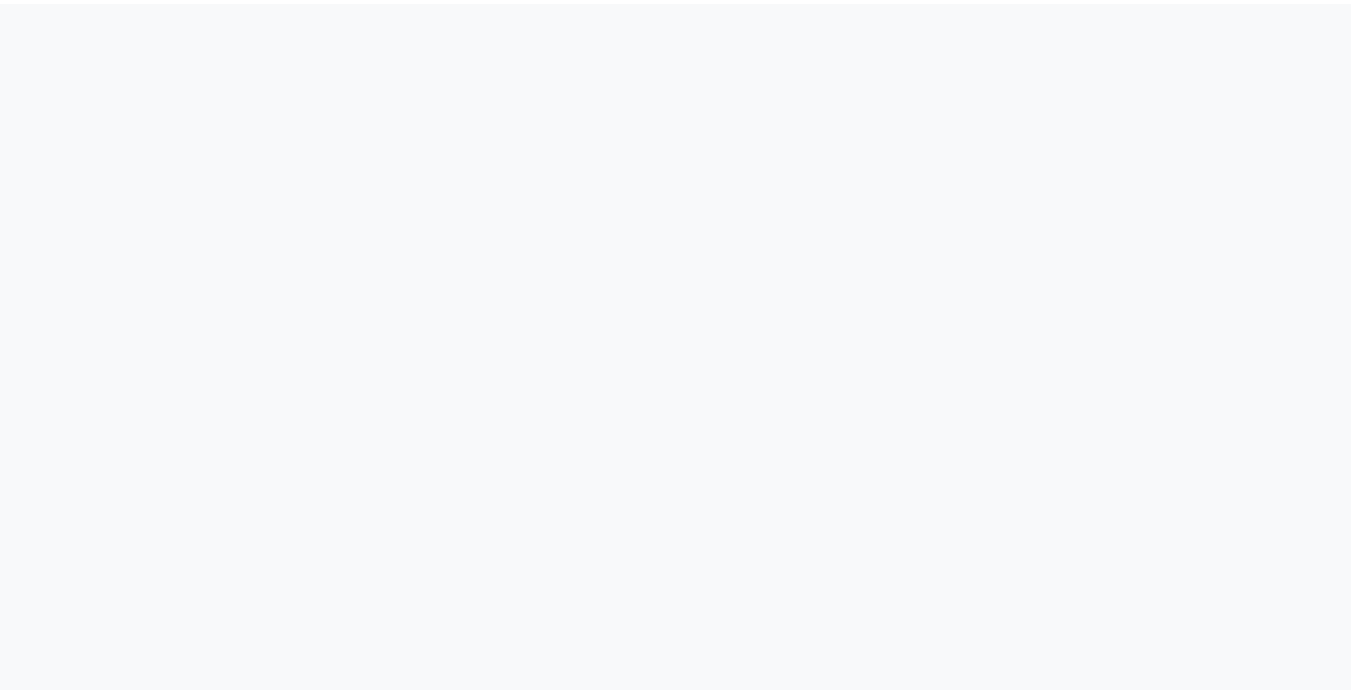scroll, scrollTop: 0, scrollLeft: 0, axis: both 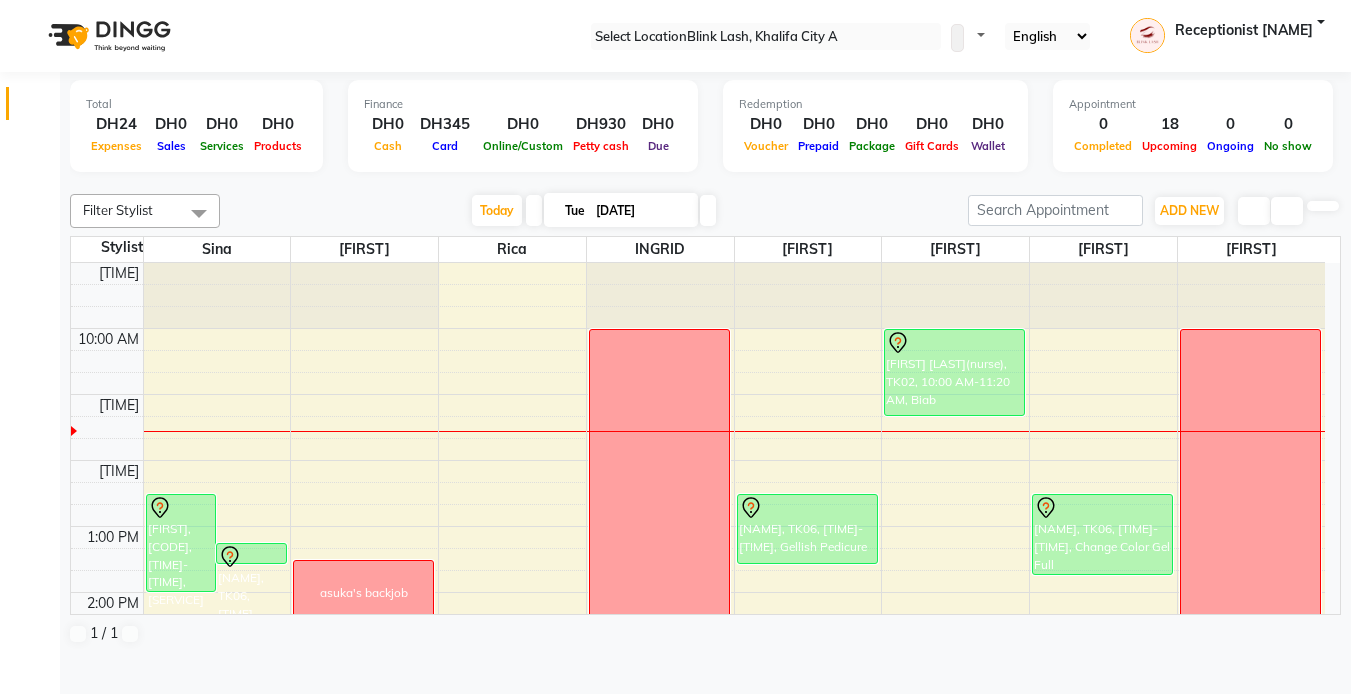click on "[DAY] [DATE]-[YEAR]" at bounding box center [621, 210] 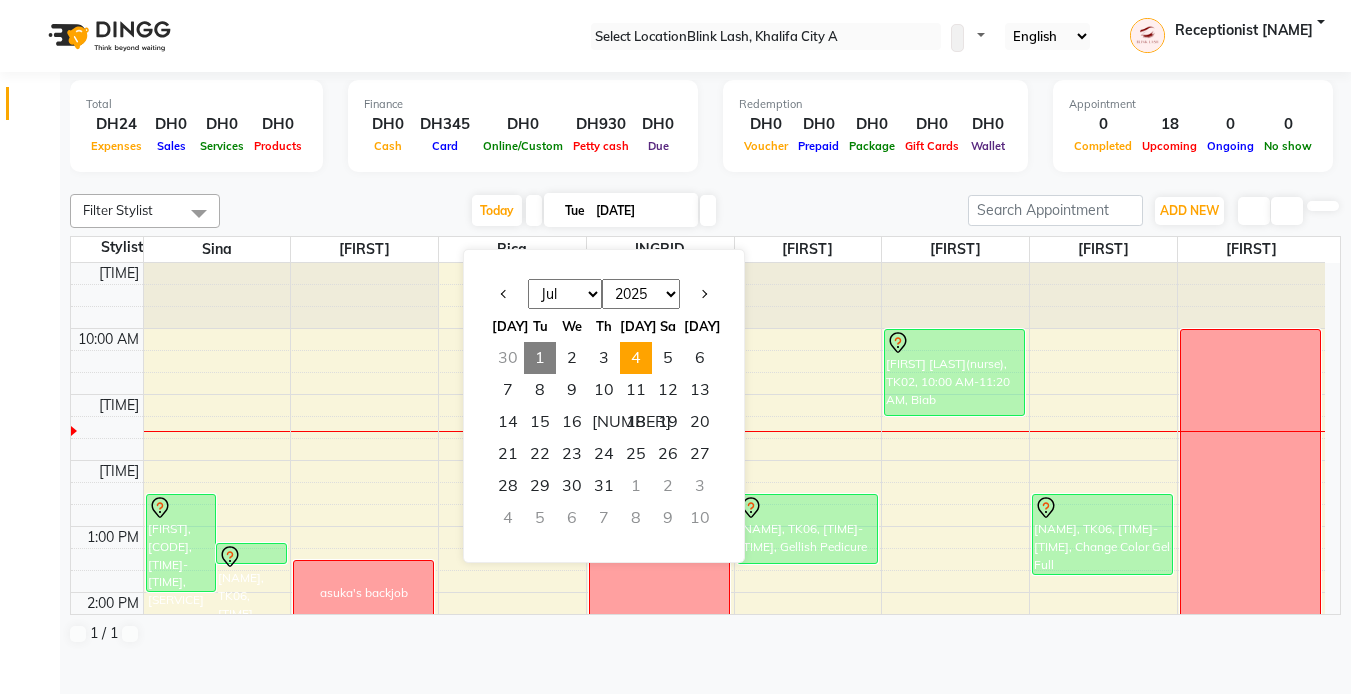 click on "4" at bounding box center [636, 358] 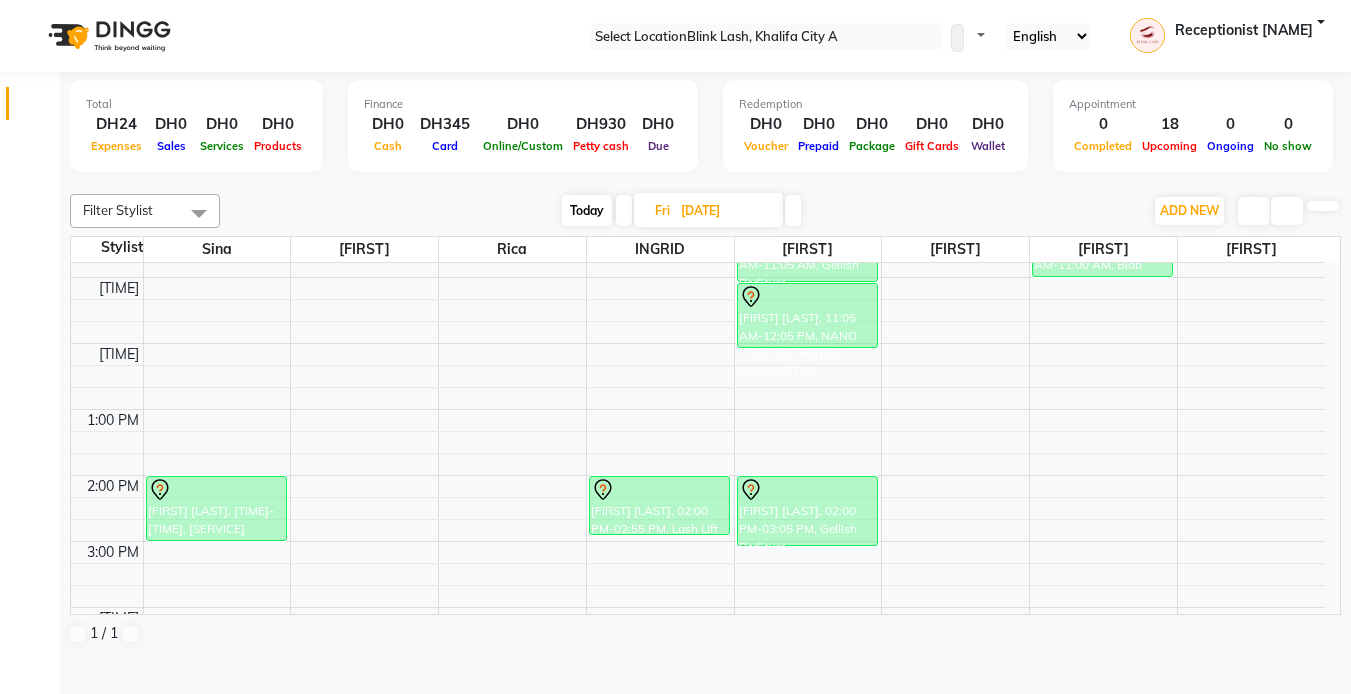 scroll, scrollTop: 0, scrollLeft: 0, axis: both 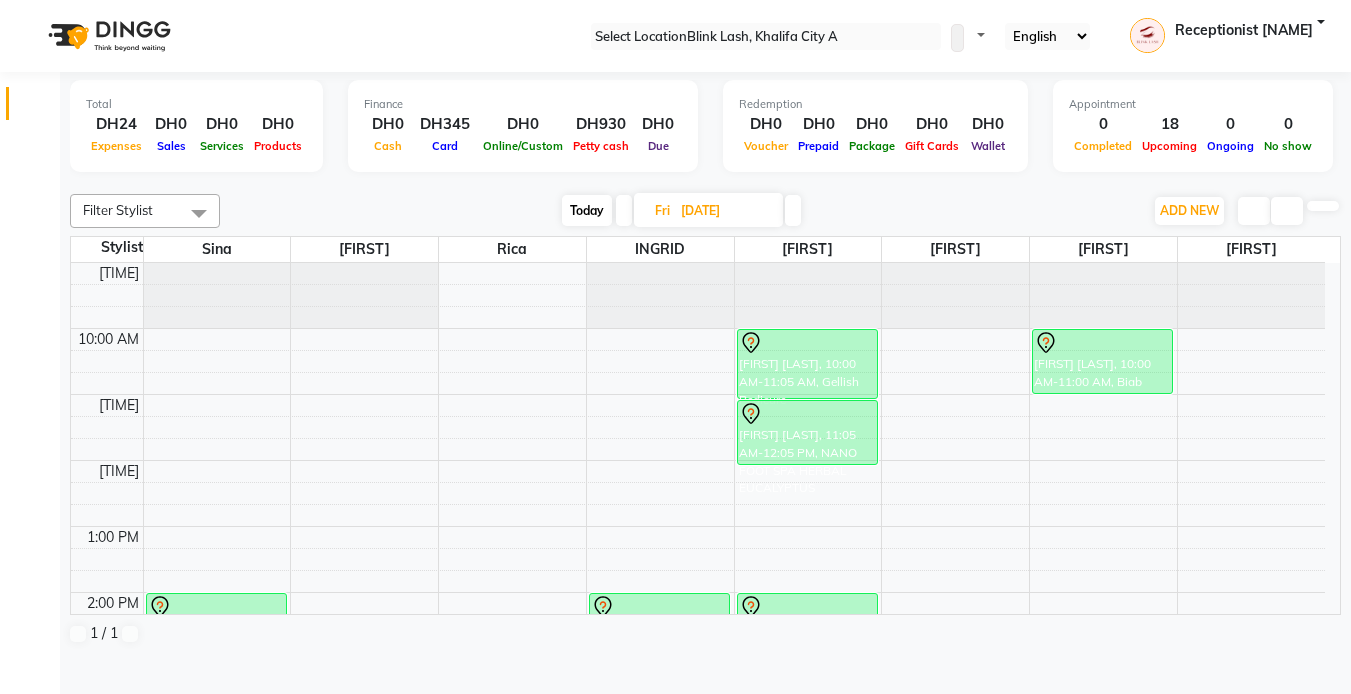 click on "Today" at bounding box center [587, 210] 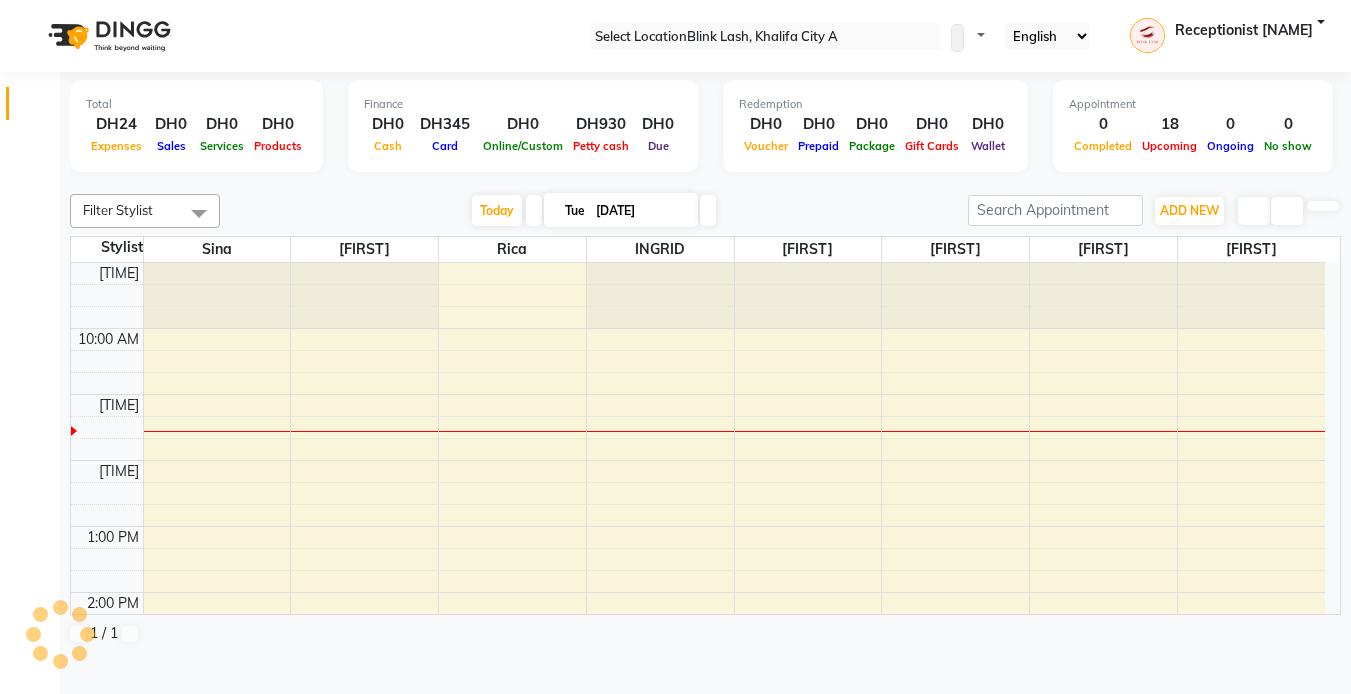 scroll, scrollTop: 133, scrollLeft: 0, axis: vertical 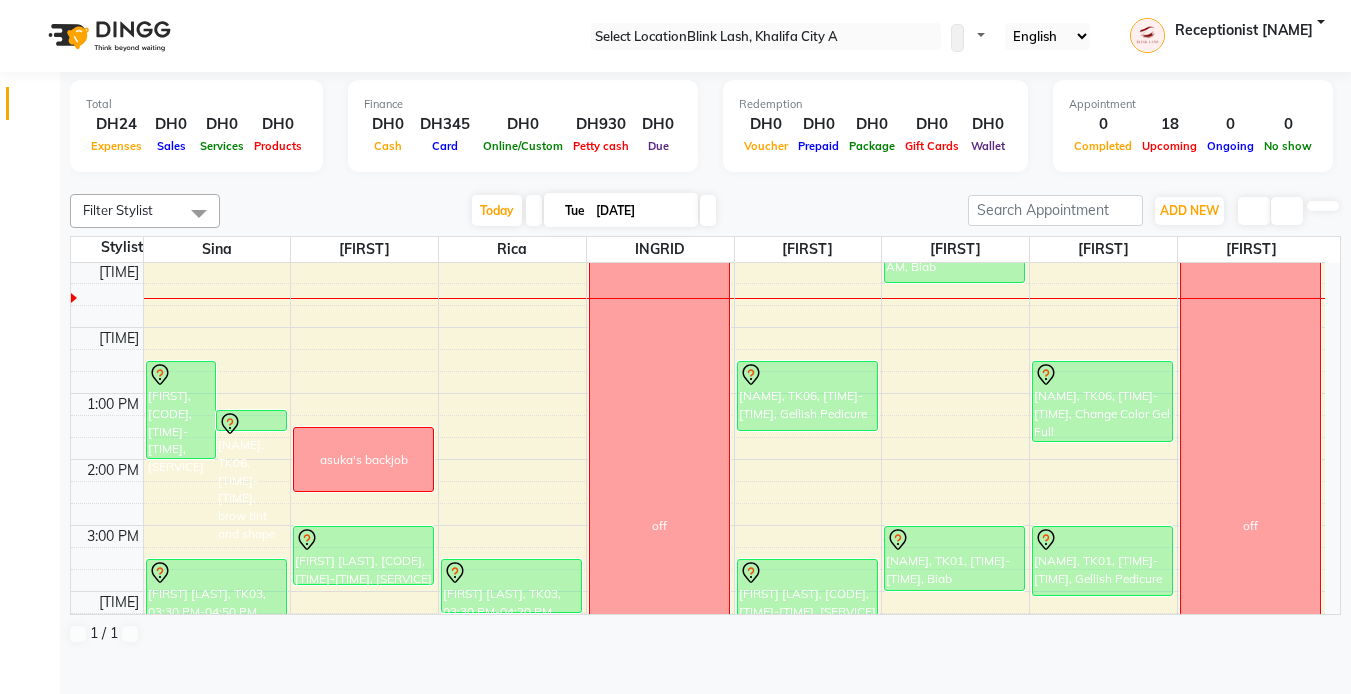 click at bounding box center [708, 210] 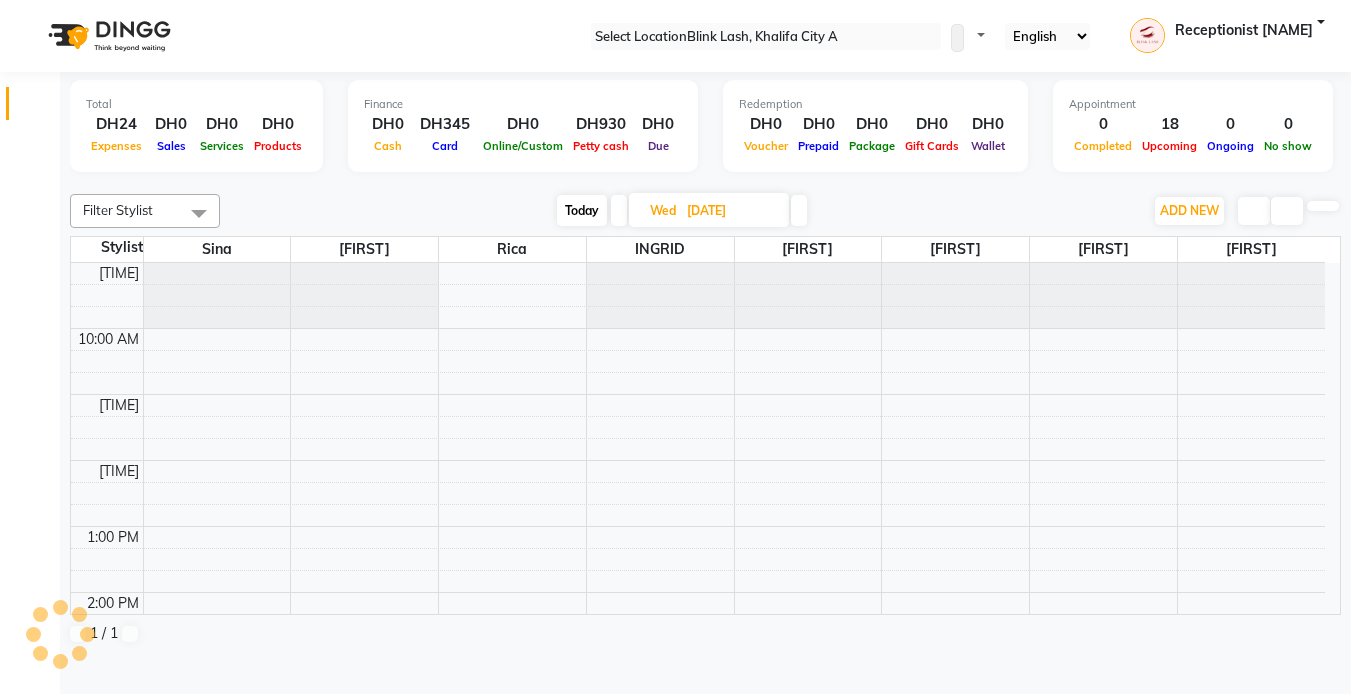 scroll, scrollTop: 133, scrollLeft: 0, axis: vertical 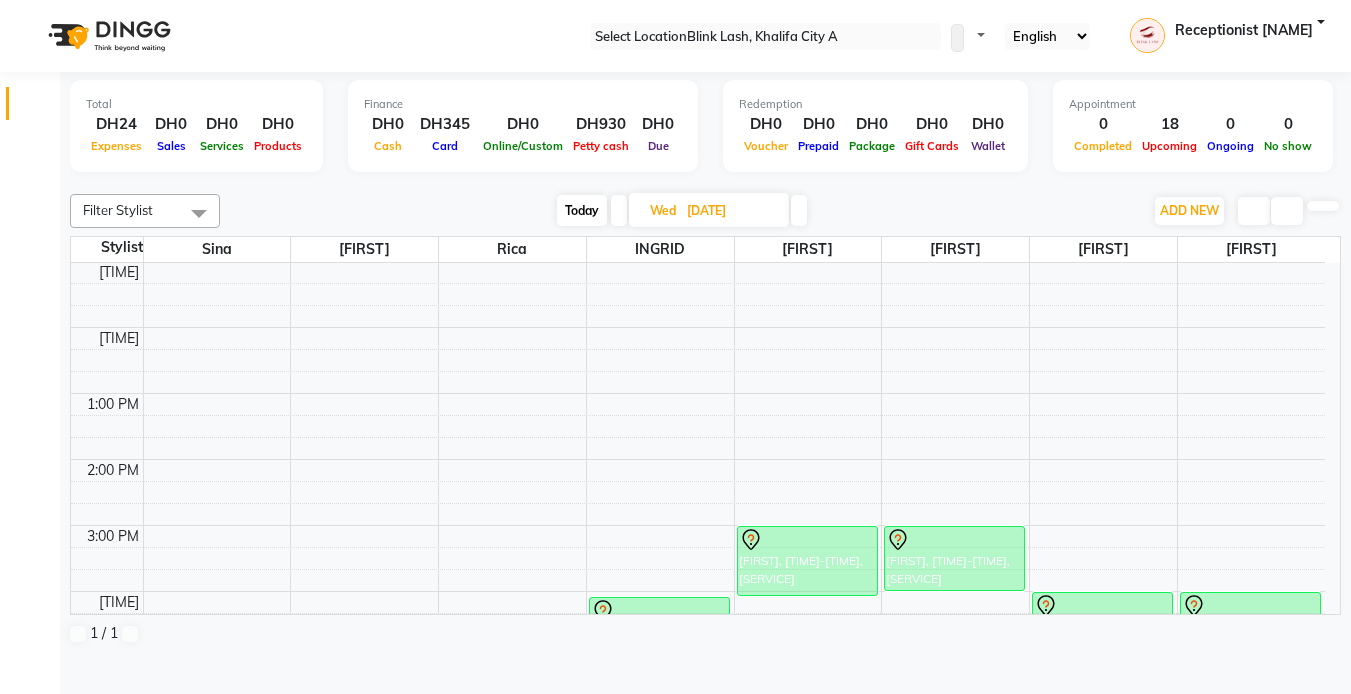 click at bounding box center (799, 210) 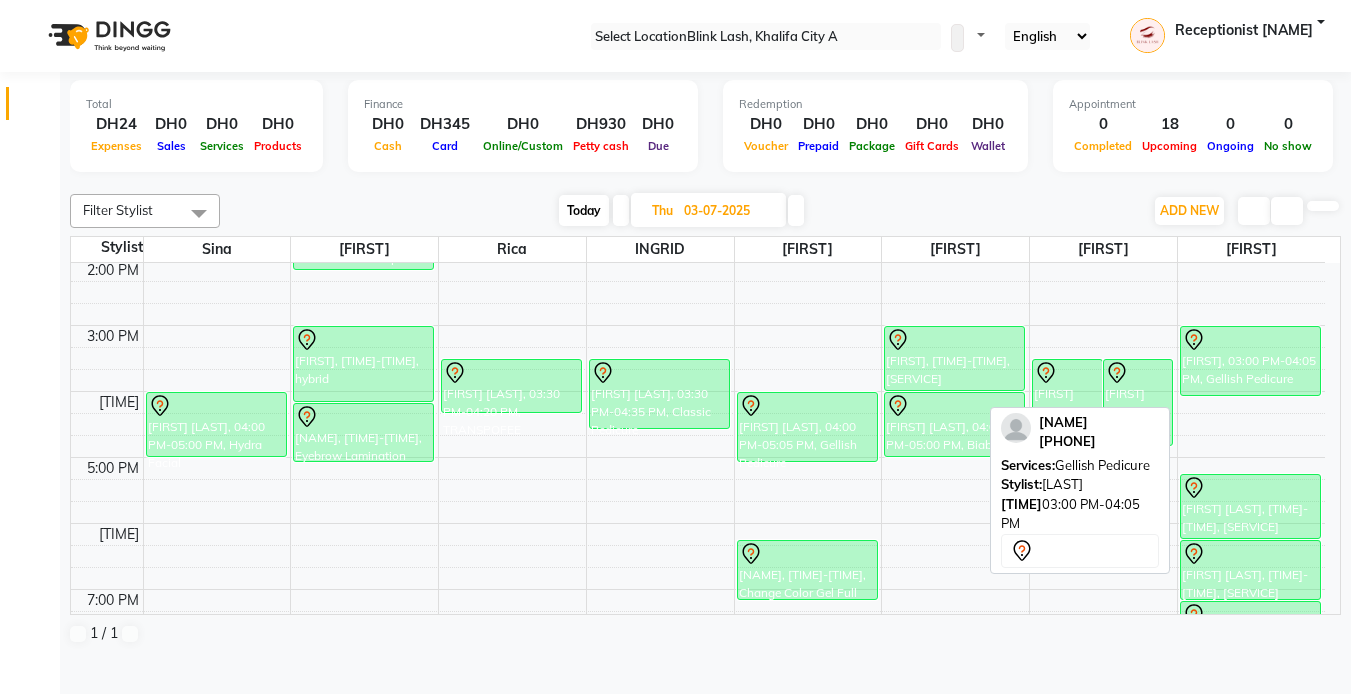 scroll, scrollTop: 233, scrollLeft: 0, axis: vertical 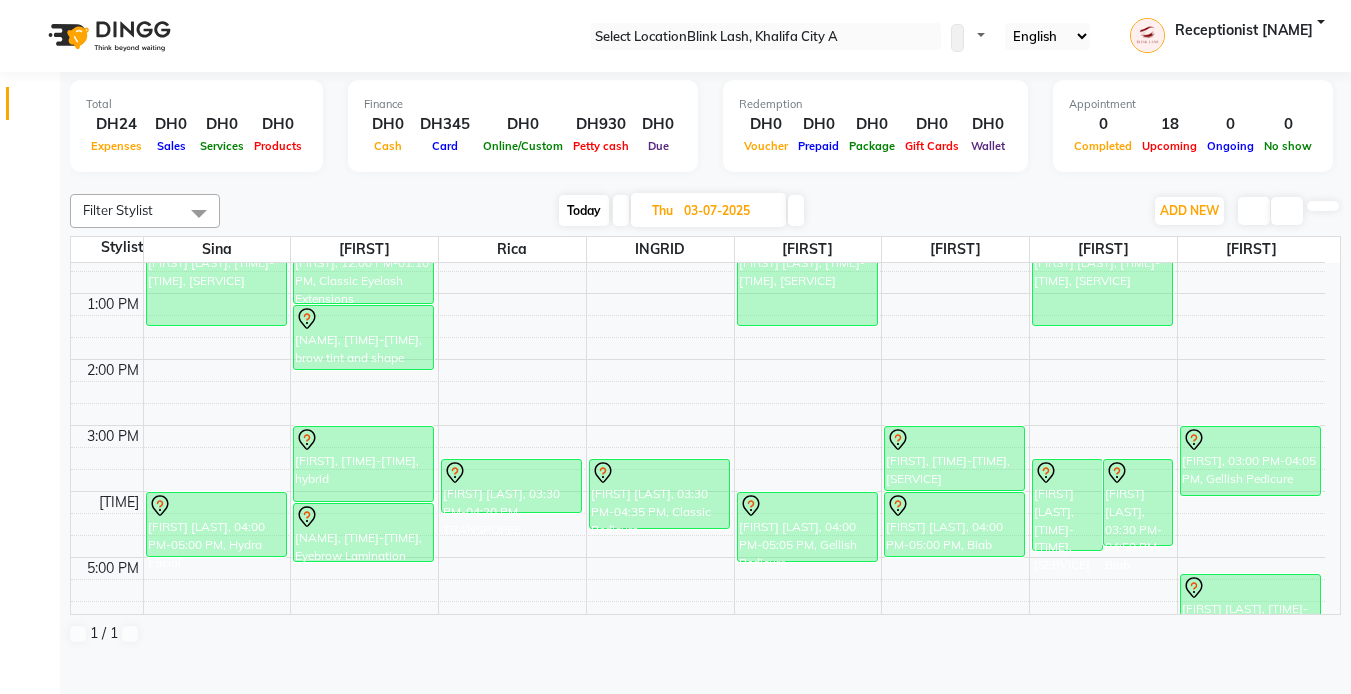 click on "Today" at bounding box center (584, 210) 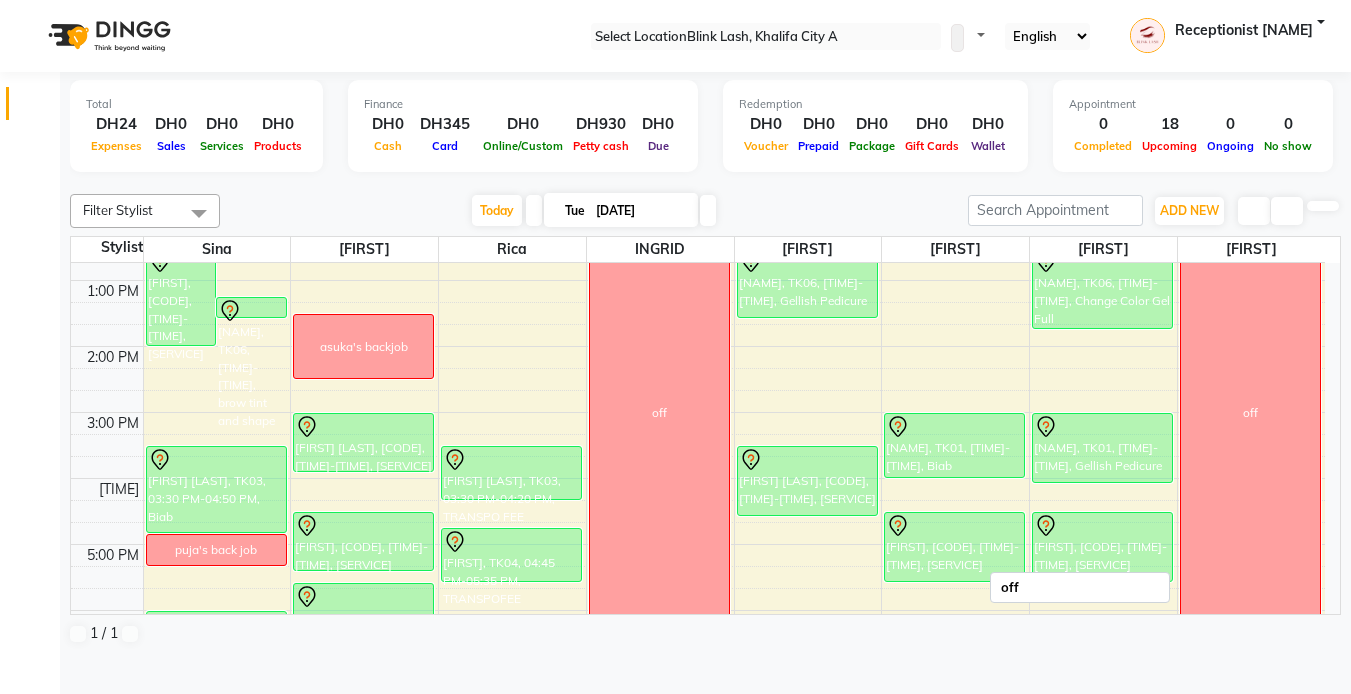 scroll, scrollTop: 200, scrollLeft: 0, axis: vertical 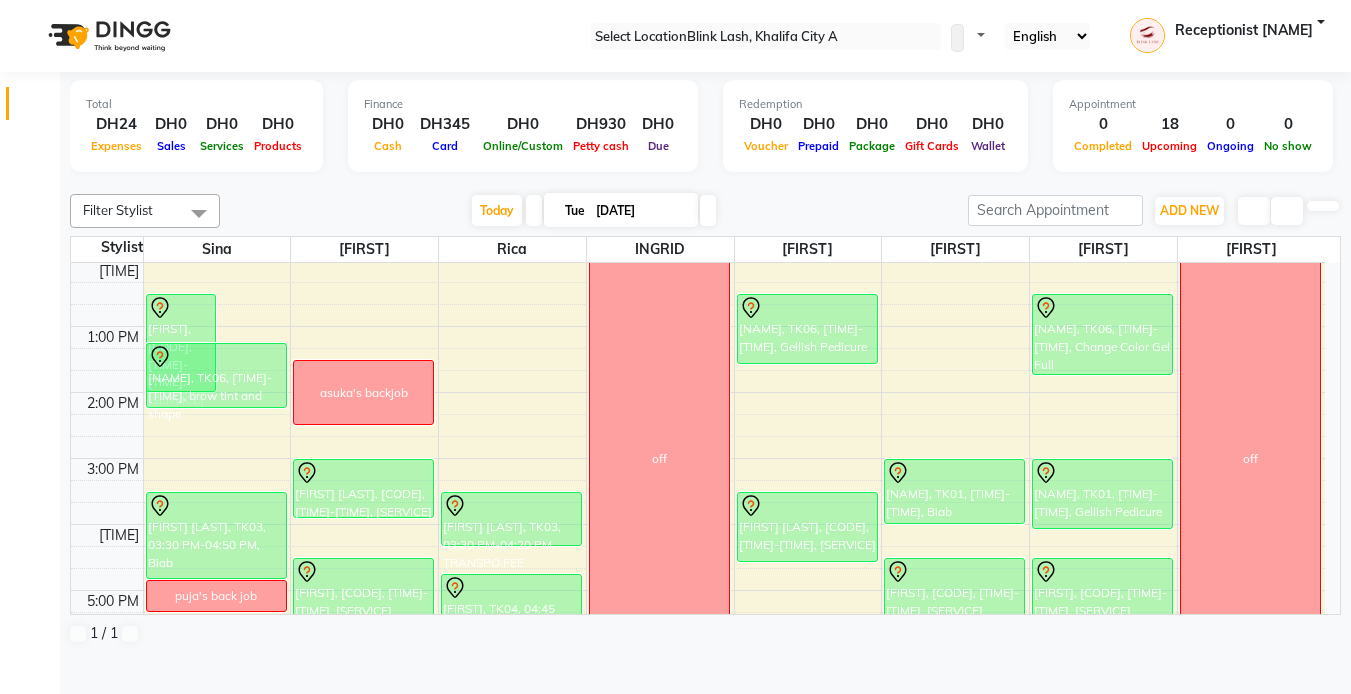 drag, startPoint x: 251, startPoint y: 385, endPoint x: 251, endPoint y: 419, distance: 34 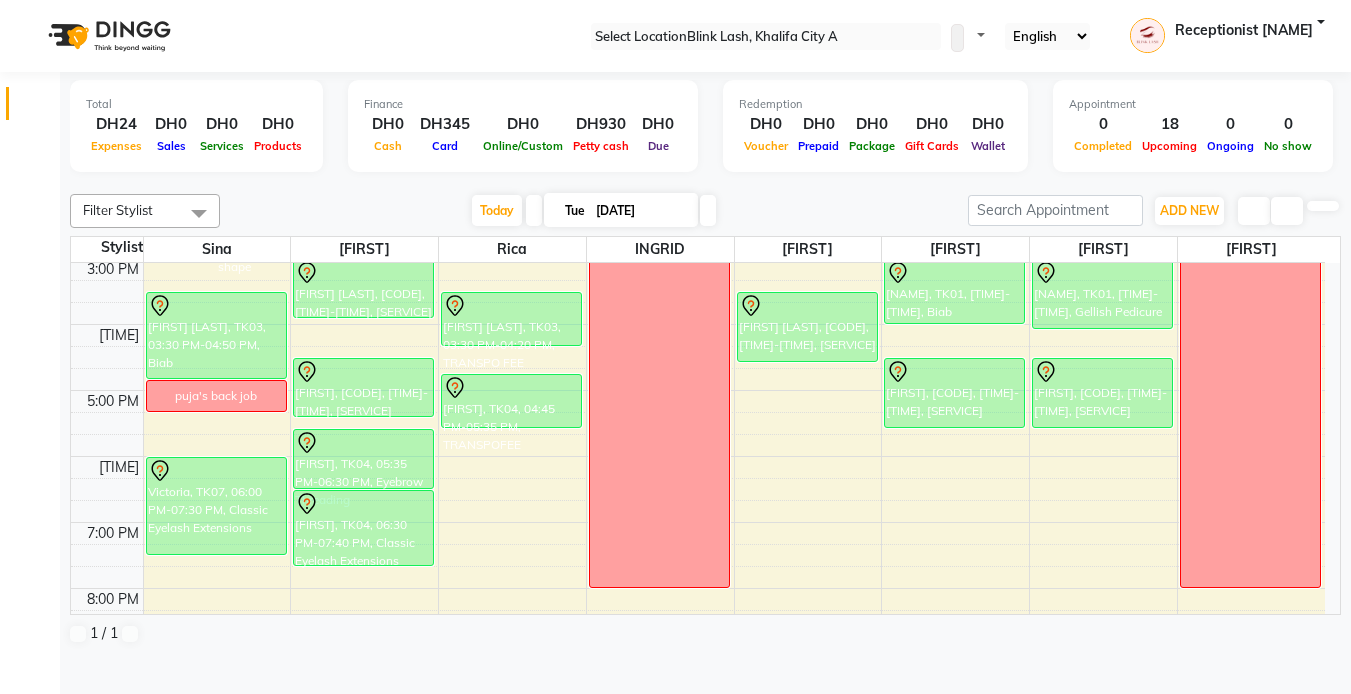 scroll, scrollTop: 300, scrollLeft: 0, axis: vertical 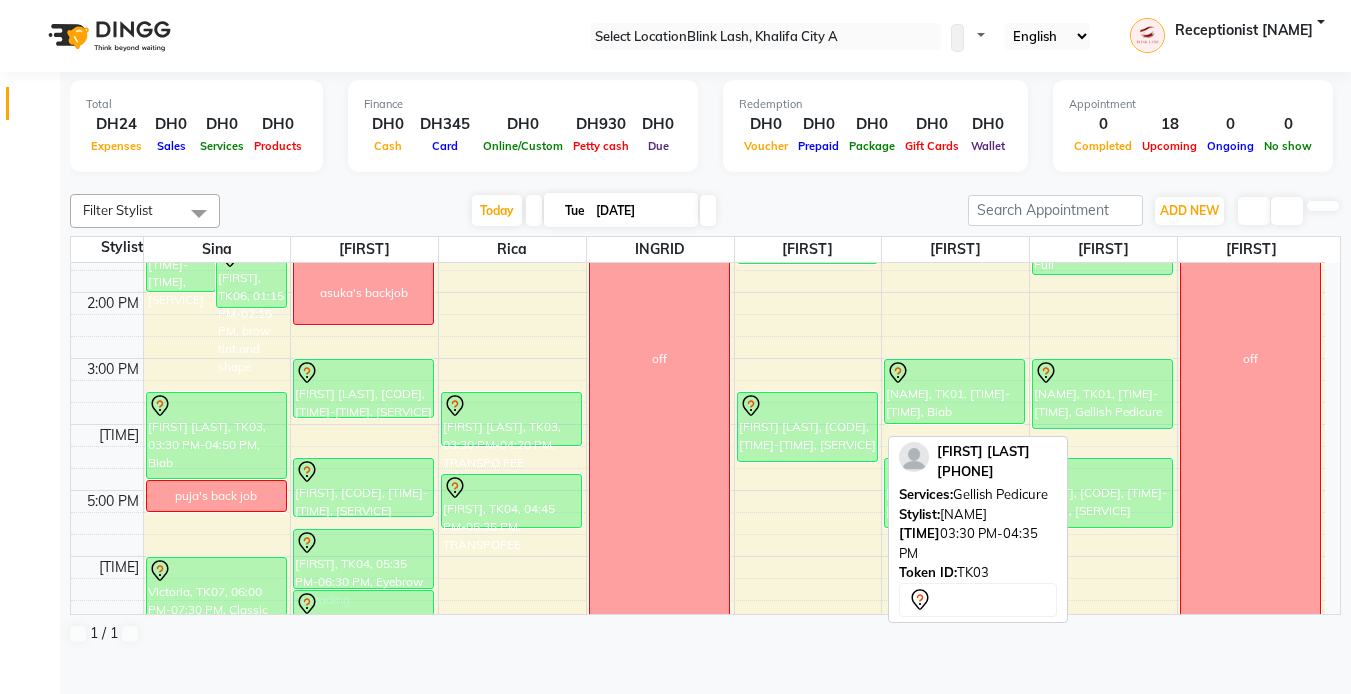 click on "[FIRST] [LAST], [CODE], [TIME]-[TIME], [SERVICE]" at bounding box center (181, 243) 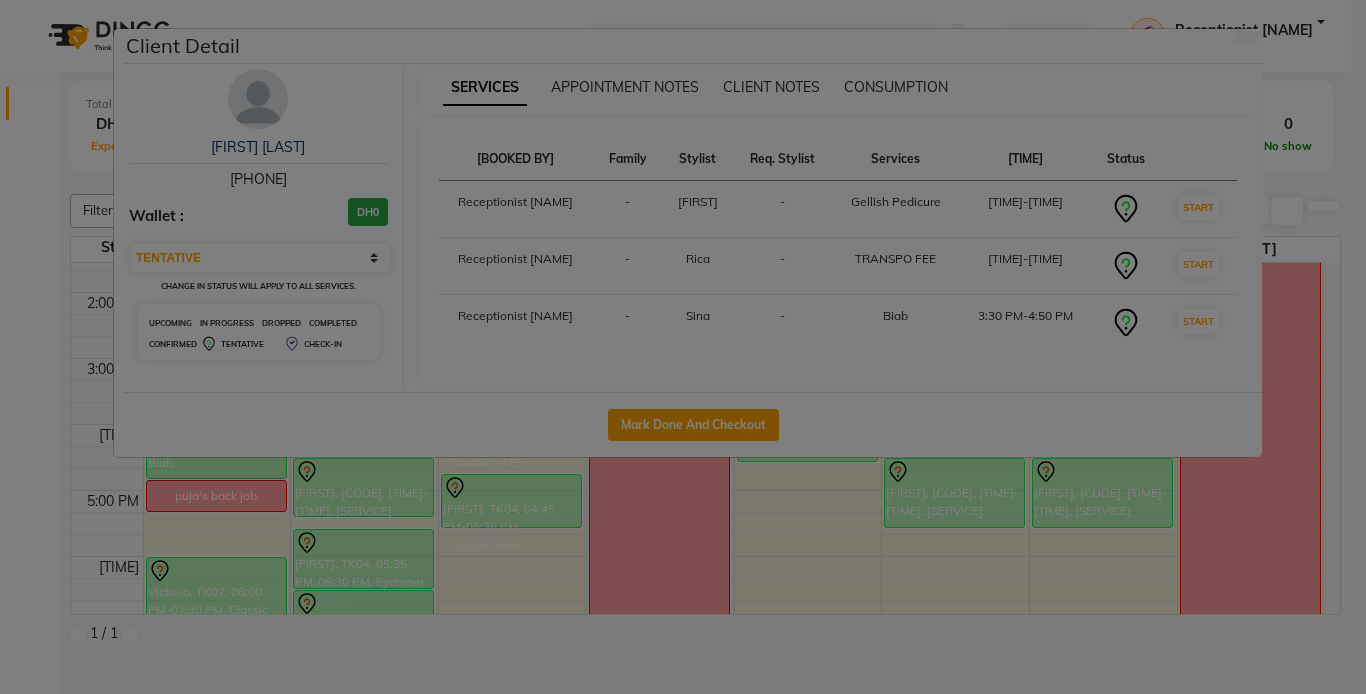 click at bounding box center [258, 99] 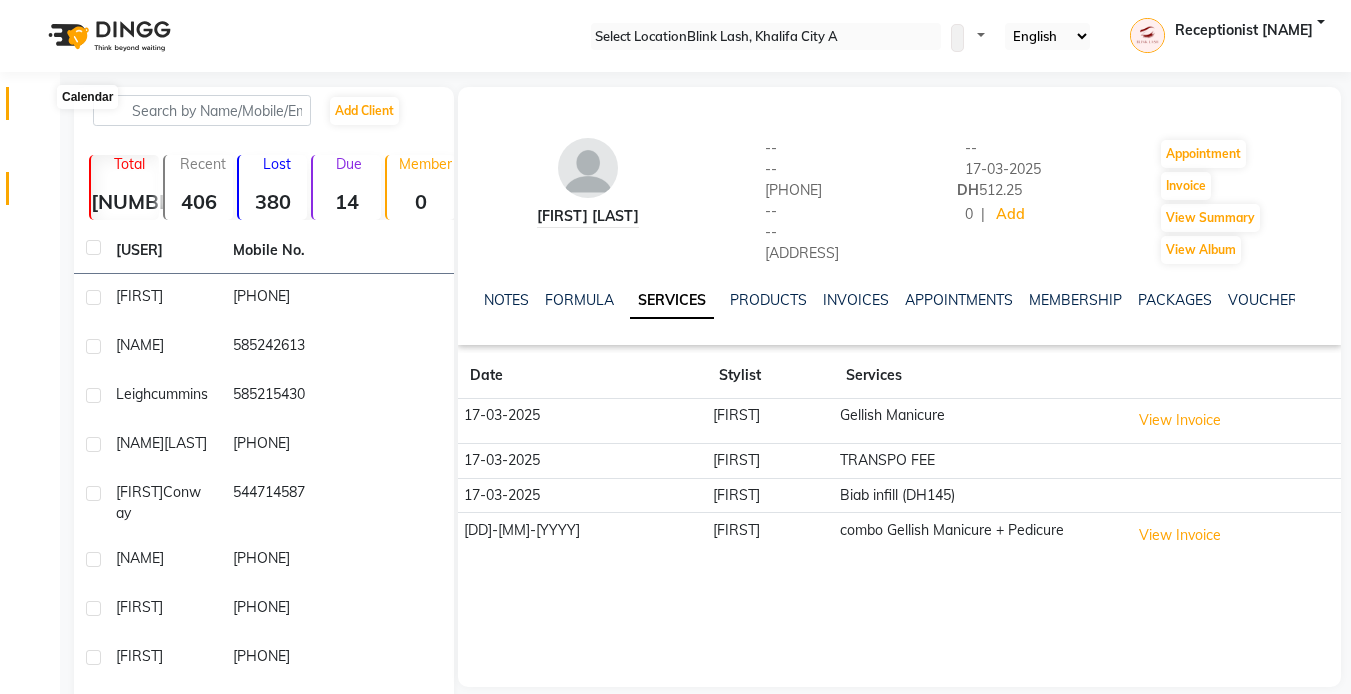 click at bounding box center (38, 108) 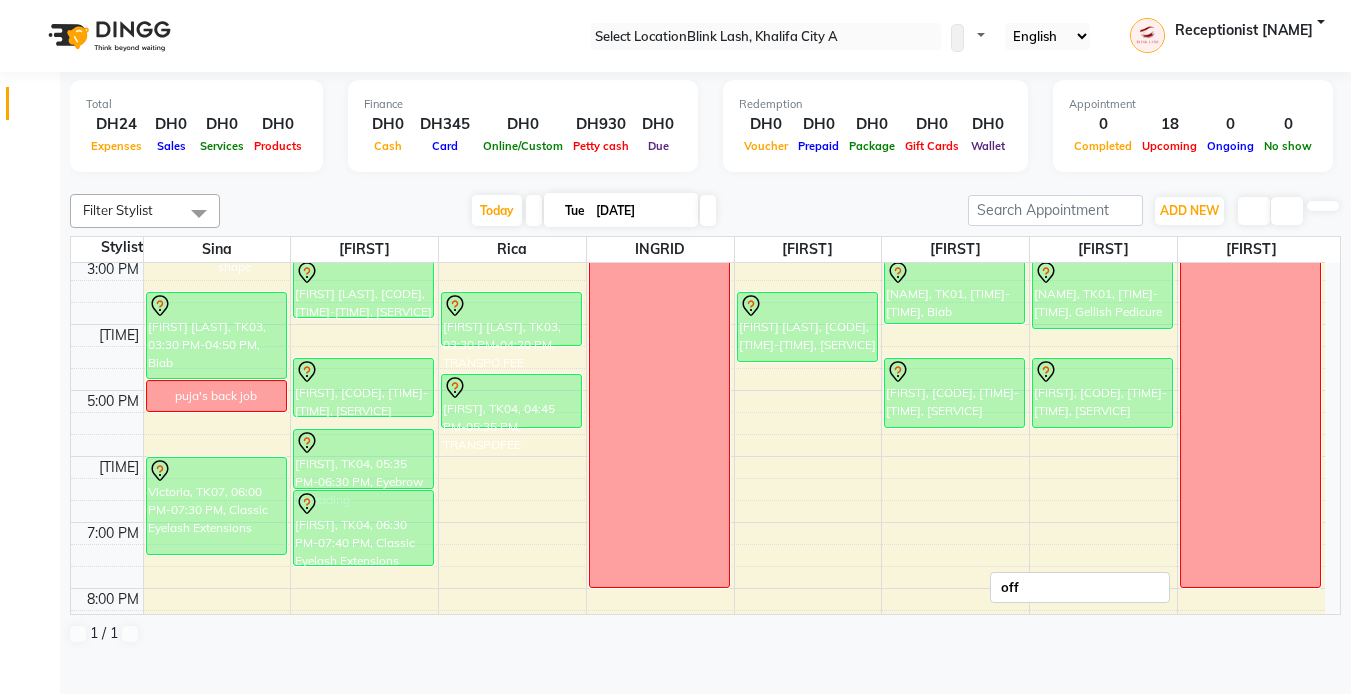 scroll, scrollTop: 300, scrollLeft: 0, axis: vertical 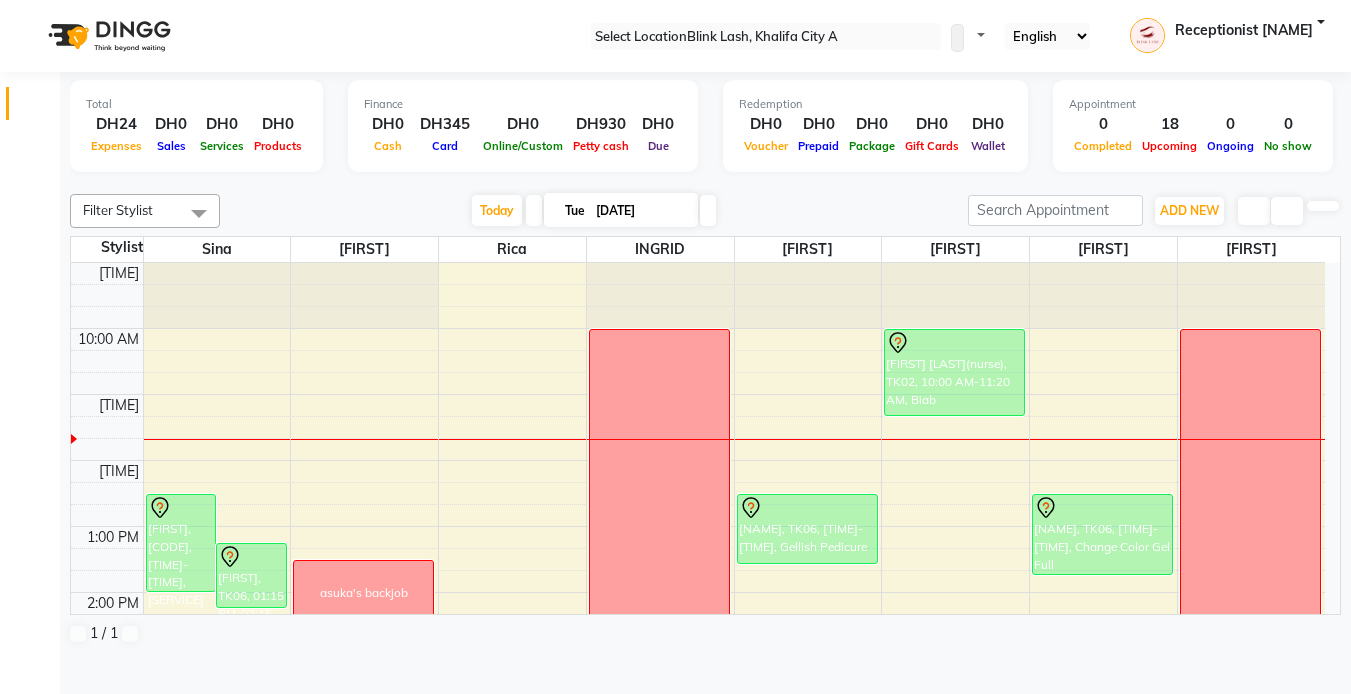 click on "Edit" at bounding box center (50, 707) 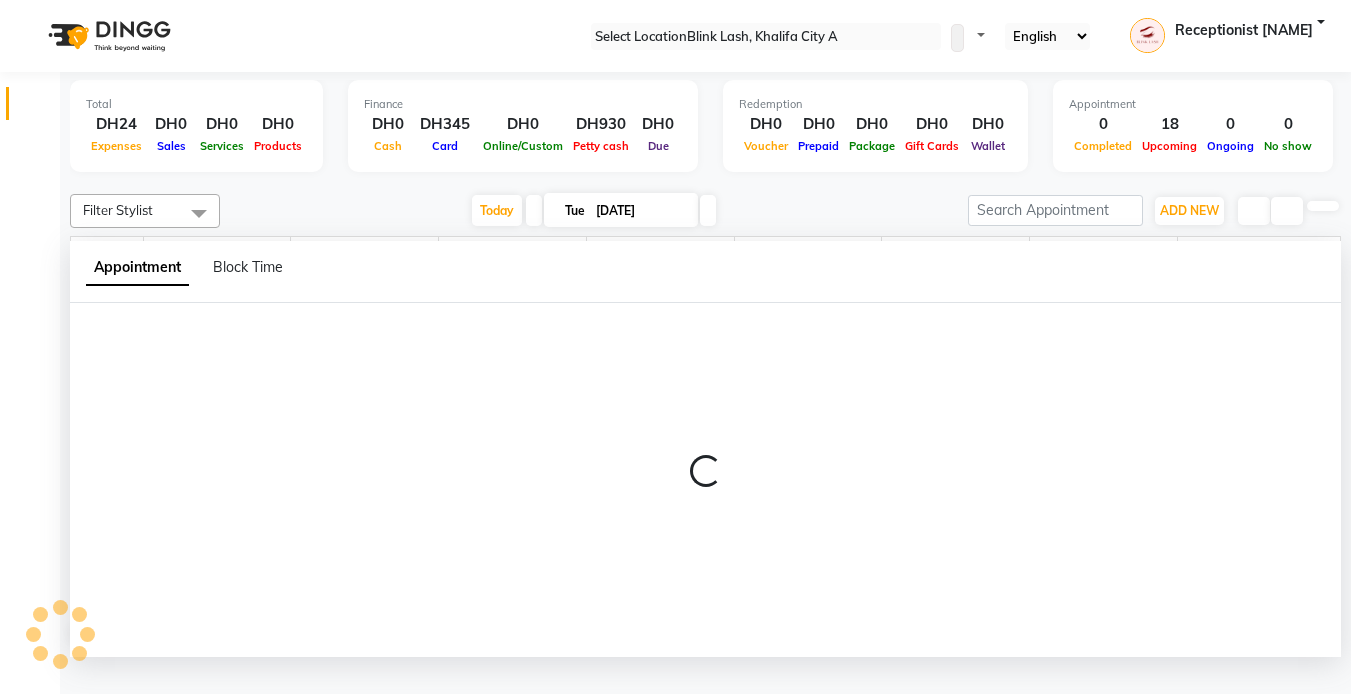 scroll, scrollTop: 1, scrollLeft: 0, axis: vertical 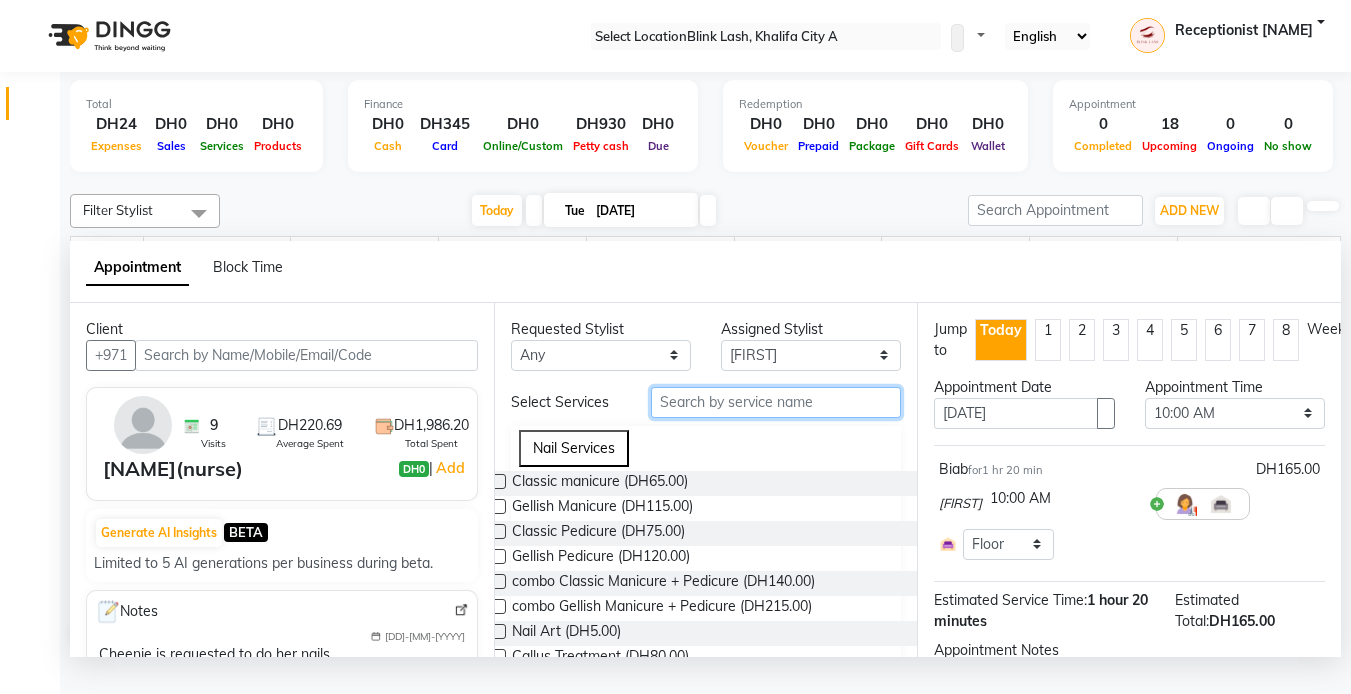 click at bounding box center [776, 402] 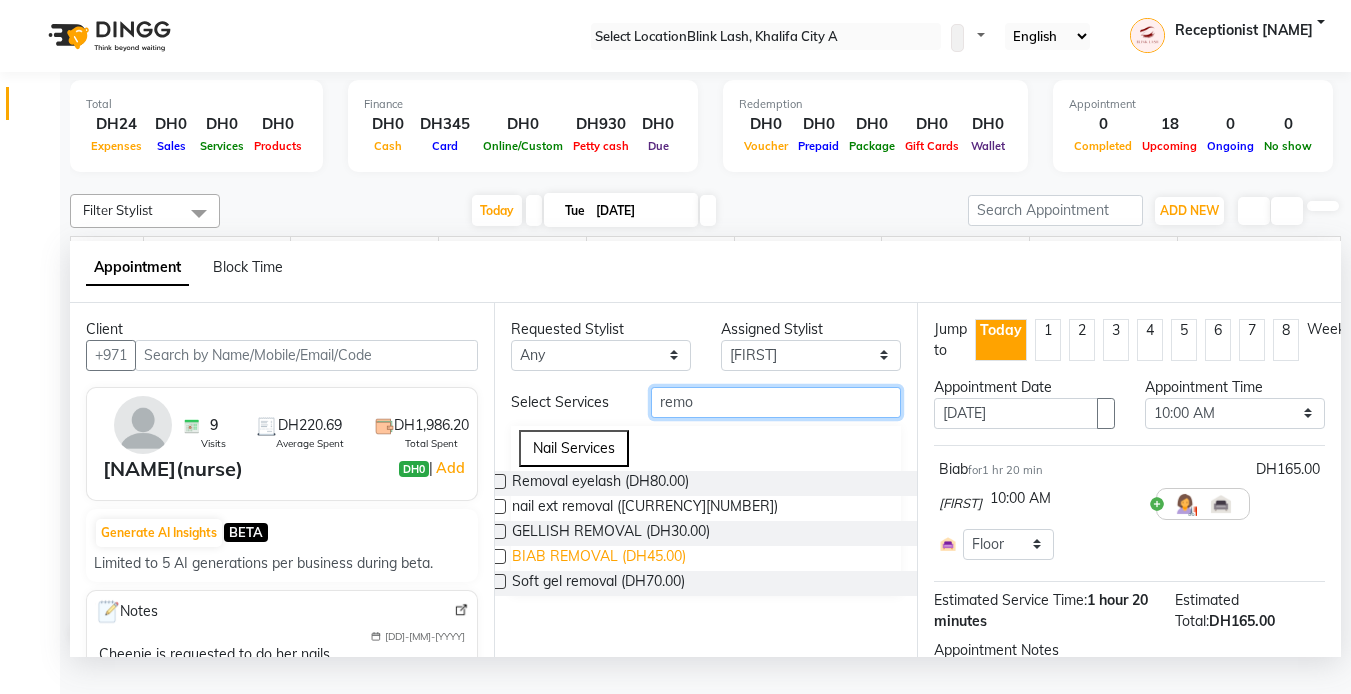 type on "remo" 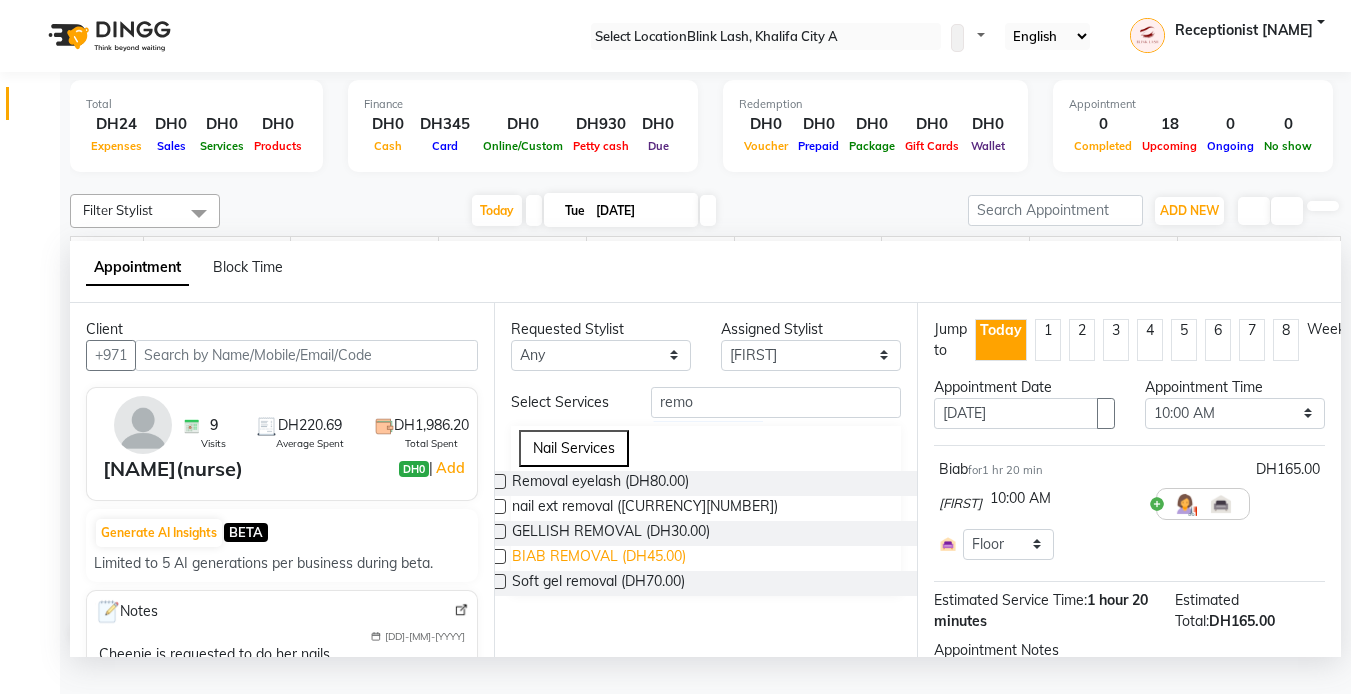 click on "•••• ••••••• •••••••••" at bounding box center (600, 483) 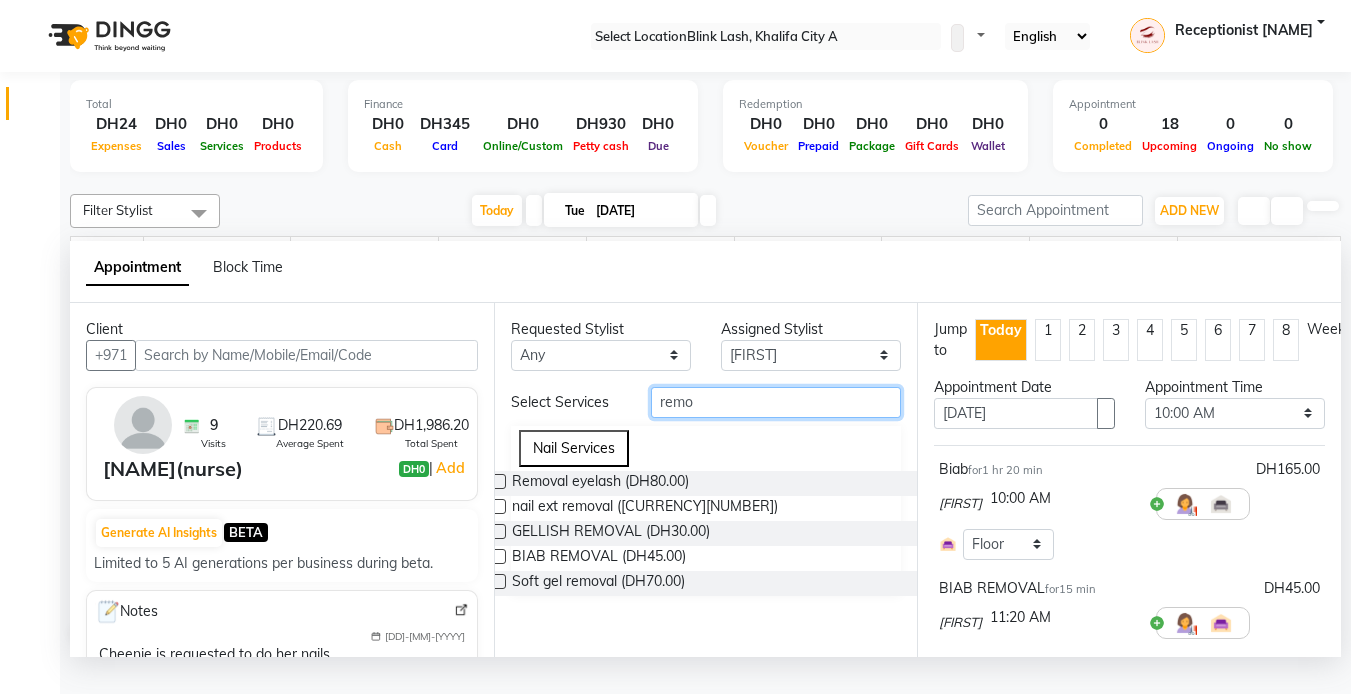 click on "remo" at bounding box center (776, 402) 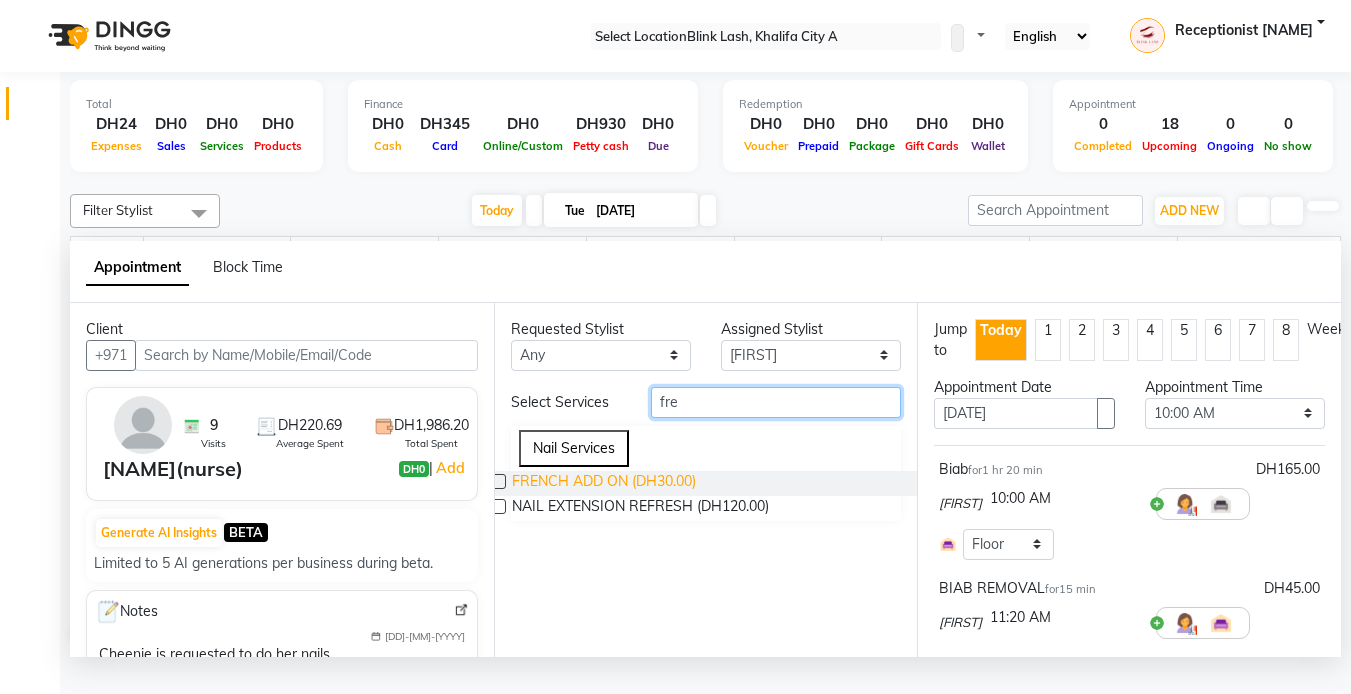 type on "fre" 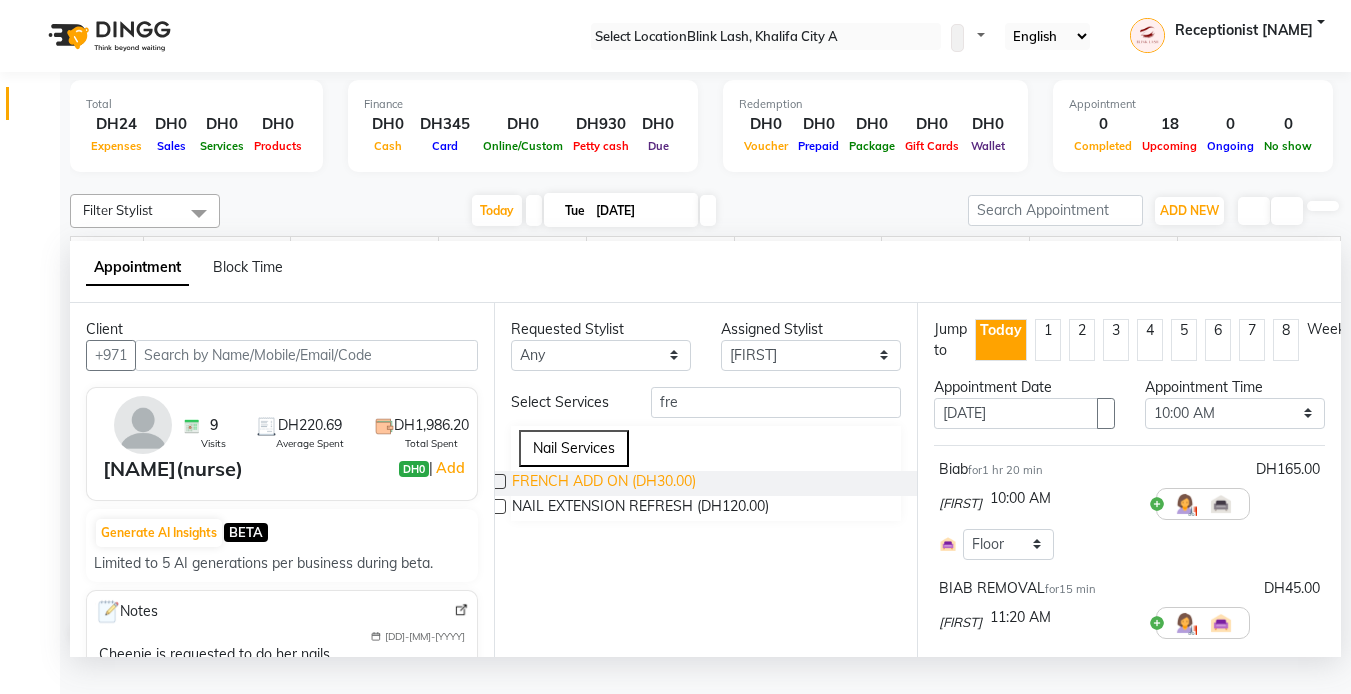 click on "FRENCH ADD ON (DH30.00)" at bounding box center (604, 483) 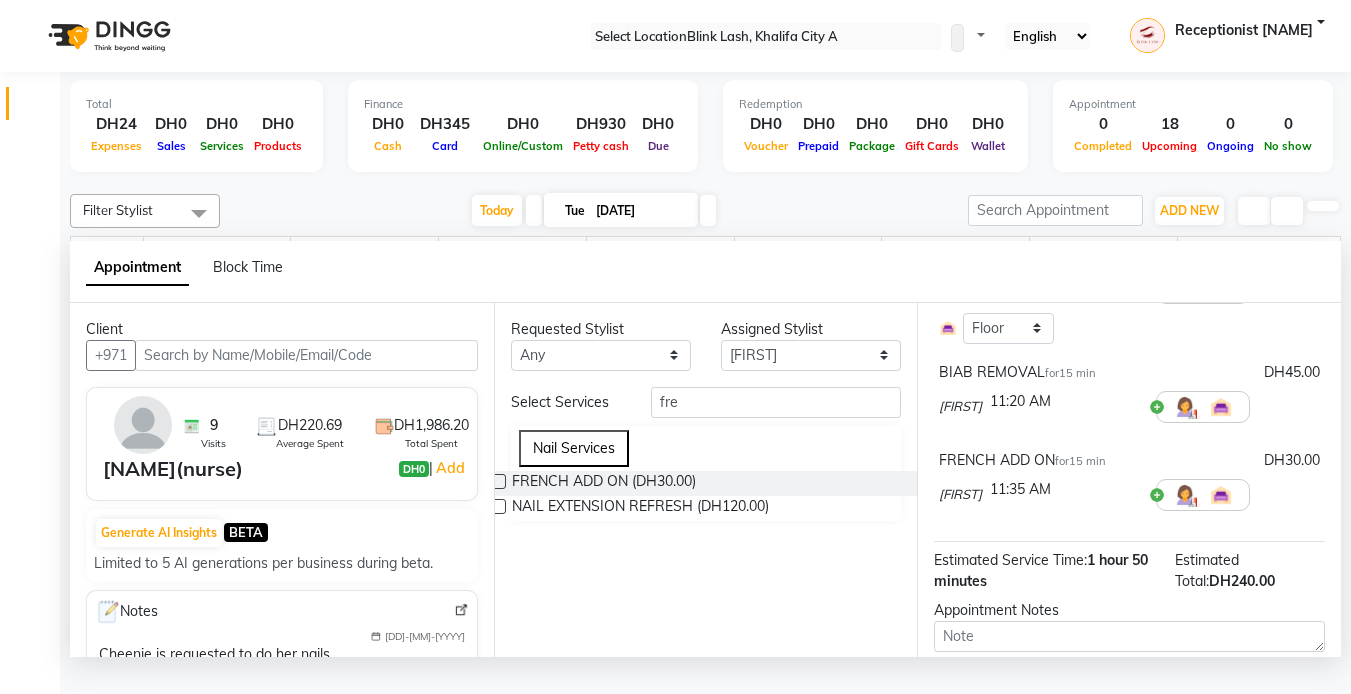 scroll, scrollTop: 363, scrollLeft: 0, axis: vertical 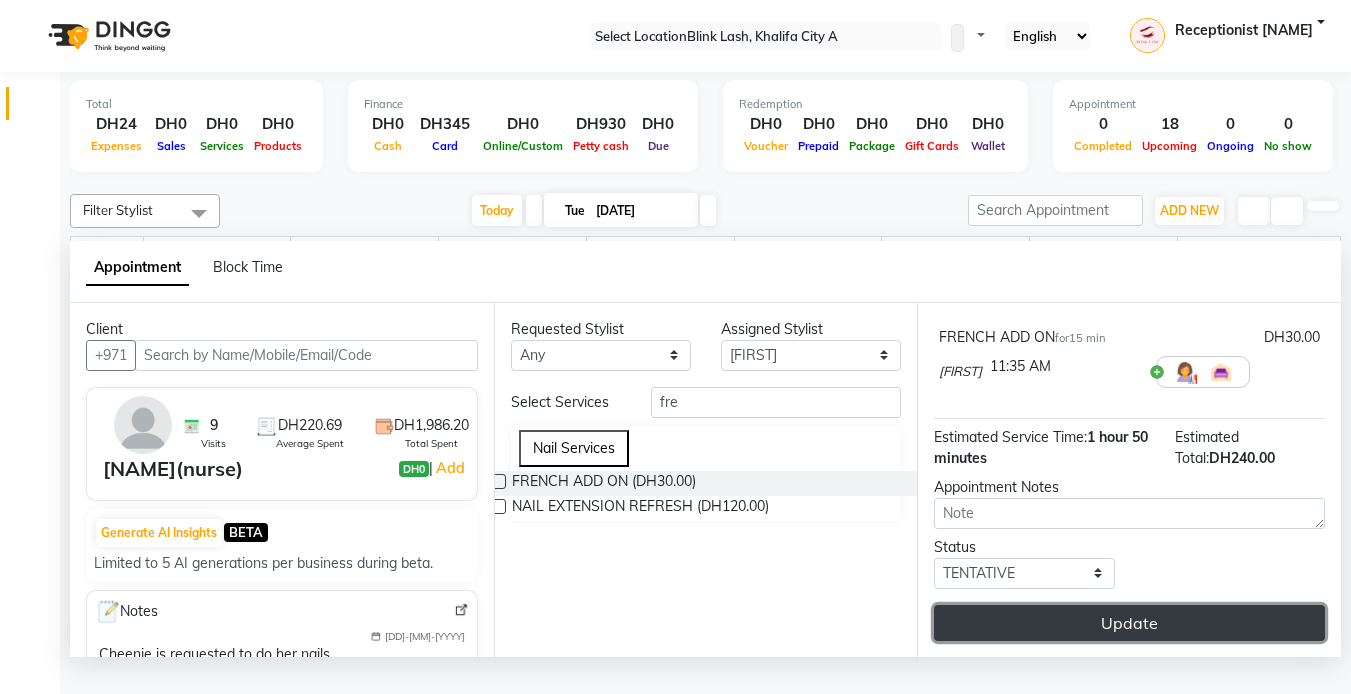 click on "Update" at bounding box center (1129, 623) 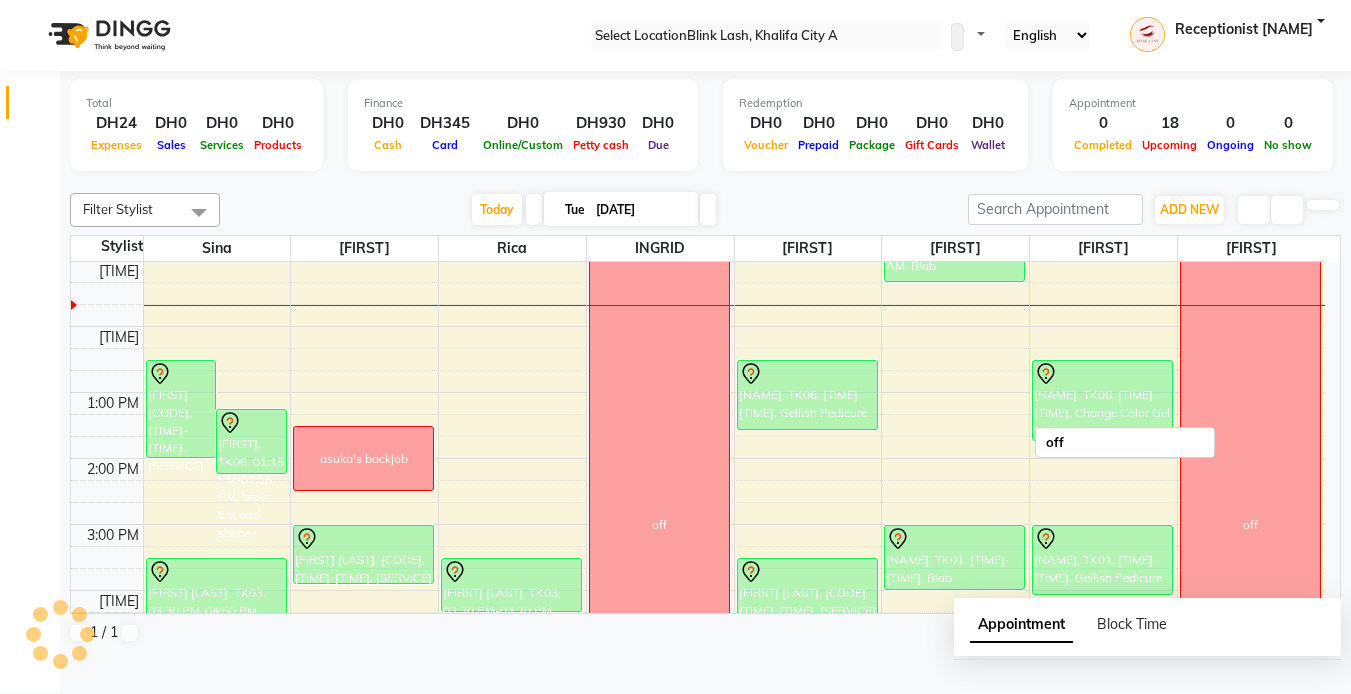 scroll, scrollTop: 0, scrollLeft: 0, axis: both 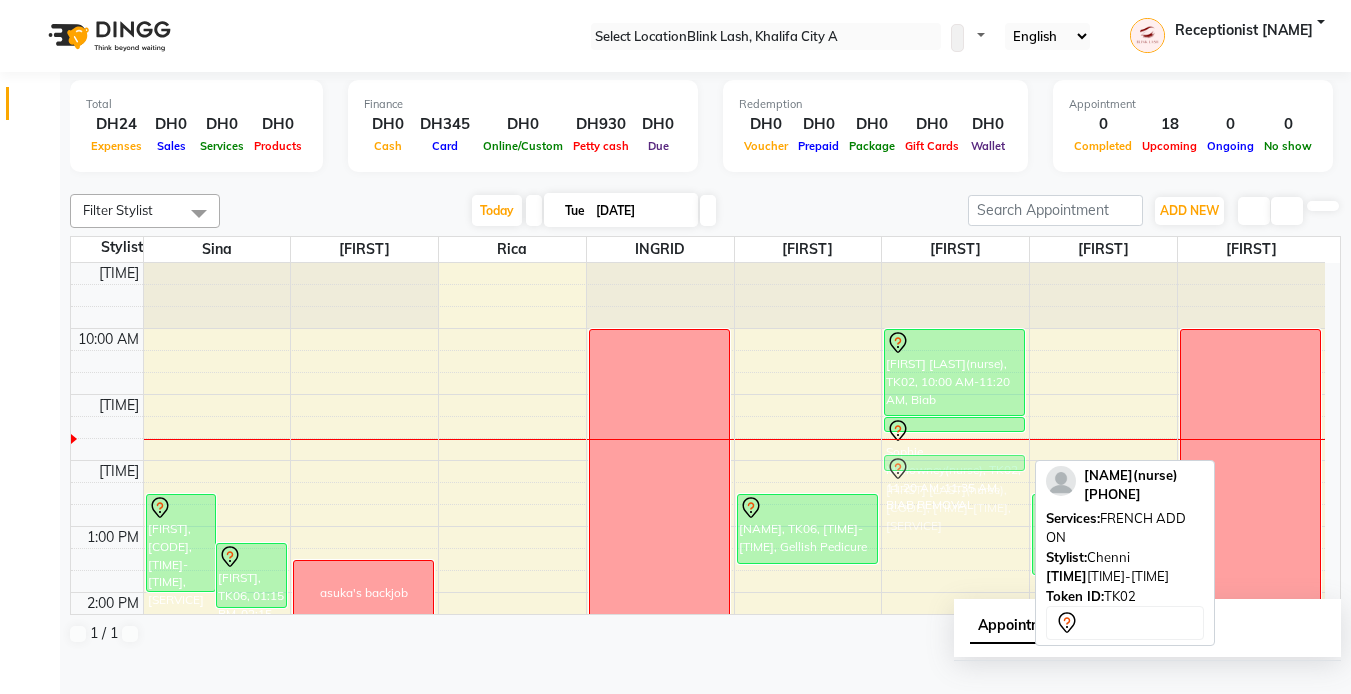 drag, startPoint x: 991, startPoint y: 459, endPoint x: 990, endPoint y: 474, distance: 15.033297 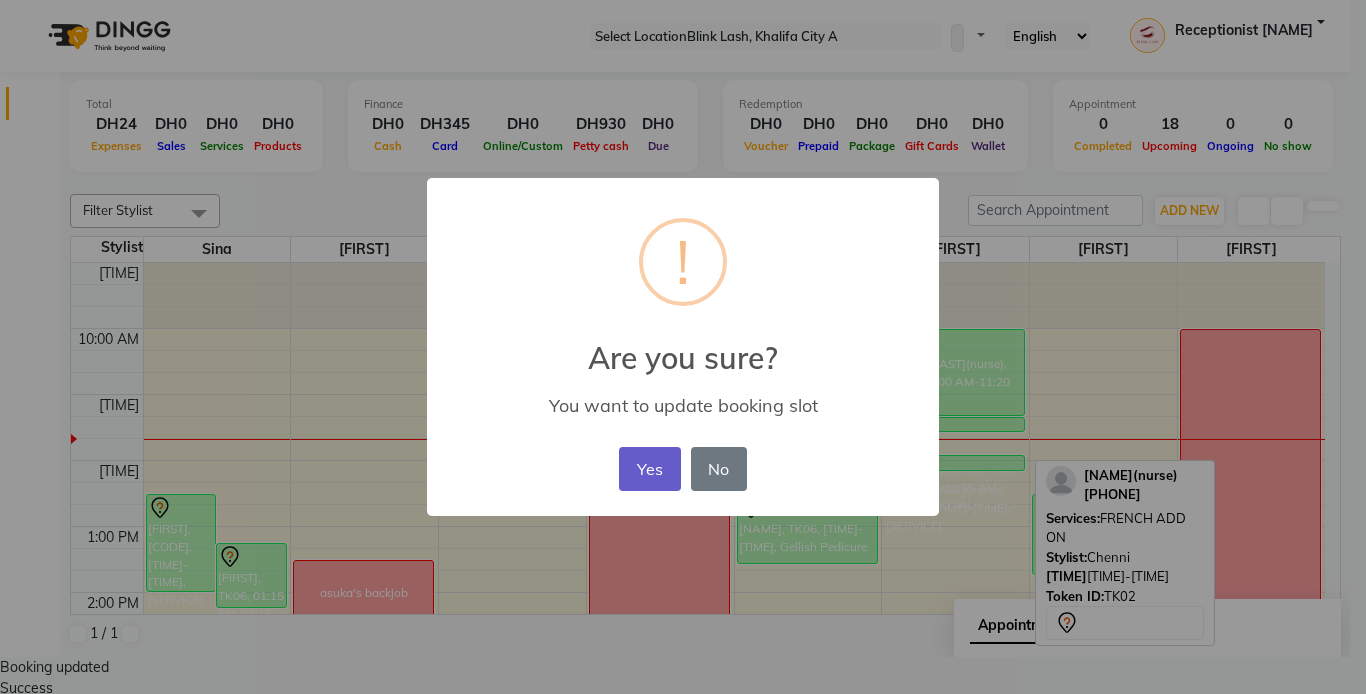 click on "Yes" at bounding box center [649, 469] 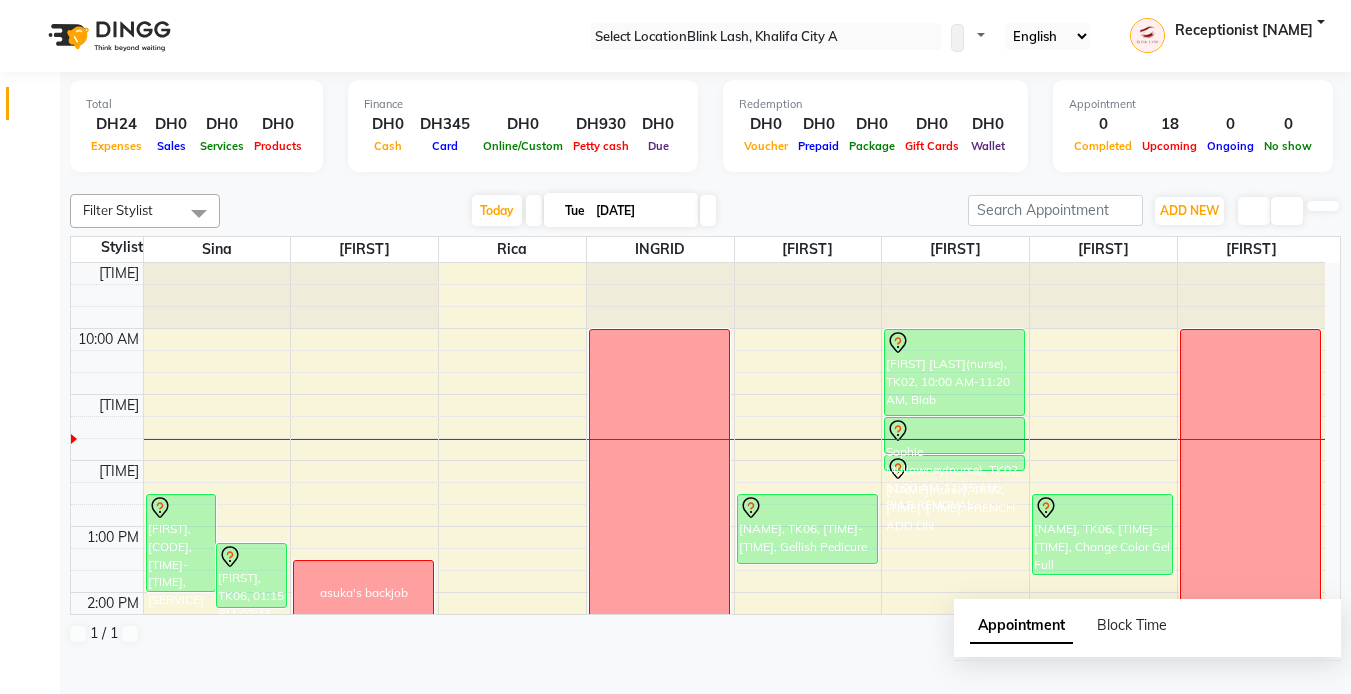 click on "Sophie Mullowney(nurse), TK02, 10:00 AM-11:20 AM, Biab             Sophie Mullowney(nurse), TK02, 11:20 AM-11:35 AM, BIAB REMOVAL             Sophie Mullowney(nurse), TK02, 11:55 AM-12:10 PM, FRENCH ADD ON             CLODAGH RYAN, TK01, 03:00 PM-04:00 PM, Biab             Melissa, TK05, 04:30 PM-05:35 PM, Classic Pedicure             Sophie Mullowney(nurse), TK02, 11:20 AM-11:35 AM, BIAB REMOVAL" at bounding box center [217, 757] 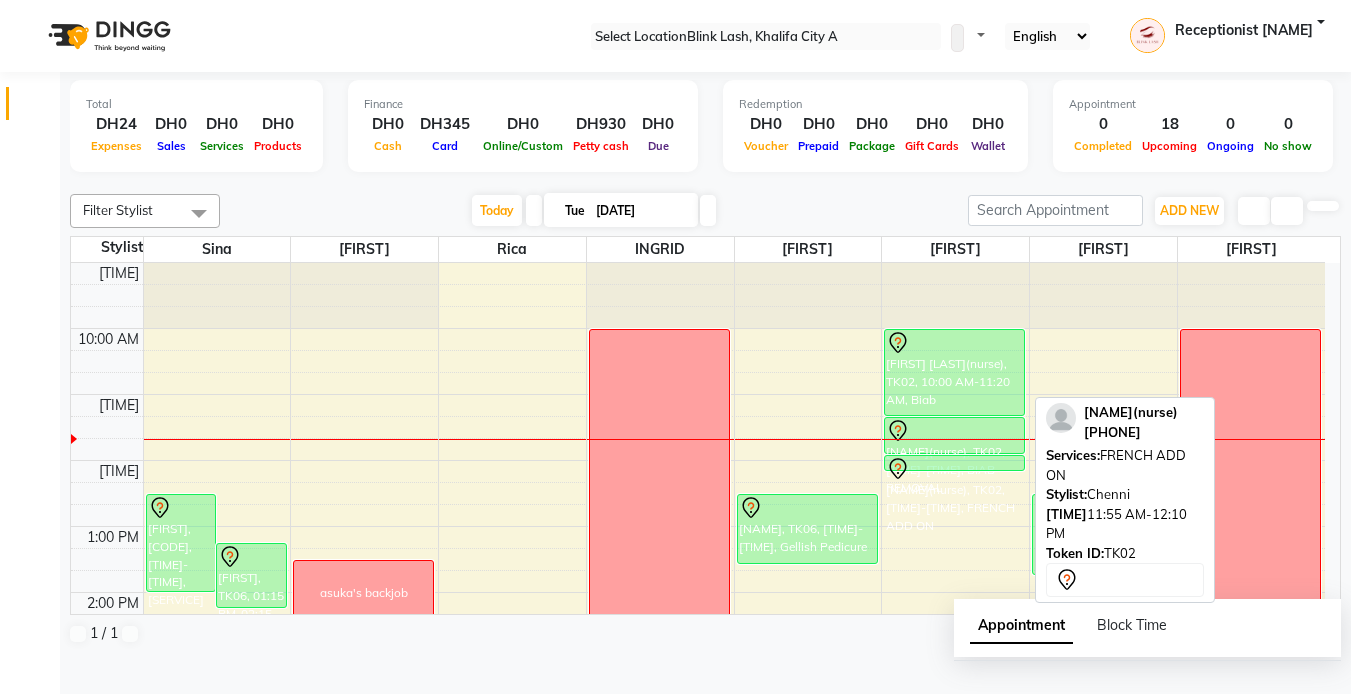 click on "Sophie Mullowney(nurse), TK02, 10:00 AM-11:20 AM, Biab             Sophie Mullowney(nurse), TK02, 11:20 AM-11:55 AM, BIAB REMOVAL             Sophie Mullowney(nurse), TK02, 11:55 AM-12:10 PM, FRENCH ADD ON             CLODAGH RYAN, TK01, 03:00 PM-04:00 PM, Biab             Melissa, TK05, 04:30 PM-05:35 PM, Classic Pedicure" at bounding box center (217, 757) 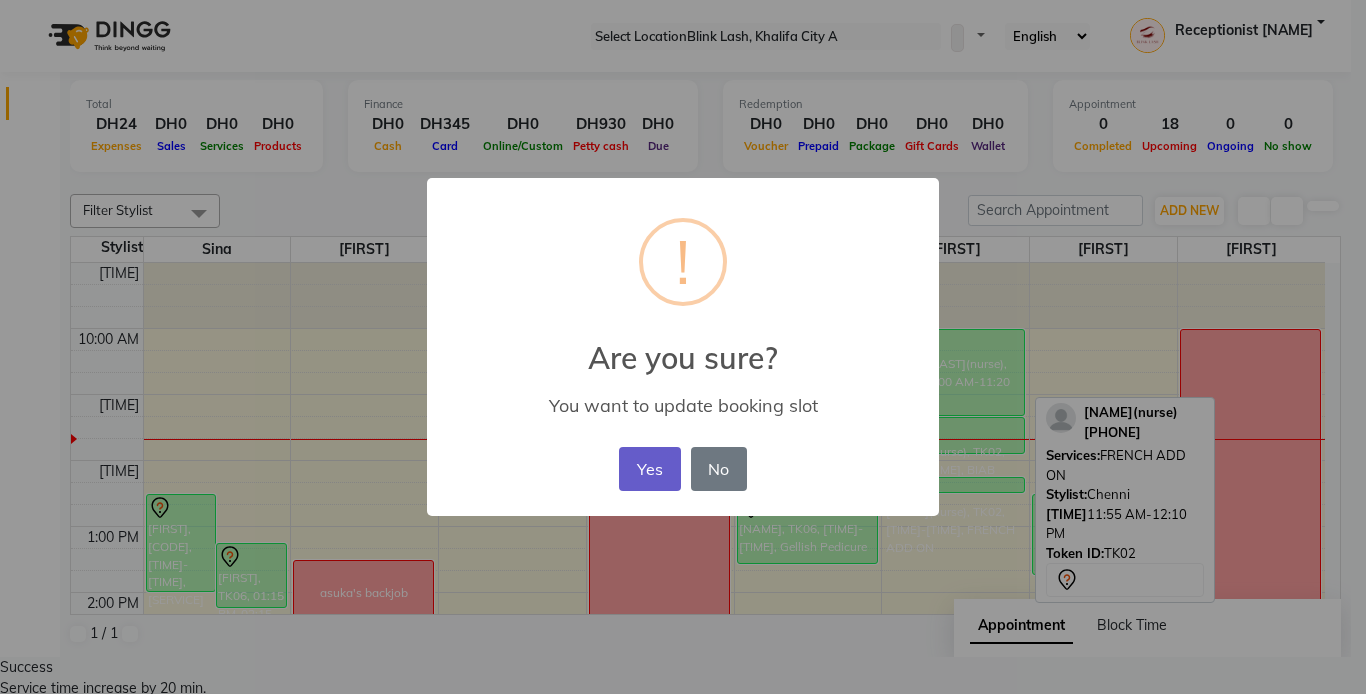 click on "Yes" at bounding box center (649, 469) 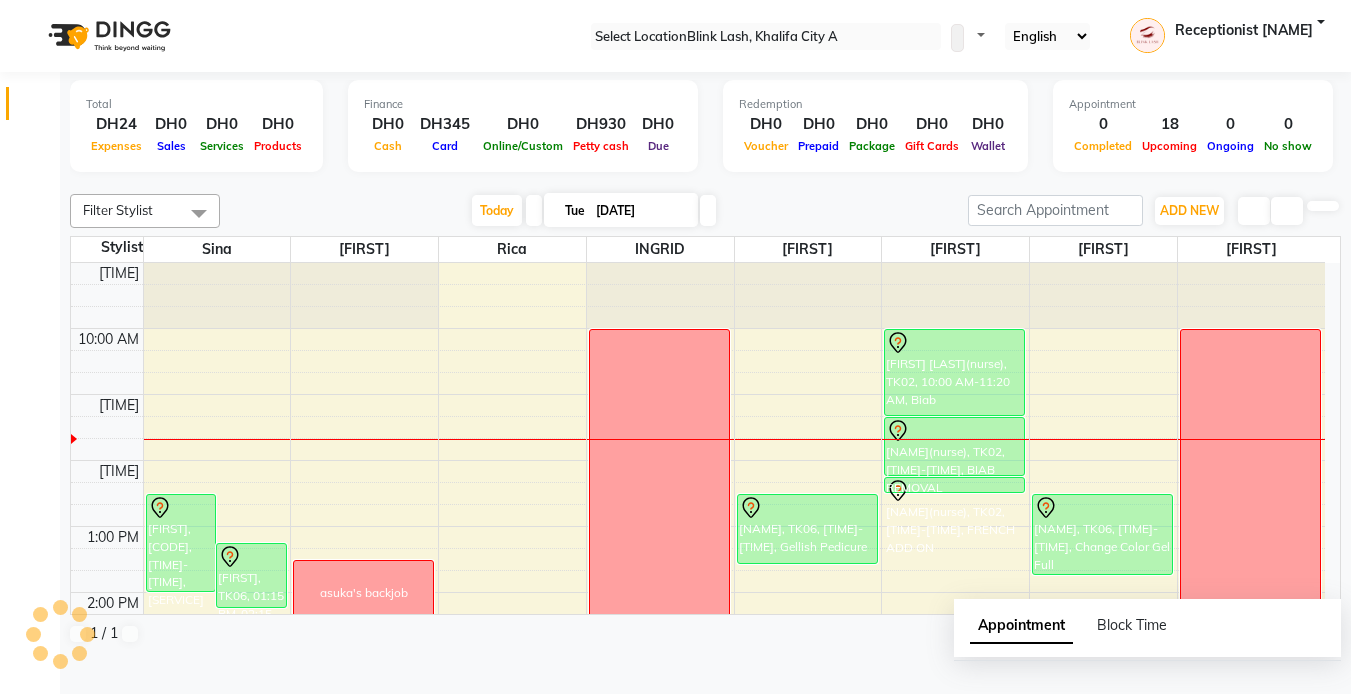 click on "Sophie Mullowney(nurse), TK02, 10:00 AM-11:20 AM, Biab             Sophie Mullowney(nurse), TK02, 11:20 AM-11:55 AM, BIAB REMOVAL             Sophie Mullowney(nurse), TK02, 11:55 AM-12:10 PM, FRENCH ADD ON             CLODAGH RYAN, TK01, 03:00 PM-04:00 PM, Biab             Melissa, TK05, 04:30 PM-05:35 PM, Classic Pedicure             Sophie Mullowney(nurse), TK02, 11:20 AM-11:55 AM, BIAB REMOVAL" at bounding box center [217, 757] 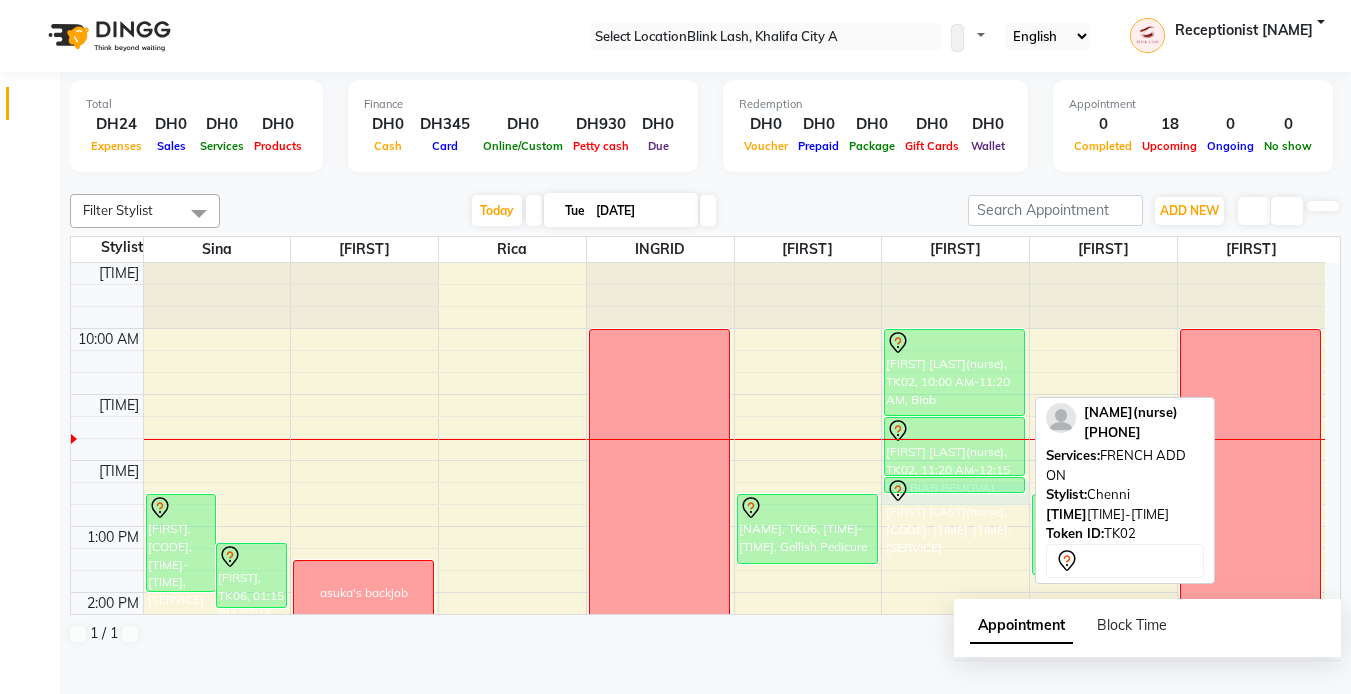 click on "9:00 AM 10:00 AM 11:00 AM 12:00 PM 1:00 PM 2:00 PM 3:00 PM 4:00 PM 5:00 PM 6:00 PM 7:00 PM 8:00 PM 9:00 PM 10:00 PM 11:00 PM             Ava, TK06, 12:30 PM-02:00 PM, Classic Eyelash Extensions             Ava, TK06, 01:15 PM-02:15 PM, brow tint and shape             Meghan Boucher, TK03, 03:30 PM-04:50 PM, Biab  puja's back job              Victoria, TK07, 06:00 PM-07:30 PM, Classic Eyelash Extensions  asuka's backjob              CLODAGH RYAN, TK01, 03:00 PM-03:55 PM, Lash Lift             noora, TK04, 04:30 PM-05:25 PM, Eyebrow Lamination             noora, TK04, 05:35 PM-06:30 PM, Eyebrow Threading             noora, TK04, 06:30 PM-07:40 PM, Classic Eyelash Extensions             Meghan Boucher, TK03, 03:30 PM-04:20 PM, TRANSPO FEE             noora, TK04, 04:45 PM-05:35 PM, TRANSPO FEE  off              Ava, TK06, 12:30 PM-01:35 PM, Gellish Pedicure             Meghan Boucher, TK03, 03:30 PM-04:35 PM, Gellish Pedicure             Sophie Mullowney(nurse), TK02, 10:00 AM-11:20 AM, Biab" at bounding box center [698, 757] 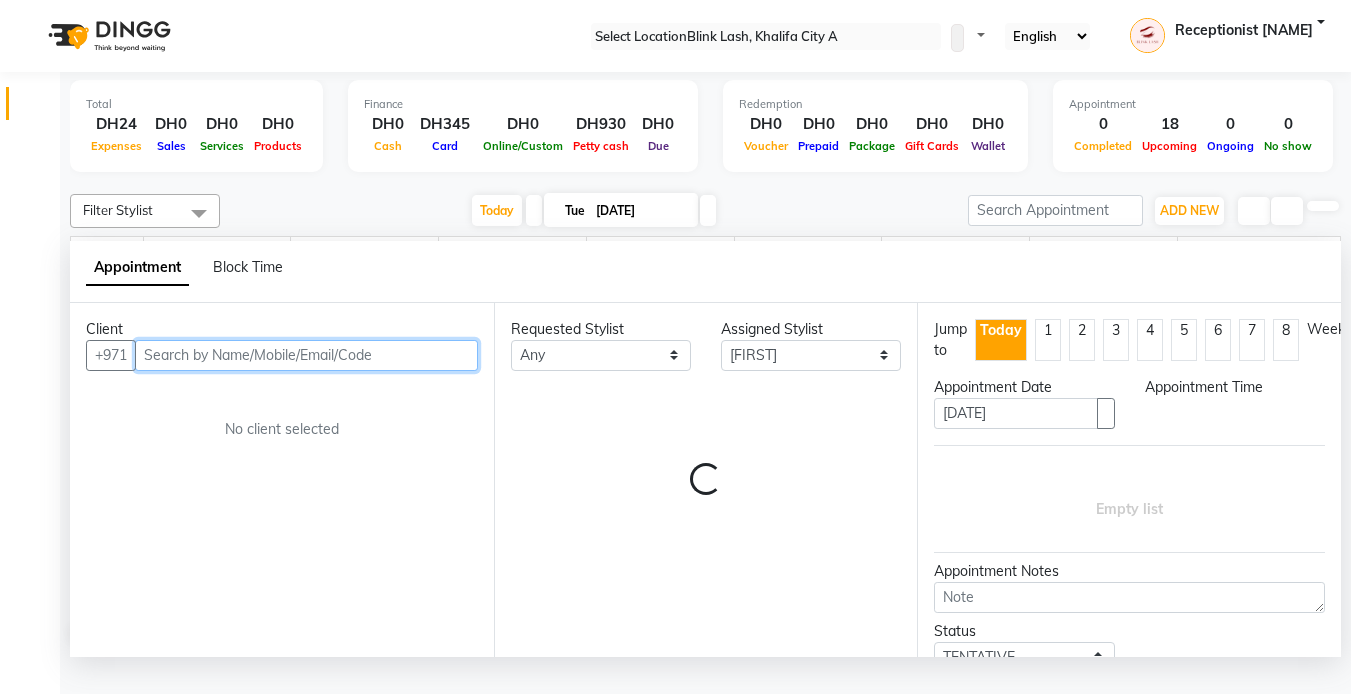 scroll, scrollTop: 1, scrollLeft: 0, axis: vertical 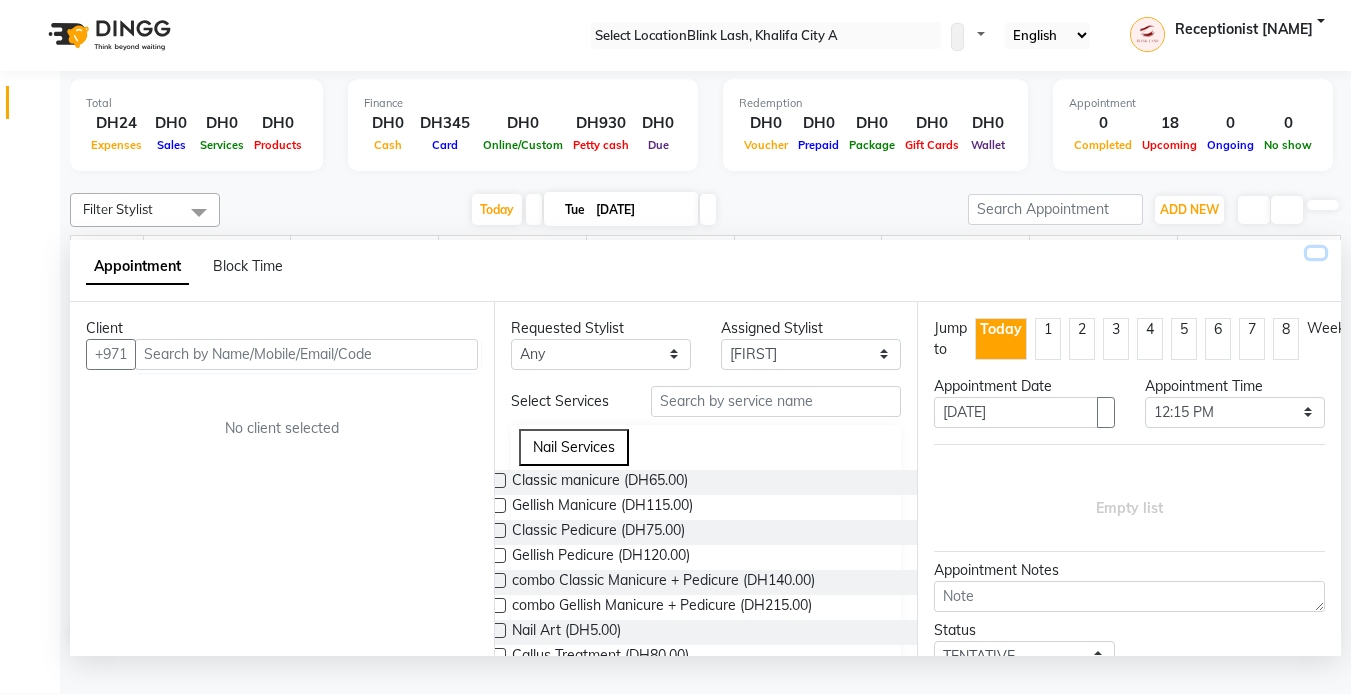click at bounding box center (1316, 253) 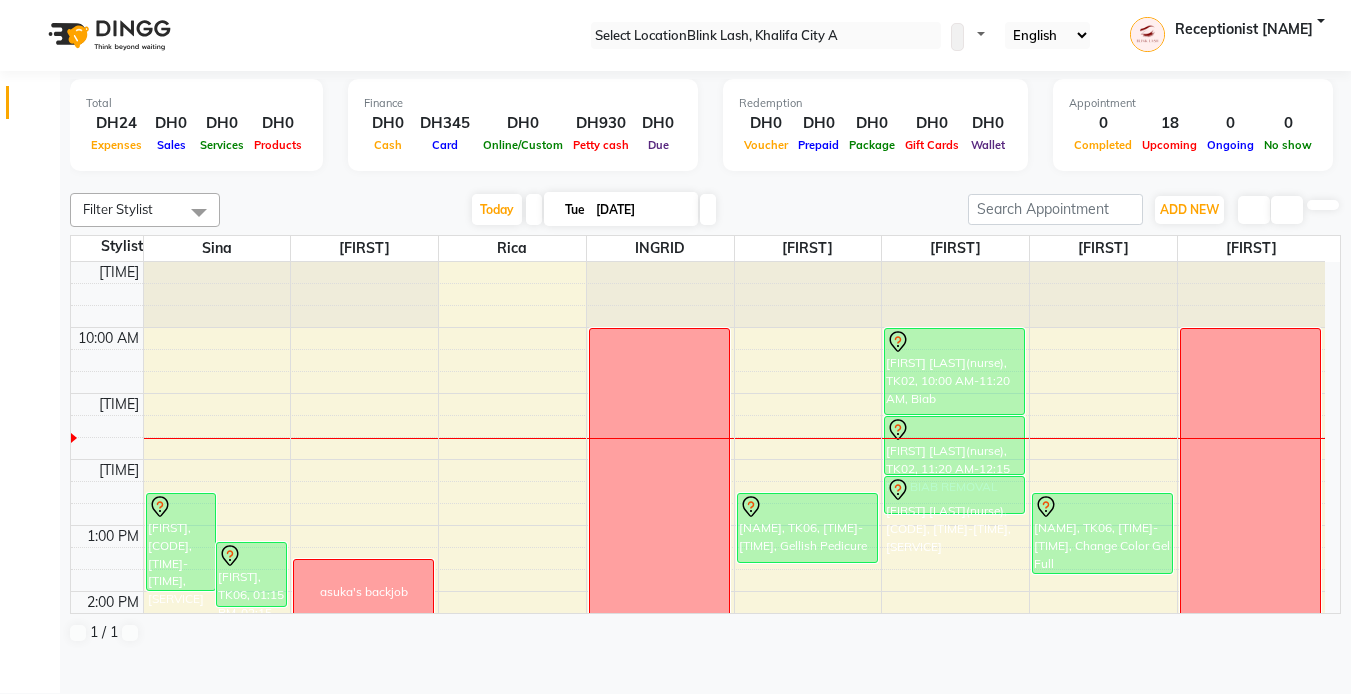 drag, startPoint x: 965, startPoint y: 509, endPoint x: 962, endPoint y: 539, distance: 30.149628 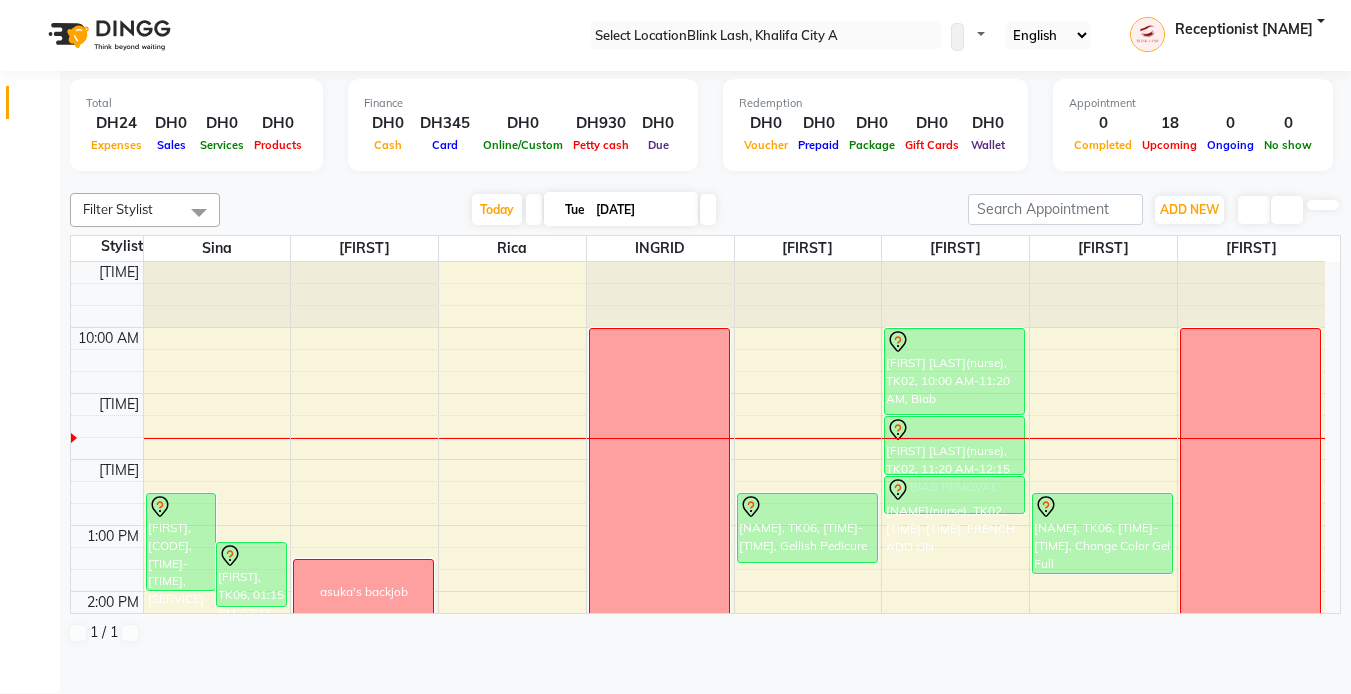 click at bounding box center (534, 209) 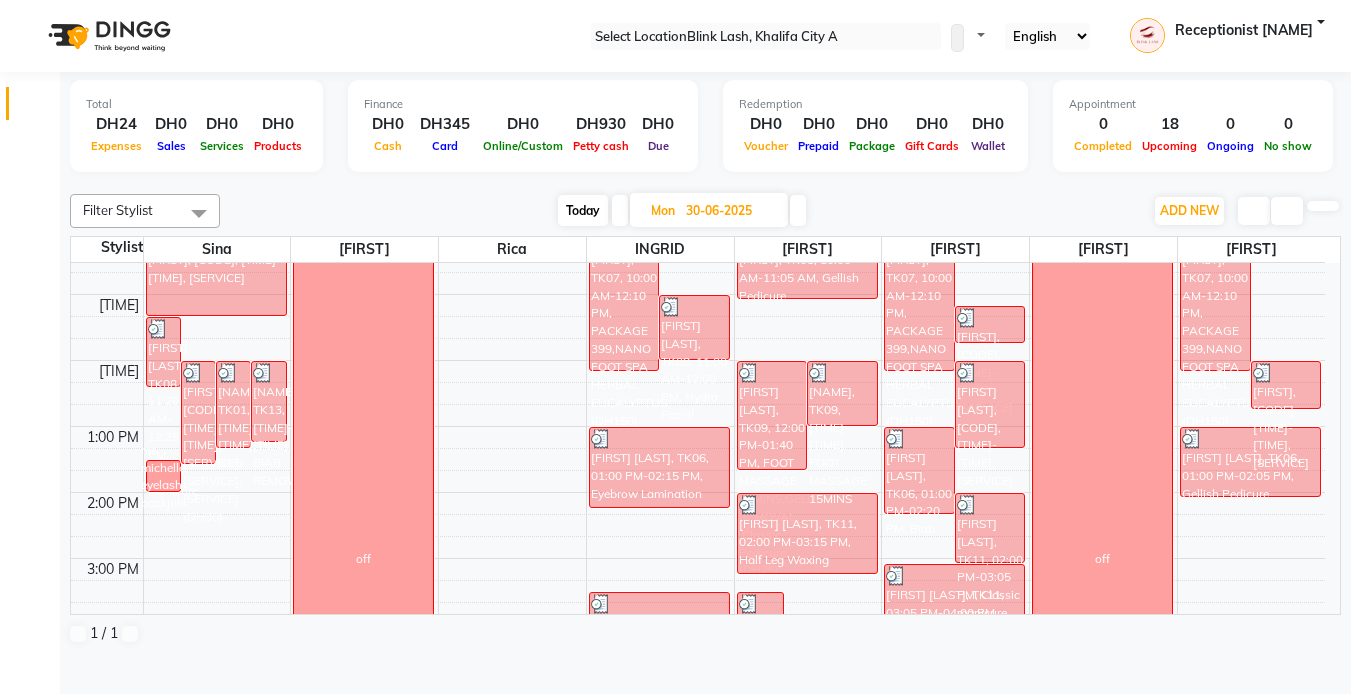 scroll, scrollTop: 200, scrollLeft: 0, axis: vertical 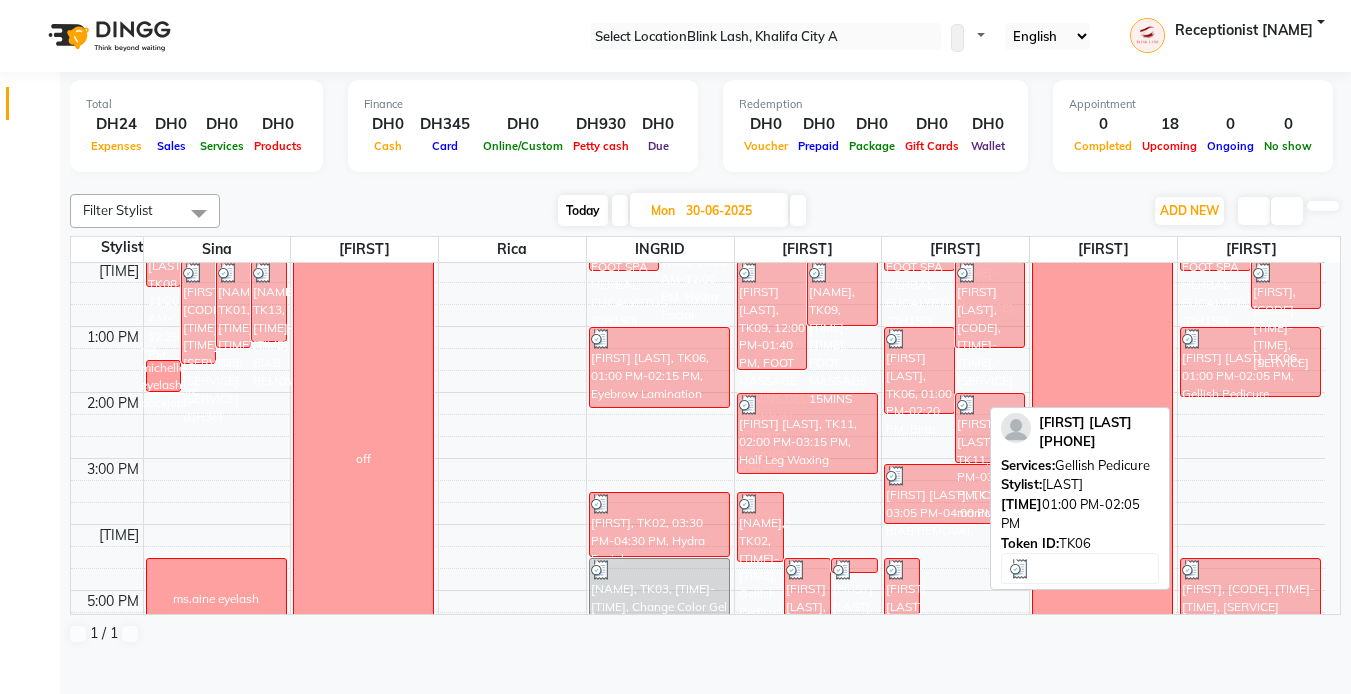 click on "••••••••• ••••••••• ••••• ••••• •••••••• ••• ••••••• ••••••••" at bounding box center (163, 252) 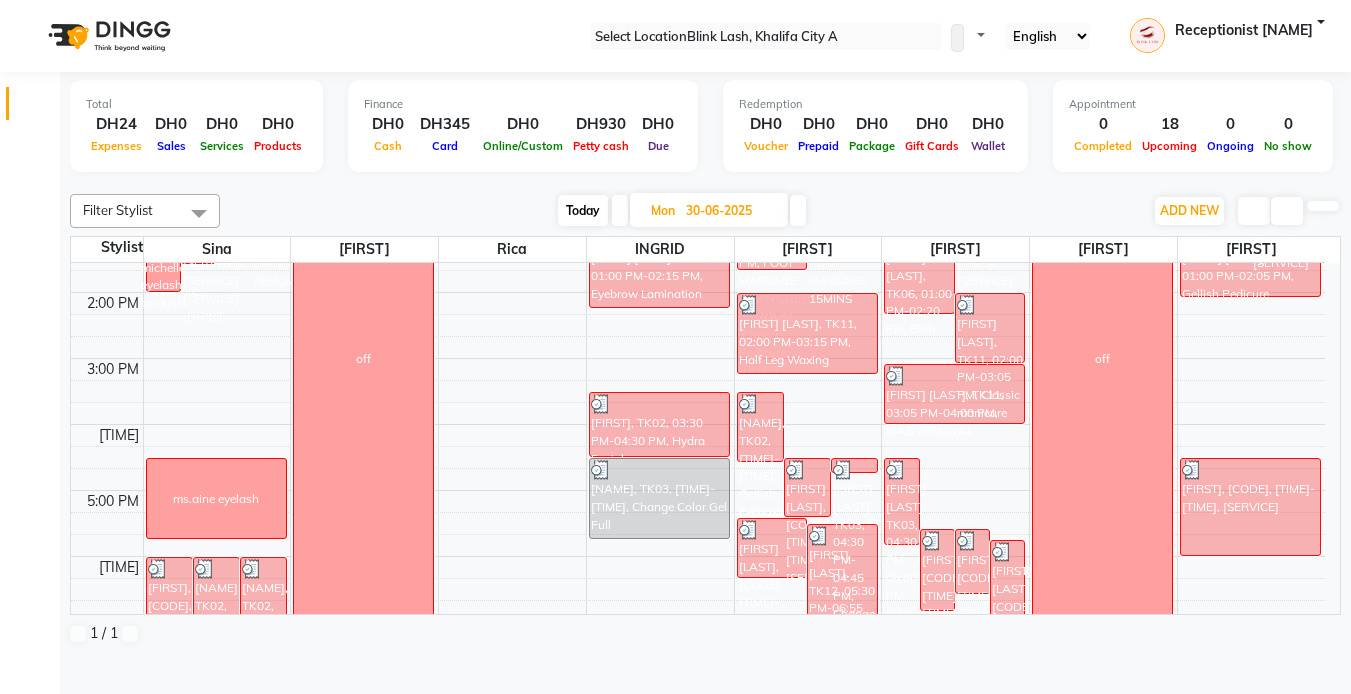 scroll, scrollTop: 400, scrollLeft: 0, axis: vertical 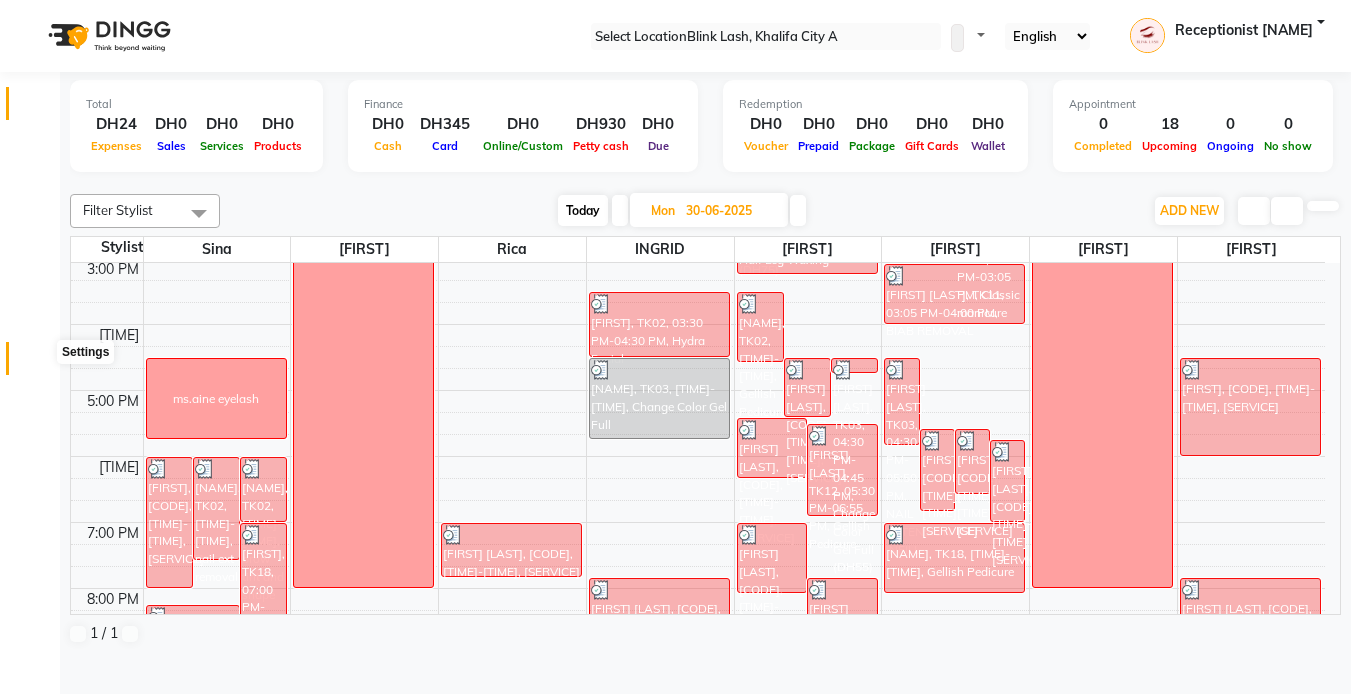 click at bounding box center [37, 363] 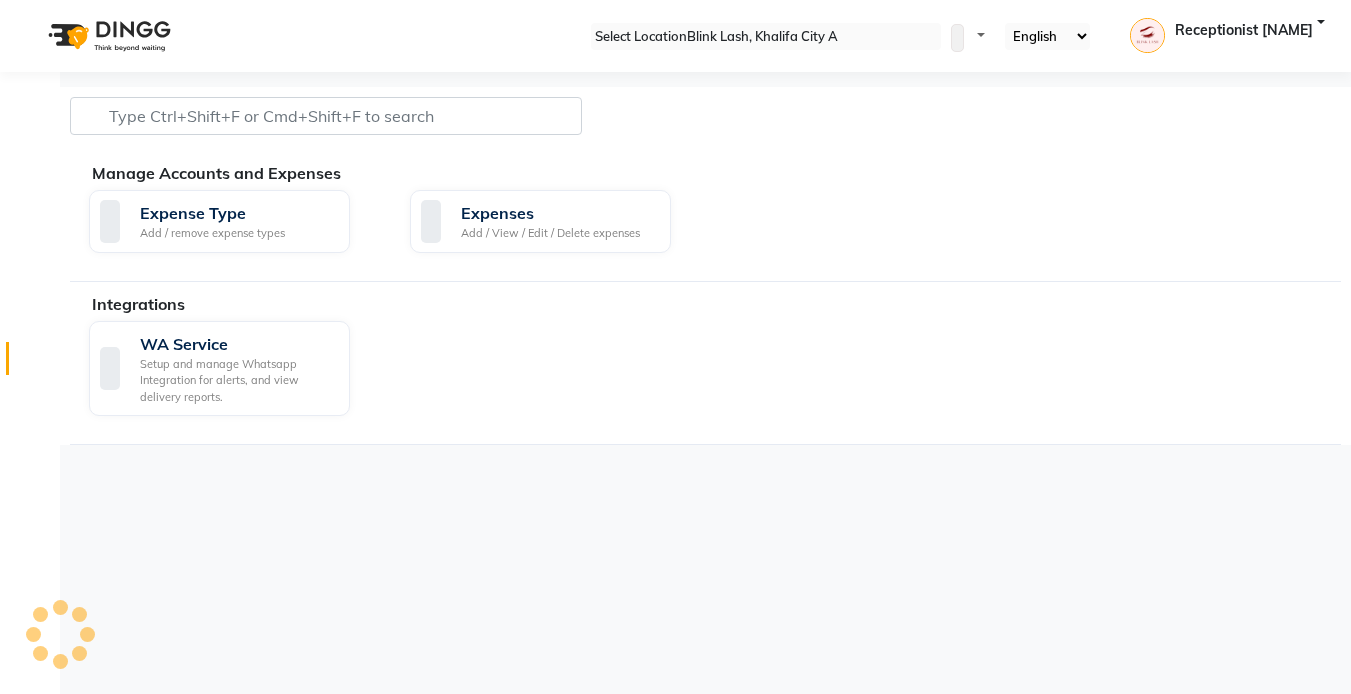 scroll, scrollTop: 0, scrollLeft: 0, axis: both 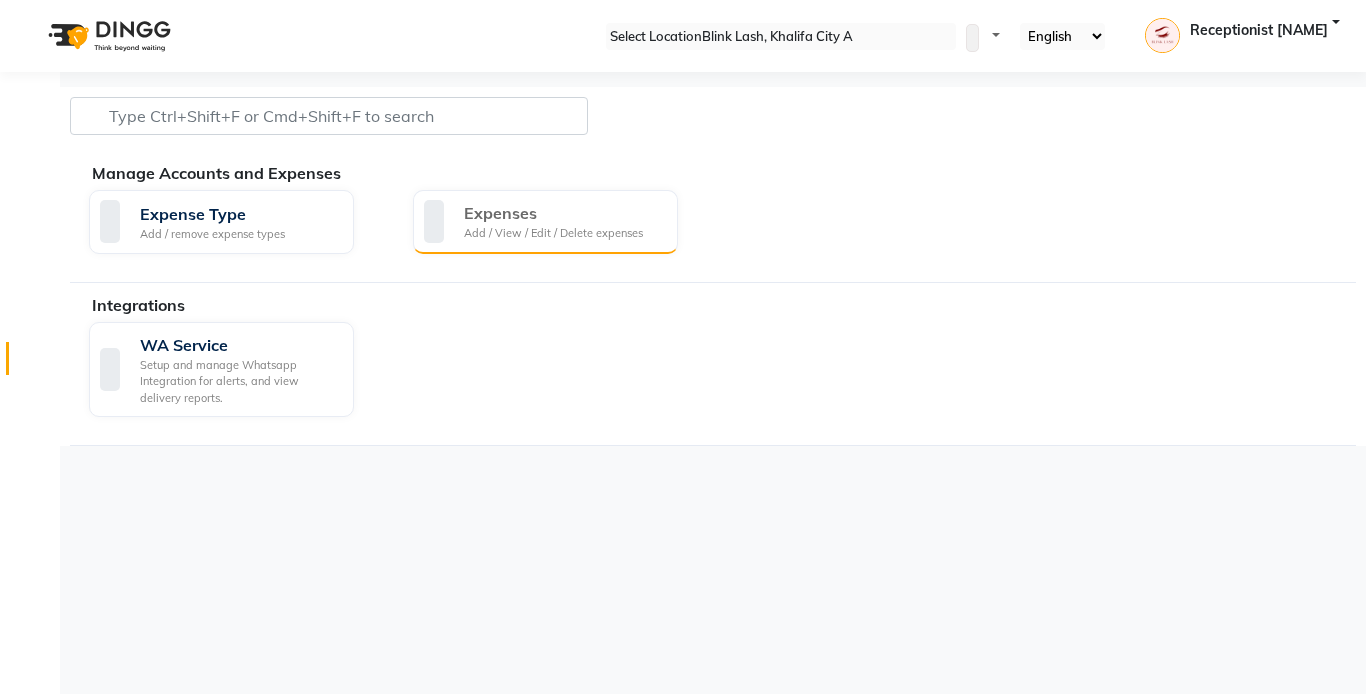 click on "Add / View / Edit / Delete expenses" at bounding box center [553, 233] 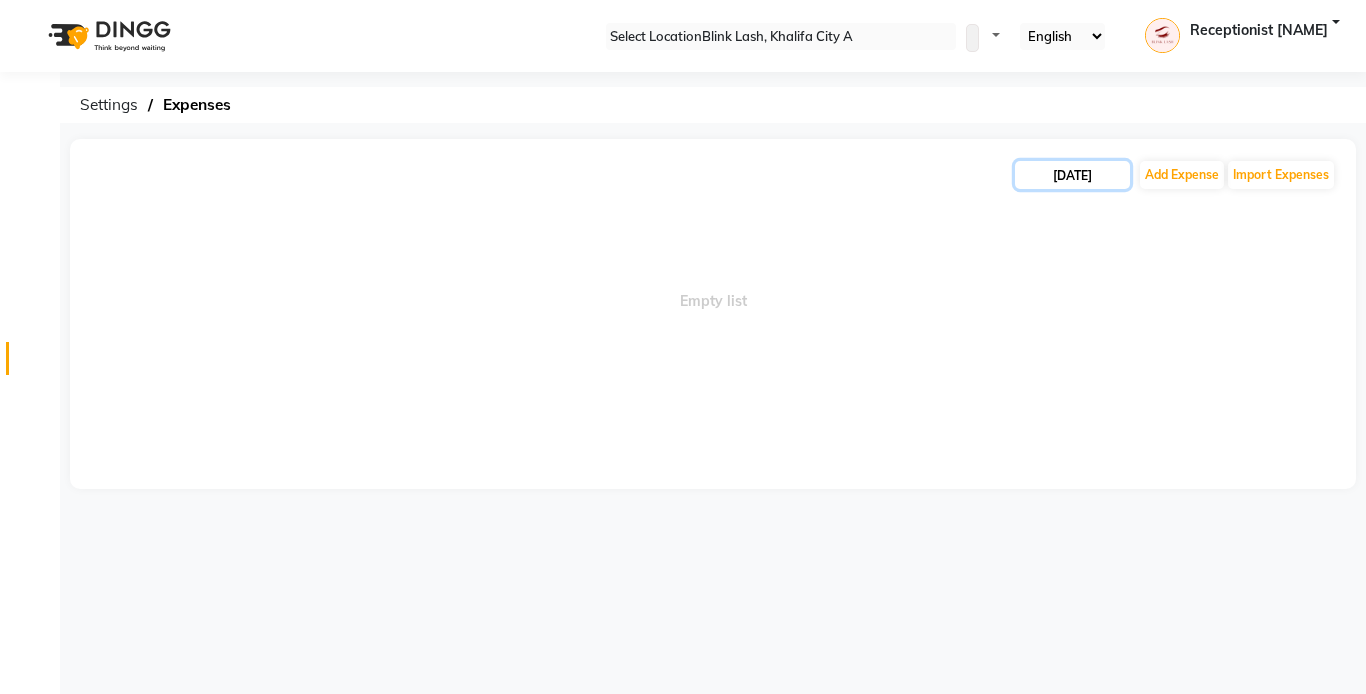 click on "01-07-2025" at bounding box center [1072, 175] 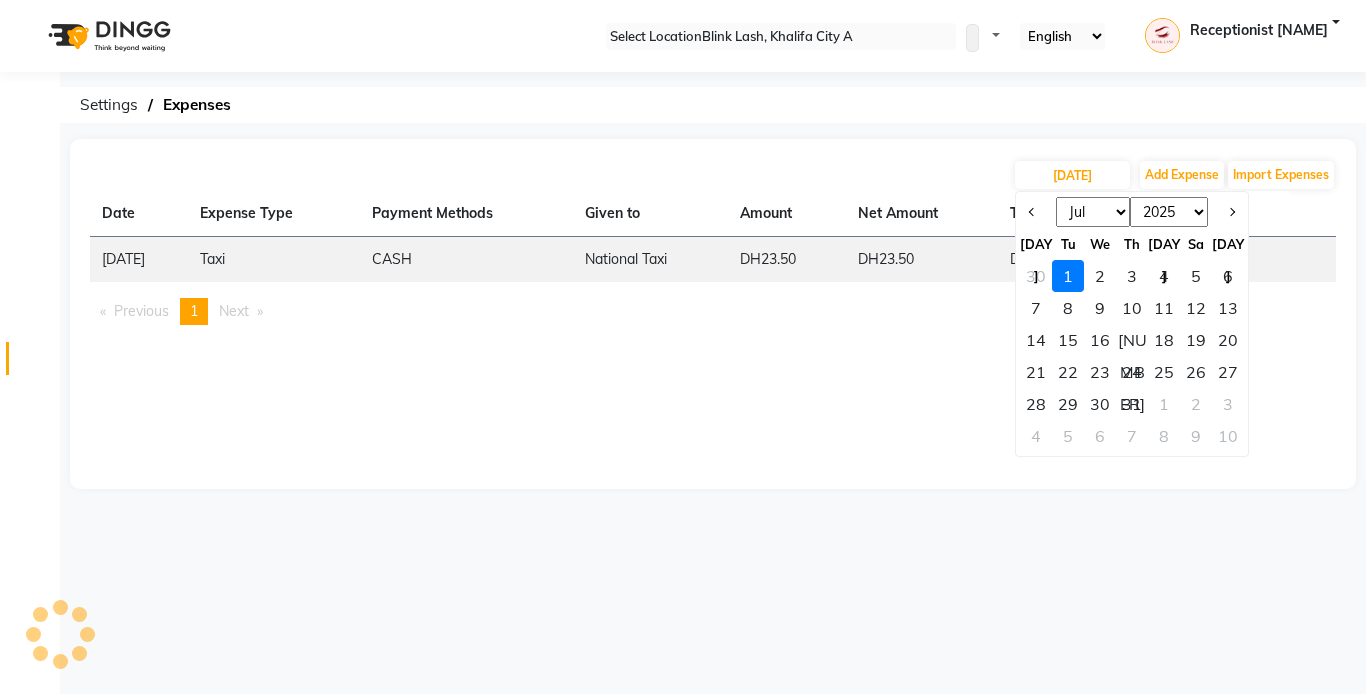 click on "Jan Feb Mar Apr May Jun Jul Aug Sep Oct Nov Dec" at bounding box center (1093, 212) 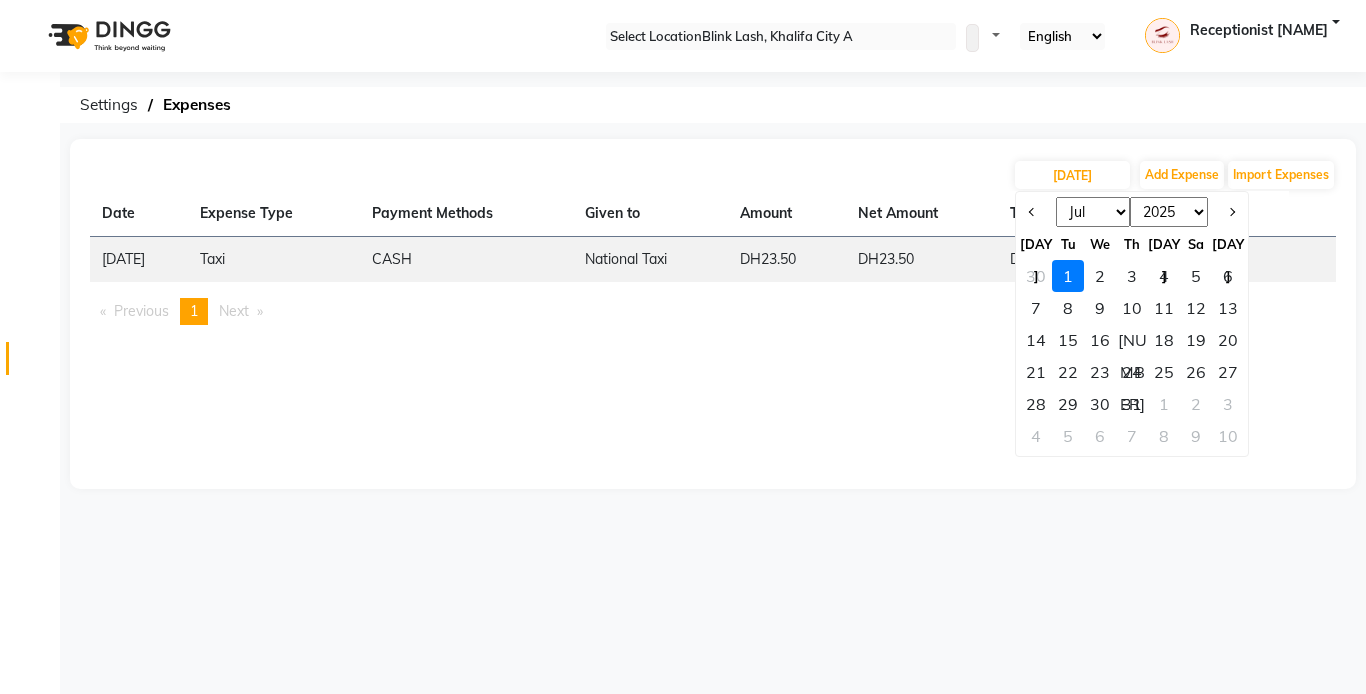 select on "6" 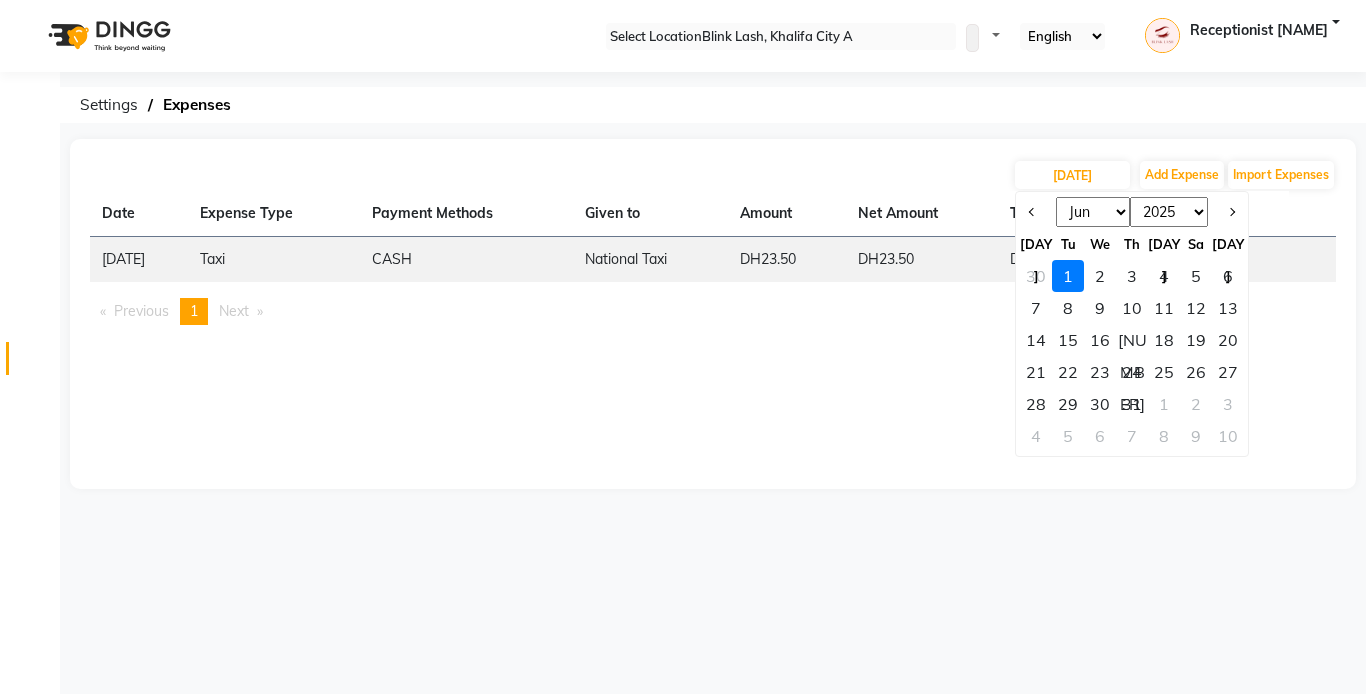 click on "Jan Feb Mar Apr May Jun Jul Aug Sep Oct Nov Dec" at bounding box center (1093, 212) 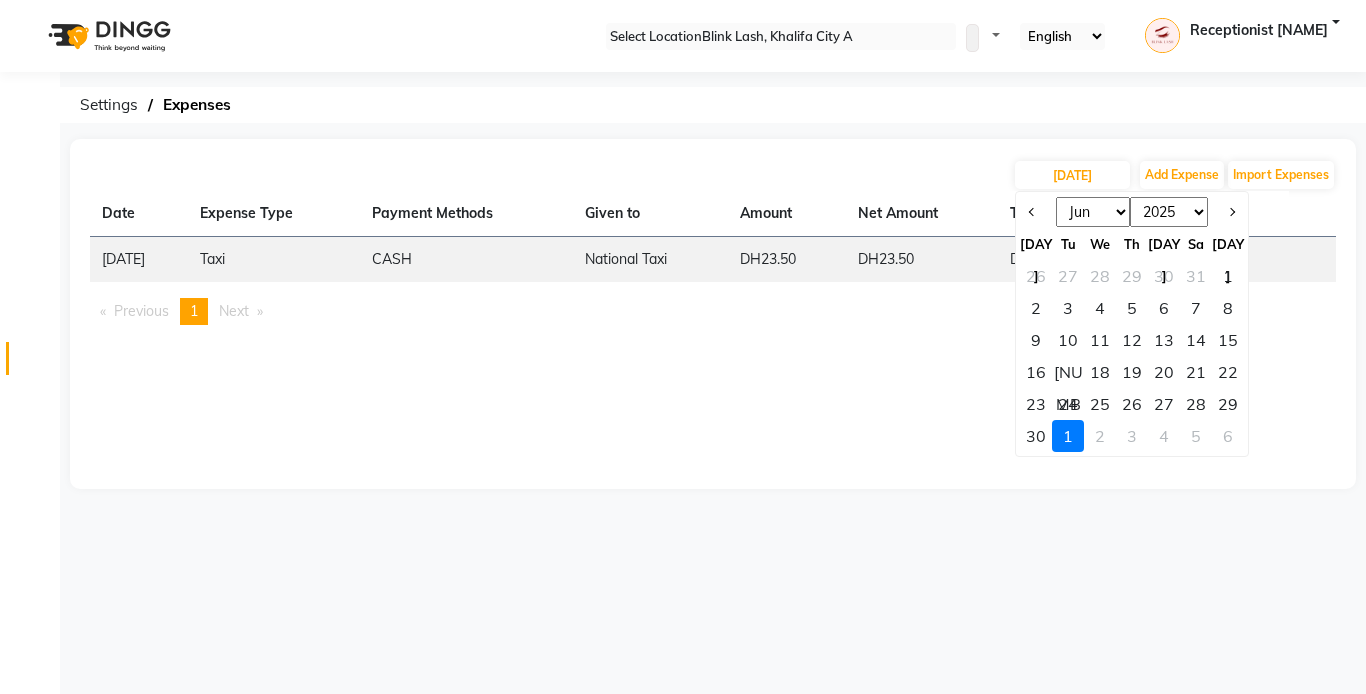 click on "30" at bounding box center (1036, 436) 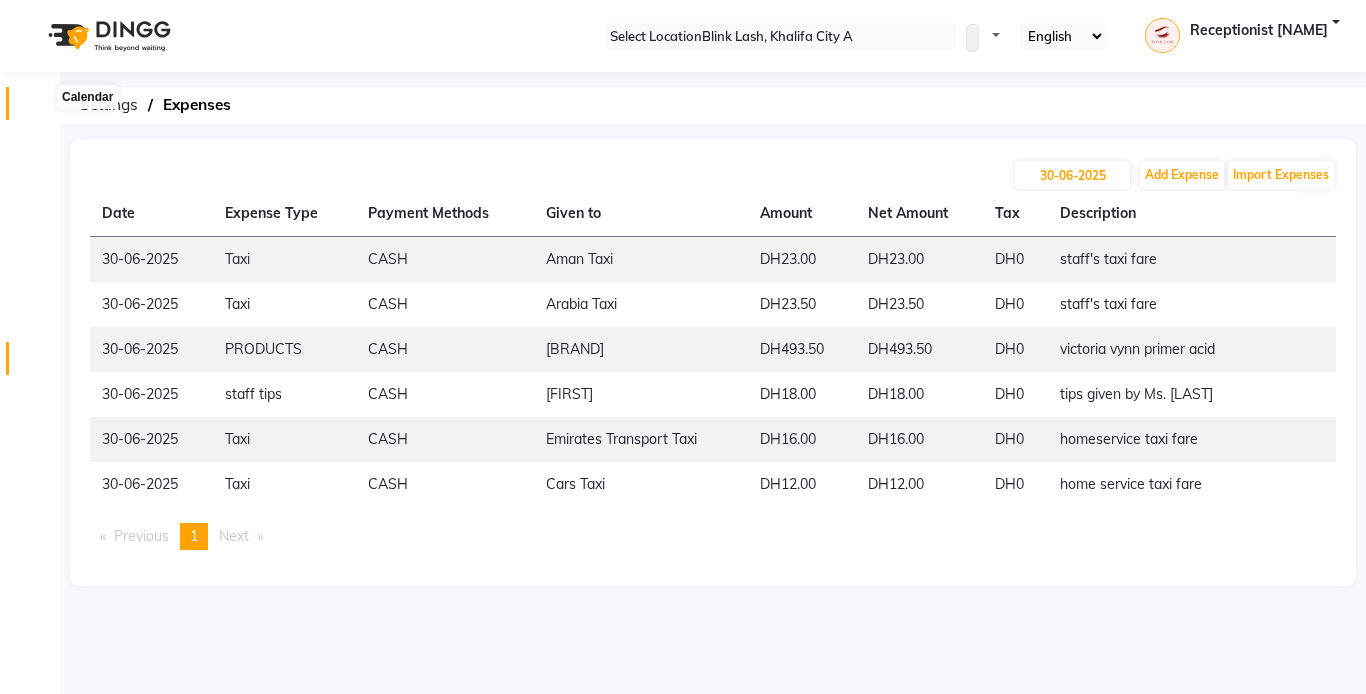 click at bounding box center (38, 108) 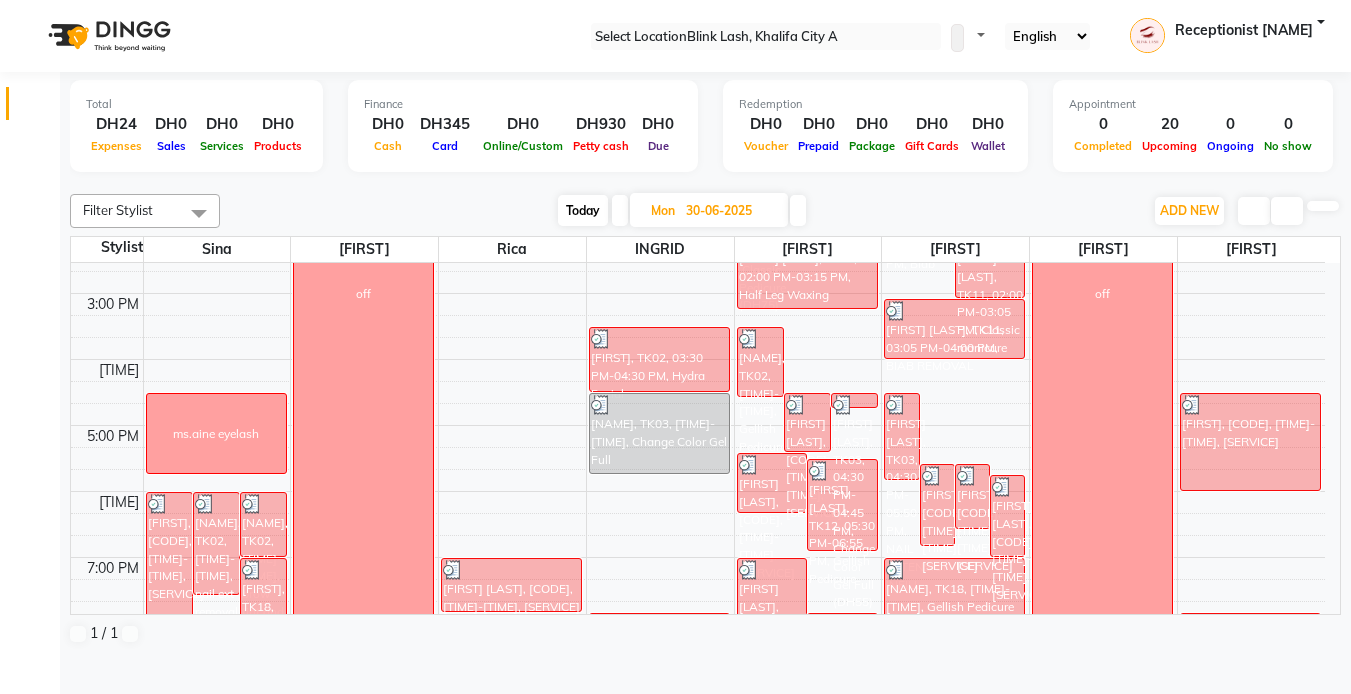 scroll, scrollTop: 400, scrollLeft: 0, axis: vertical 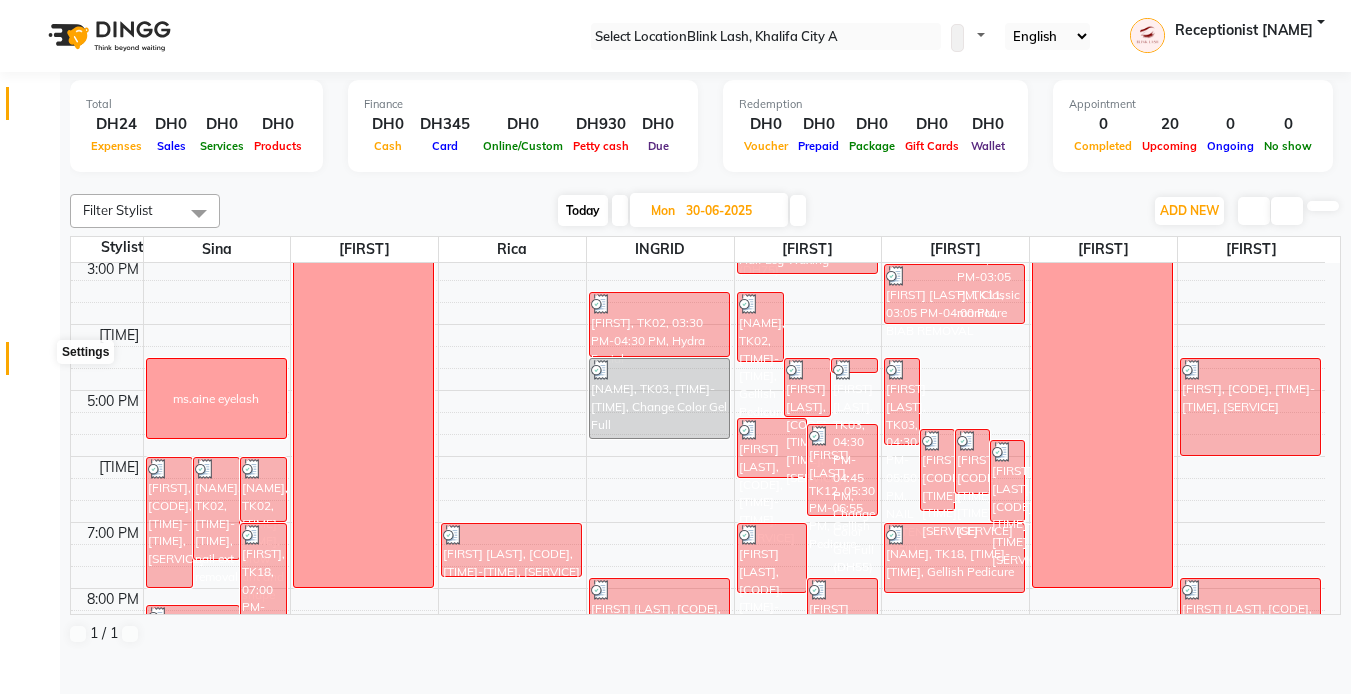 click at bounding box center (37, 363) 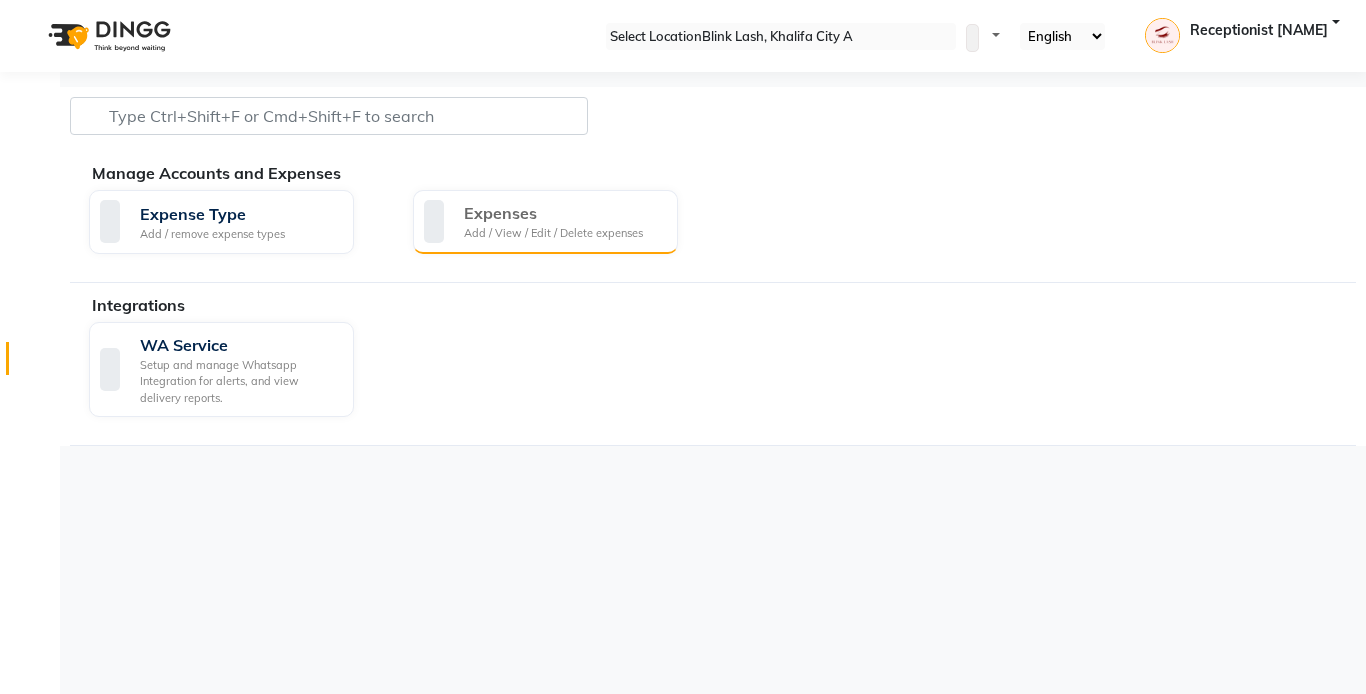 click on "Expenses" at bounding box center [553, 213] 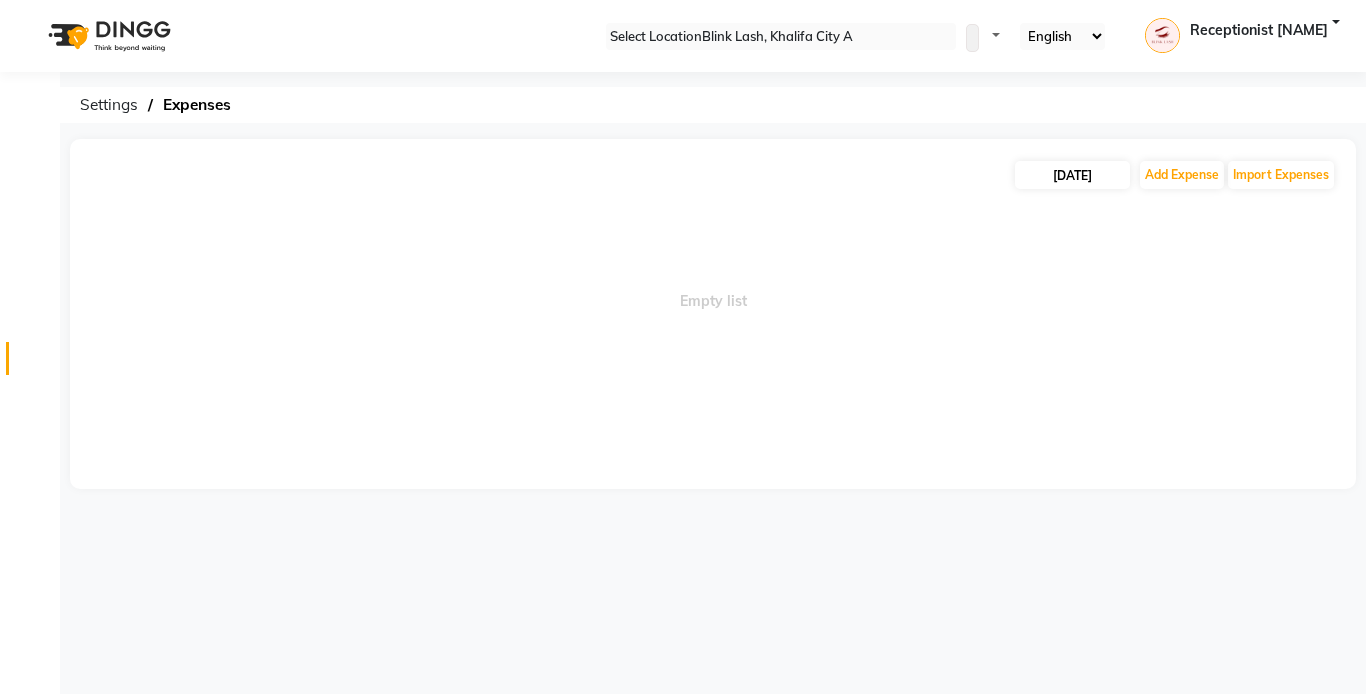 drag, startPoint x: 1043, startPoint y: 189, endPoint x: 1046, endPoint y: 178, distance: 11.401754 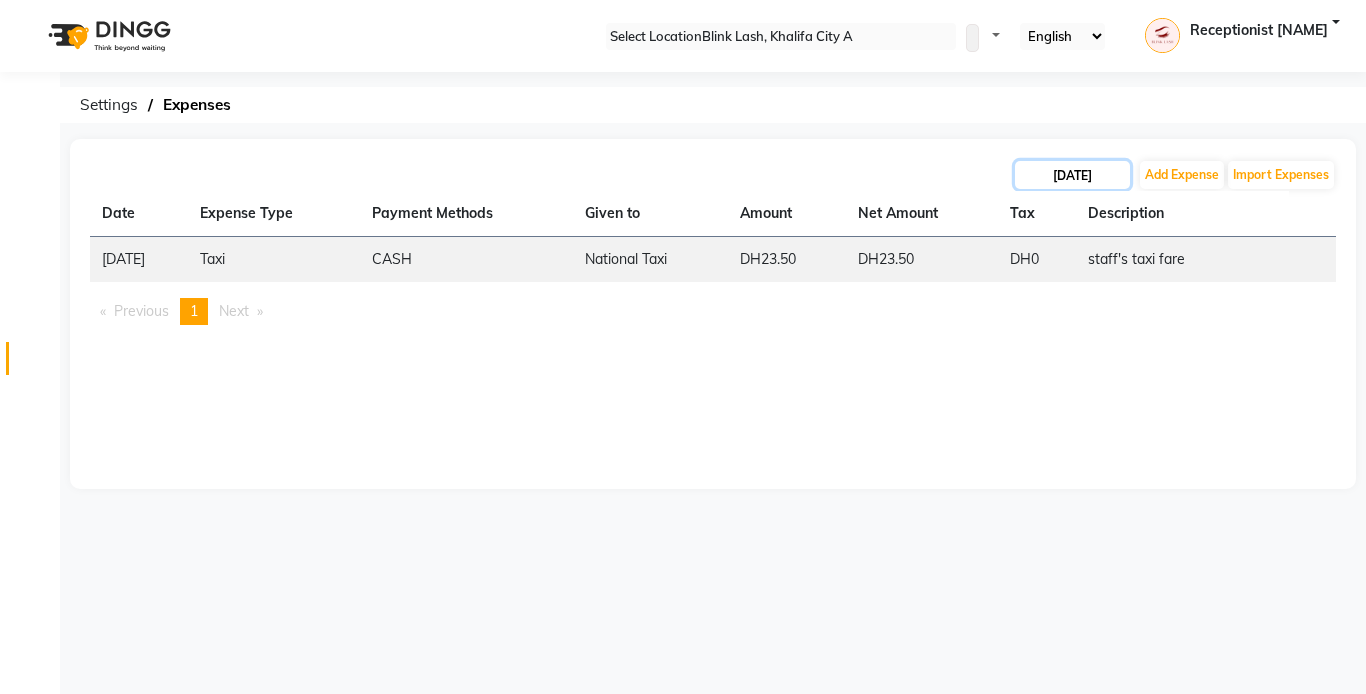 click on "01-07-2025" at bounding box center (1072, 175) 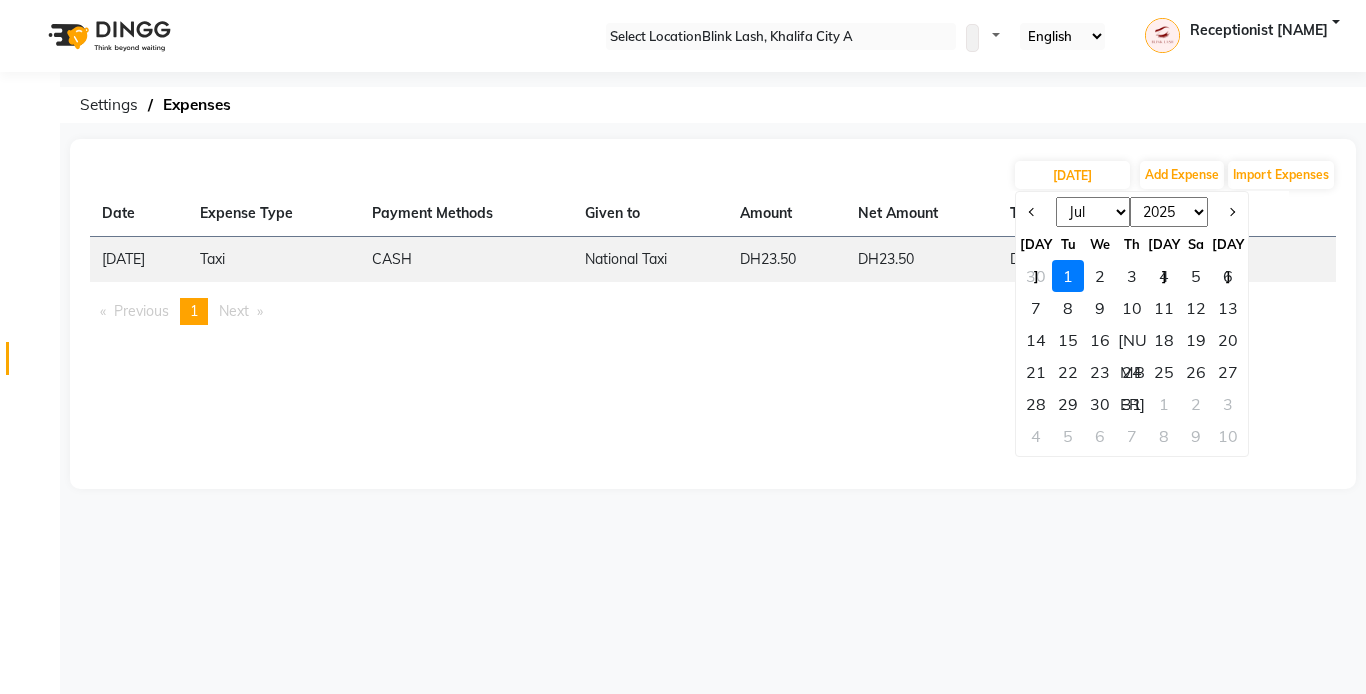 drag, startPoint x: 1065, startPoint y: 212, endPoint x: 1065, endPoint y: 224, distance: 12 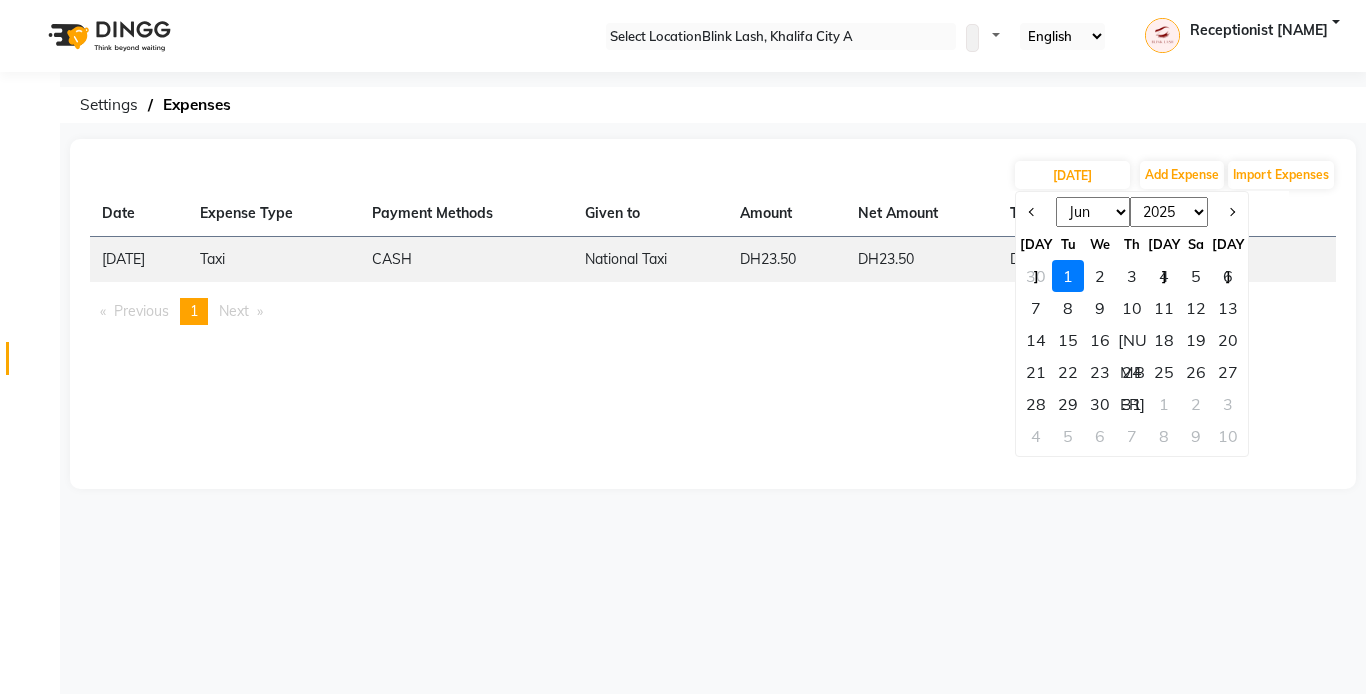 click on "Jan Feb Mar Apr May Jun Jul Aug Sep Oct Nov Dec" at bounding box center (1093, 212) 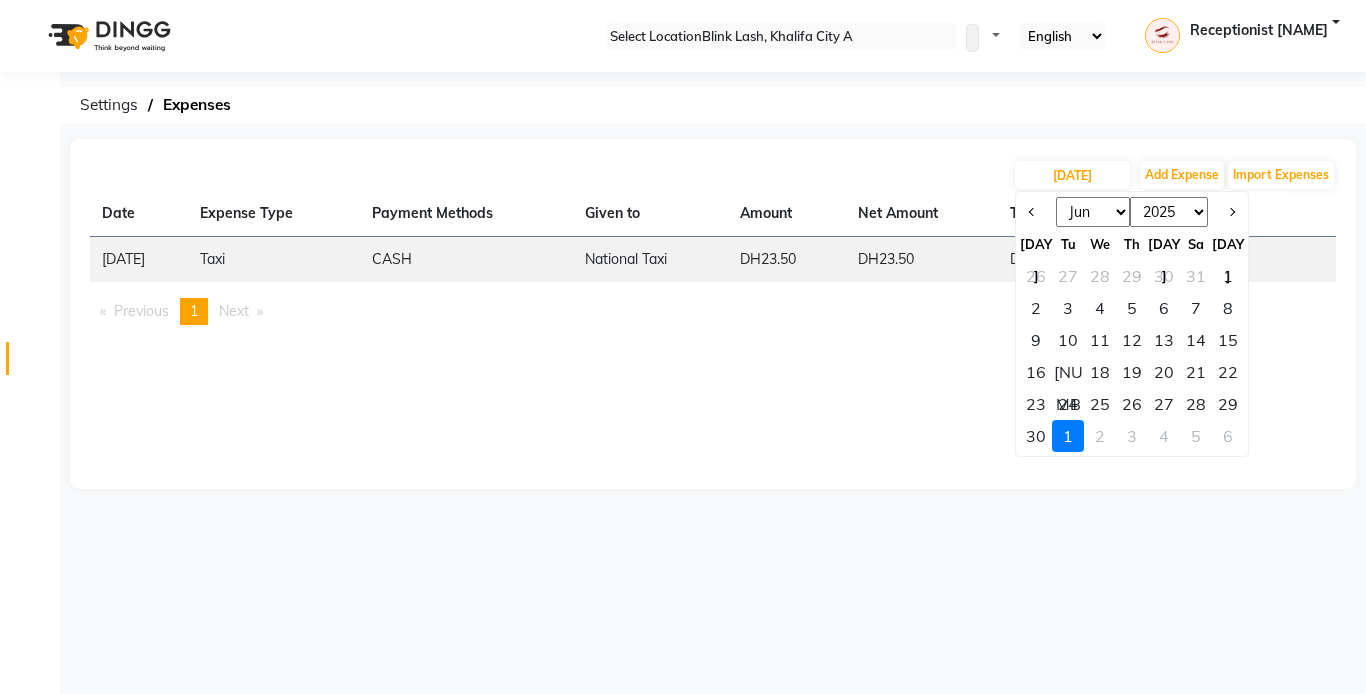 click on "30" at bounding box center [1036, 436] 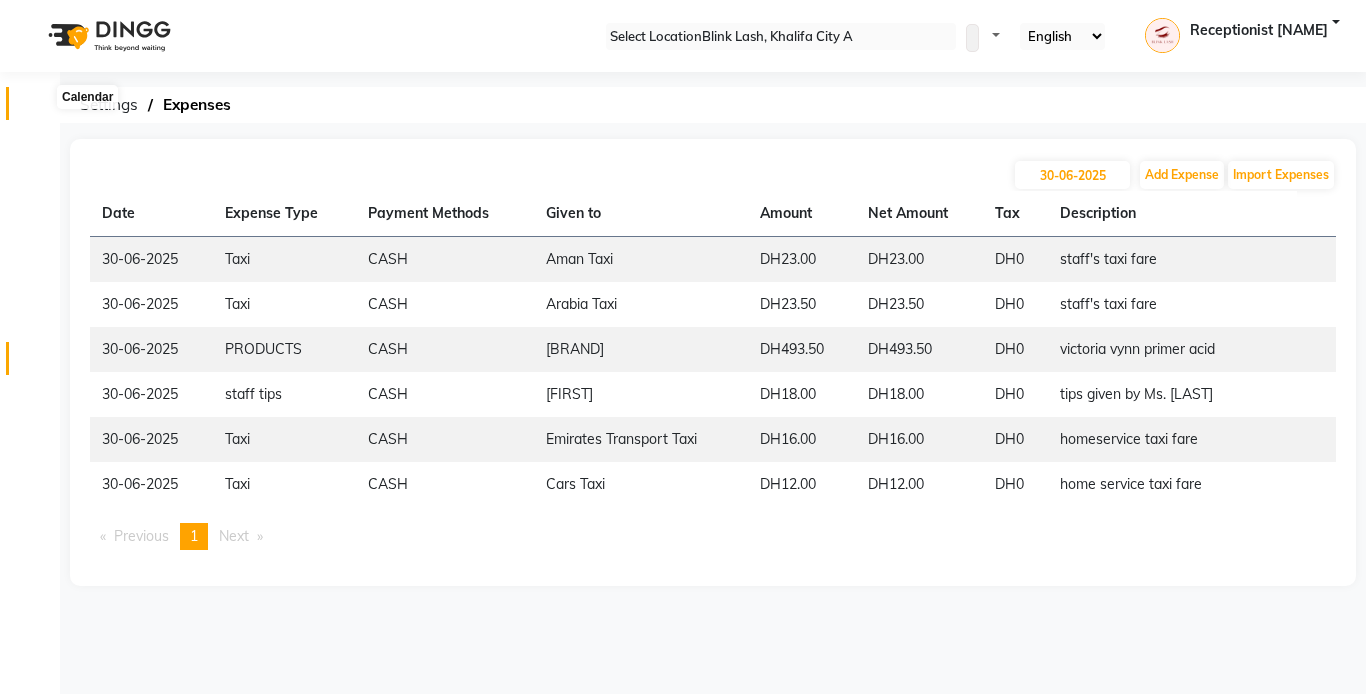 drag, startPoint x: 36, startPoint y: 108, endPoint x: 67, endPoint y: 111, distance: 31.144823 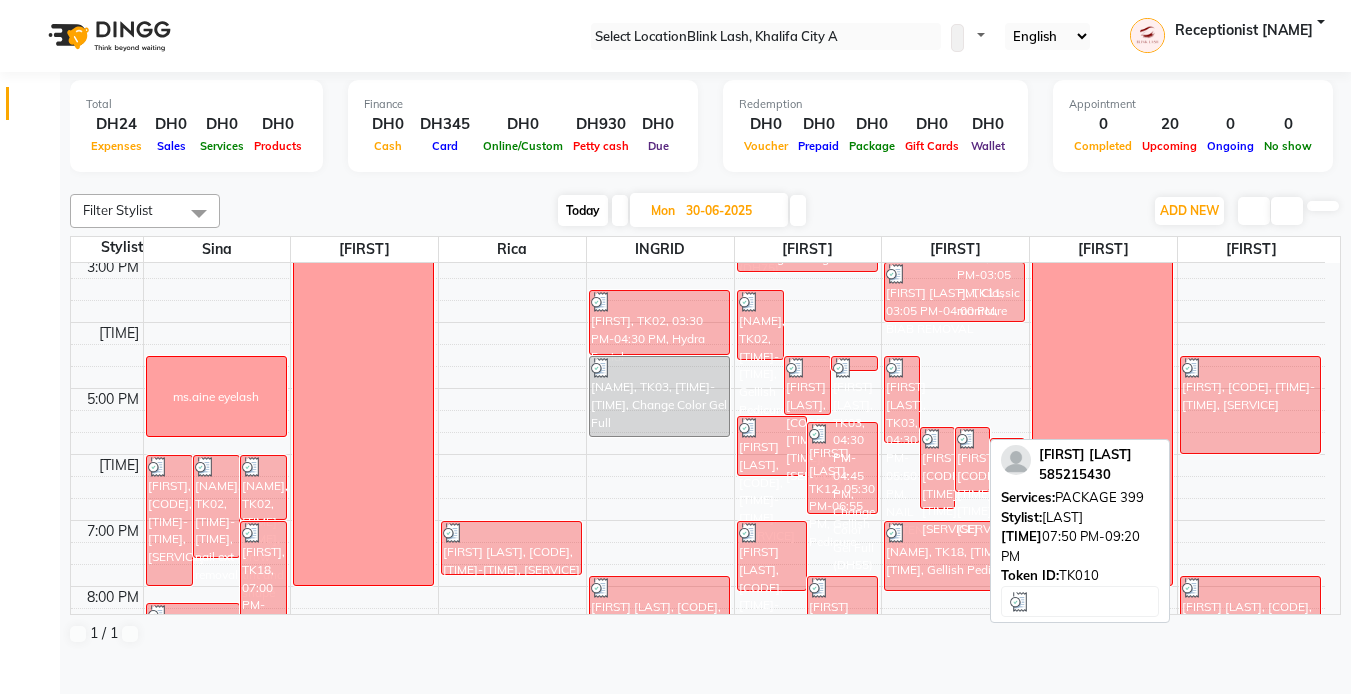 scroll, scrollTop: 400, scrollLeft: 0, axis: vertical 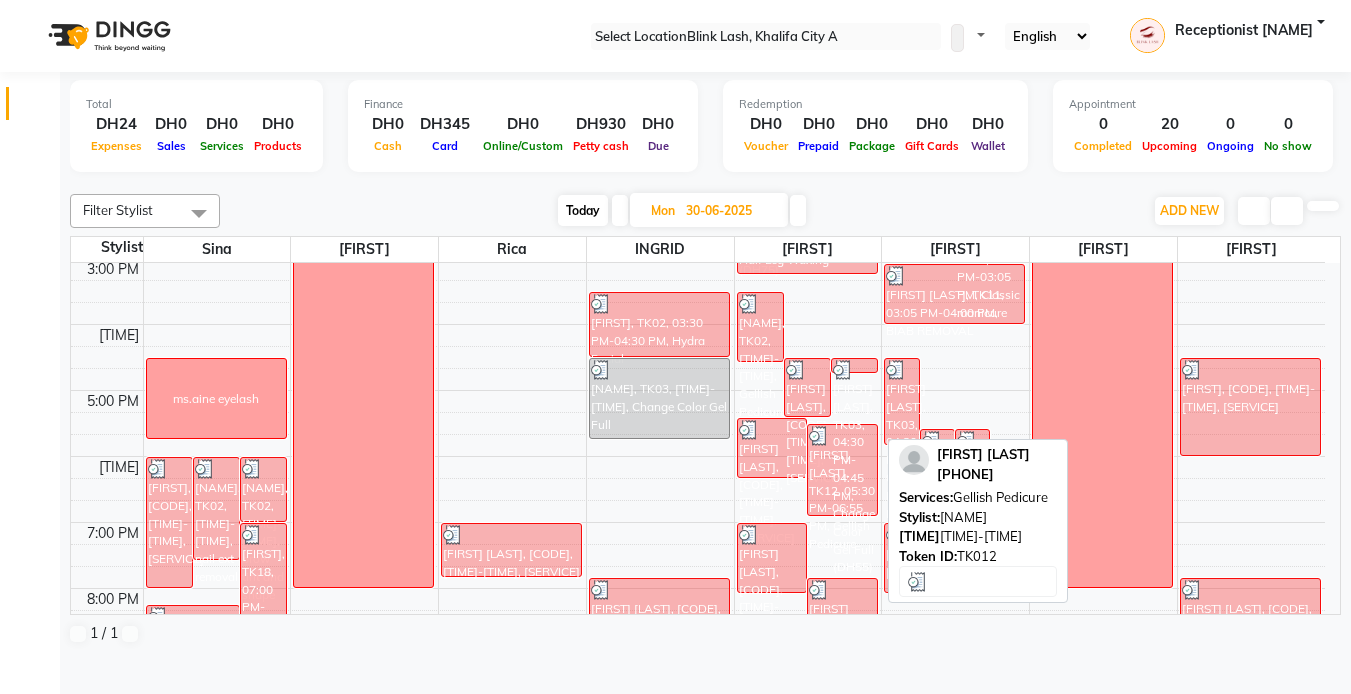 click on "•••• ••••••• ••••• ••••• •••••••• ••• ••••••• ••••••••" at bounding box center (163, 52) 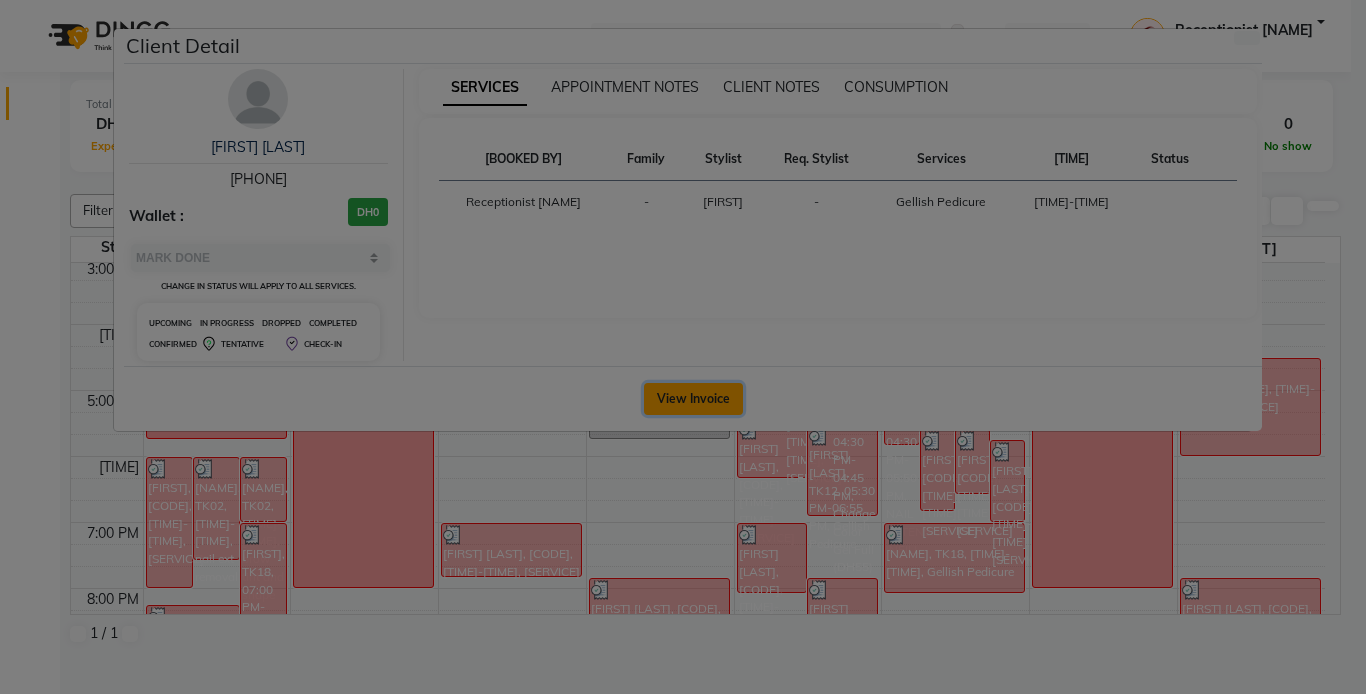 click on "View Invoice" at bounding box center [693, 399] 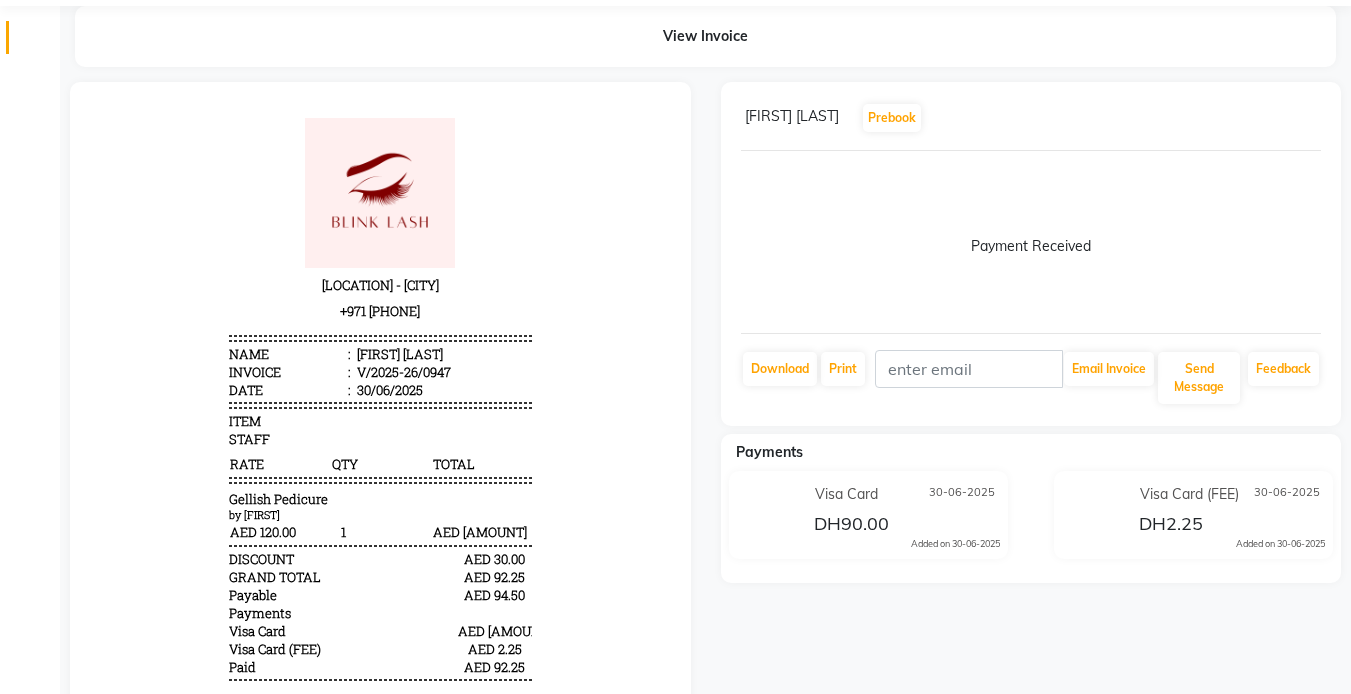 scroll, scrollTop: 0, scrollLeft: 0, axis: both 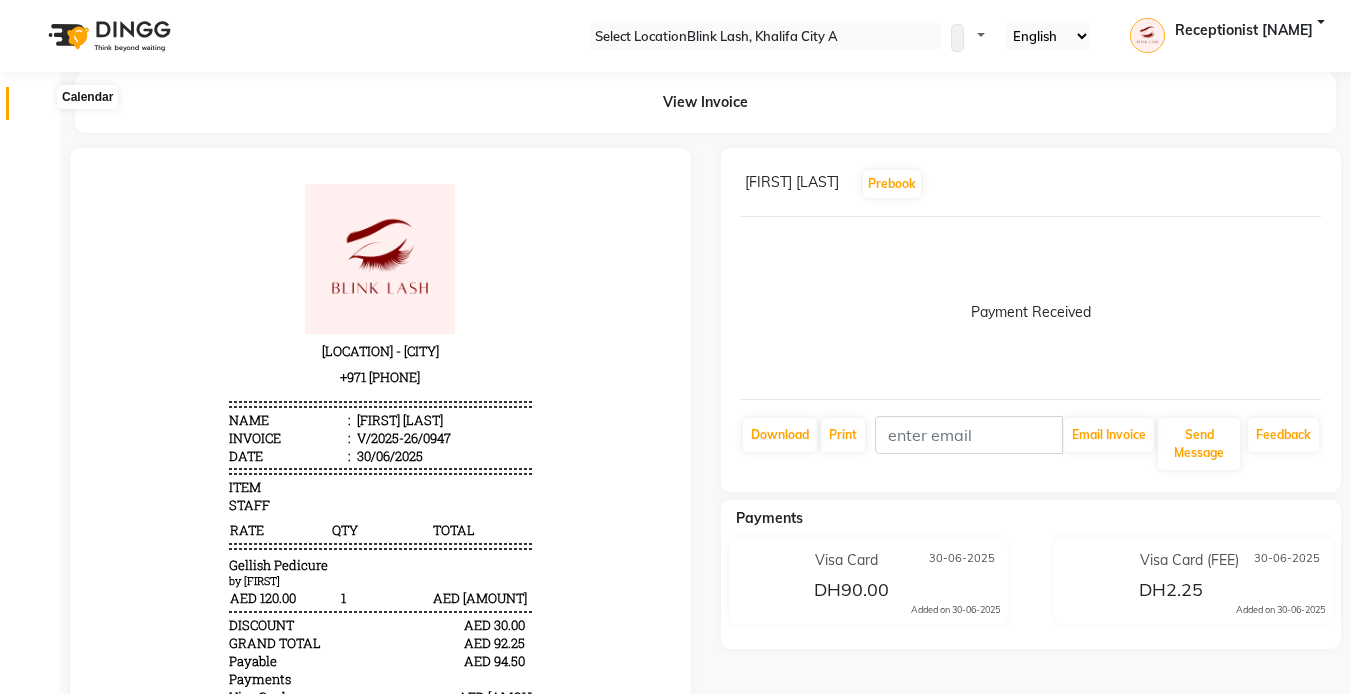 click at bounding box center (37, 108) 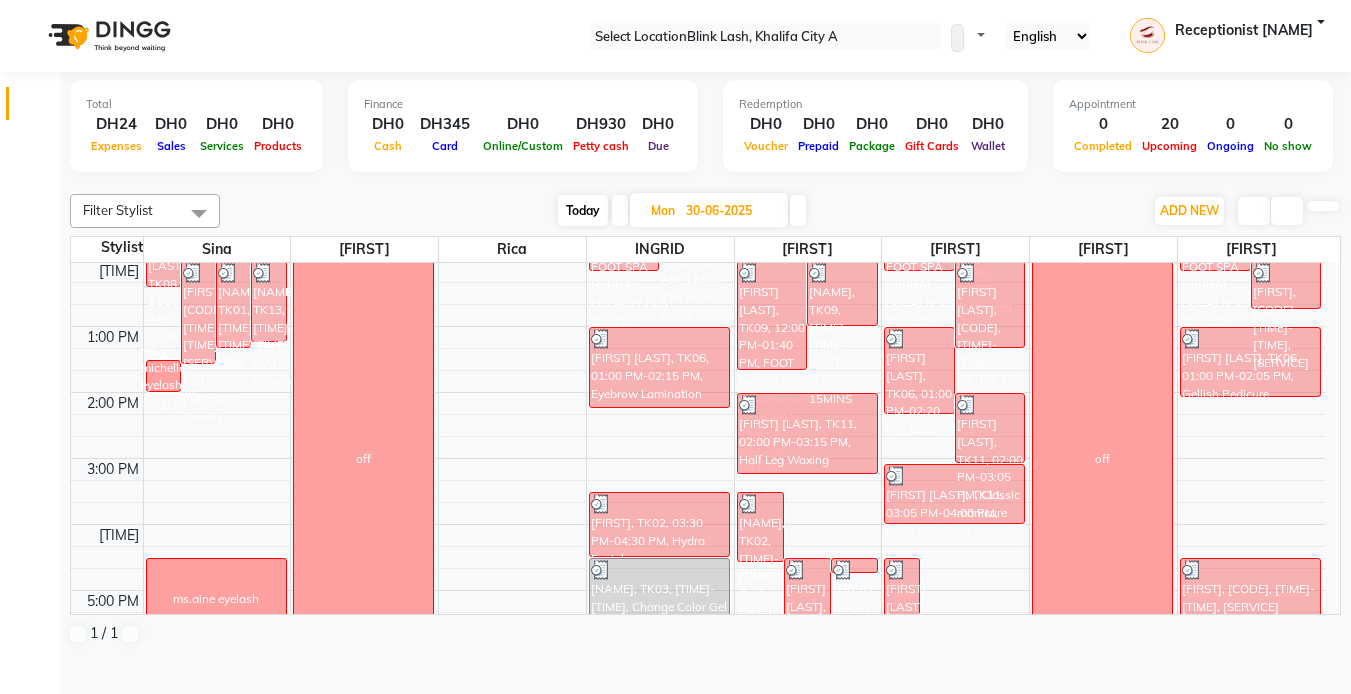 scroll, scrollTop: 0, scrollLeft: 0, axis: both 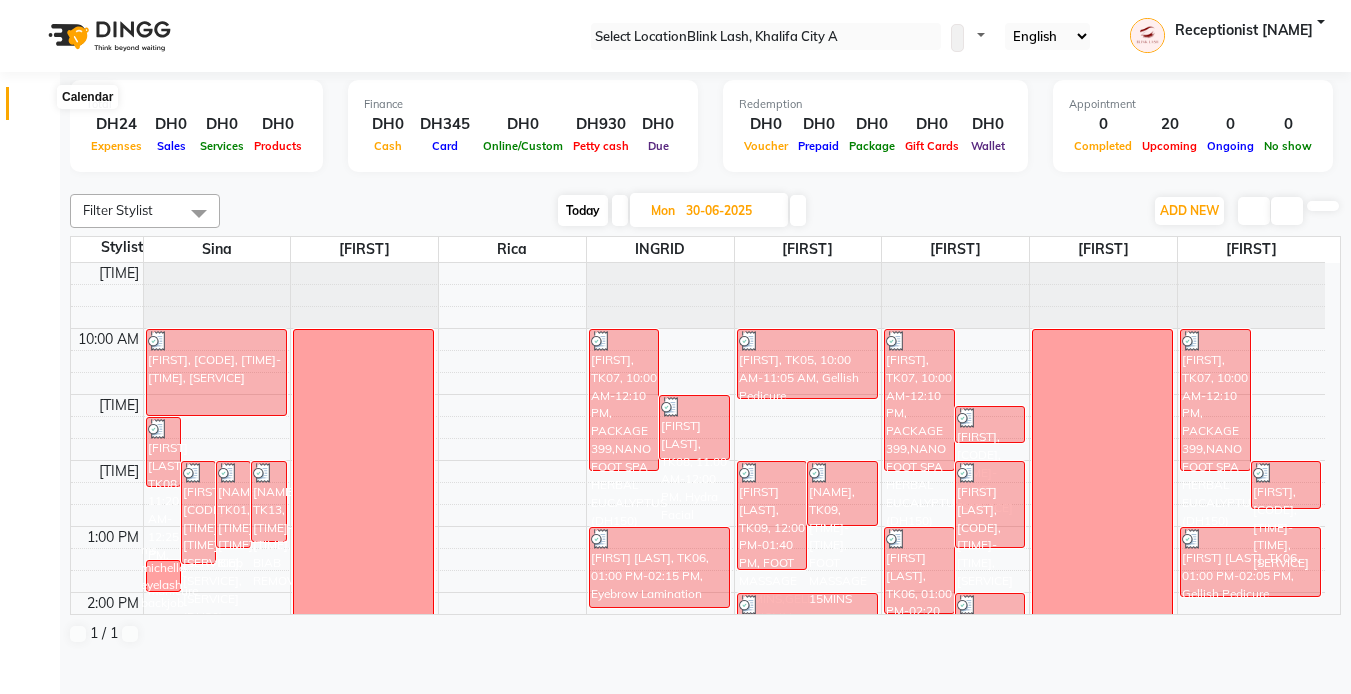 click at bounding box center [37, 108] 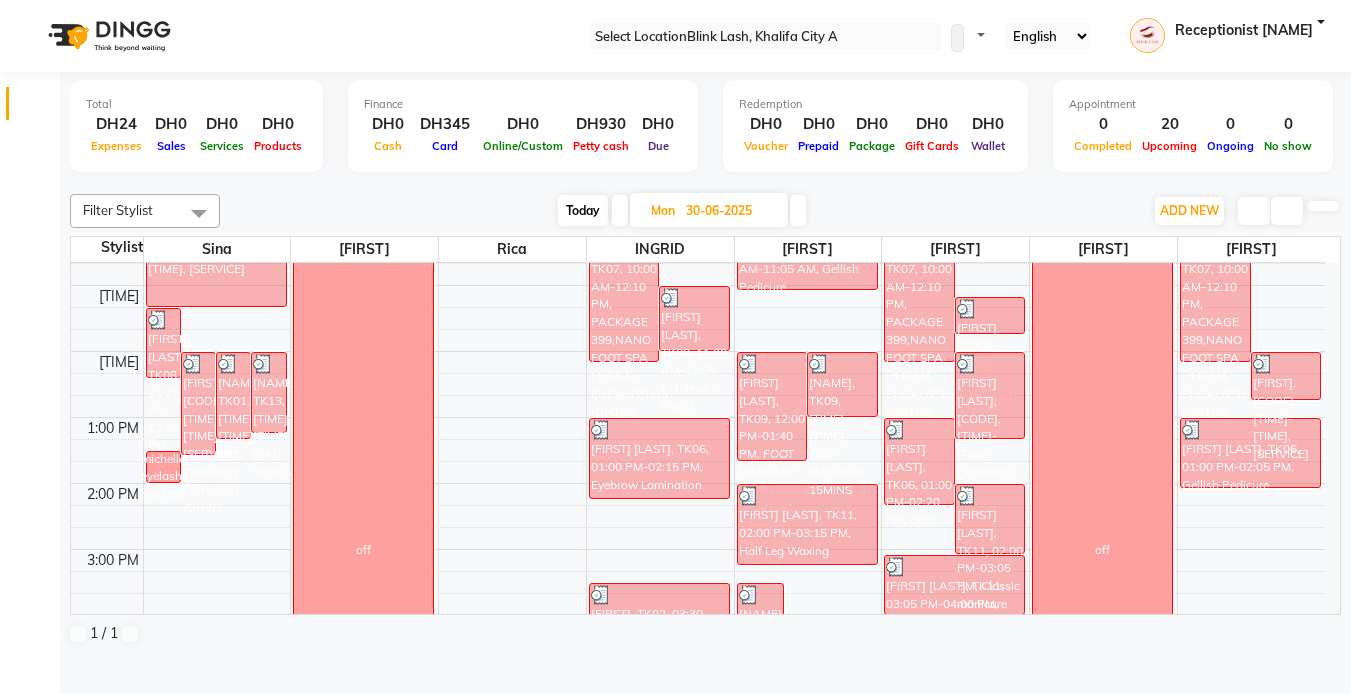 scroll, scrollTop: 100, scrollLeft: 0, axis: vertical 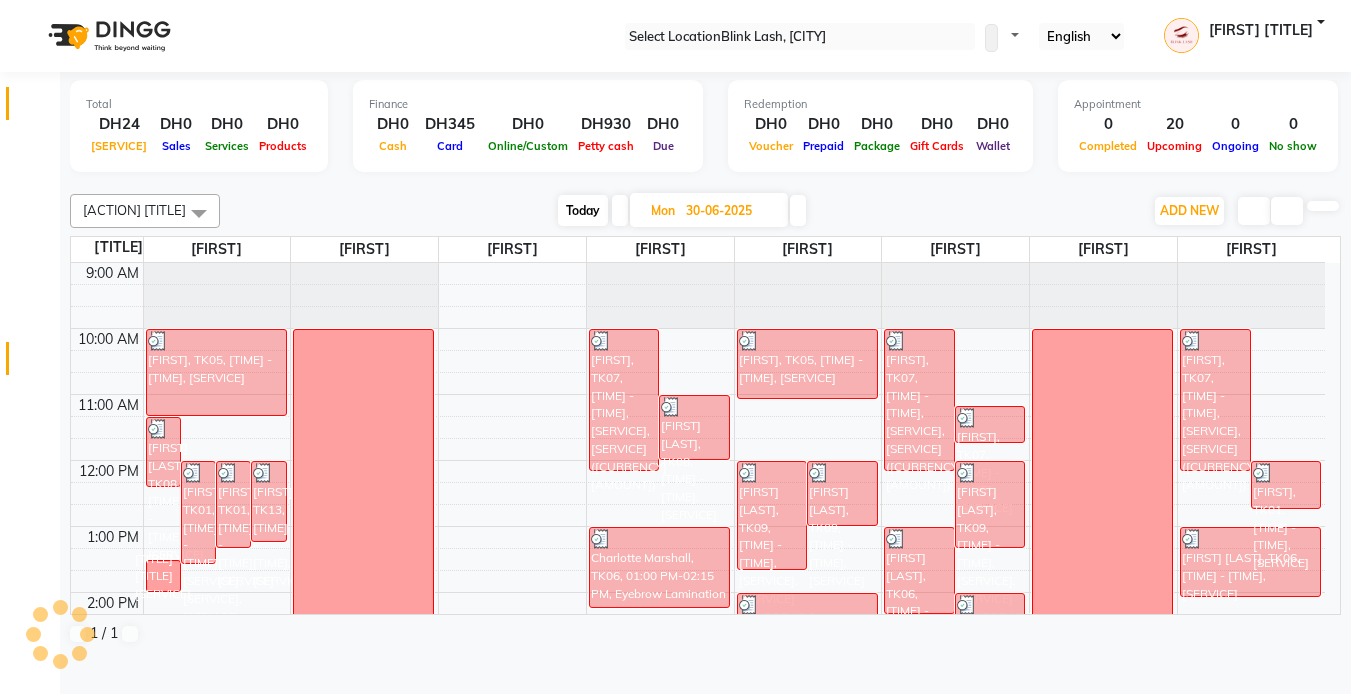 click at bounding box center (38, 363) 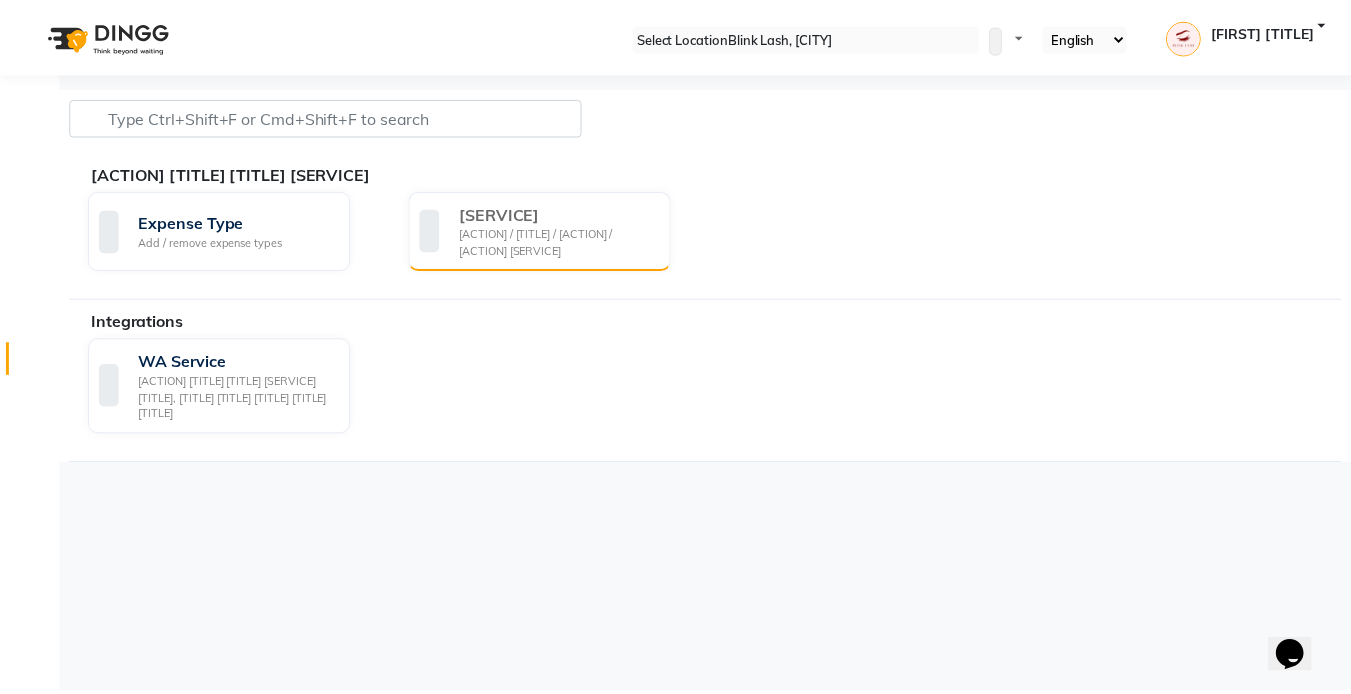 scroll, scrollTop: 0, scrollLeft: 0, axis: both 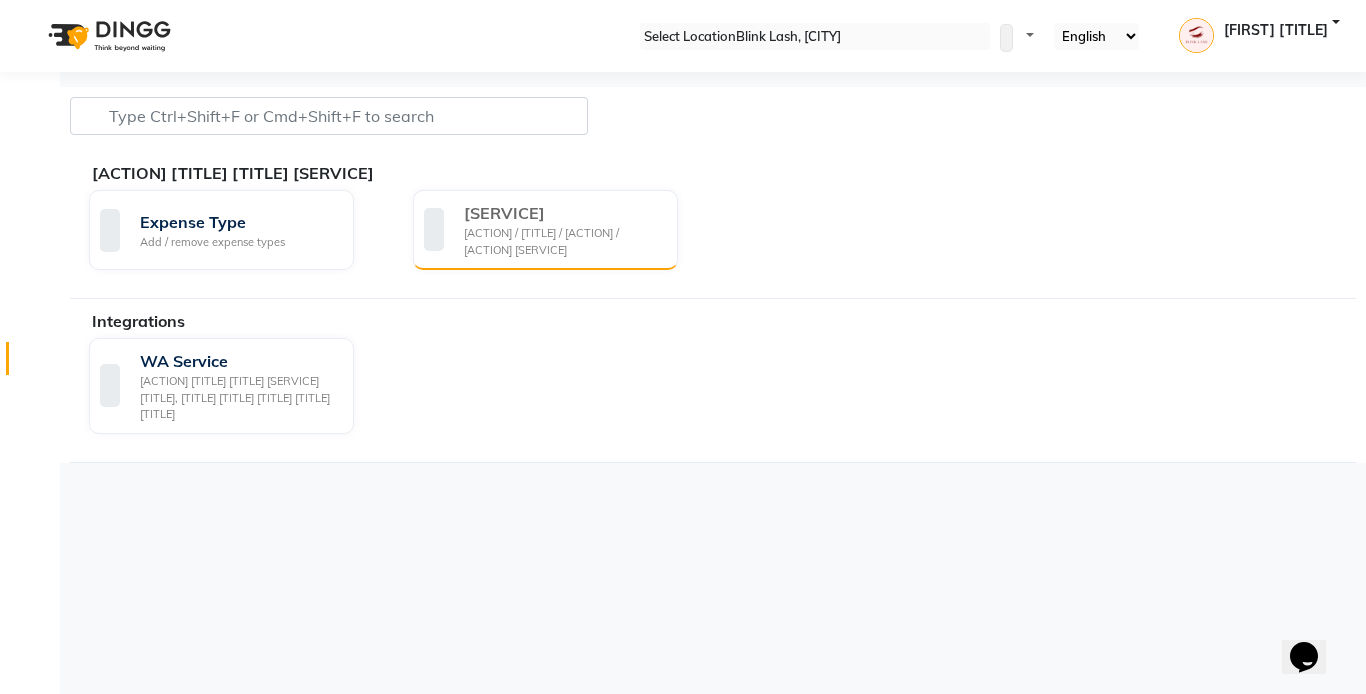 click on "Add / View / Edit / Delete expenses" at bounding box center (563, 241) 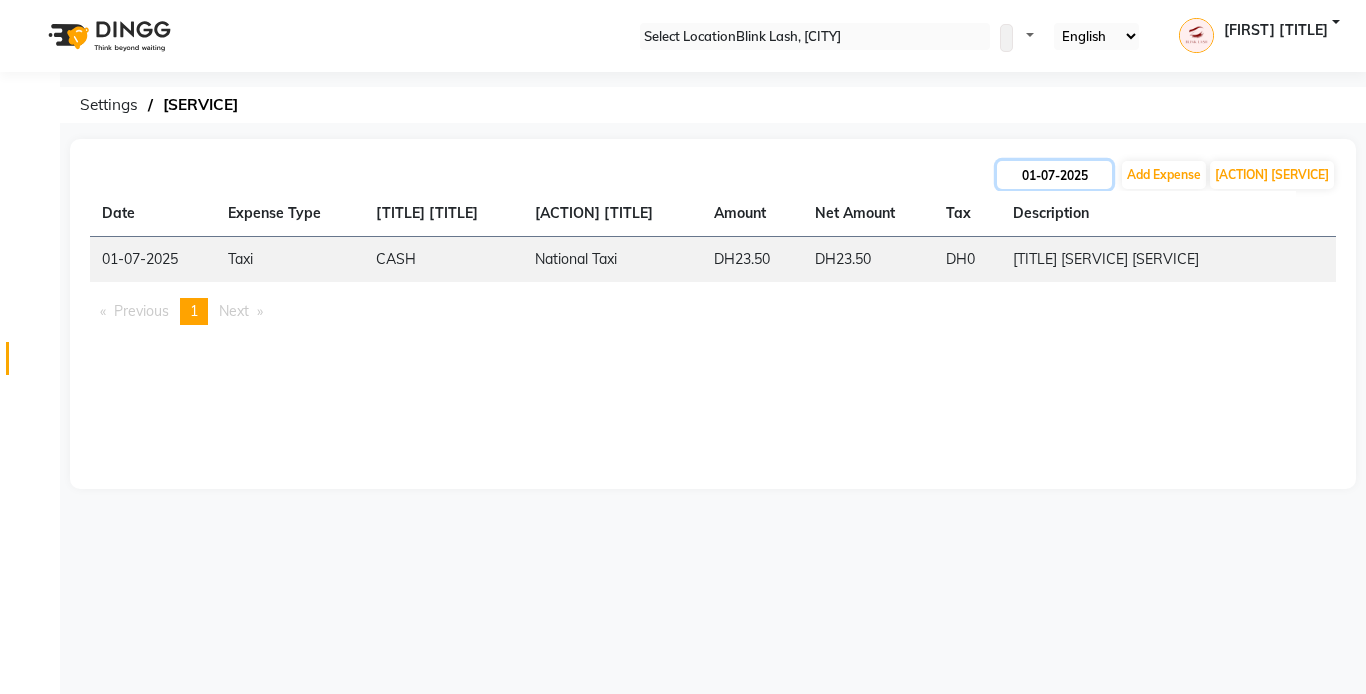 click on "[DATE]" at bounding box center (1054, 175) 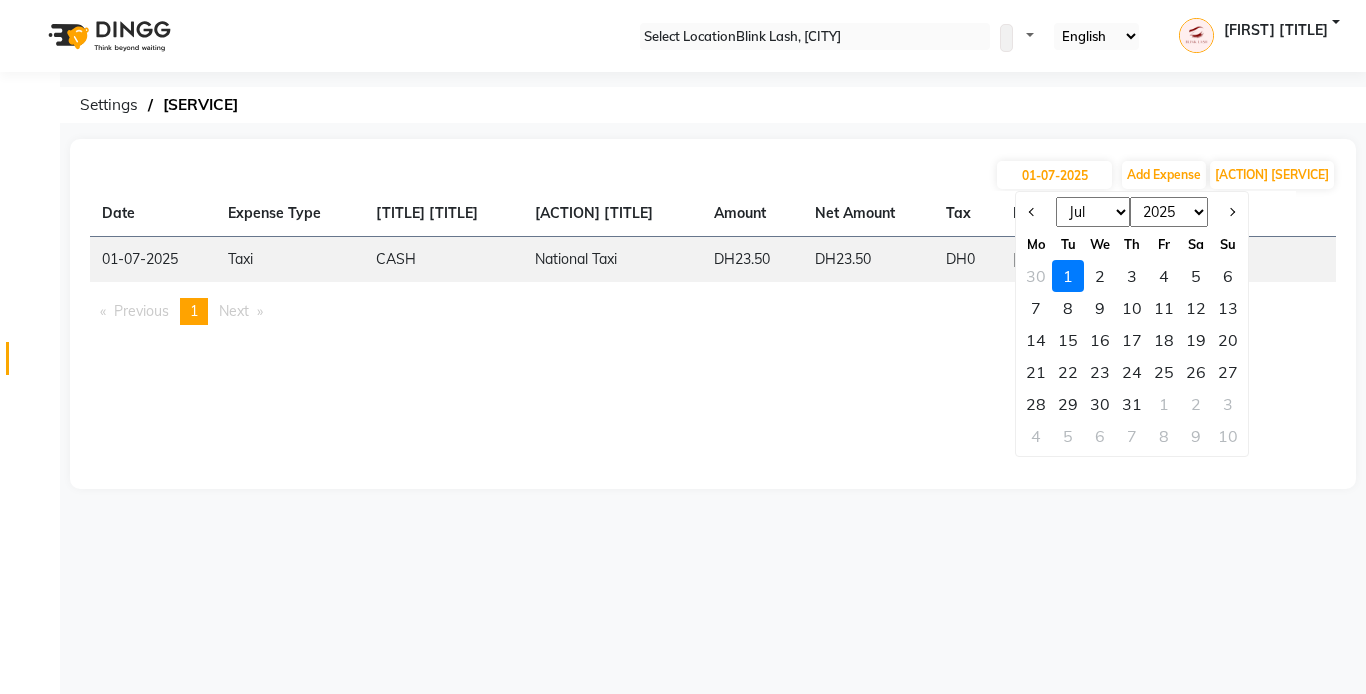 click on "Jan Feb Mar Apr May Jun Jul Aug Sep Oct Nov Dec" at bounding box center (1093, 212) 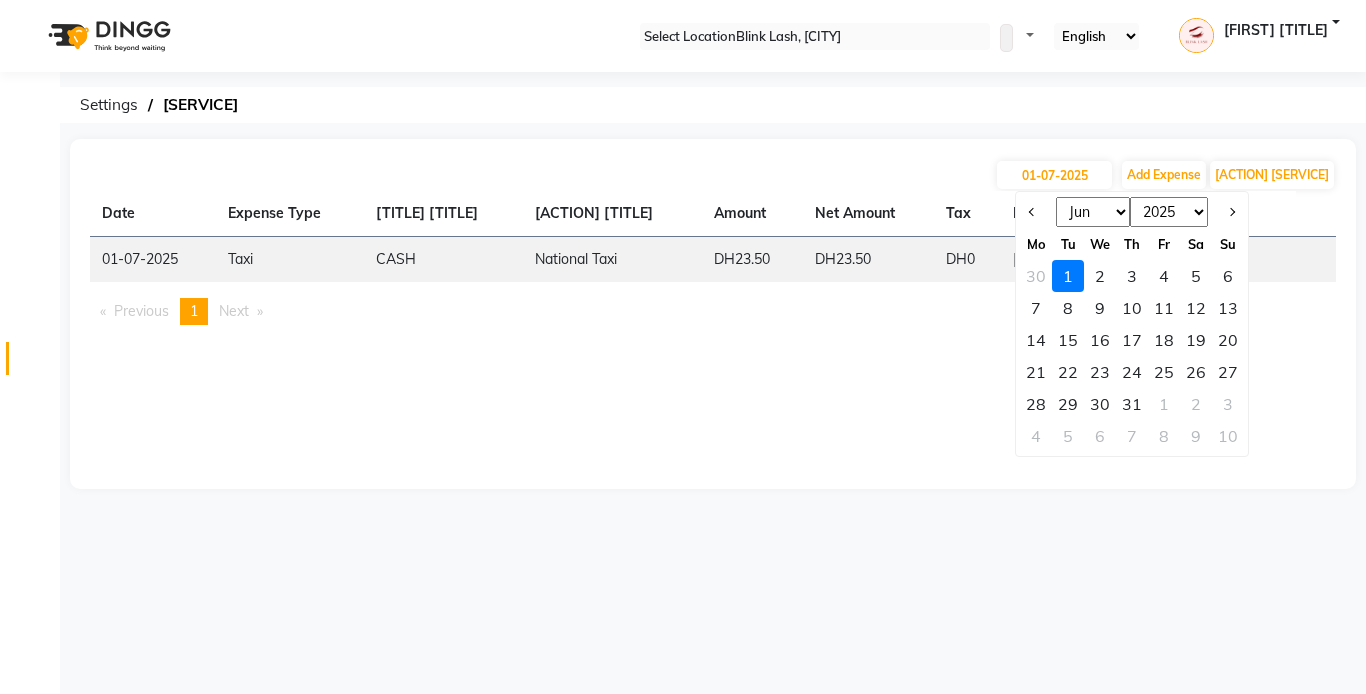 click on "Jan Feb Mar Apr May Jun Jul Aug Sep Oct Nov Dec" at bounding box center (1093, 212) 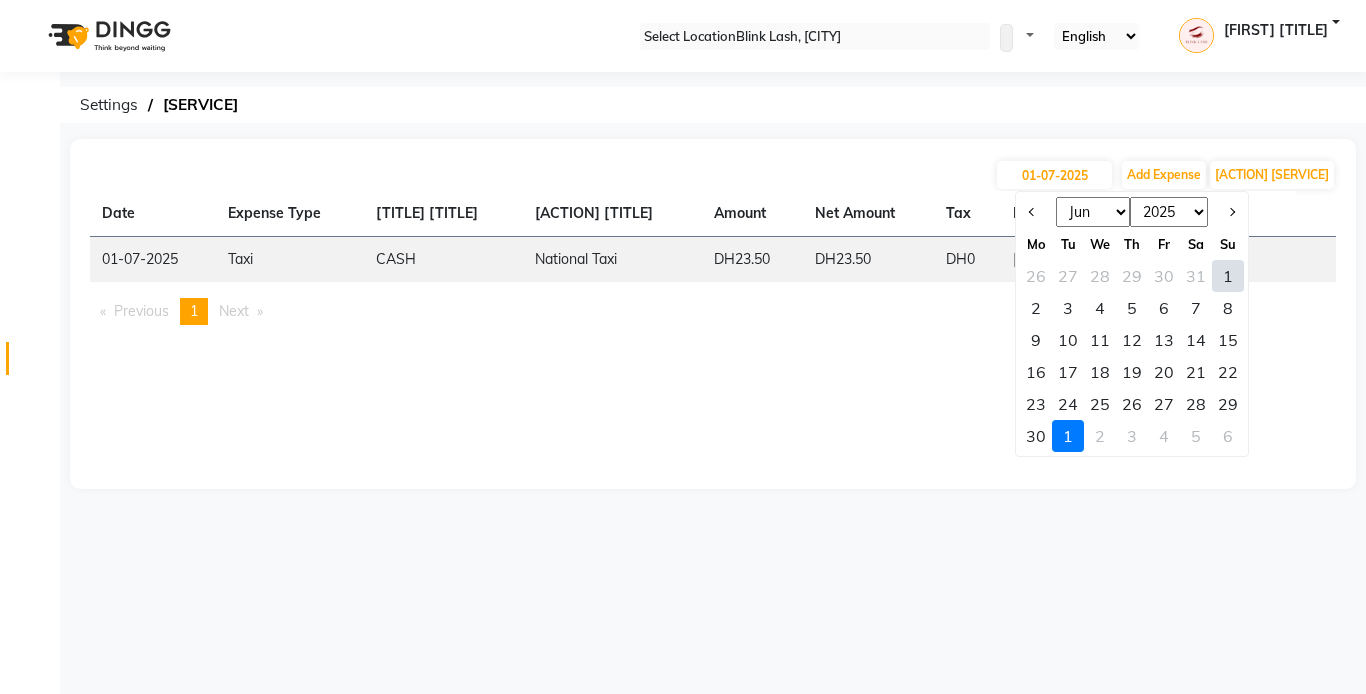click on "30" at bounding box center (1036, 436) 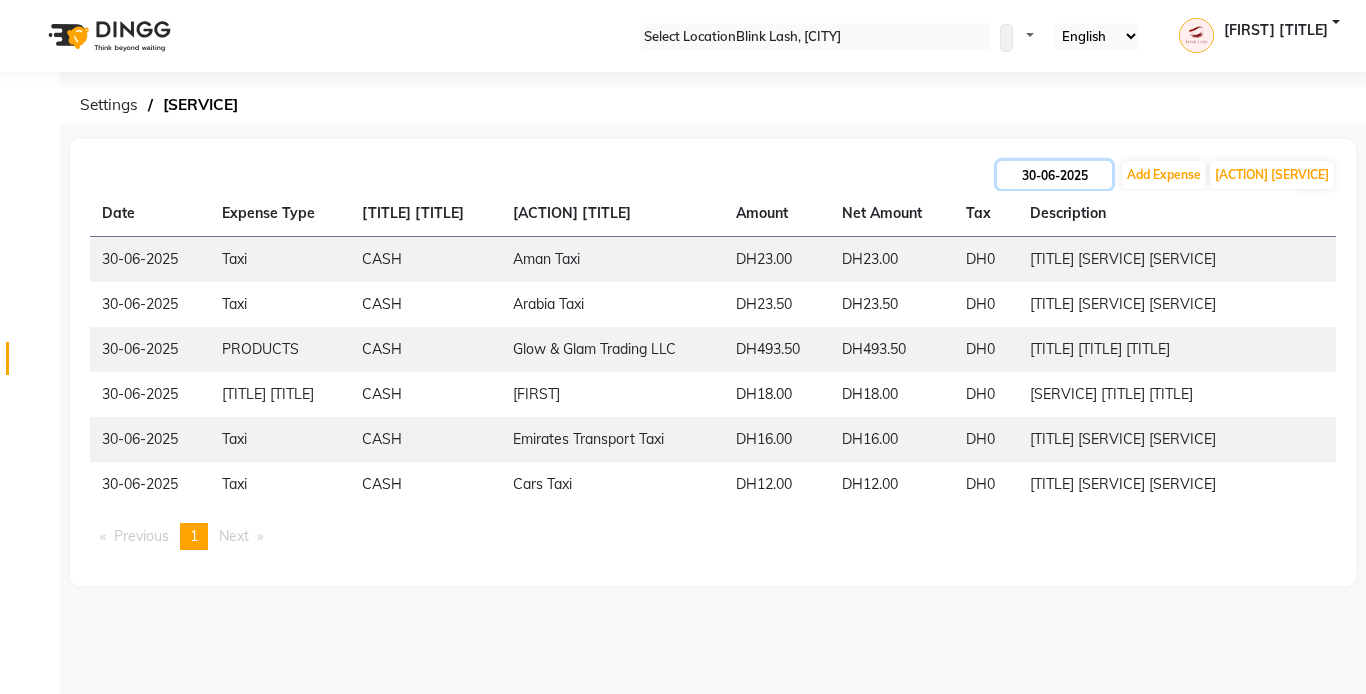click on "30-06-2025" at bounding box center [1054, 175] 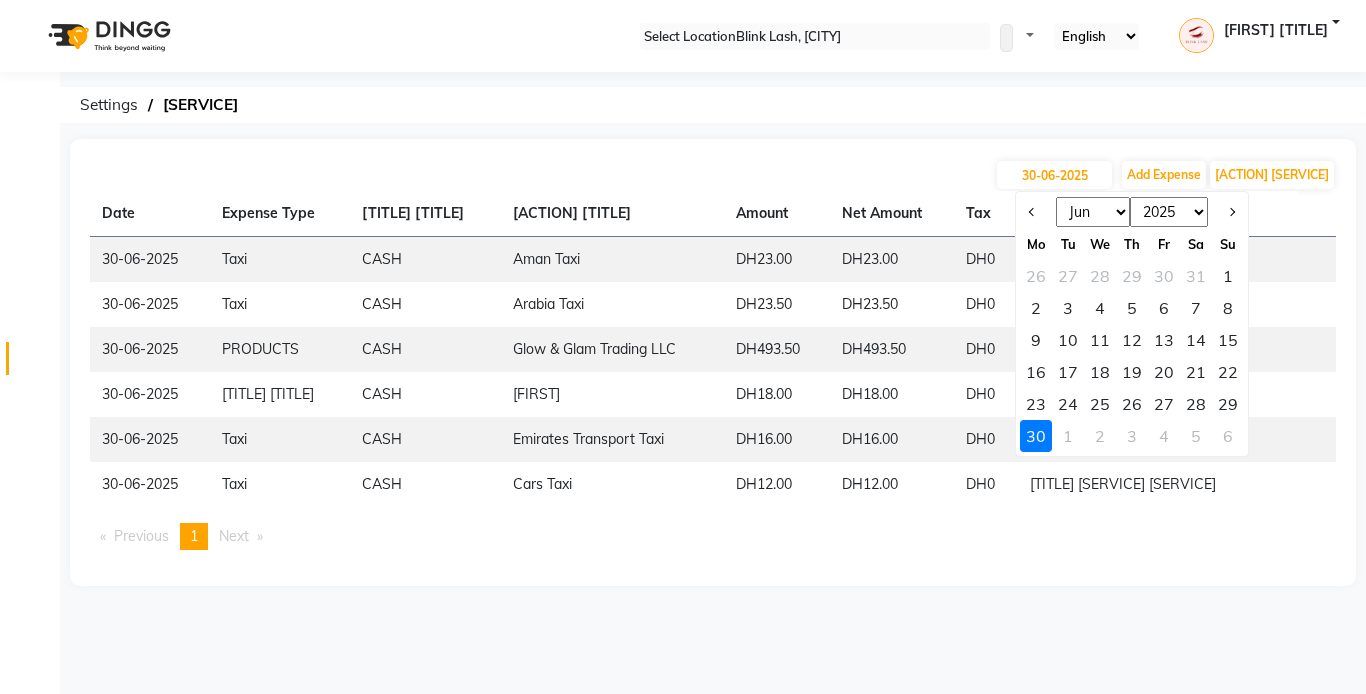 click on "29" at bounding box center [1228, 404] 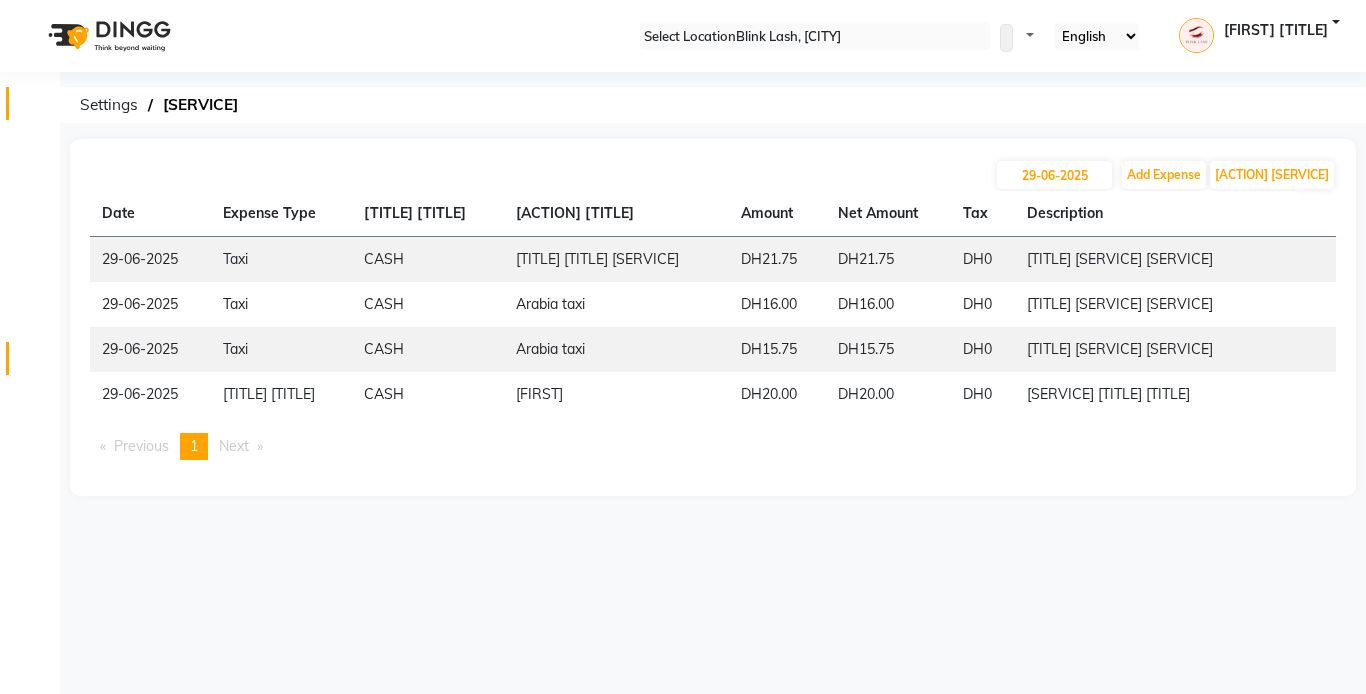click at bounding box center [38, 108] 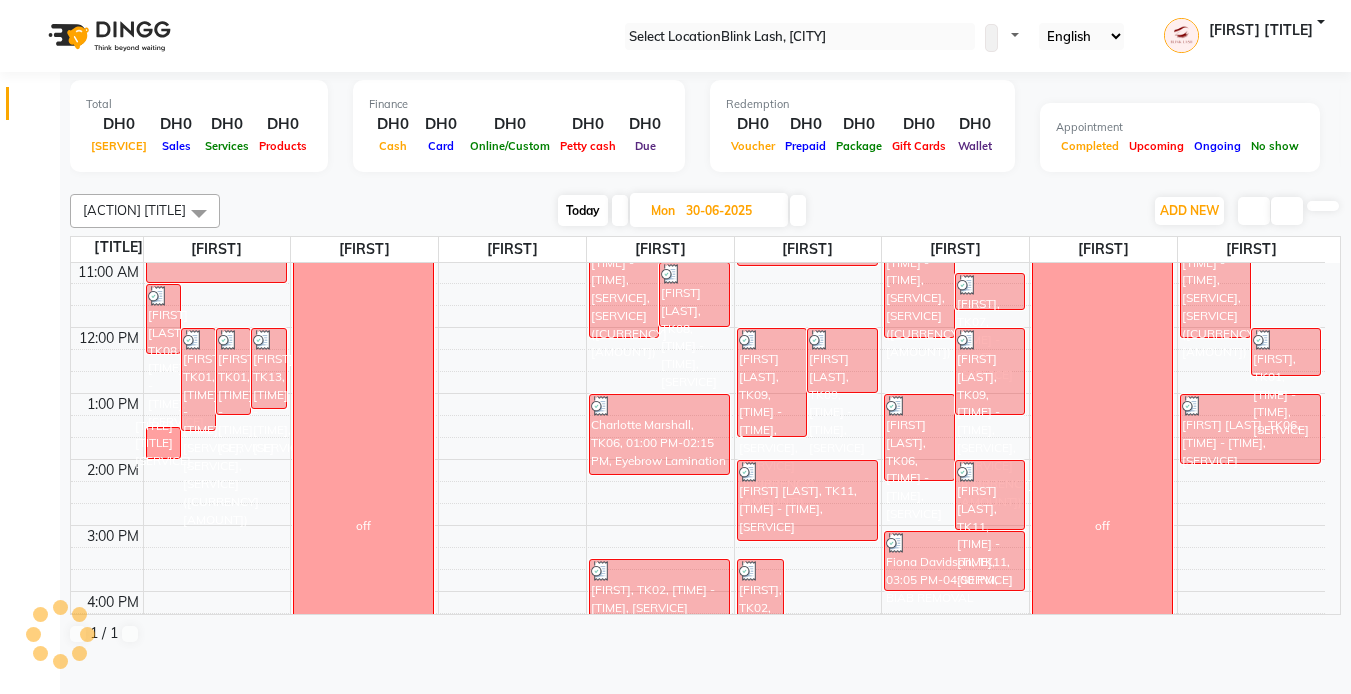scroll, scrollTop: 0, scrollLeft: 0, axis: both 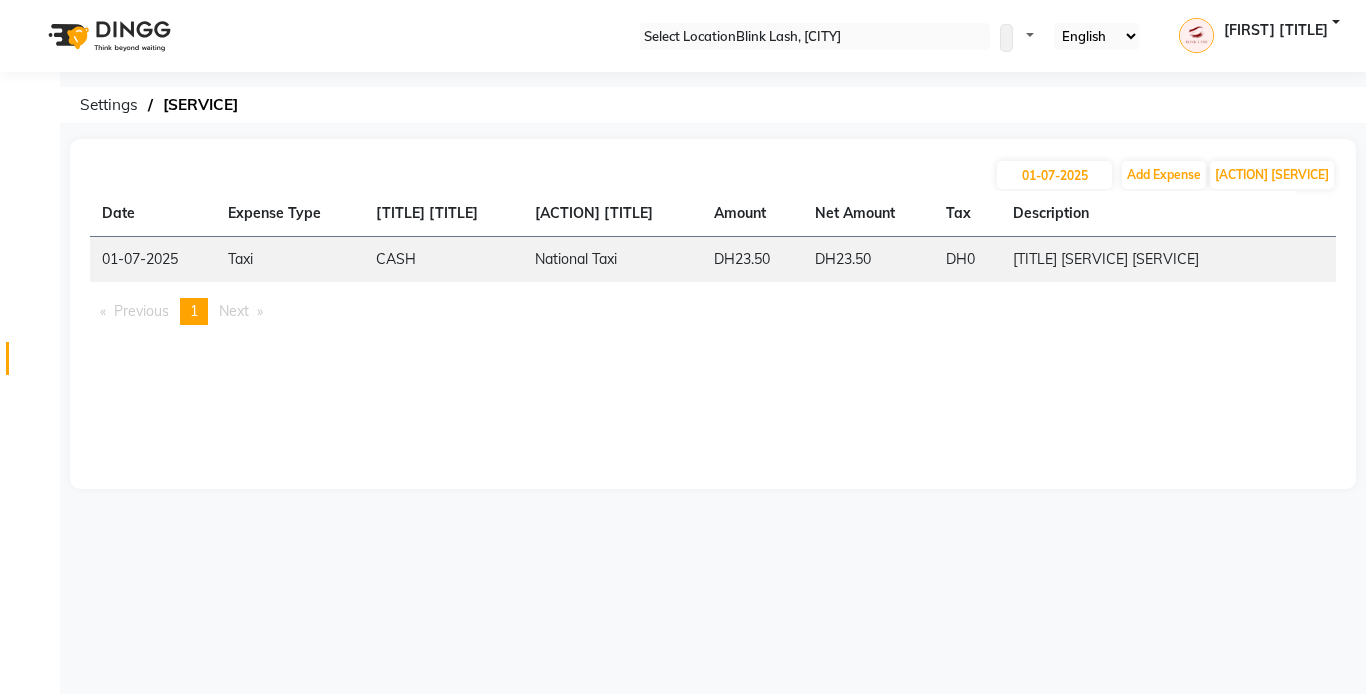 drag, startPoint x: 31, startPoint y: 39, endPoint x: 31, endPoint y: 52, distance: 13 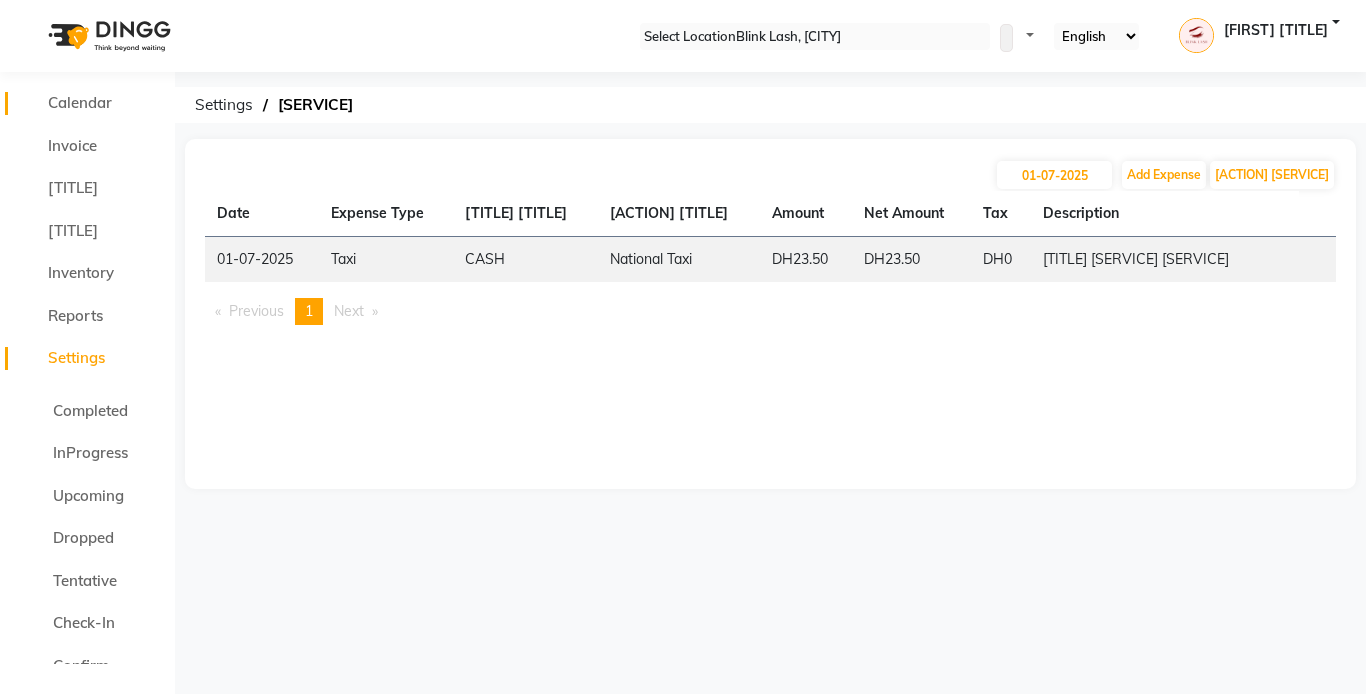 click at bounding box center (33, 108) 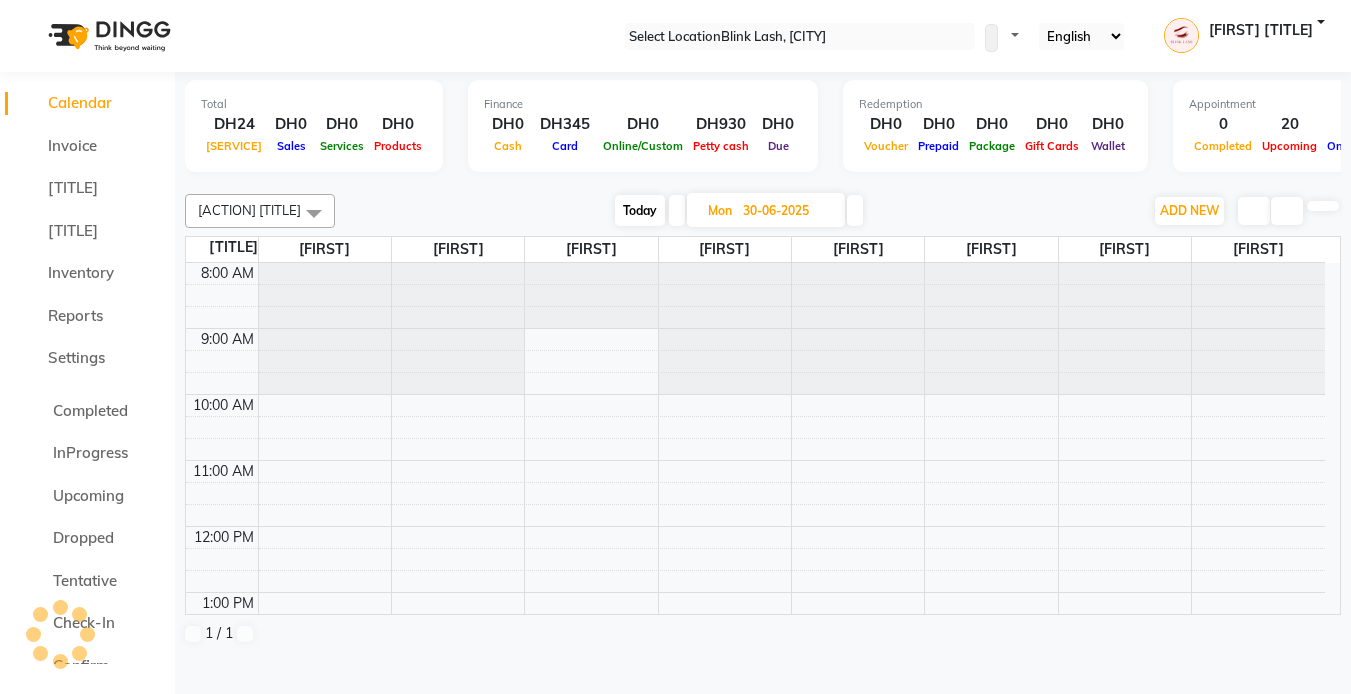 scroll, scrollTop: 0, scrollLeft: 0, axis: both 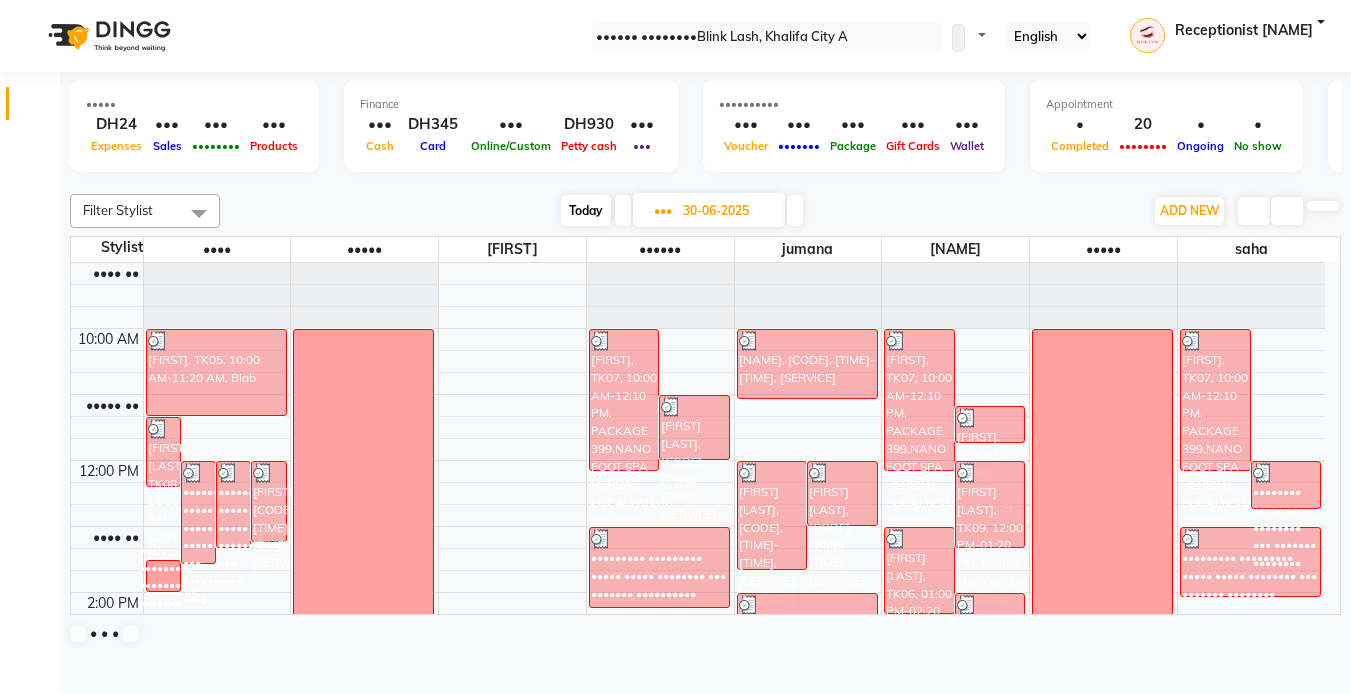 click on "Today [DAY] [DATE]-[YEAR]" at bounding box center (682, 211) 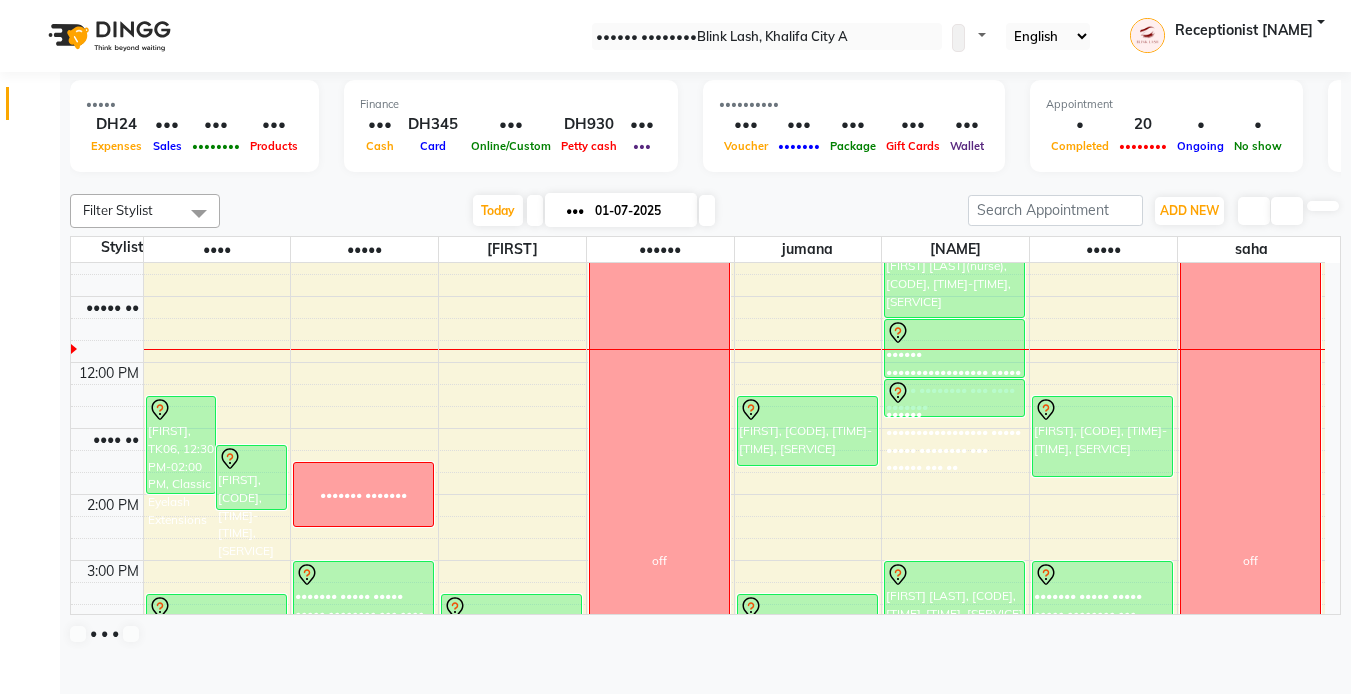 scroll, scrollTop: 133, scrollLeft: 0, axis: vertical 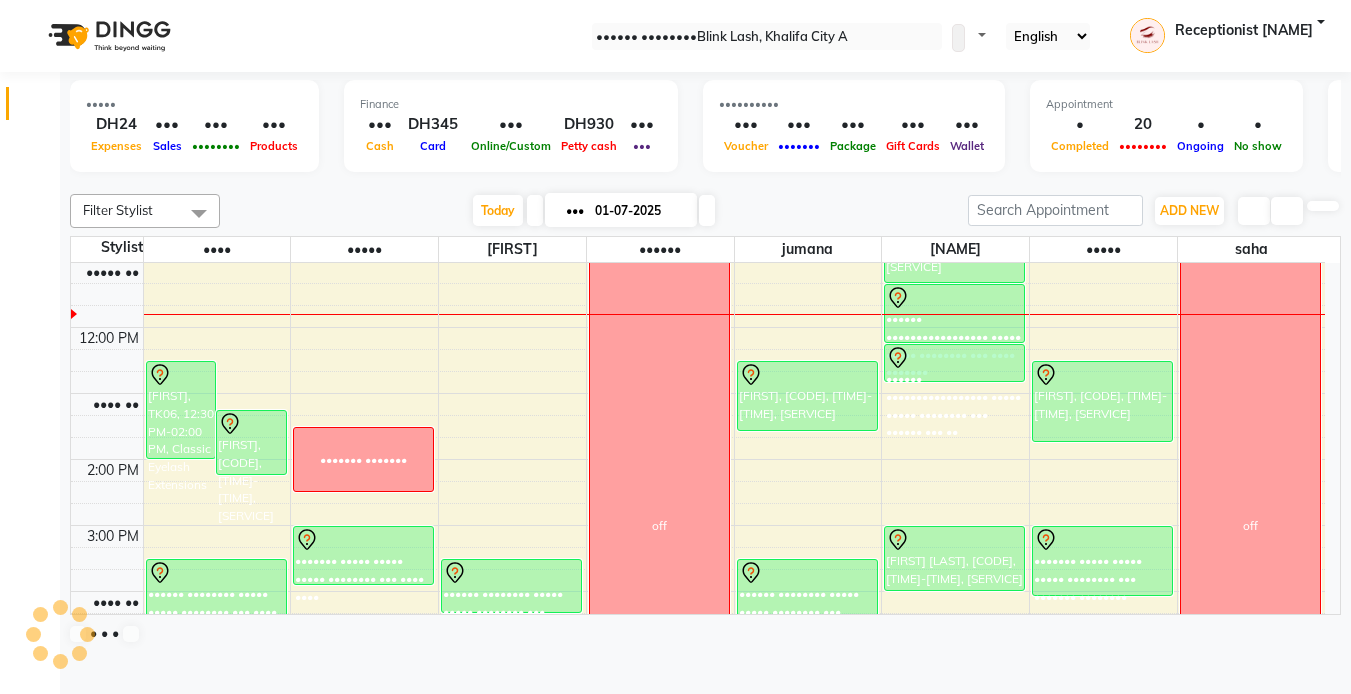click on "Edit" at bounding box center (52, 707) 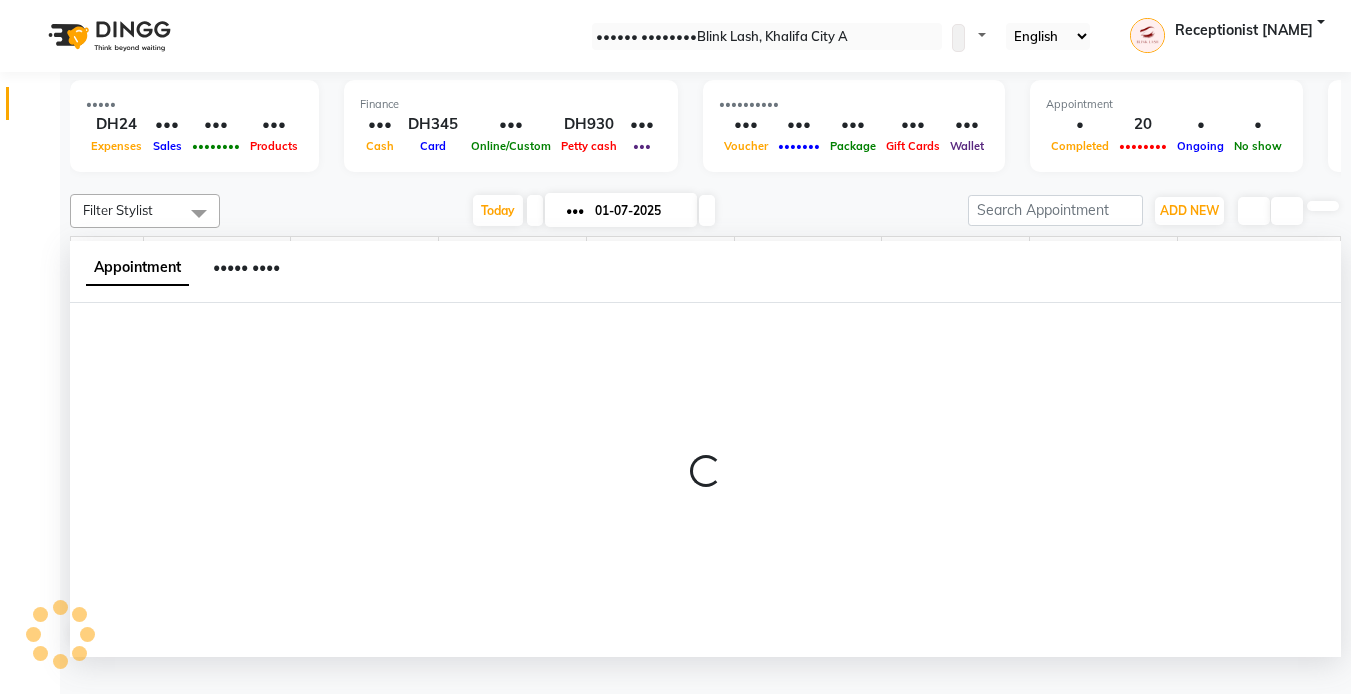 scroll, scrollTop: 1, scrollLeft: 0, axis: vertical 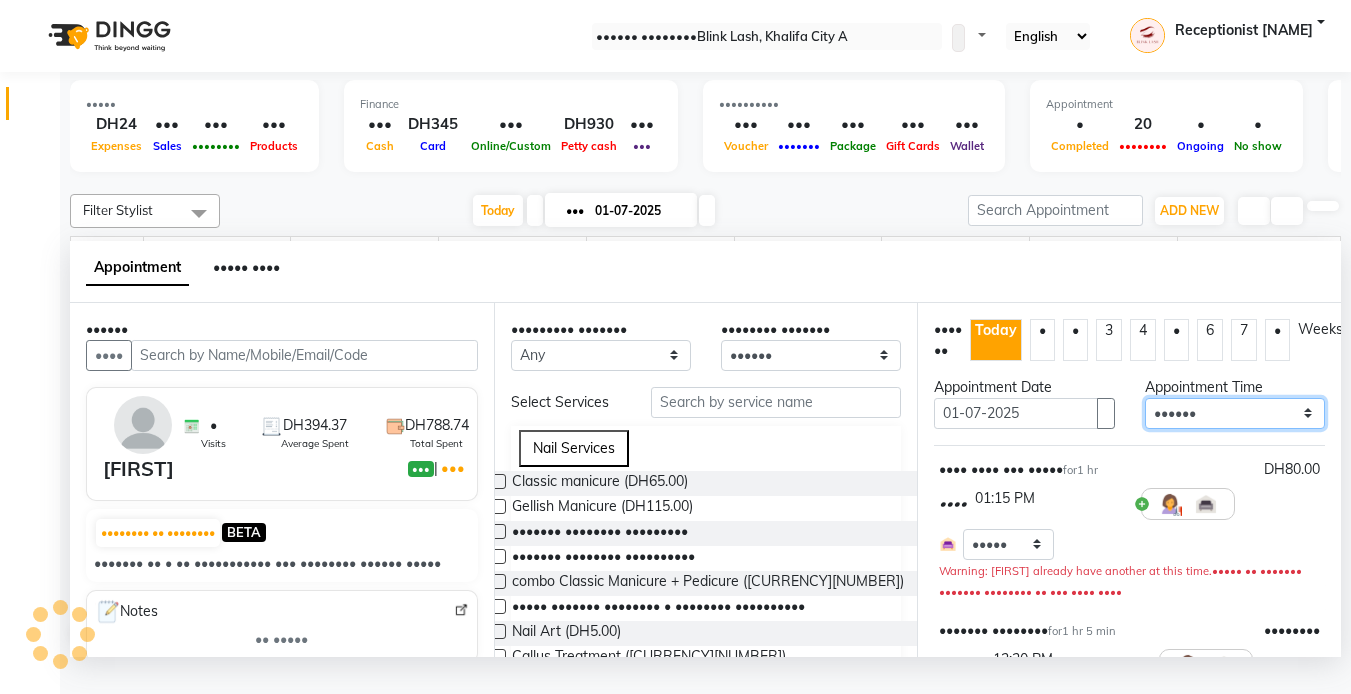 click on "Select 10:00 AM 10:05 AM 10:10 AM 10:15 AM 10:20 AM 10:25 AM 10:30 AM 10:35 AM 10:40 AM 10:45 AM 10:50 AM 10:55 AM 11:00 AM 11:05 AM 11:10 AM 11:15 AM 11:20 AM 11:25 AM 11:30 AM 11:35 AM 11:40 AM 11:45 AM 11:50 AM 11:55 AM 12:00 PM 12:05 PM 12:10 PM 12:15 PM 12:20 PM 12:25 PM 12:30 PM 12:35 PM 12:40 PM 12:45 PM 12:50 PM 12:55 PM 01:00 PM 01:05 PM 01:10 PM 01:15 PM 01:20 PM 01:25 PM 01:30 PM 01:35 PM 01:40 PM 01:45 PM 01:50 PM 01:55 PM 02:00 PM 02:05 PM 02:10 PM 02:15 PM 02:20 PM 02:25 PM 02:30 PM 02:35 PM 02:40 PM 02:45 PM 02:50 PM 02:55 PM 03:00 PM 03:05 PM 03:10 PM 03:15 PM 03:20 PM 03:25 PM 03:30 PM 03:35 PM 03:40 PM 03:45 PM 03:50 PM 03:55 PM 04:00 PM 04:05 PM 04:10 PM 04:15 PM 04:20 PM 04:25 PM 04:30 PM 04:35 PM 04:40 PM 04:45 PM 04:50 PM 04:55 PM 05:00 PM 05:05 PM 05:10 PM 05:15 PM 05:20 PM 05:25 PM 05:30 PM 05:35 PM 05:40 PM 05:45 PM 05:50 PM 05:55 PM 06:00 PM 06:05 PM 06:10 PM 06:15 PM 06:20 PM 06:25 PM 06:30 PM 06:35 PM 06:40 PM 06:45 PM 06:50 PM 06:55 PM 07:00 PM 07:05 PM 07:10 PM 07:15 PM 07:20 PM" at bounding box center (1235, 413) 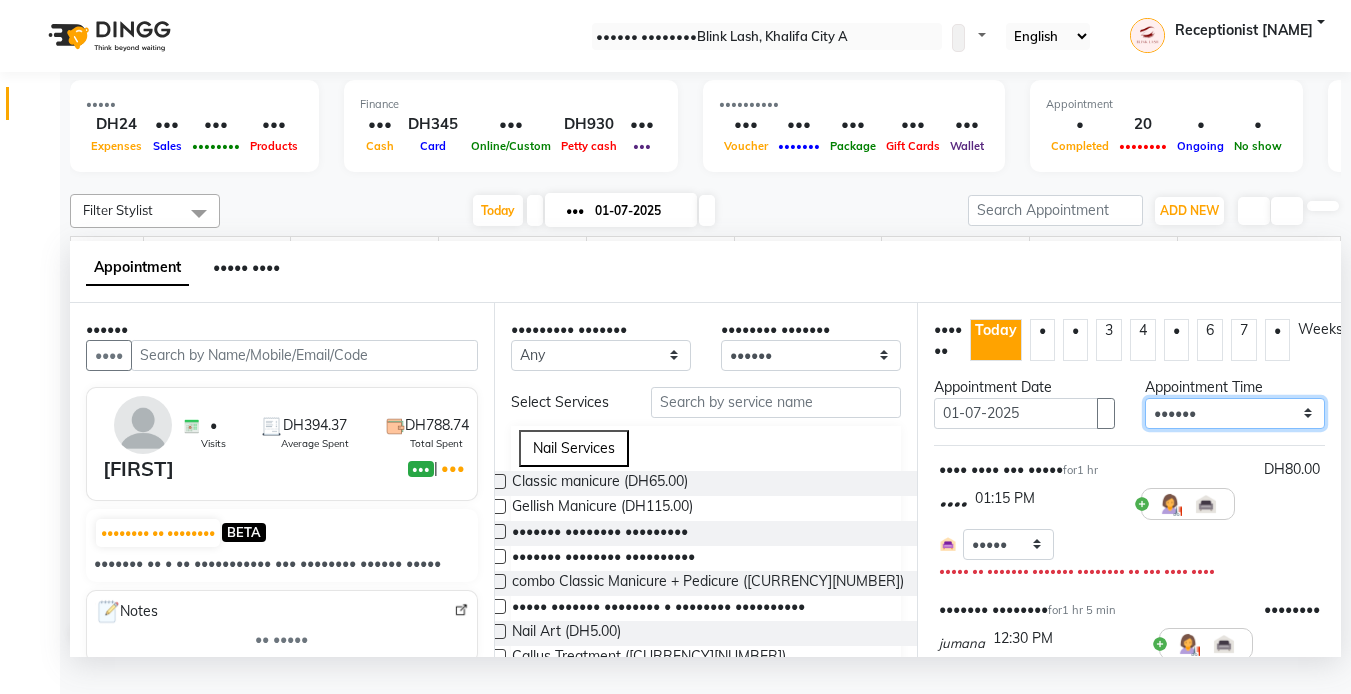 select on "•••" 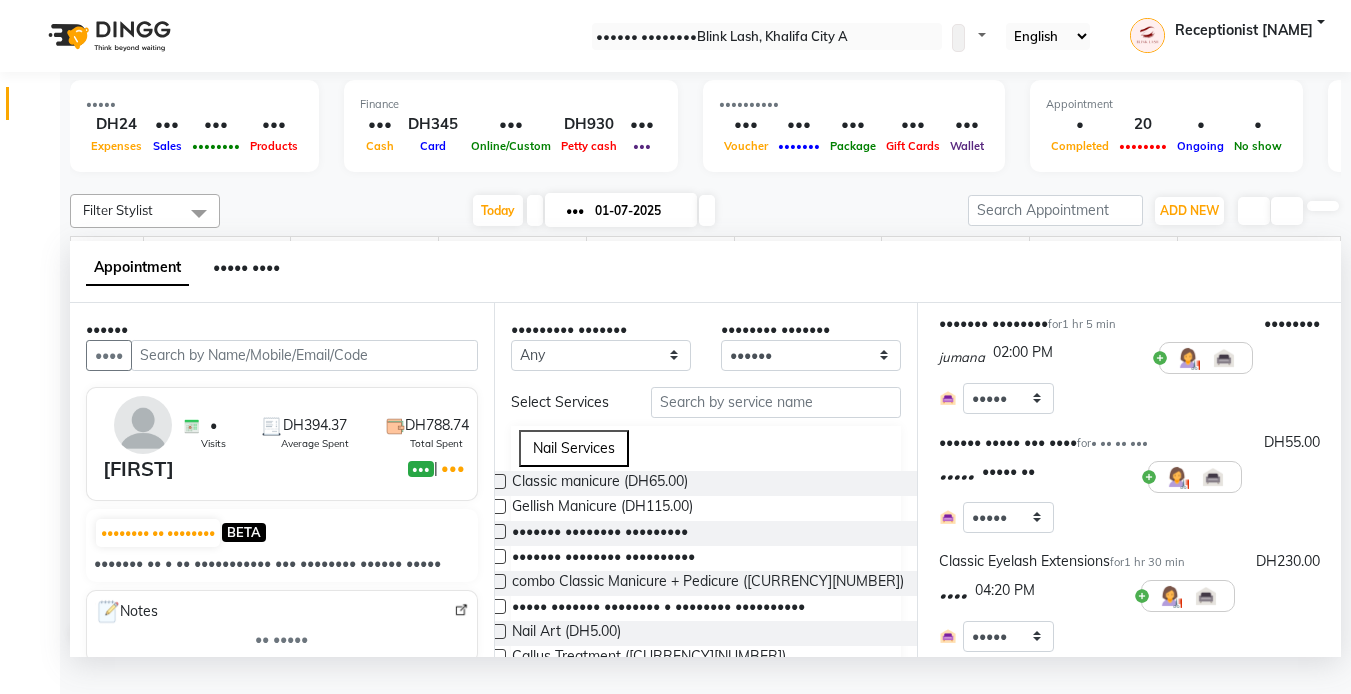 scroll, scrollTop: 547, scrollLeft: 0, axis: vertical 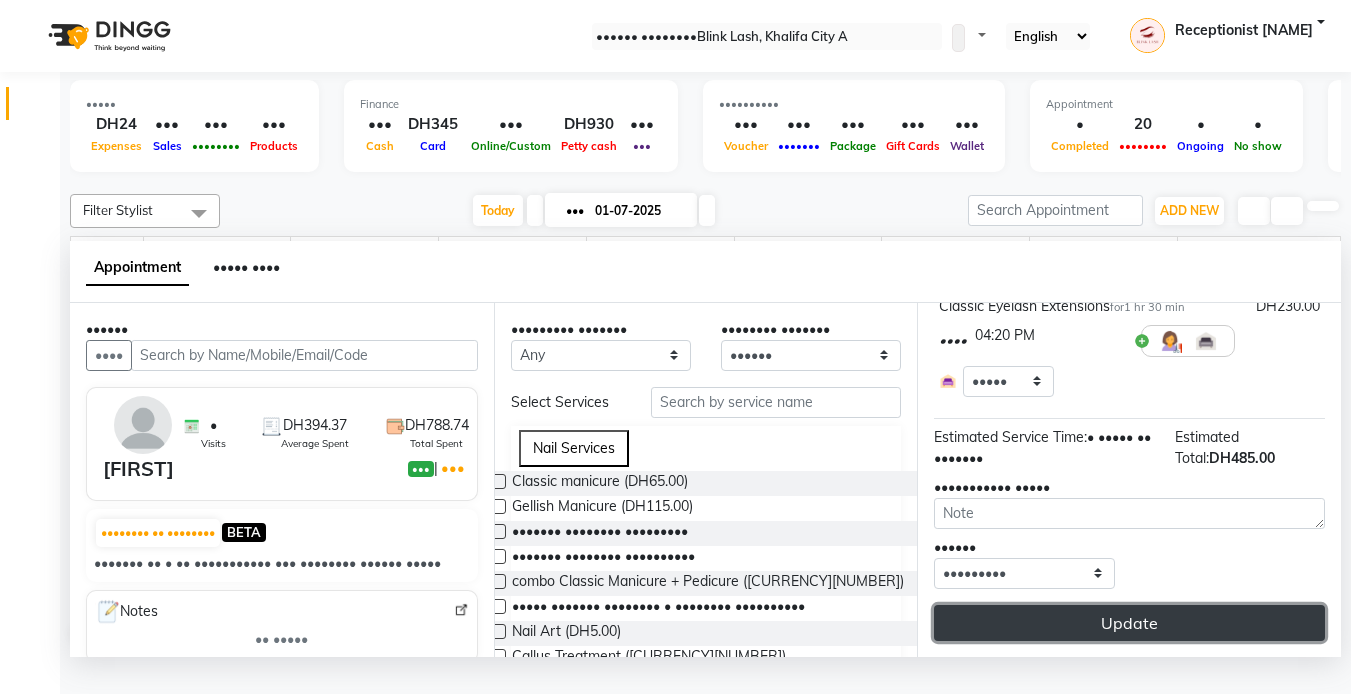 click on "Update" at bounding box center (1129, 623) 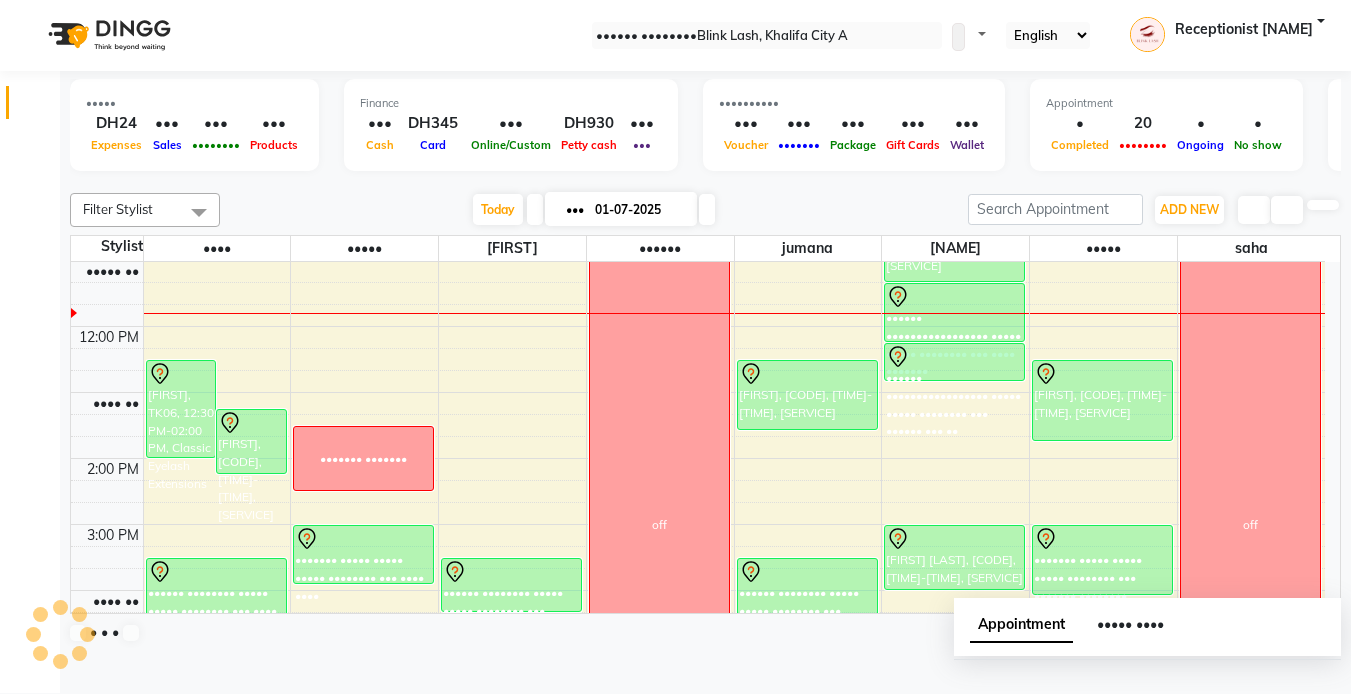 scroll, scrollTop: 0, scrollLeft: 0, axis: both 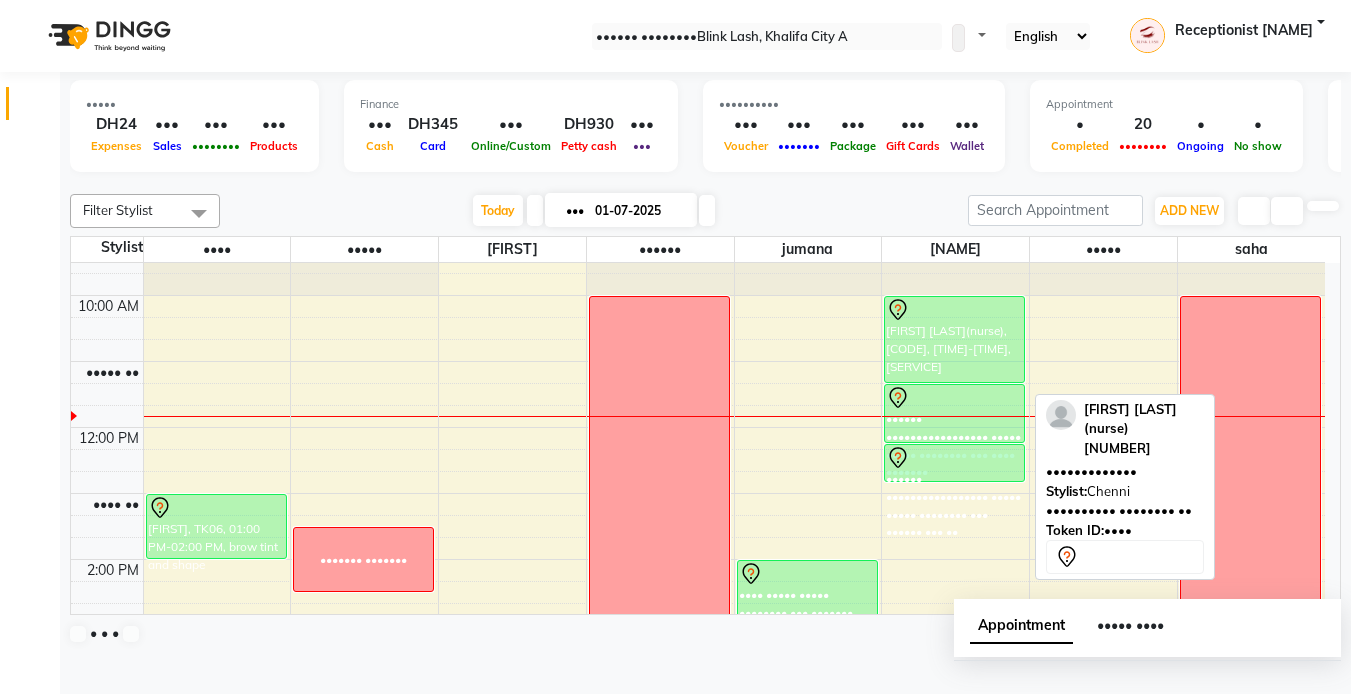 click on "[FIRST] [LAST](nurse), [CODE], [TIME]-[TIME], [SERVICE]" at bounding box center (954, 339) 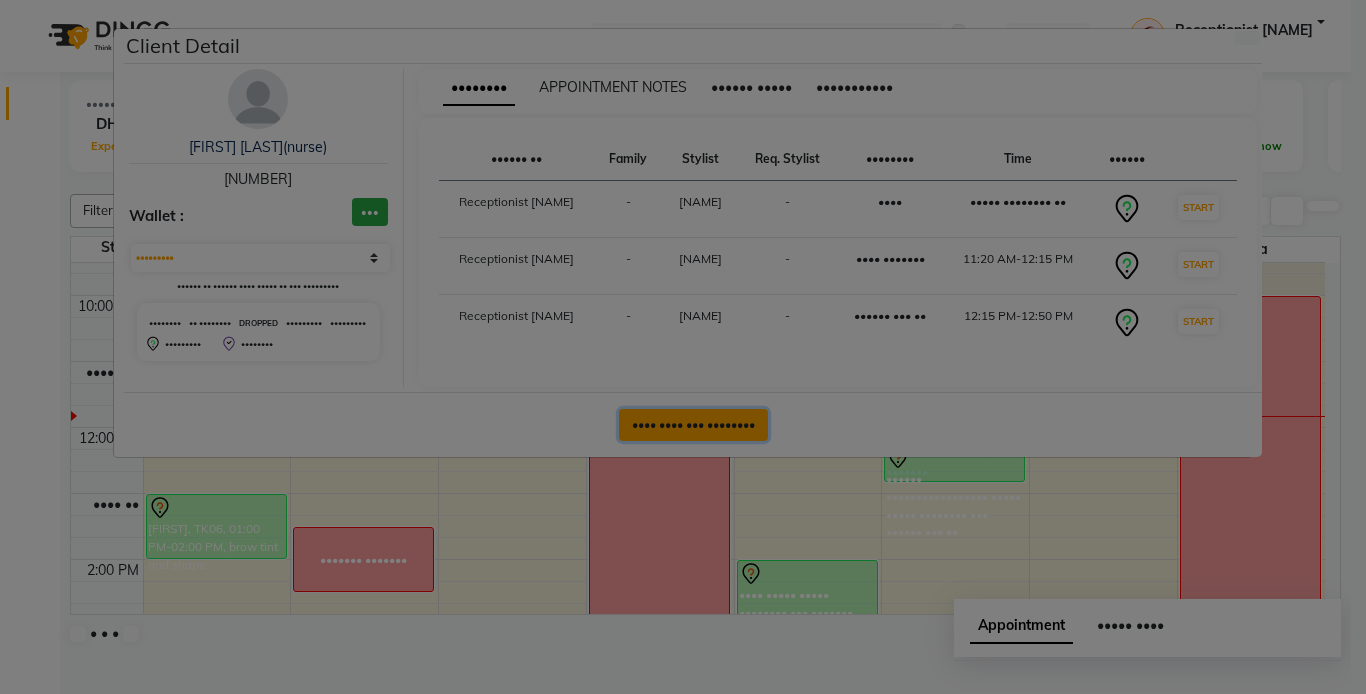 click on "•••• •••• ••• ••••••••" at bounding box center (693, 425) 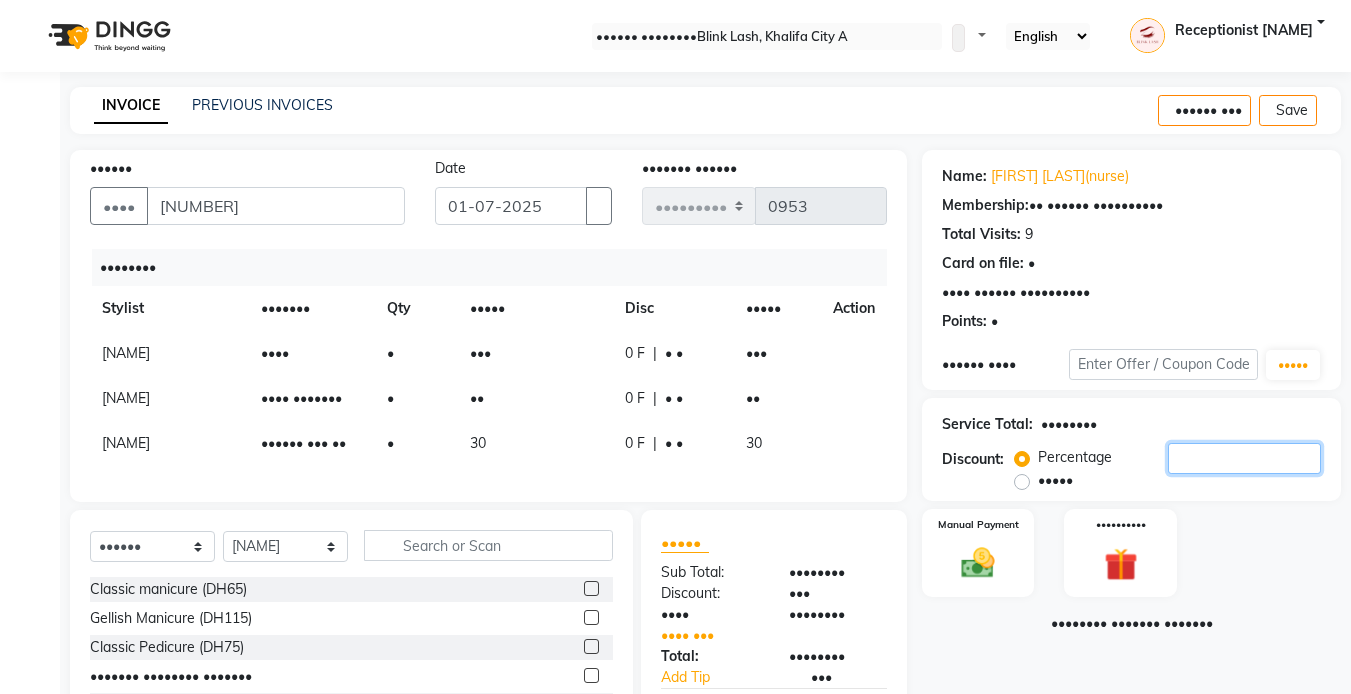 click on "•" at bounding box center (1244, 458) 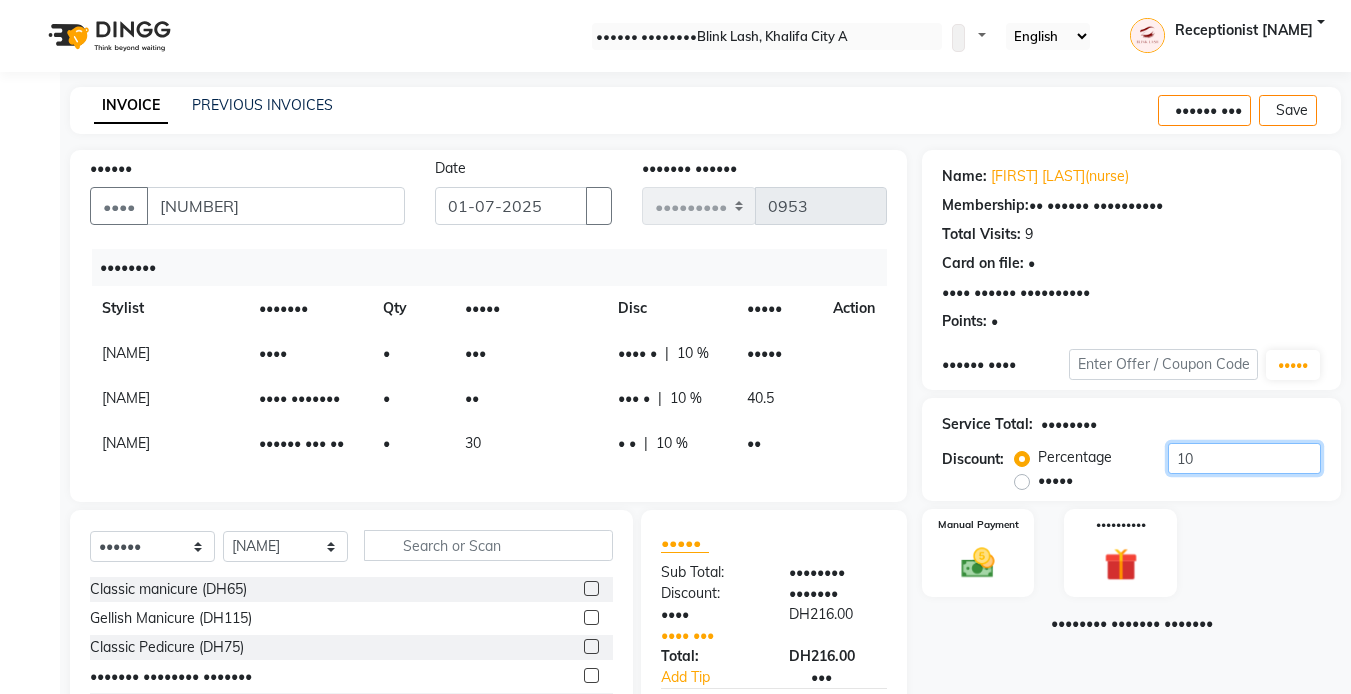 type on "10" 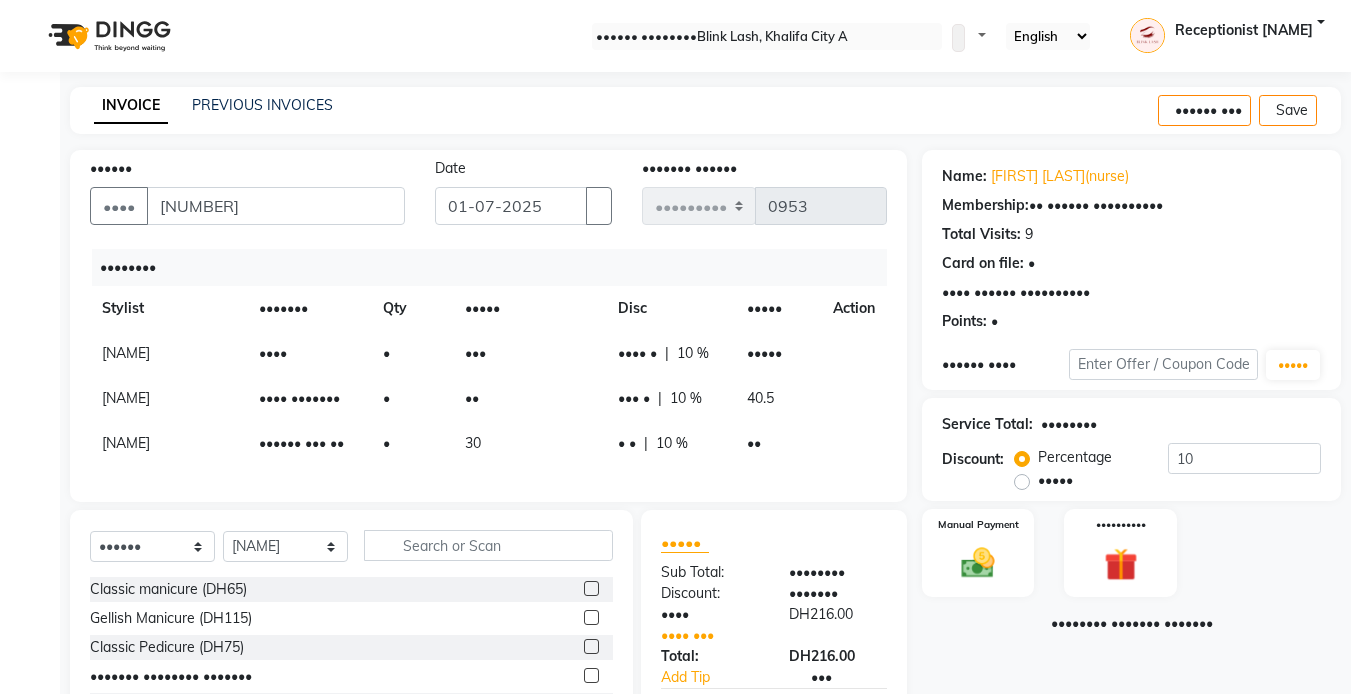 click on "Manual Payment Redemption" at bounding box center (1131, 553) 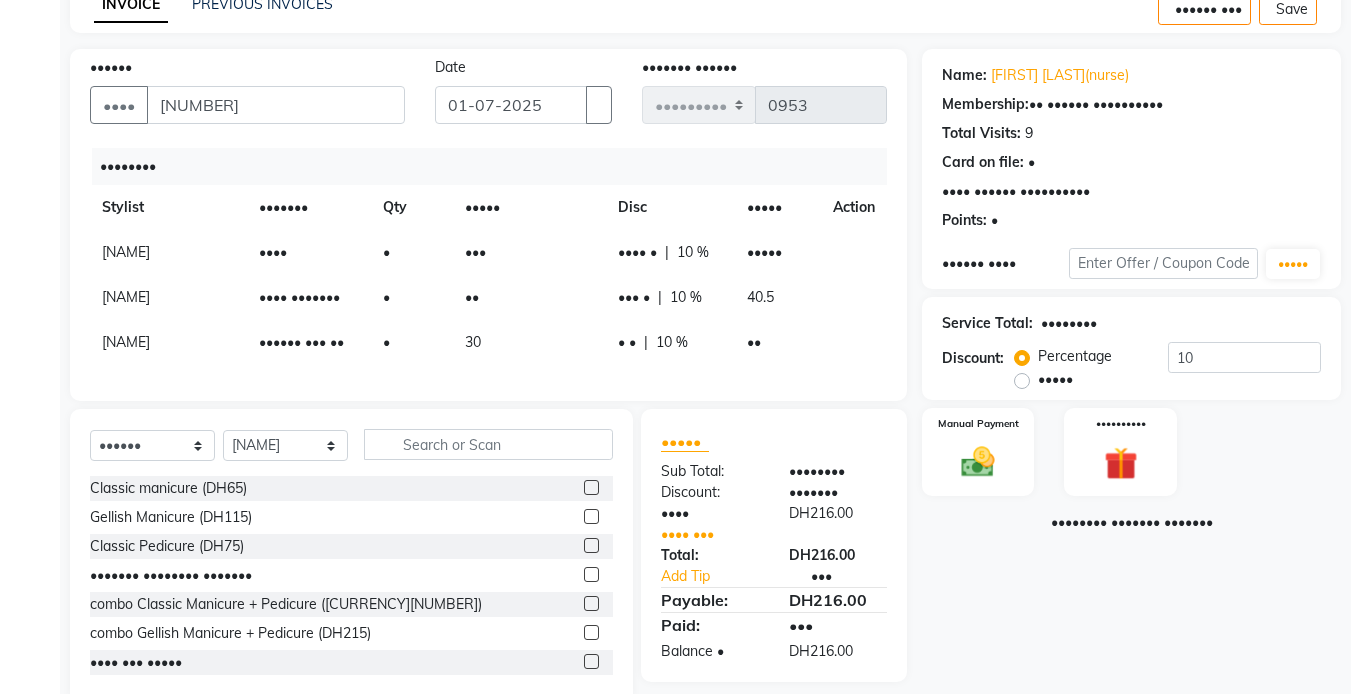 scroll, scrollTop: 197, scrollLeft: 0, axis: vertical 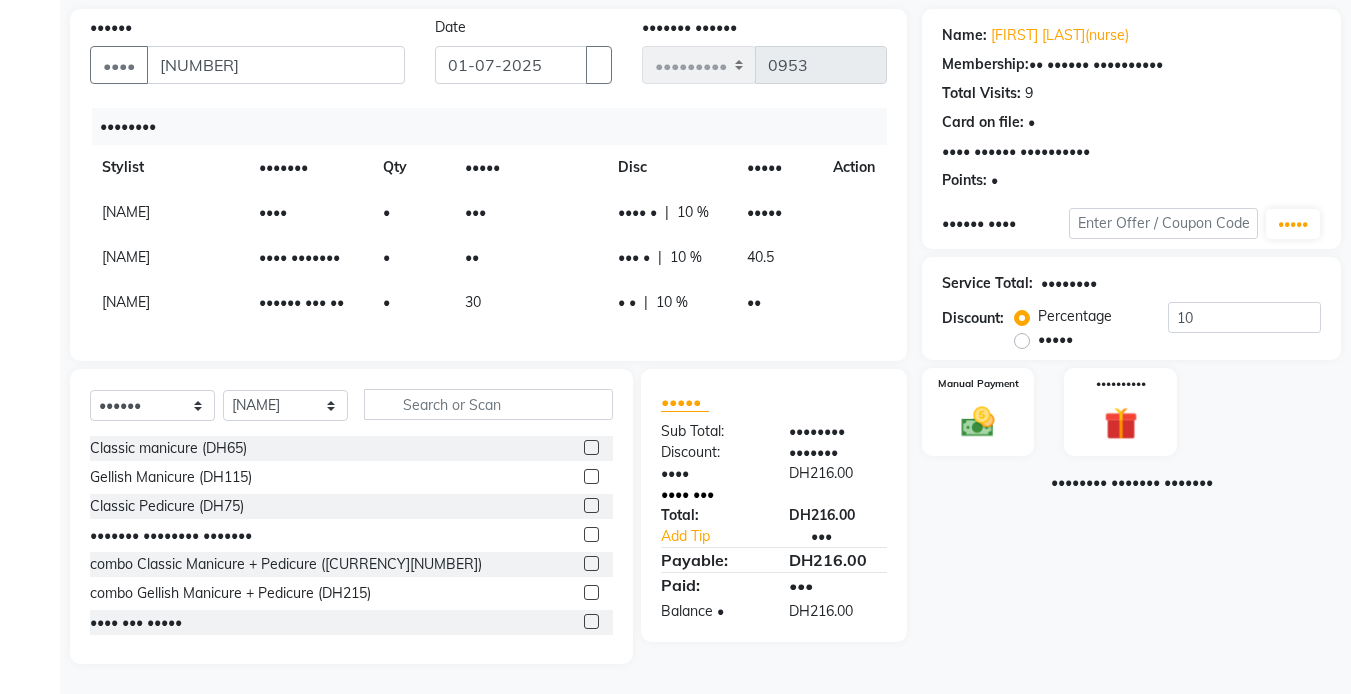 click on "•••• •••" at bounding box center [774, 494] 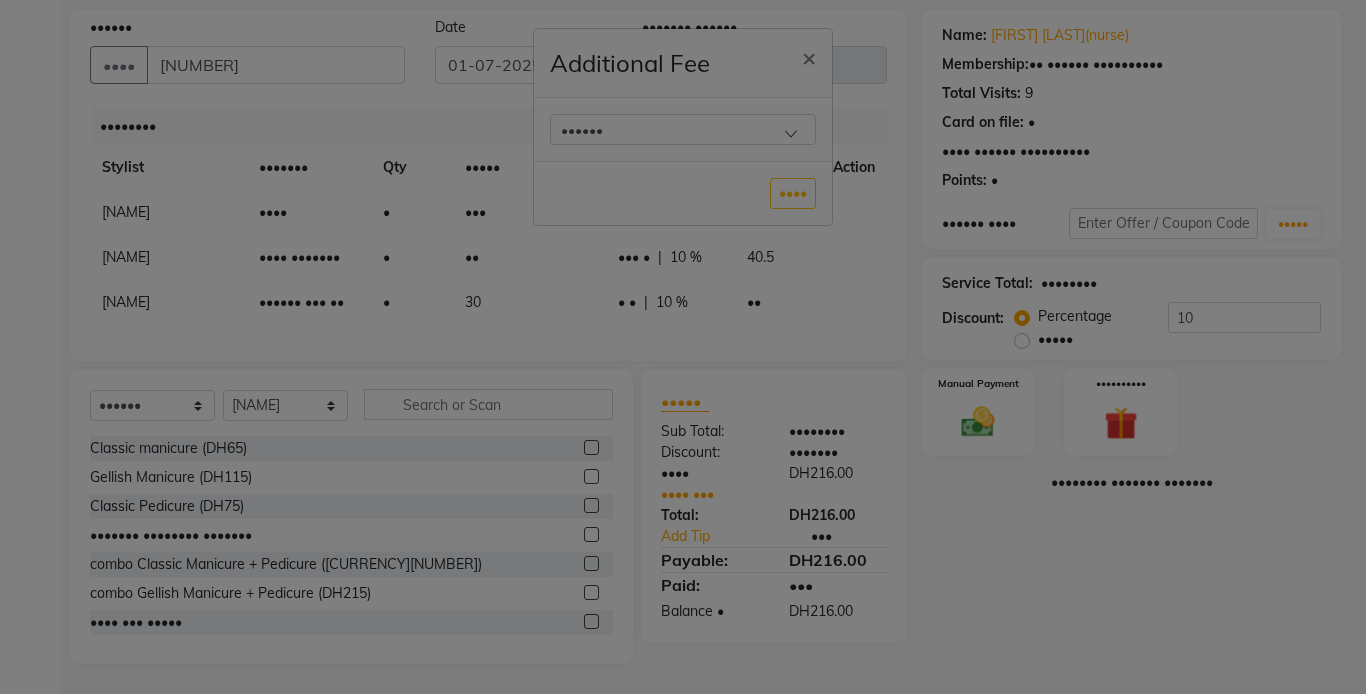 click on "••••••" at bounding box center (679, 129) 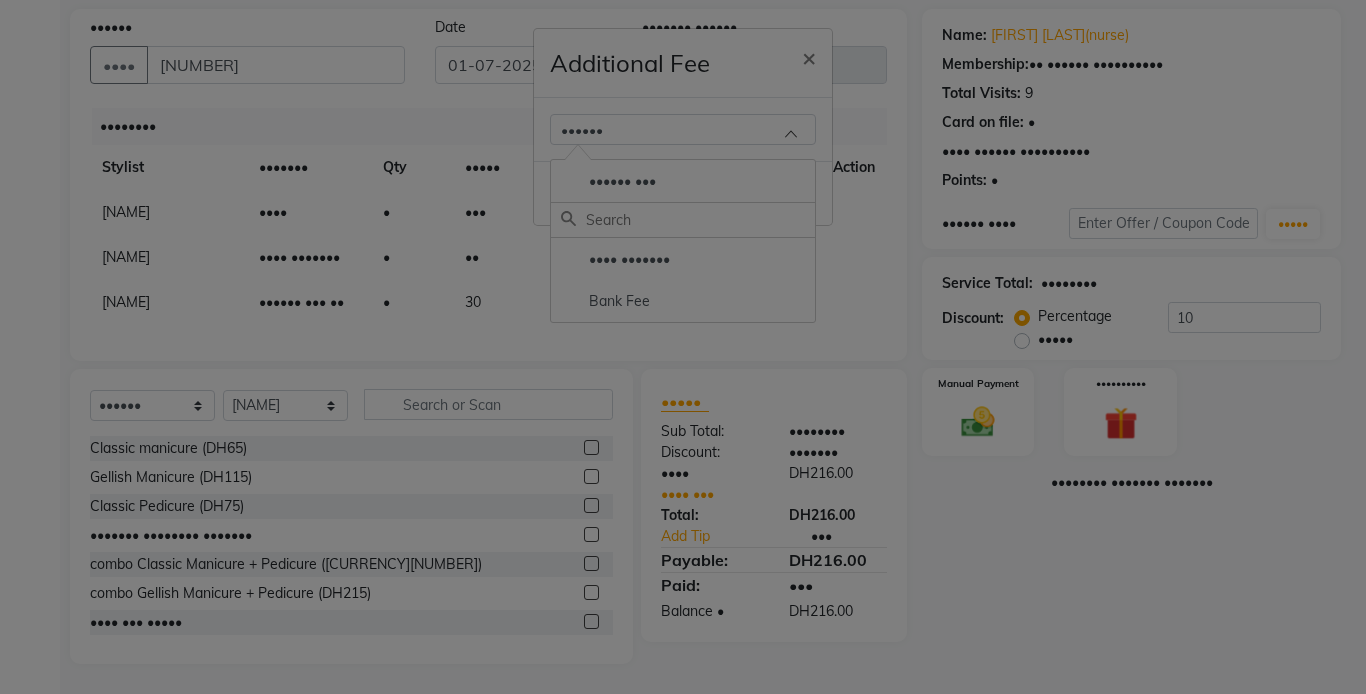 drag, startPoint x: 619, startPoint y: 275, endPoint x: 623, endPoint y: 262, distance: 13.601471 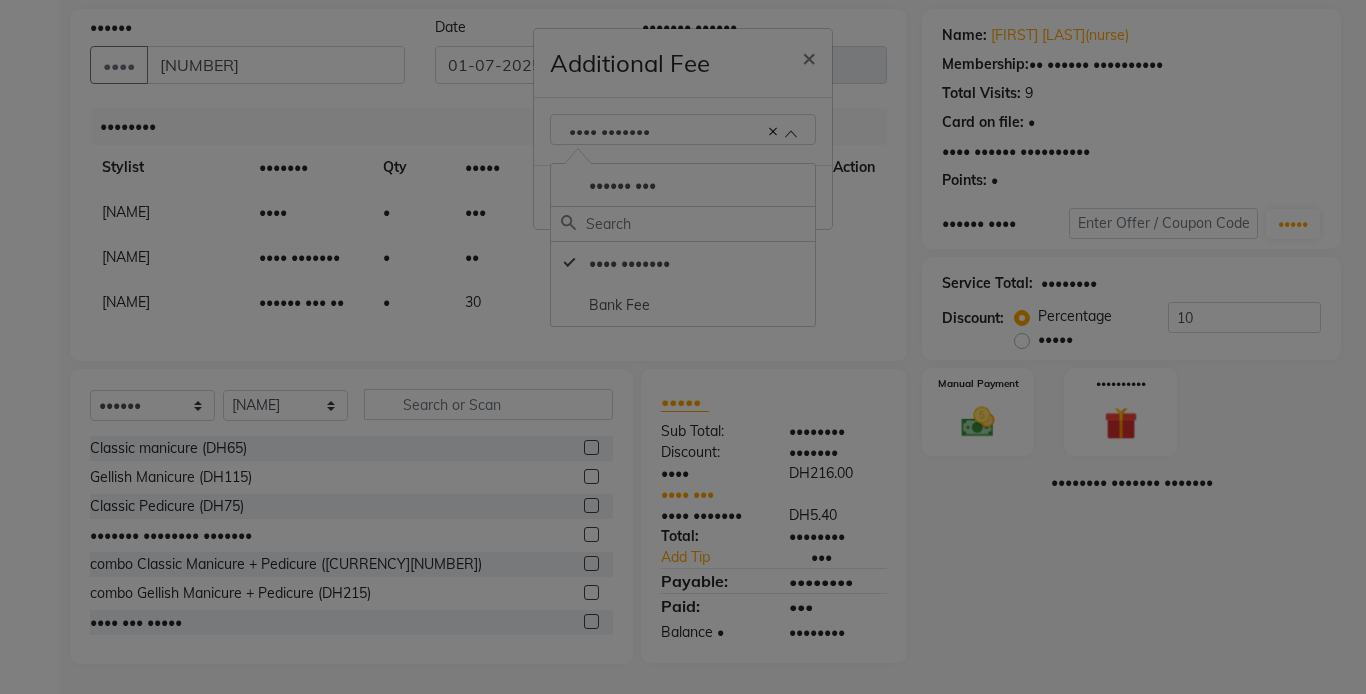 click on "Additional Fee × Bank Charges Select All UnSelect All Bank Charges Bank Fee  Done" at bounding box center [683, 347] 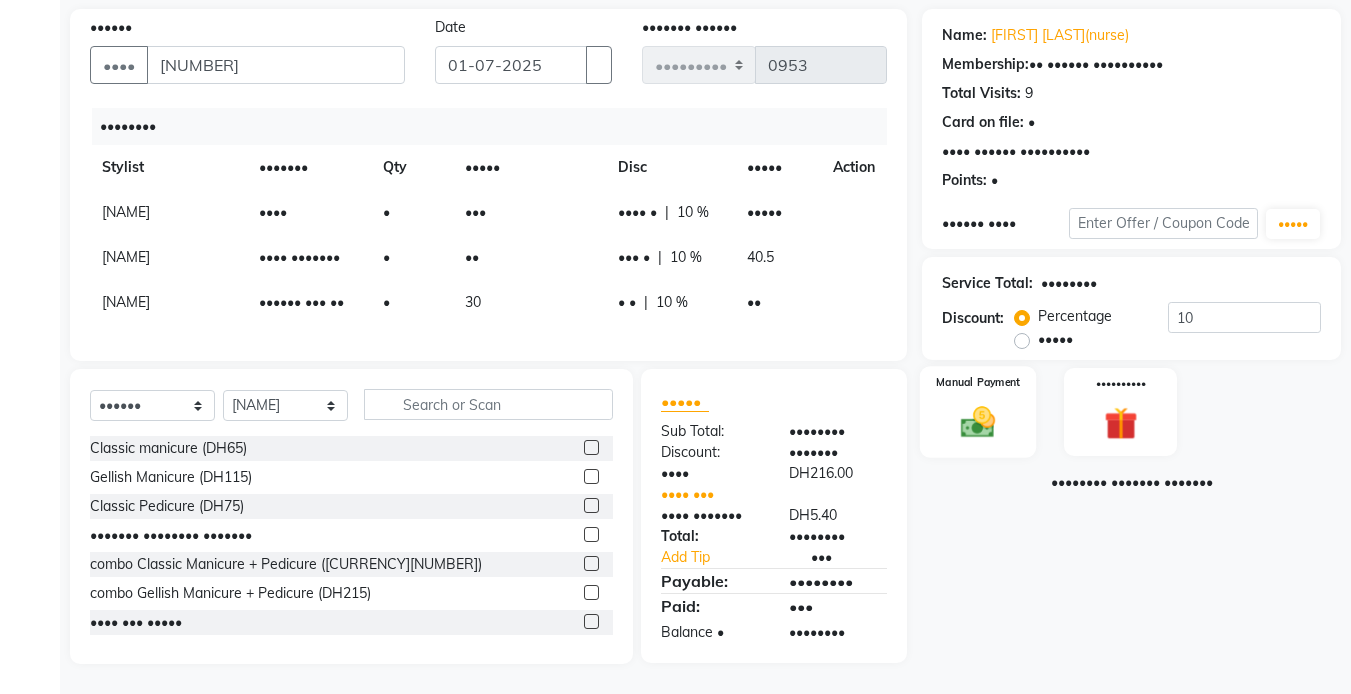 click at bounding box center (978, 422) 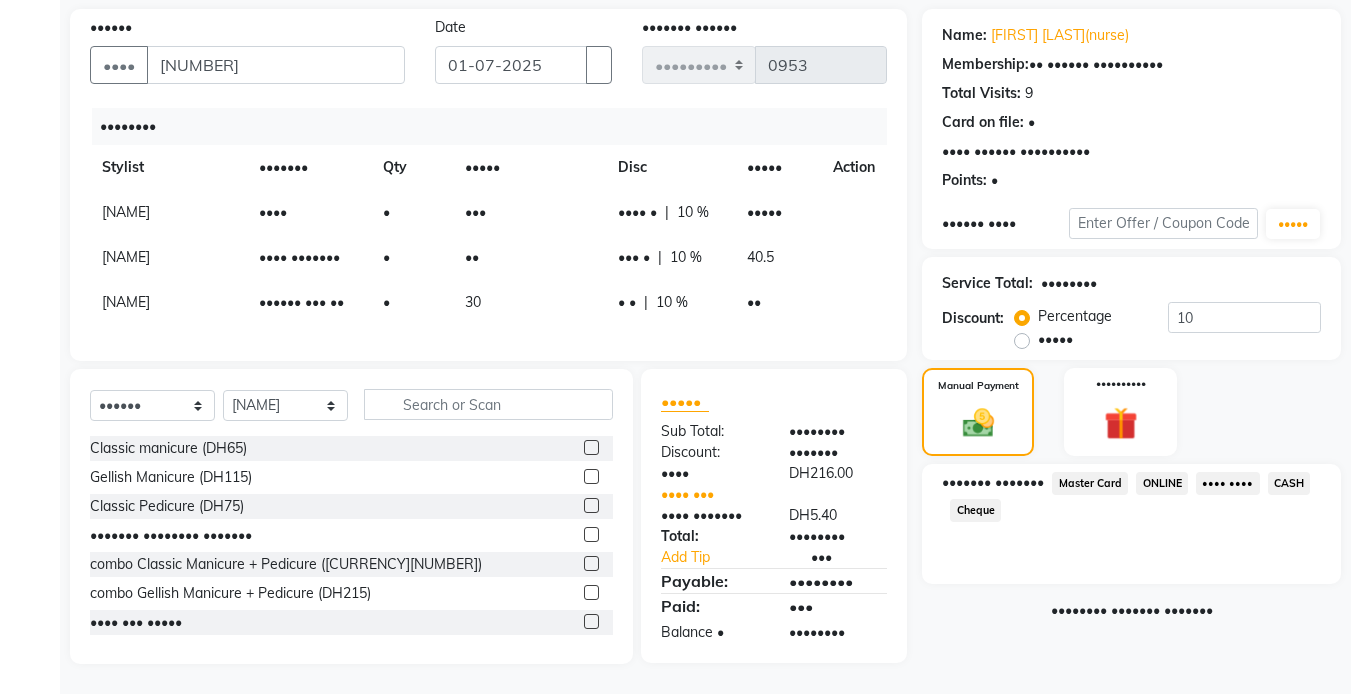 drag, startPoint x: 1250, startPoint y: 432, endPoint x: 1248, endPoint y: 445, distance: 13.152946 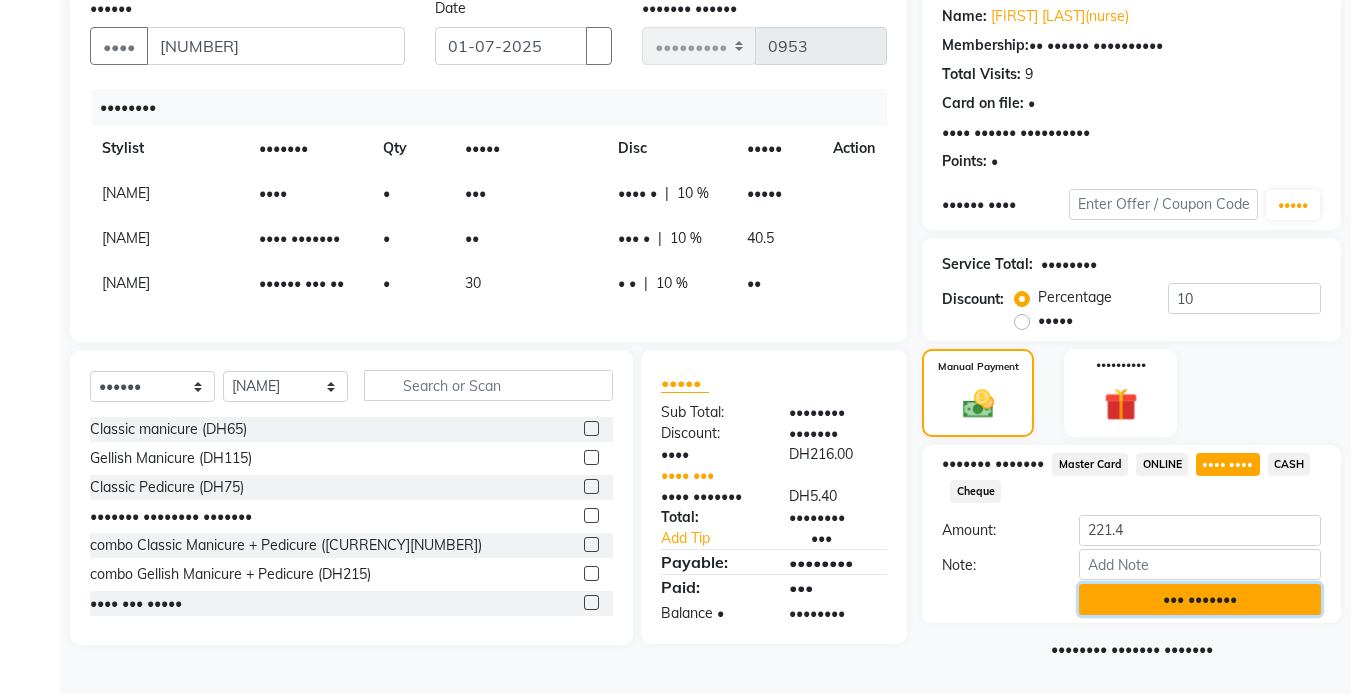 click on "••• •••••••" at bounding box center (1200, 599) 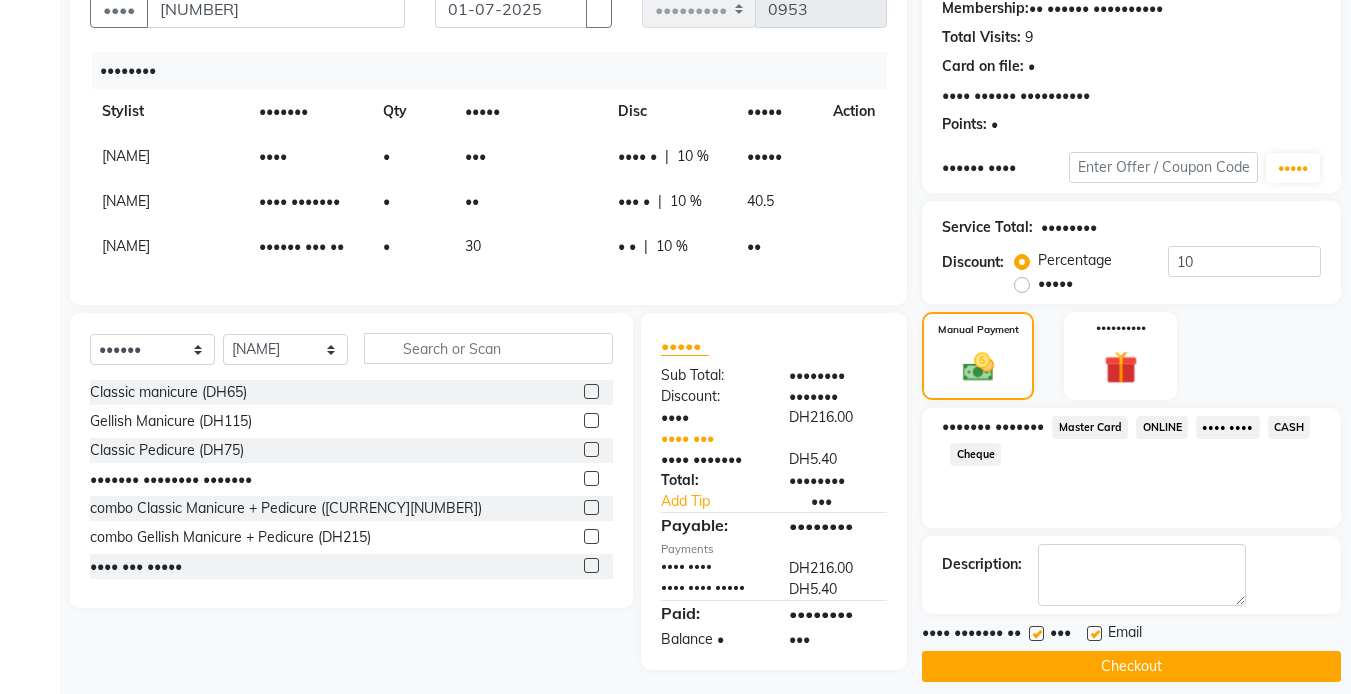 scroll, scrollTop: 259, scrollLeft: 0, axis: vertical 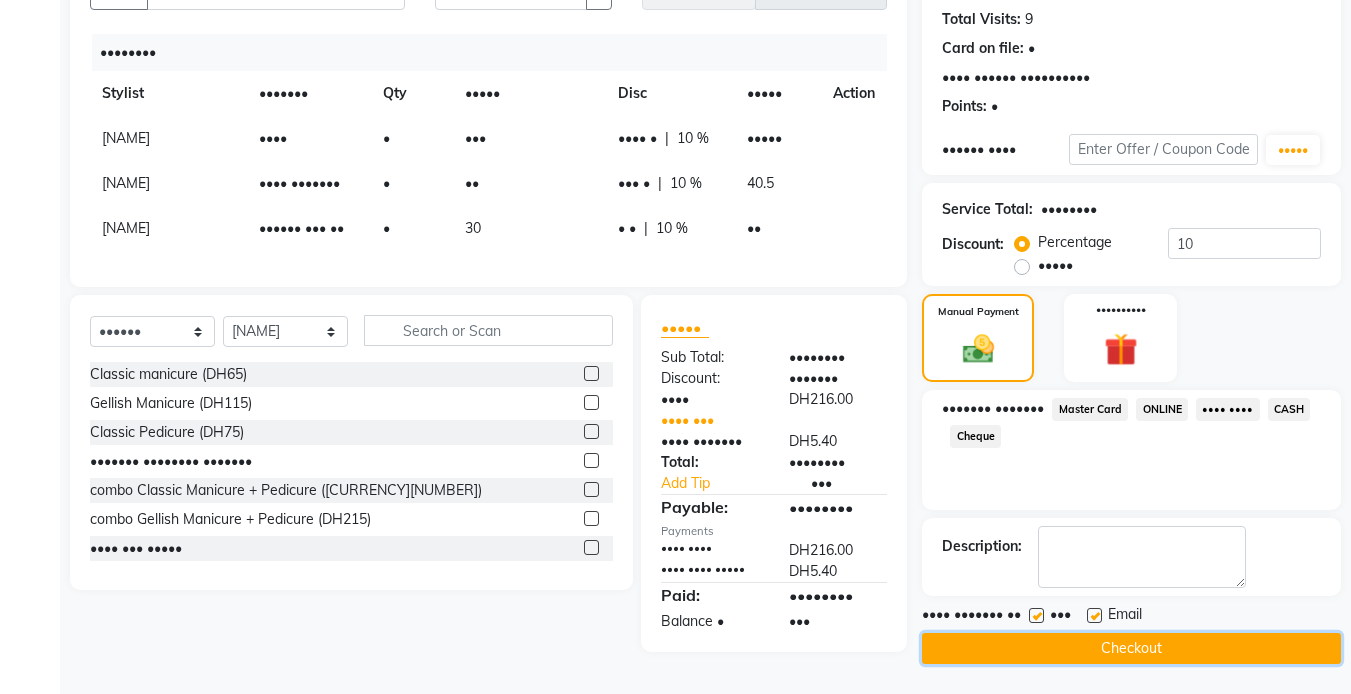 click on "Checkout" at bounding box center [1131, 648] 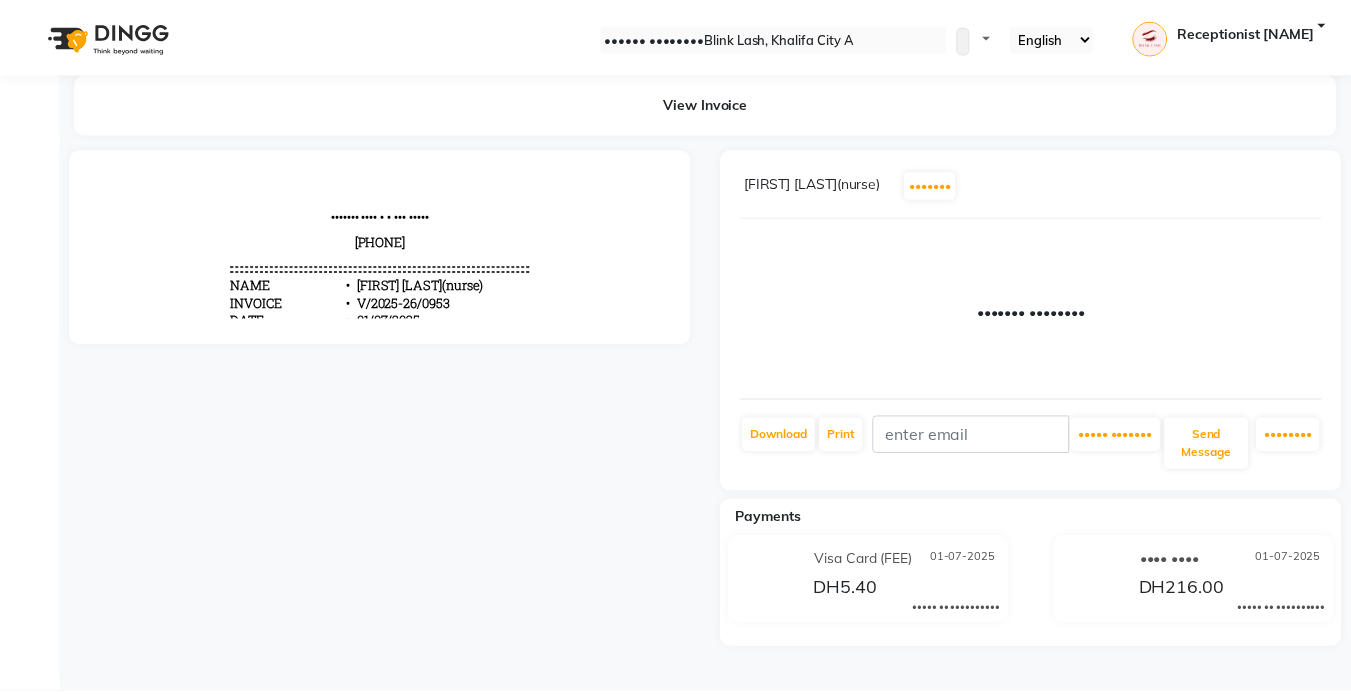 scroll, scrollTop: 0, scrollLeft: 0, axis: both 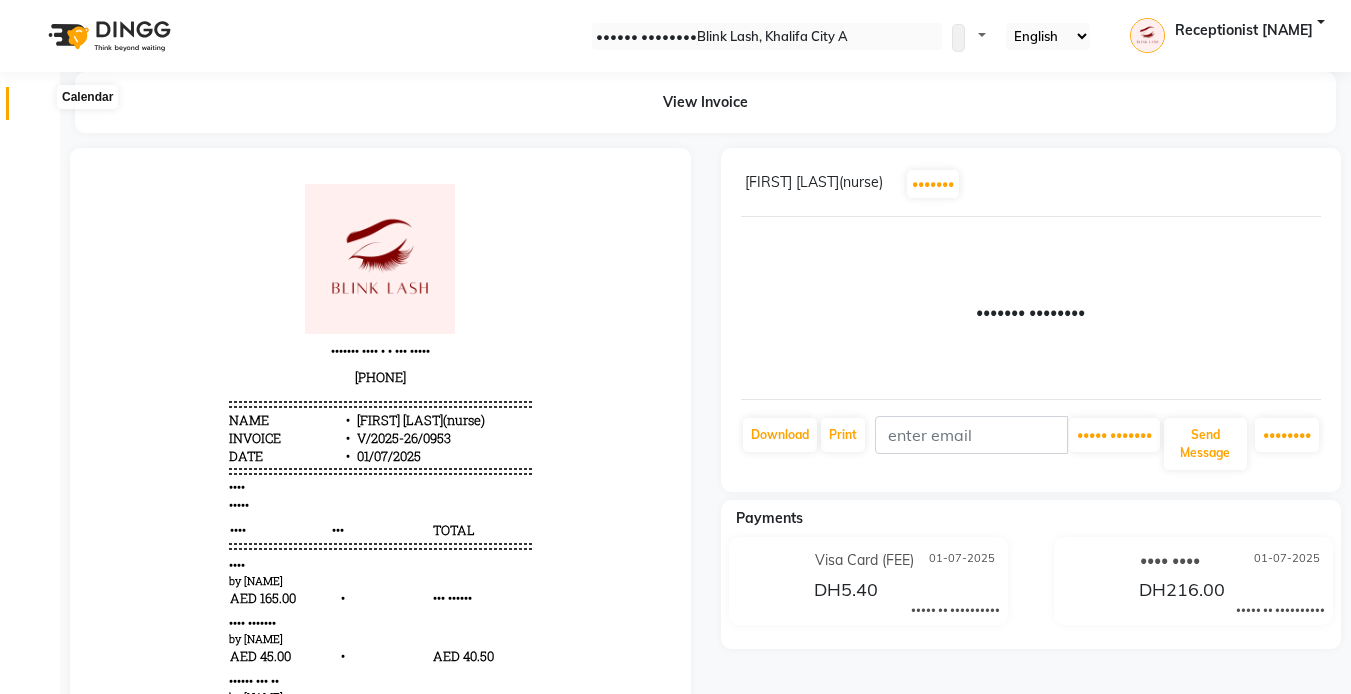 click at bounding box center (38, 108) 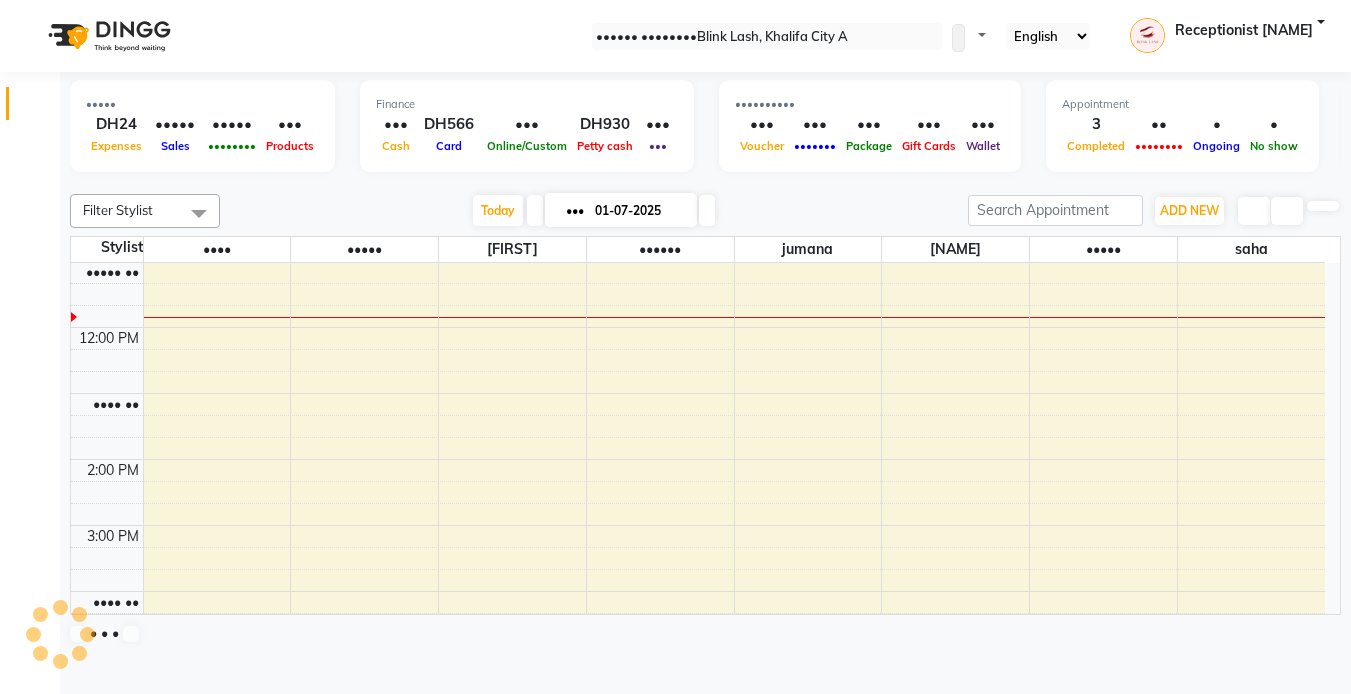 scroll, scrollTop: 0, scrollLeft: 0, axis: both 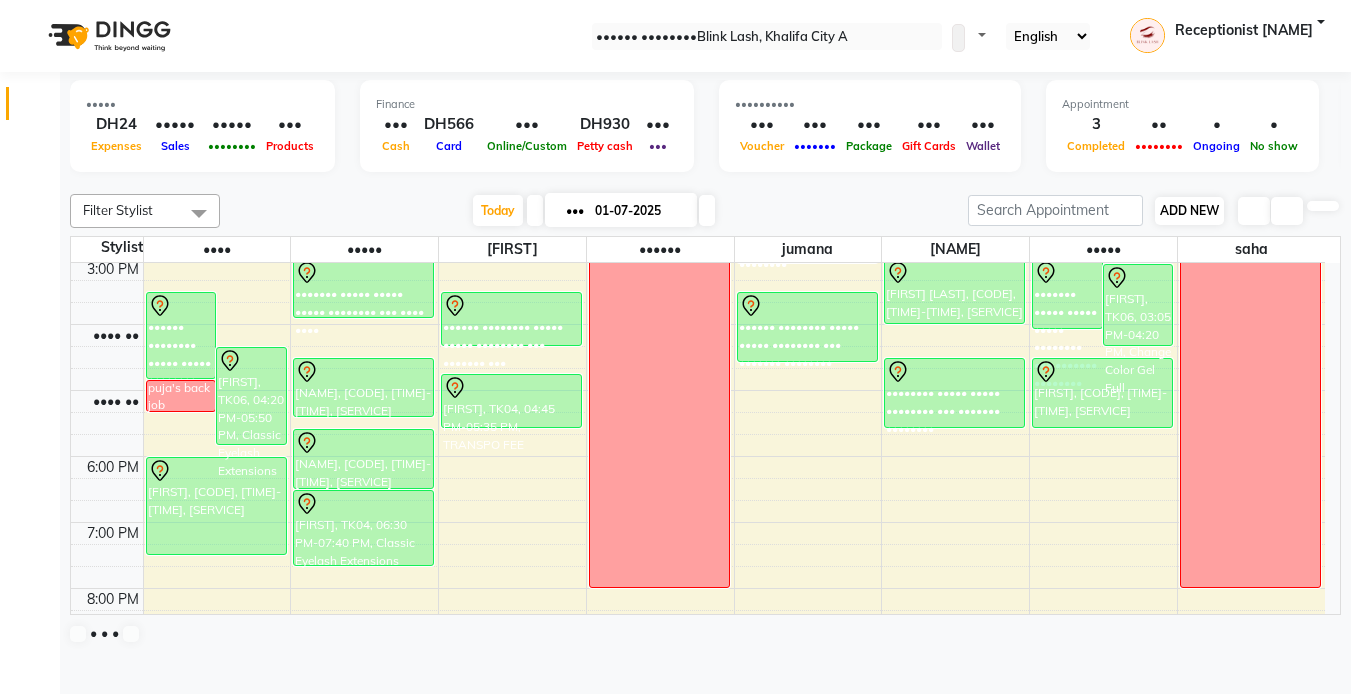 click on "ADD NEW Toggle Dropdown" at bounding box center [1189, 211] 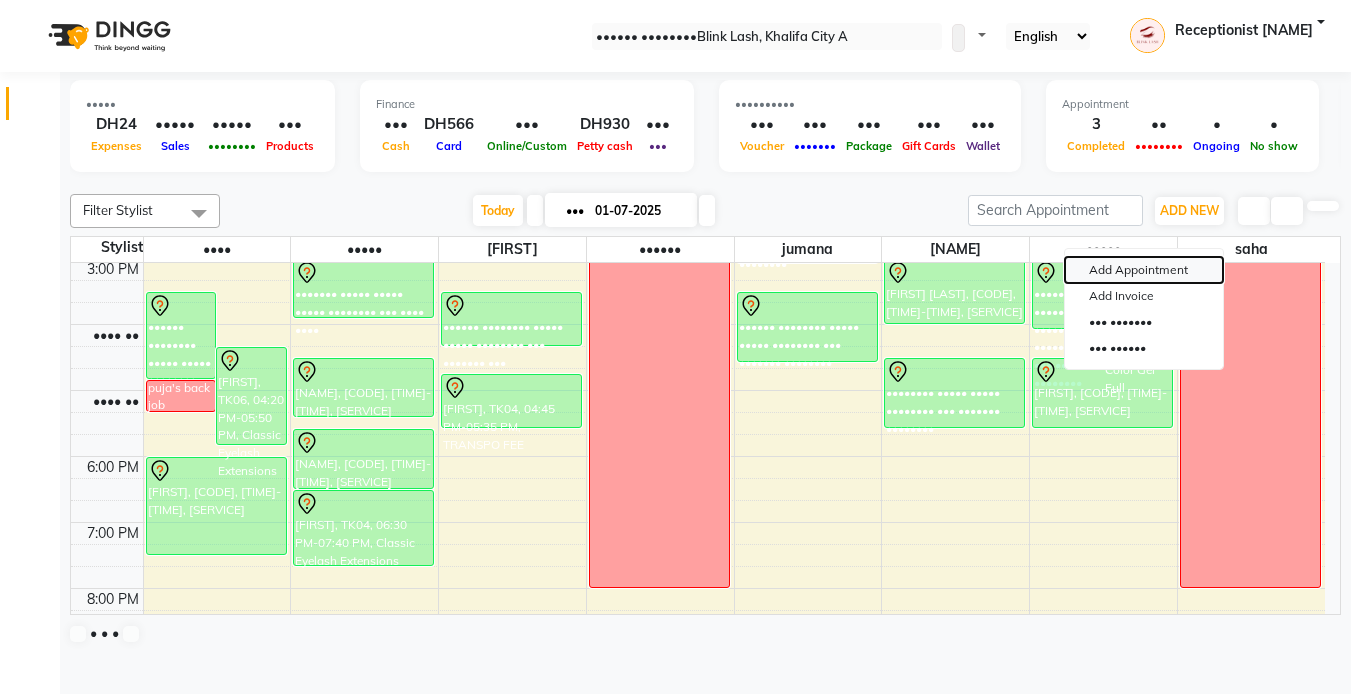 click on "Add Appointment" at bounding box center (1144, 270) 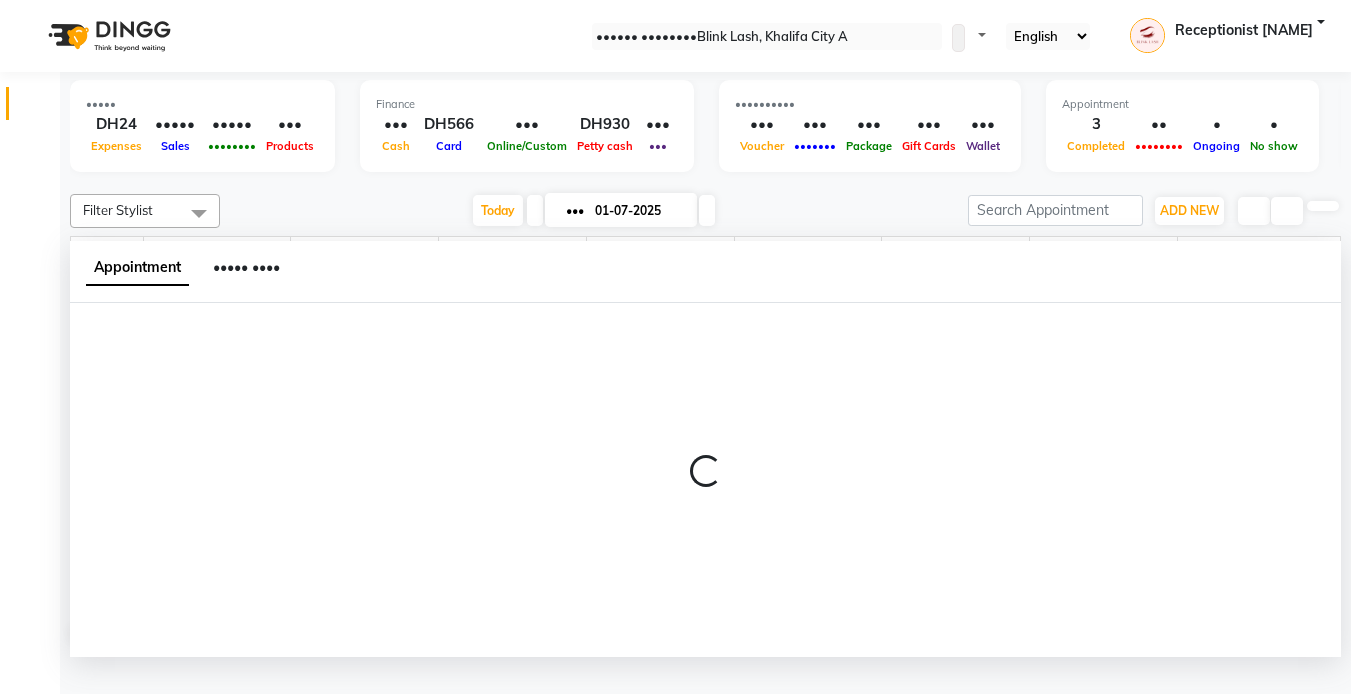 scroll, scrollTop: 1, scrollLeft: 0, axis: vertical 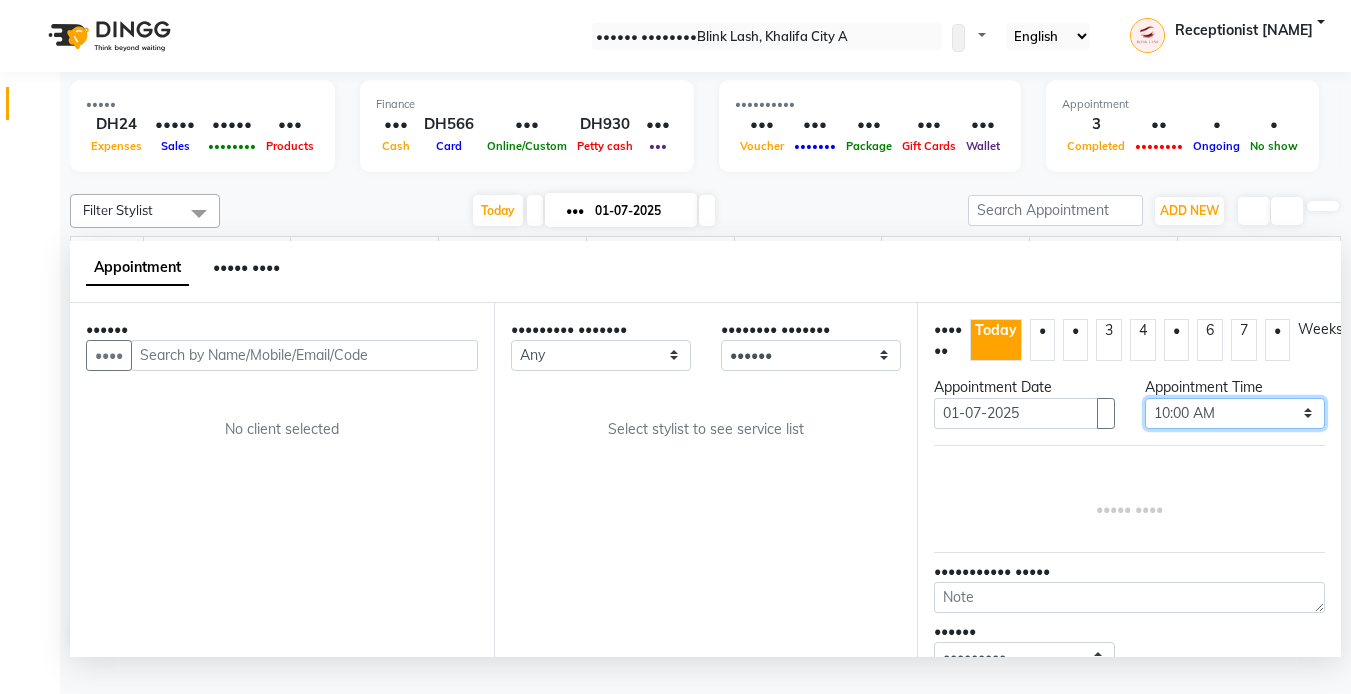 click on "Select 10:00 AM 10:05 AM 10:10 AM 10:15 AM 10:20 AM 10:25 AM 10:30 AM 10:35 AM 10:40 AM 10:45 AM 10:50 AM 10:55 AM 11:00 AM 11:05 AM 11:10 AM 11:15 AM 11:20 AM 11:25 AM 11:30 AM 11:35 AM 11:40 AM 11:45 AM 11:50 AM 11:55 AM 12:00 PM 12:05 PM 12:10 PM 12:15 PM 12:20 PM 12:25 PM 12:30 PM 12:35 PM 12:40 PM 12:45 PM 12:50 PM 12:55 PM 01:00 PM 01:05 PM 01:10 PM 01:15 PM 01:20 PM 01:25 PM 01:30 PM 01:35 PM 01:40 PM 01:45 PM 01:50 PM 01:55 PM 02:00 PM 02:05 PM 02:10 PM 02:15 PM 02:20 PM 02:25 PM 02:30 PM 02:35 PM 02:40 PM 02:45 PM 02:50 PM 02:55 PM 03:00 PM 03:05 PM 03:10 PM 03:15 PM 03:20 PM 03:25 PM 03:30 PM 03:35 PM 03:40 PM 03:45 PM 03:50 PM 03:55 PM 04:00 PM 04:05 PM 04:10 PM 04:15 PM 04:20 PM 04:25 PM 04:30 PM 04:35 PM 04:40 PM 04:45 PM 04:50 PM 04:55 PM 05:00 PM 05:05 PM 05:10 PM 05:15 PM 05:20 PM 05:25 PM 05:30 PM 05:35 PM 05:40 PM 05:45 PM 05:50 PM 05:55 PM 06:00 PM 06:05 PM 06:10 PM 06:15 PM 06:20 PM 06:25 PM 06:30 PM 06:35 PM 06:40 PM 06:45 PM 06:50 PM 06:55 PM 07:00 PM 07:05 PM 07:10 PM 07:15 PM 07:20 PM" at bounding box center [1235, 413] 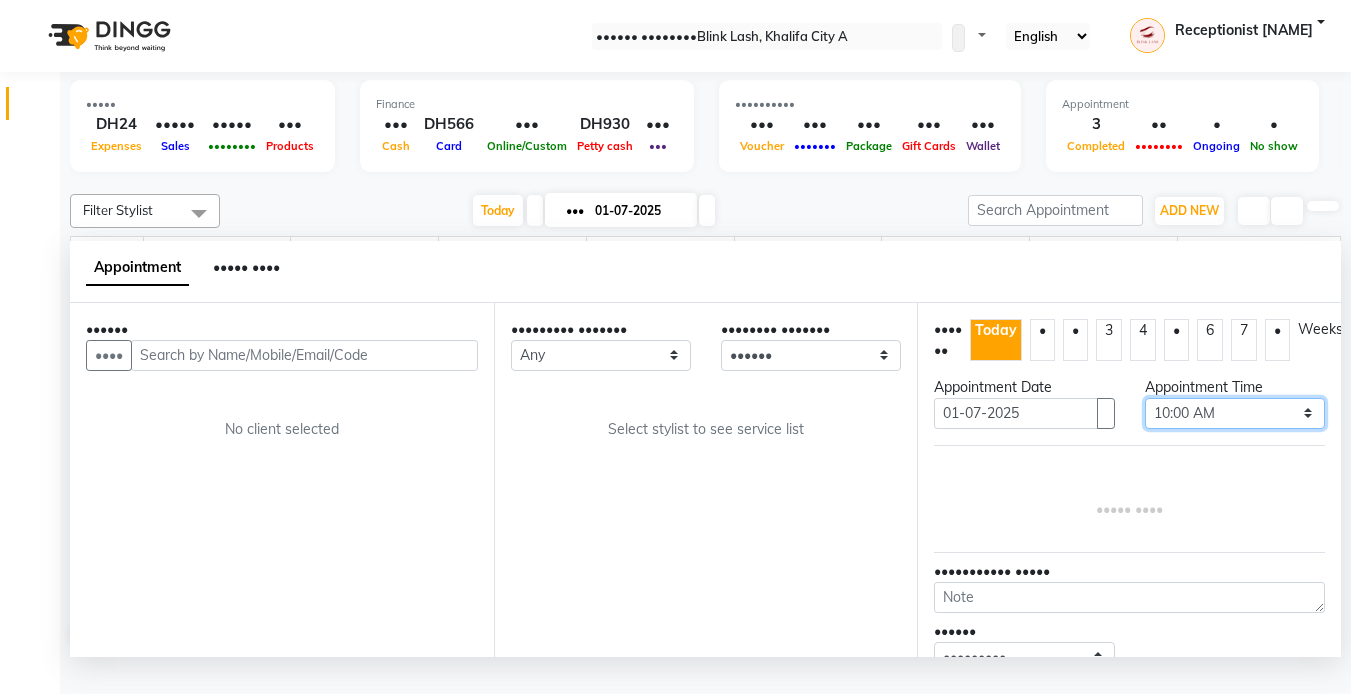 select on "1140" 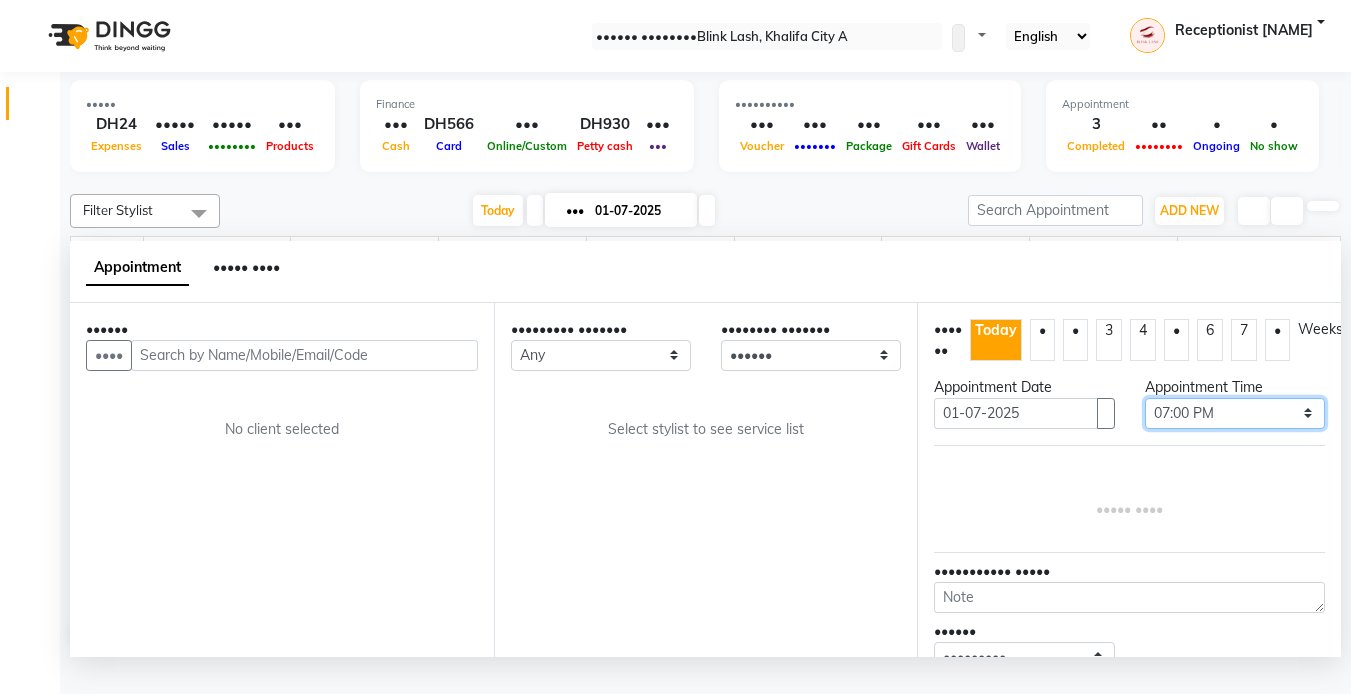 click on "Select 10:00 AM 10:05 AM 10:10 AM 10:15 AM 10:20 AM 10:25 AM 10:30 AM 10:35 AM 10:40 AM 10:45 AM 10:50 AM 10:55 AM 11:00 AM 11:05 AM 11:10 AM 11:15 AM 11:20 AM 11:25 AM 11:30 AM 11:35 AM 11:40 AM 11:45 AM 11:50 AM 11:55 AM 12:00 PM 12:05 PM 12:10 PM 12:15 PM 12:20 PM 12:25 PM 12:30 PM 12:35 PM 12:40 PM 12:45 PM 12:50 PM 12:55 PM 01:00 PM 01:05 PM 01:10 PM 01:15 PM 01:20 PM 01:25 PM 01:30 PM 01:35 PM 01:40 PM 01:45 PM 01:50 PM 01:55 PM 02:00 PM 02:05 PM 02:10 PM 02:15 PM 02:20 PM 02:25 PM 02:30 PM 02:35 PM 02:40 PM 02:45 PM 02:50 PM 02:55 PM 03:00 PM 03:05 PM 03:10 PM 03:15 PM 03:20 PM 03:25 PM 03:30 PM 03:35 PM 03:40 PM 03:45 PM 03:50 PM 03:55 PM 04:00 PM 04:05 PM 04:10 PM 04:15 PM 04:20 PM 04:25 PM 04:30 PM 04:35 PM 04:40 PM 04:45 PM 04:50 PM 04:55 PM 05:00 PM 05:05 PM 05:10 PM 05:15 PM 05:20 PM 05:25 PM 05:30 PM 05:35 PM 05:40 PM 05:45 PM 05:50 PM 05:55 PM 06:00 PM 06:05 PM 06:10 PM 06:15 PM 06:20 PM 06:25 PM 06:30 PM 06:35 PM 06:40 PM 06:45 PM 06:50 PM 06:55 PM 07:00 PM 07:05 PM 07:10 PM 07:15 PM 07:20 PM" at bounding box center [1235, 413] 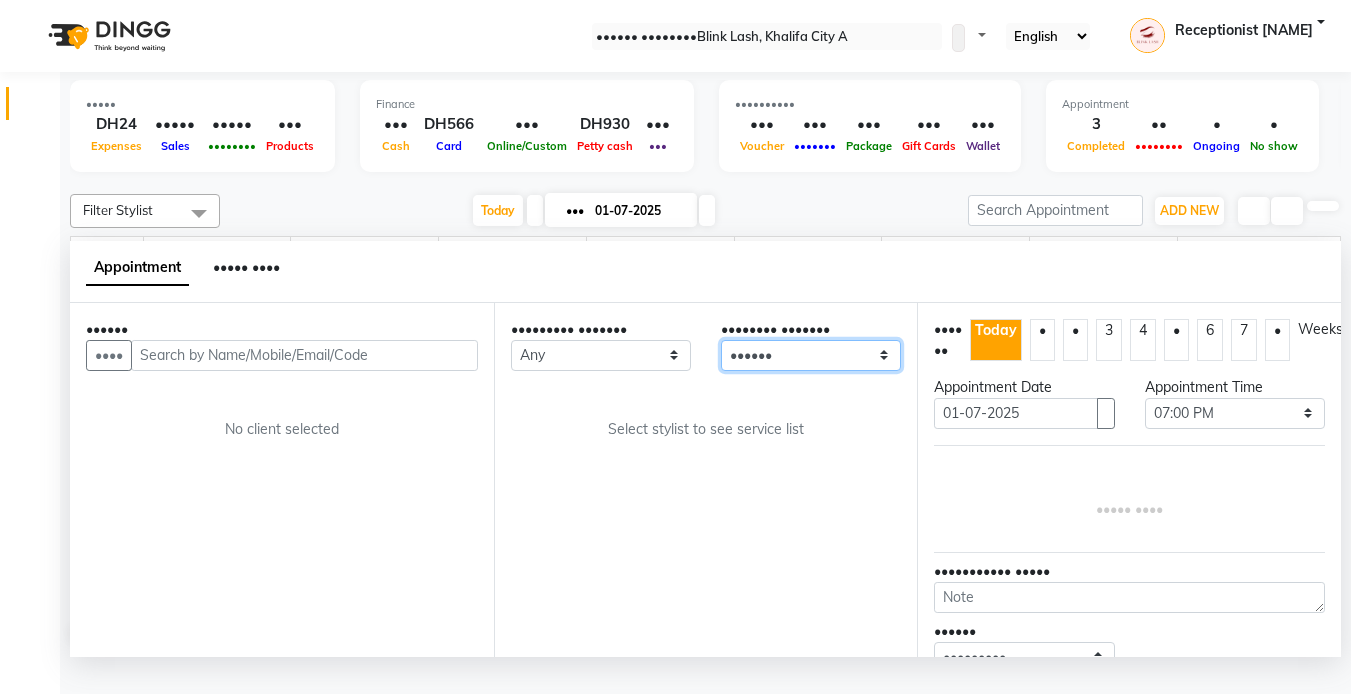 click on "Select Asuka chenni INGRID jumana pooja Rica saha Sina" at bounding box center (601, 355) 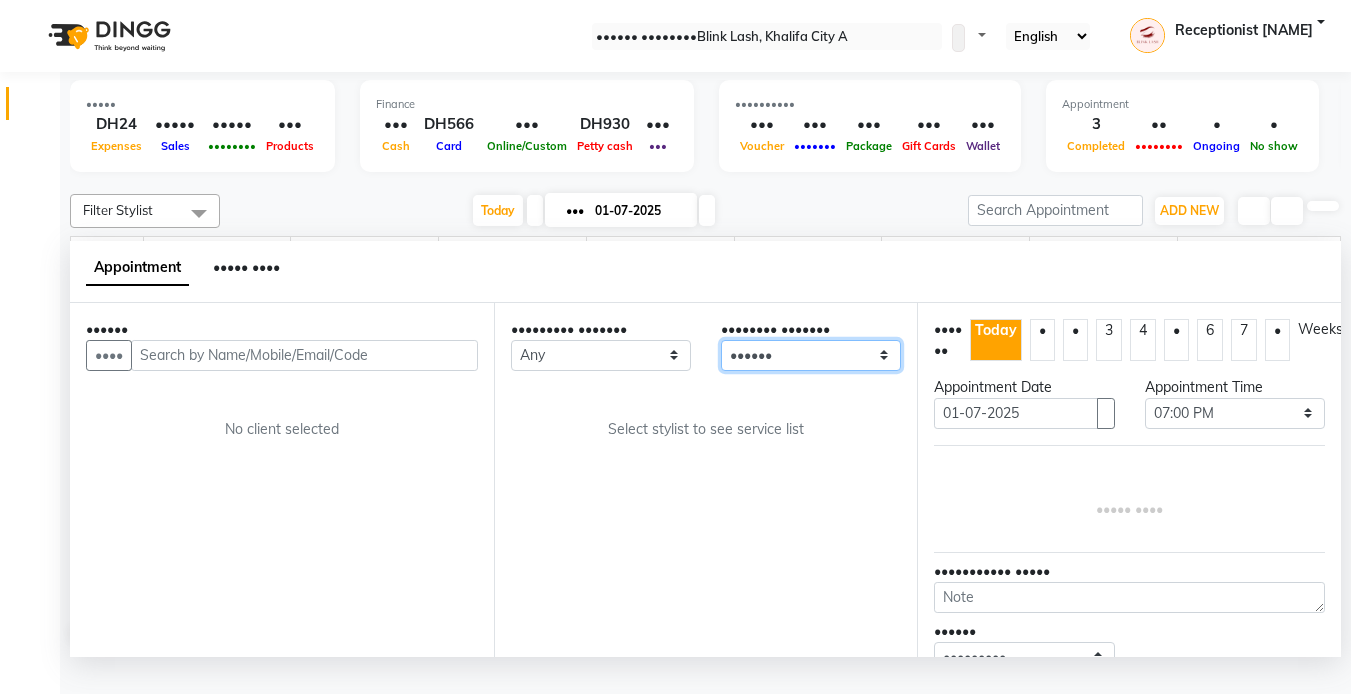select on "42462" 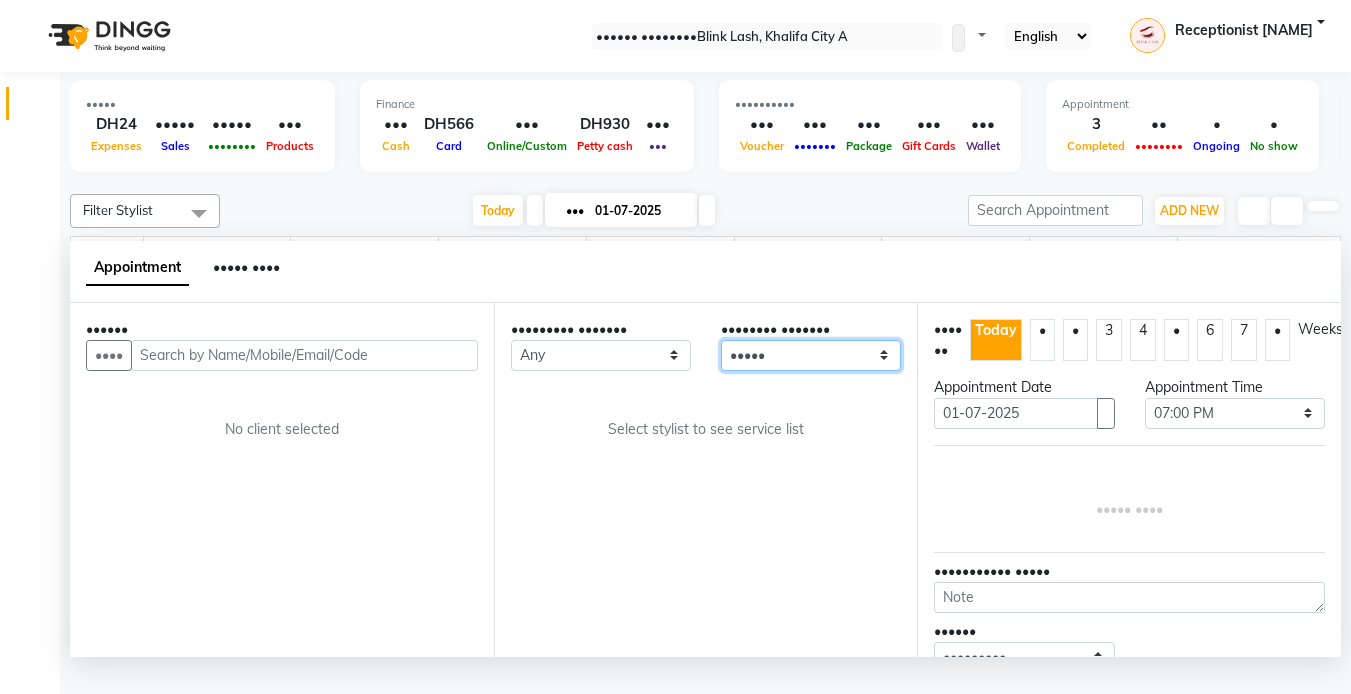 click on "Select Asuka chenni INGRID jumana pooja Rica saha Sina" at bounding box center [601, 355] 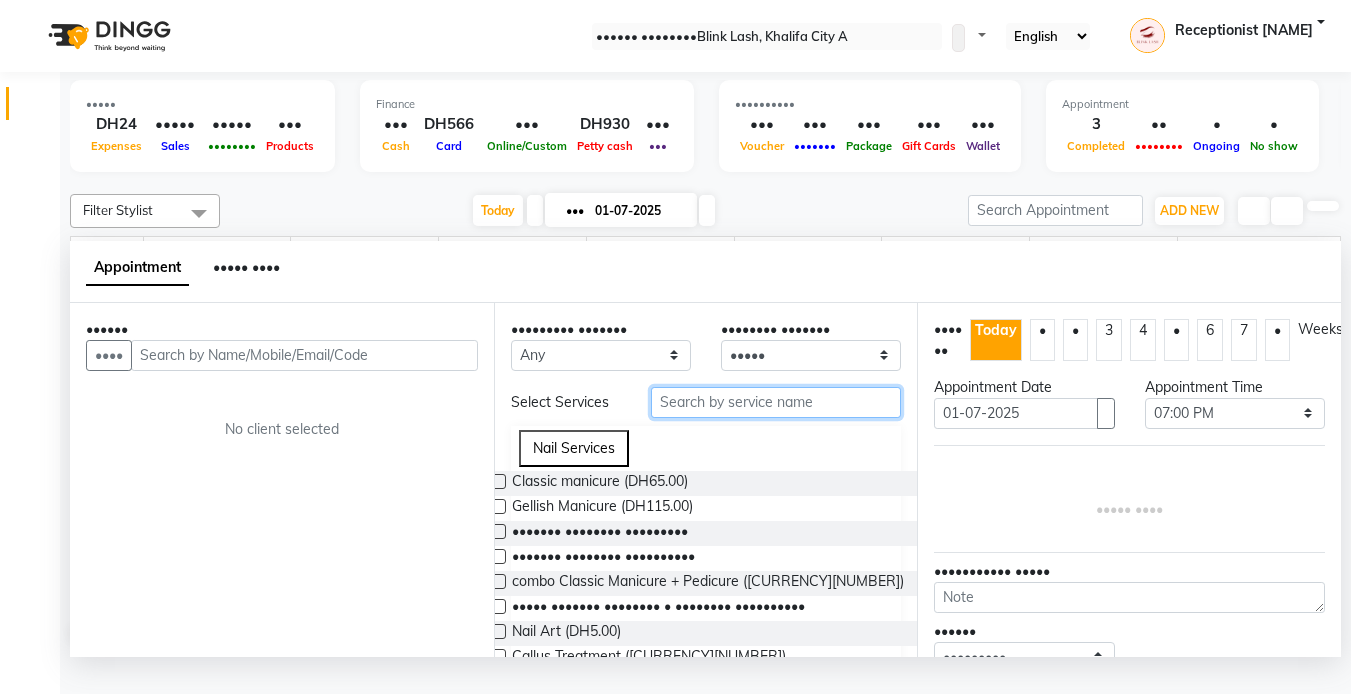 click at bounding box center [776, 402] 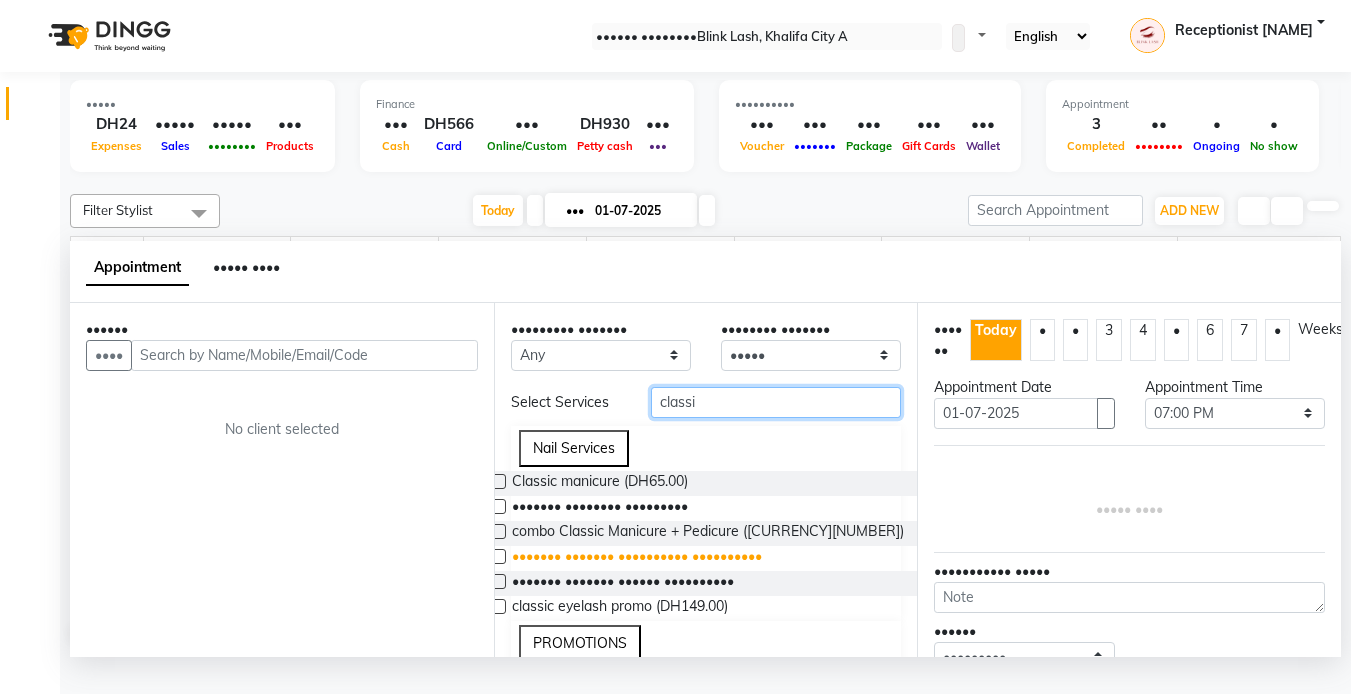 type on "classi" 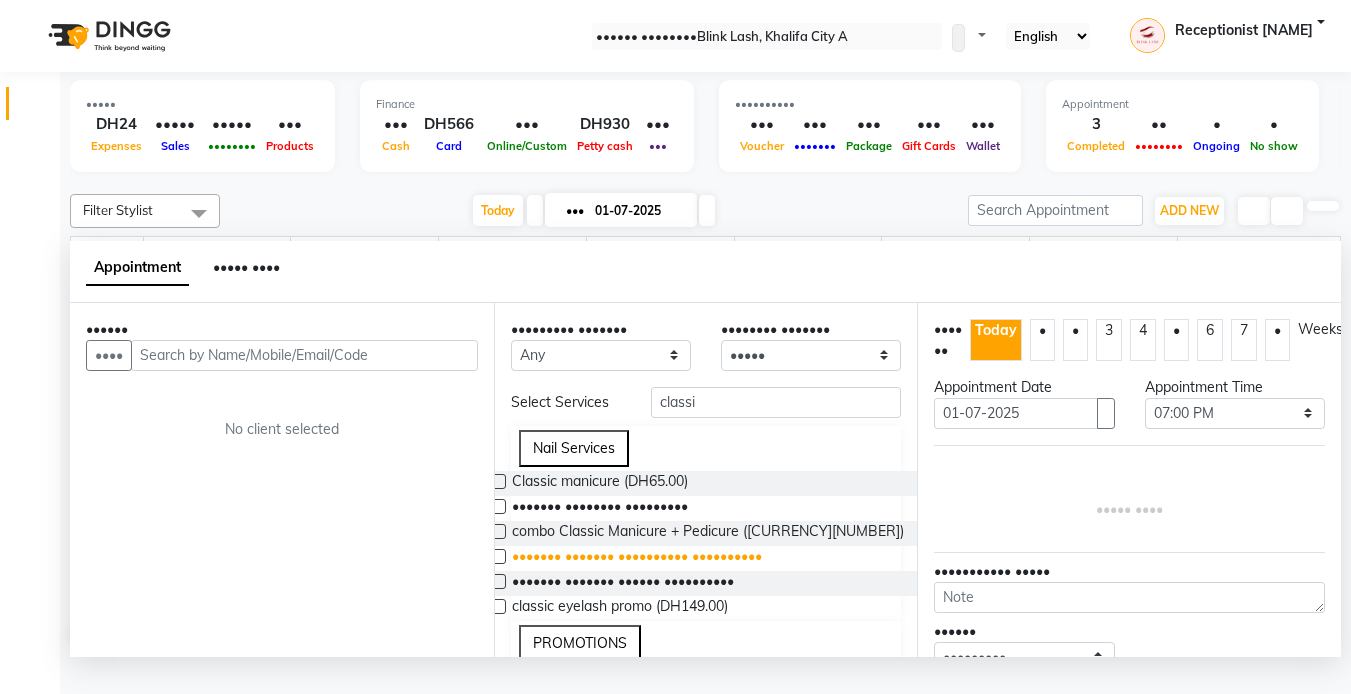 click on "••••••• ••••••• •••••••••• ••••••••••" at bounding box center [600, 483] 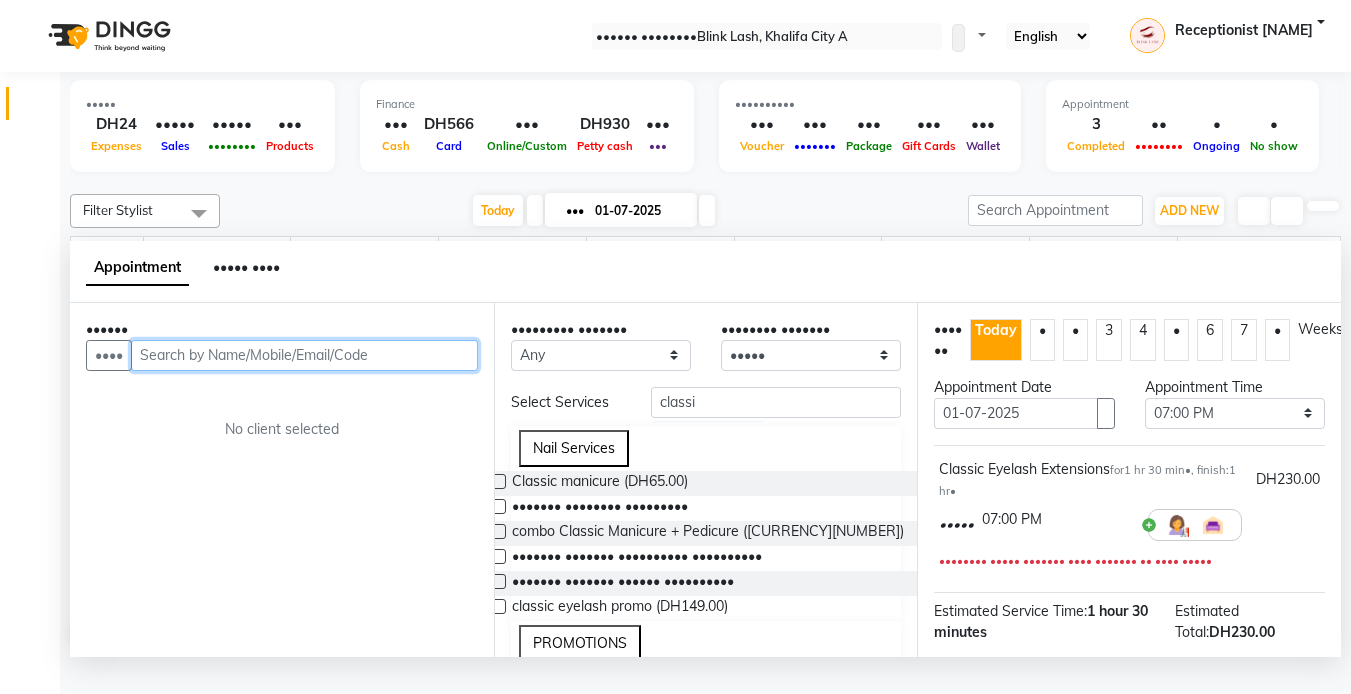 click at bounding box center (304, 355) 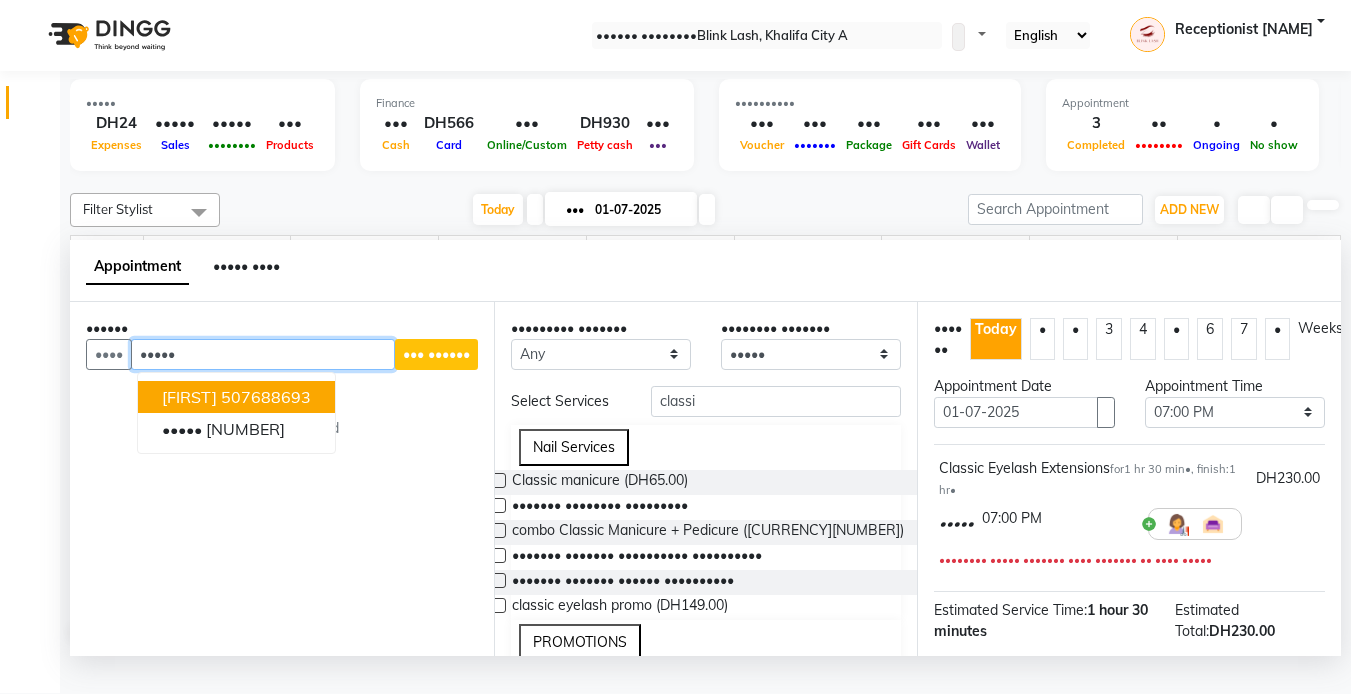 click on "507688693" at bounding box center [266, 397] 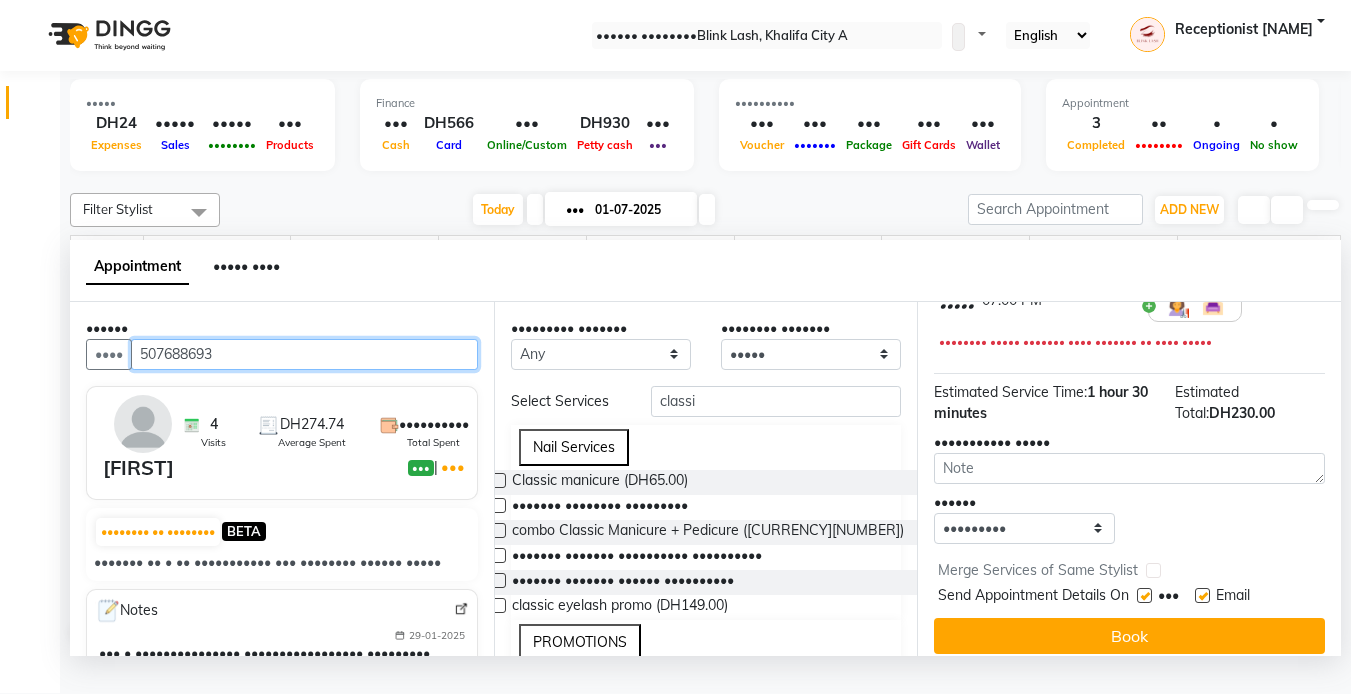 scroll, scrollTop: 250, scrollLeft: 0, axis: vertical 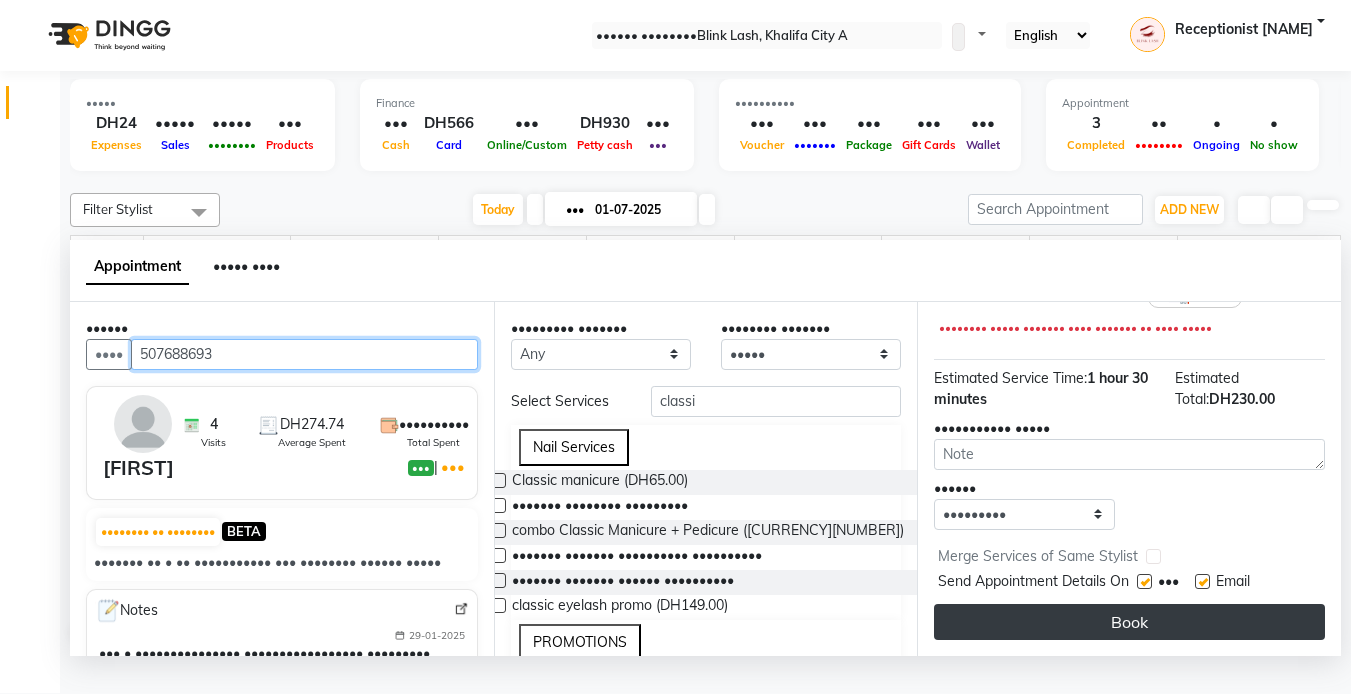 type on "507688693" 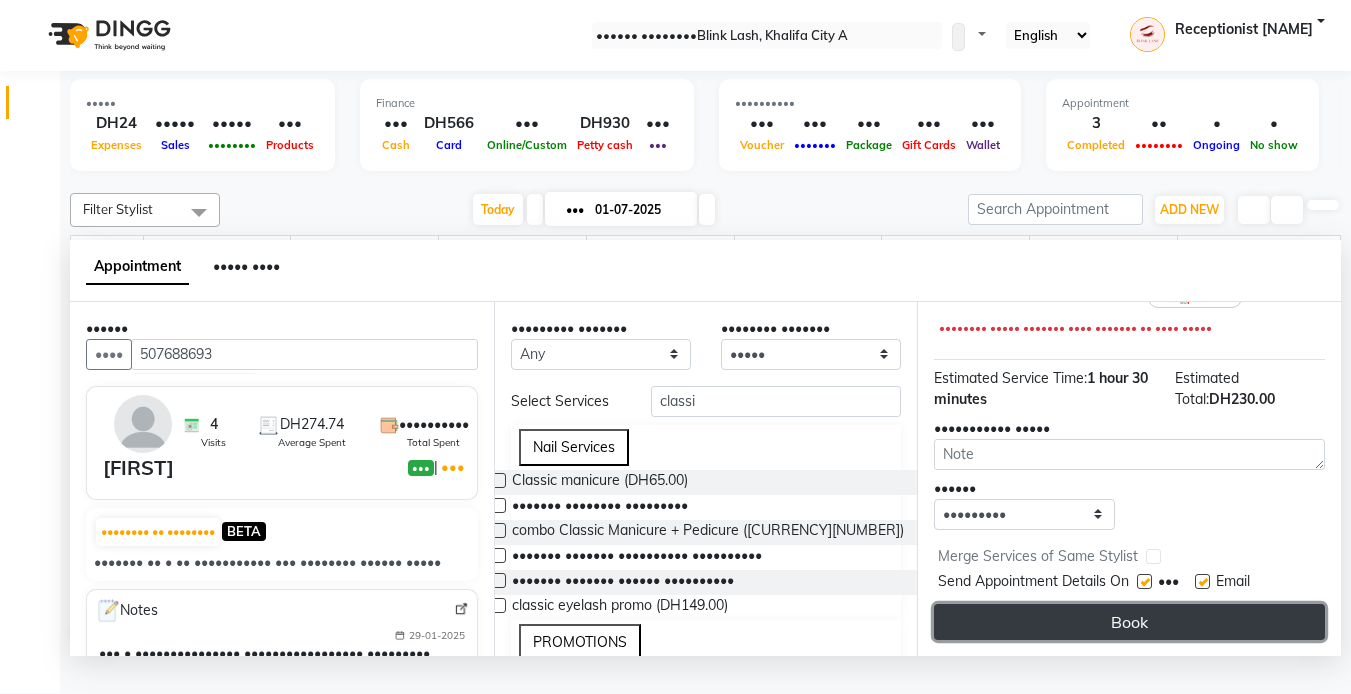 click on "Book" at bounding box center [1129, 622] 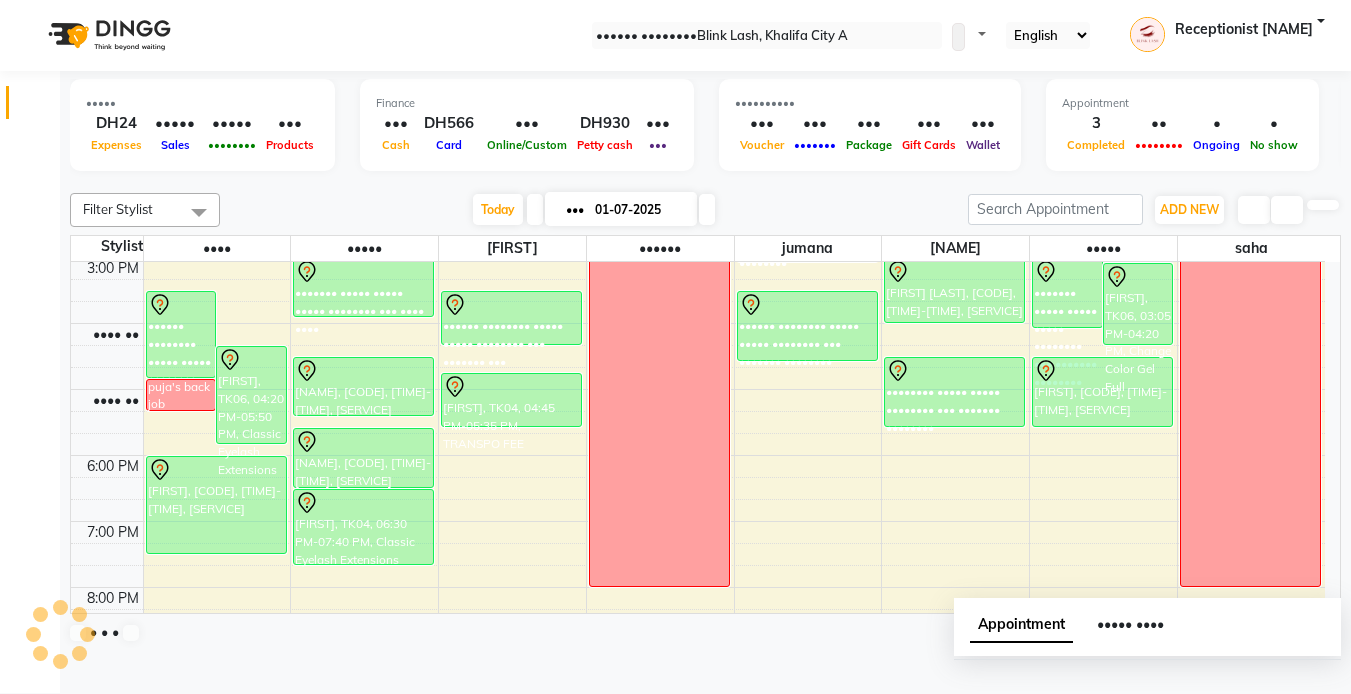 scroll, scrollTop: 0, scrollLeft: 0, axis: both 